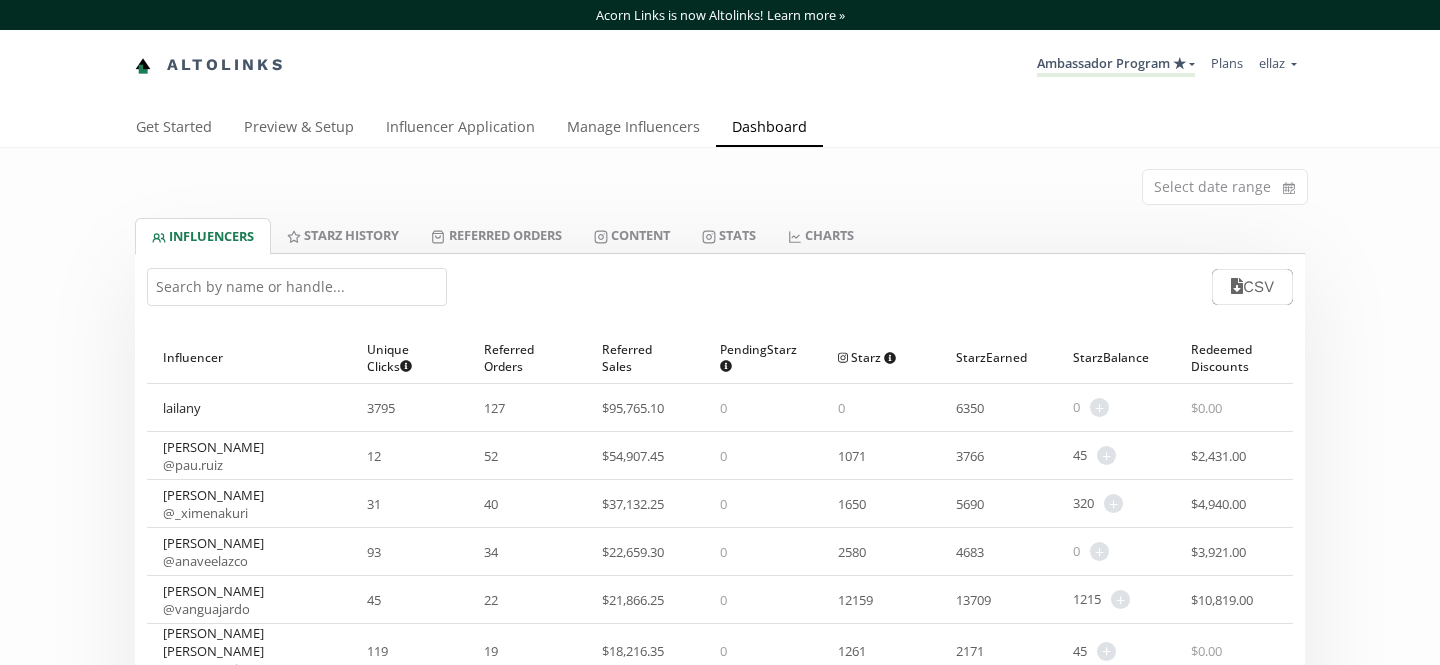 scroll, scrollTop: 0, scrollLeft: 0, axis: both 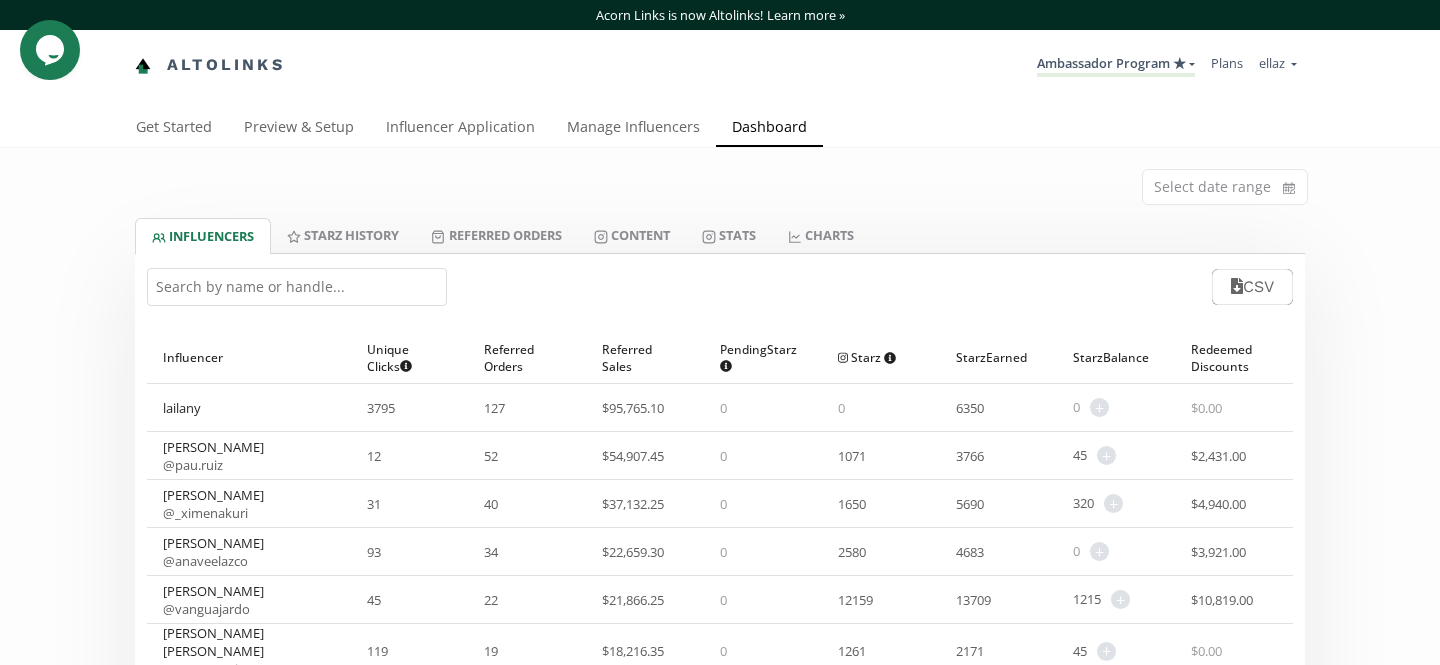click at bounding box center [297, 287] 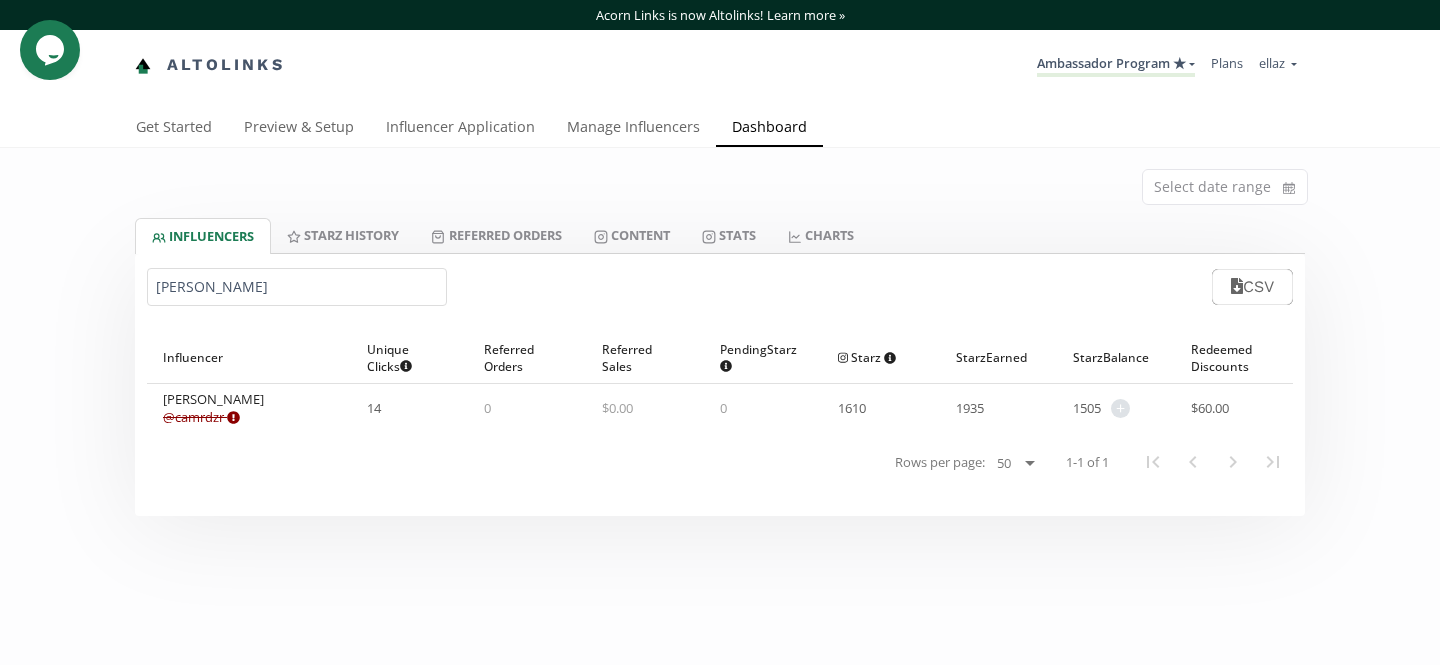 type on "Camila Rodríguez" 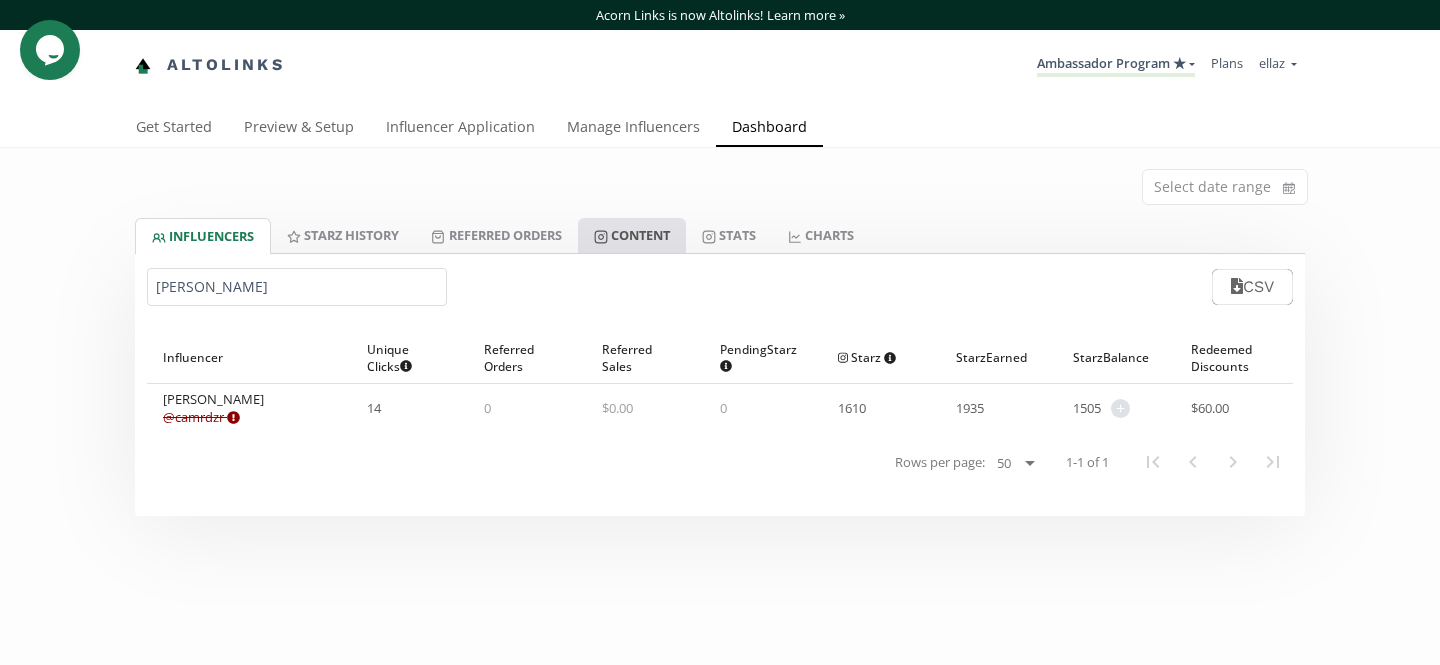 click on "Content" at bounding box center [632, 235] 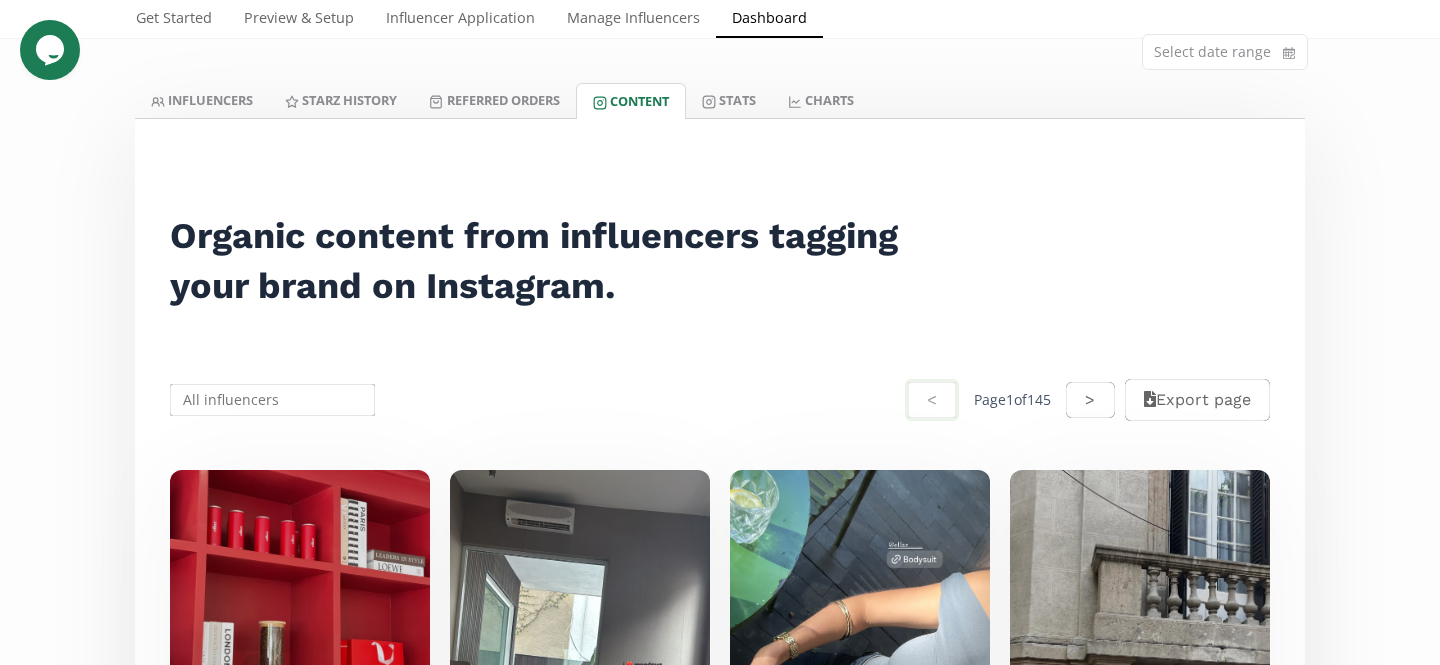 scroll, scrollTop: 159, scrollLeft: 0, axis: vertical 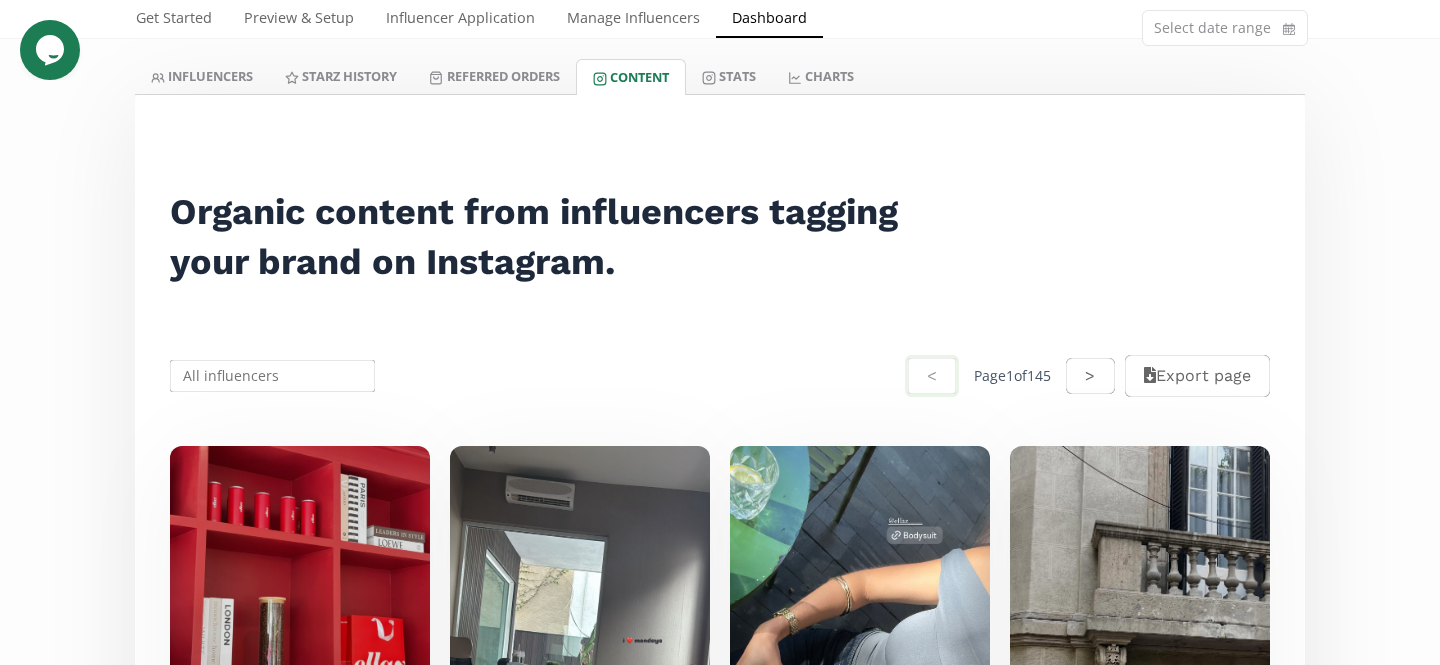 click at bounding box center (272, 376) 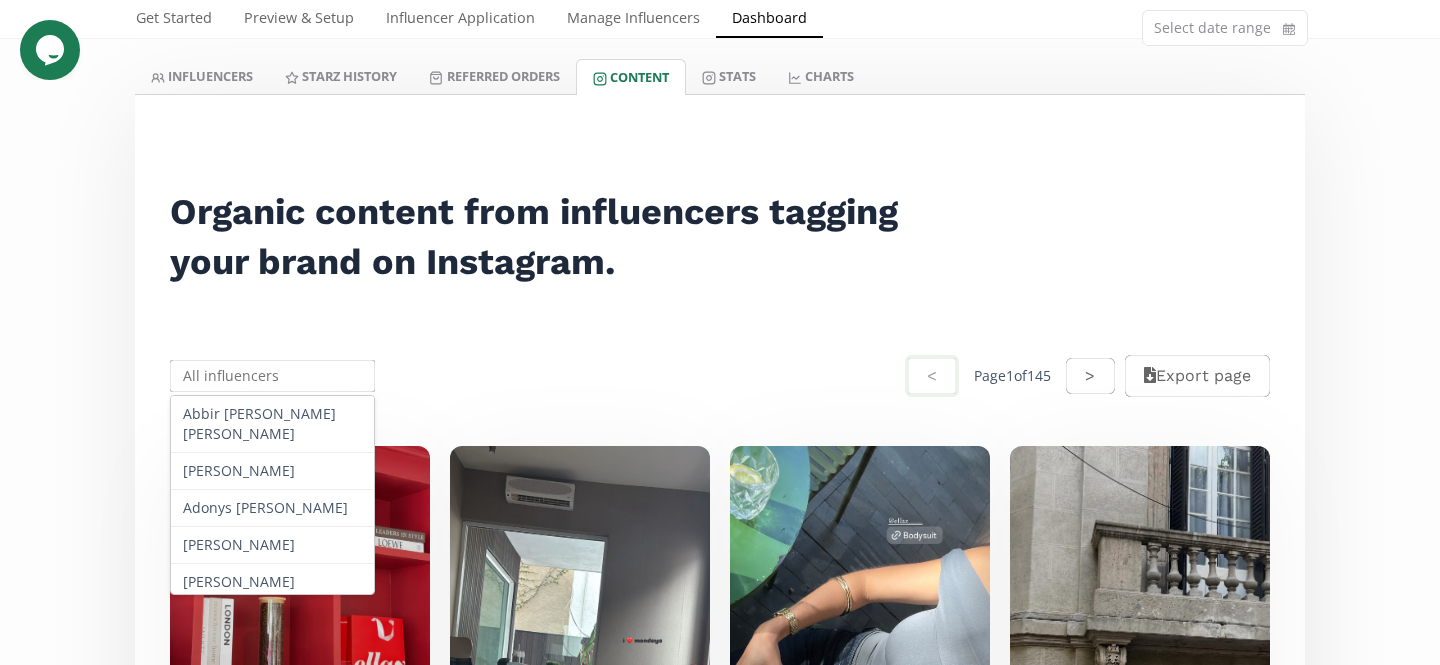 paste on "Camila Rodríguez" 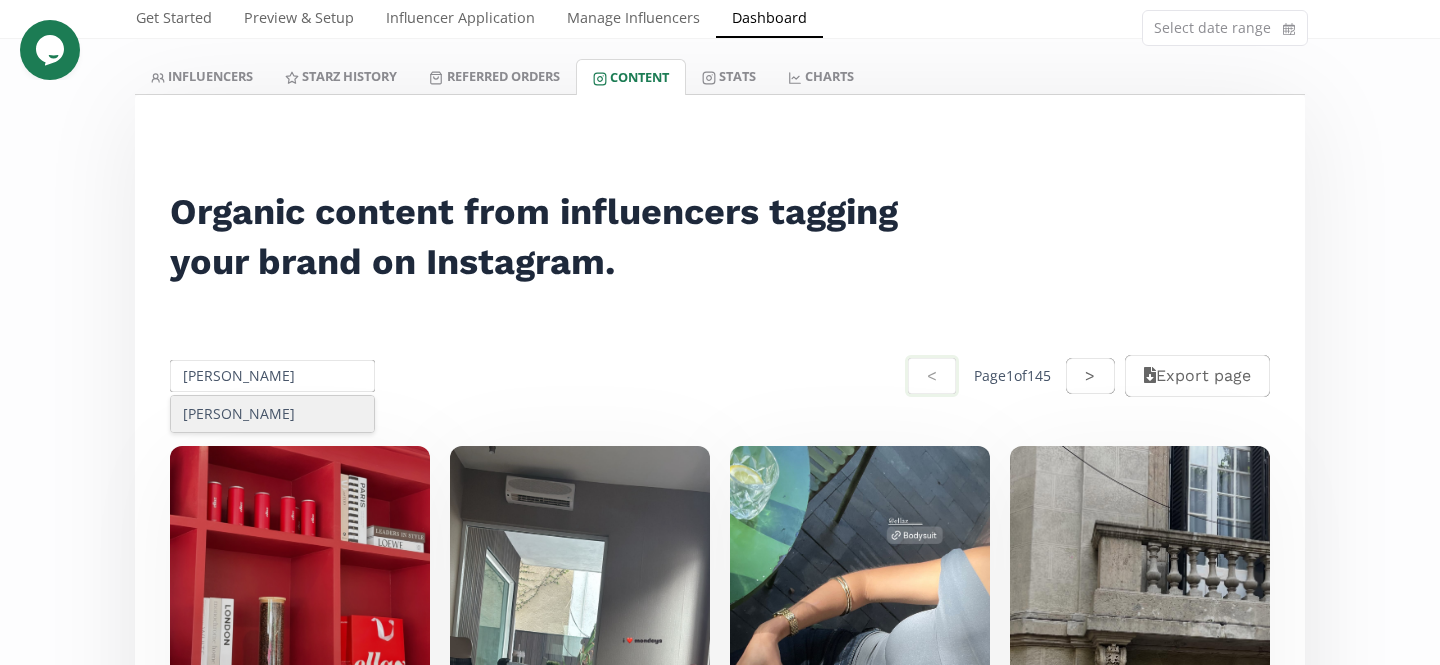 click on "Camila Rodríguez" at bounding box center (272, 414) 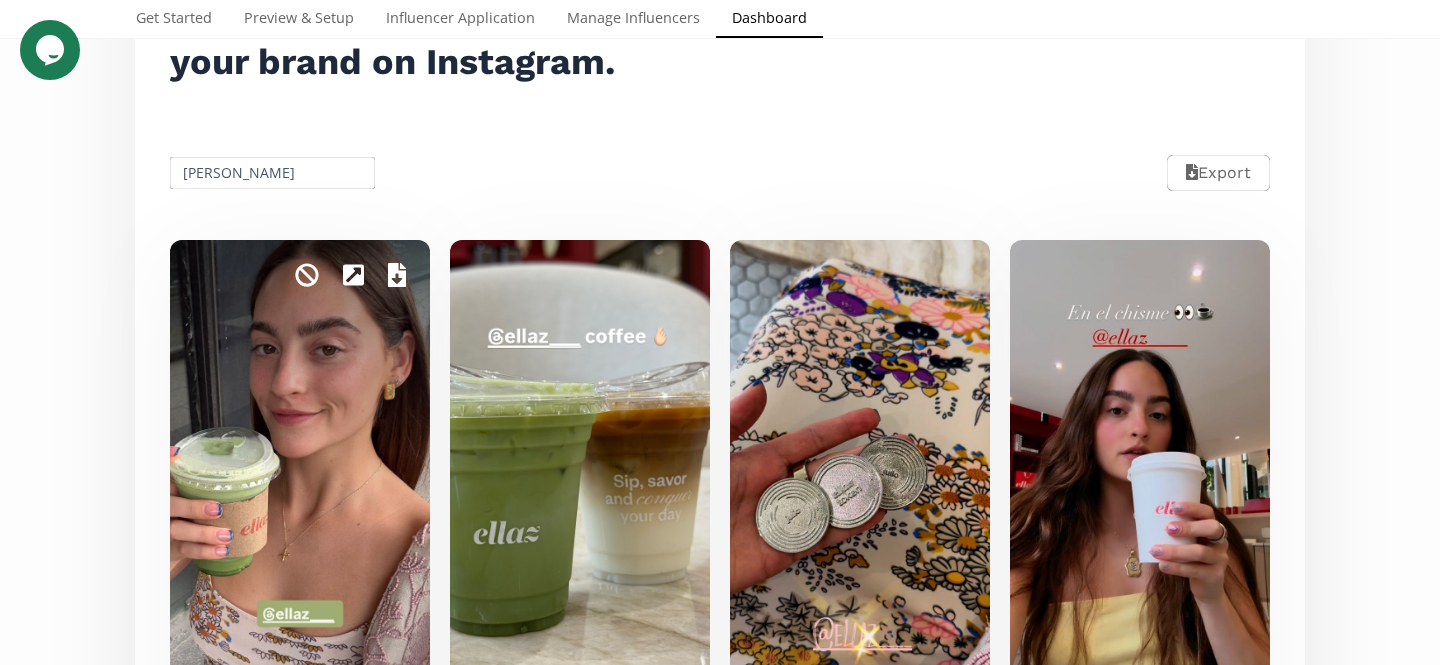 scroll, scrollTop: 323, scrollLeft: 0, axis: vertical 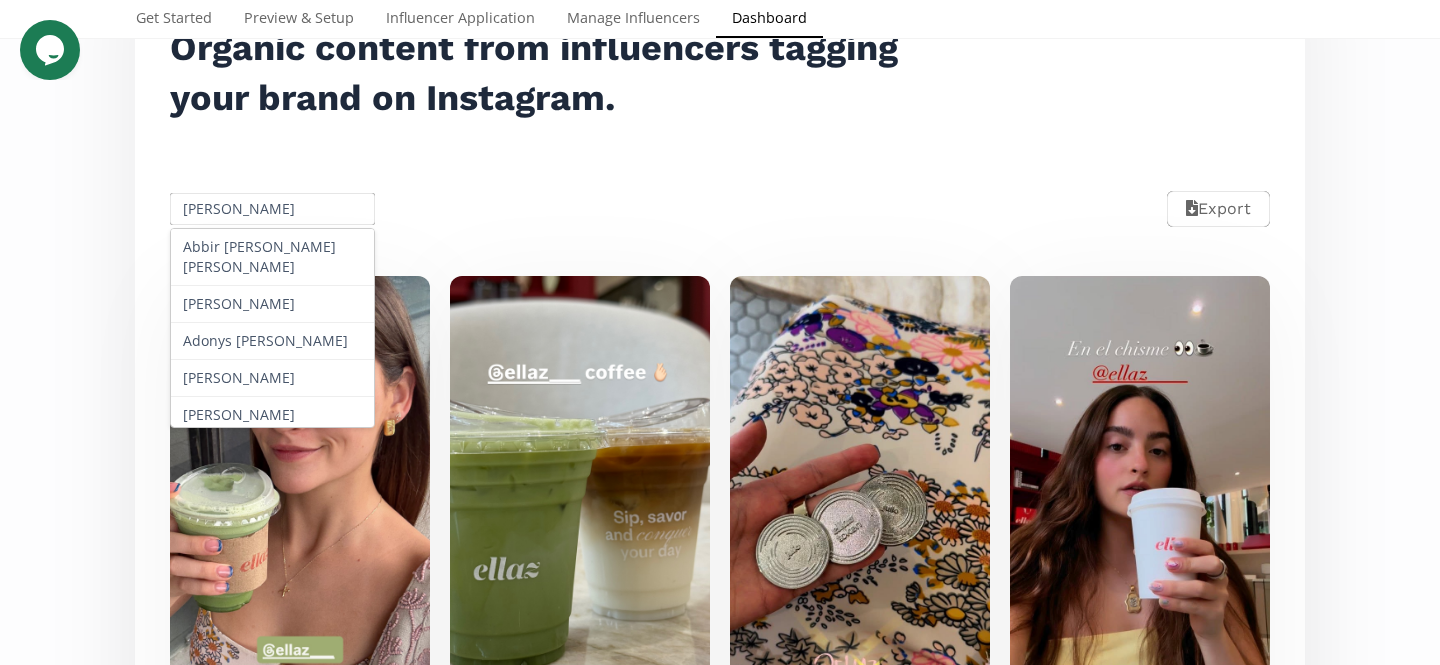 click on "Camila Rodríguez" at bounding box center (272, 209) 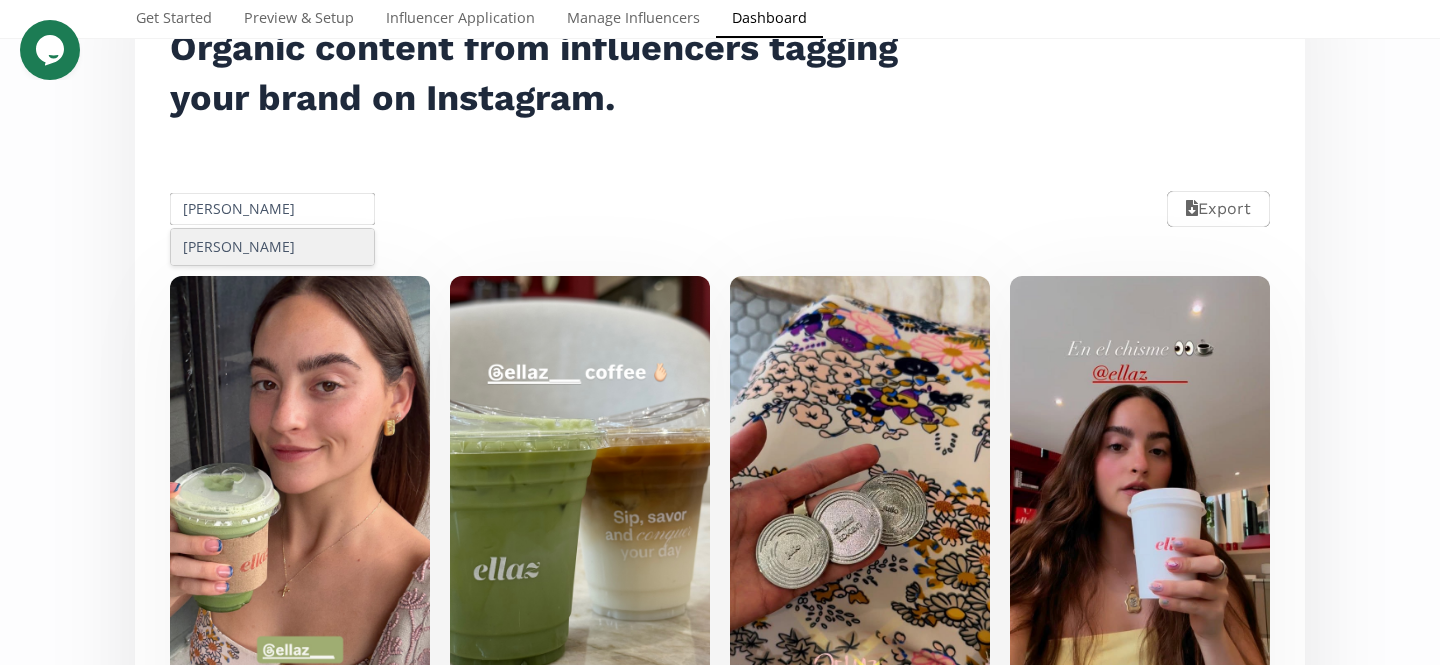 click on "Camila Rodríguez" at bounding box center (272, 209) 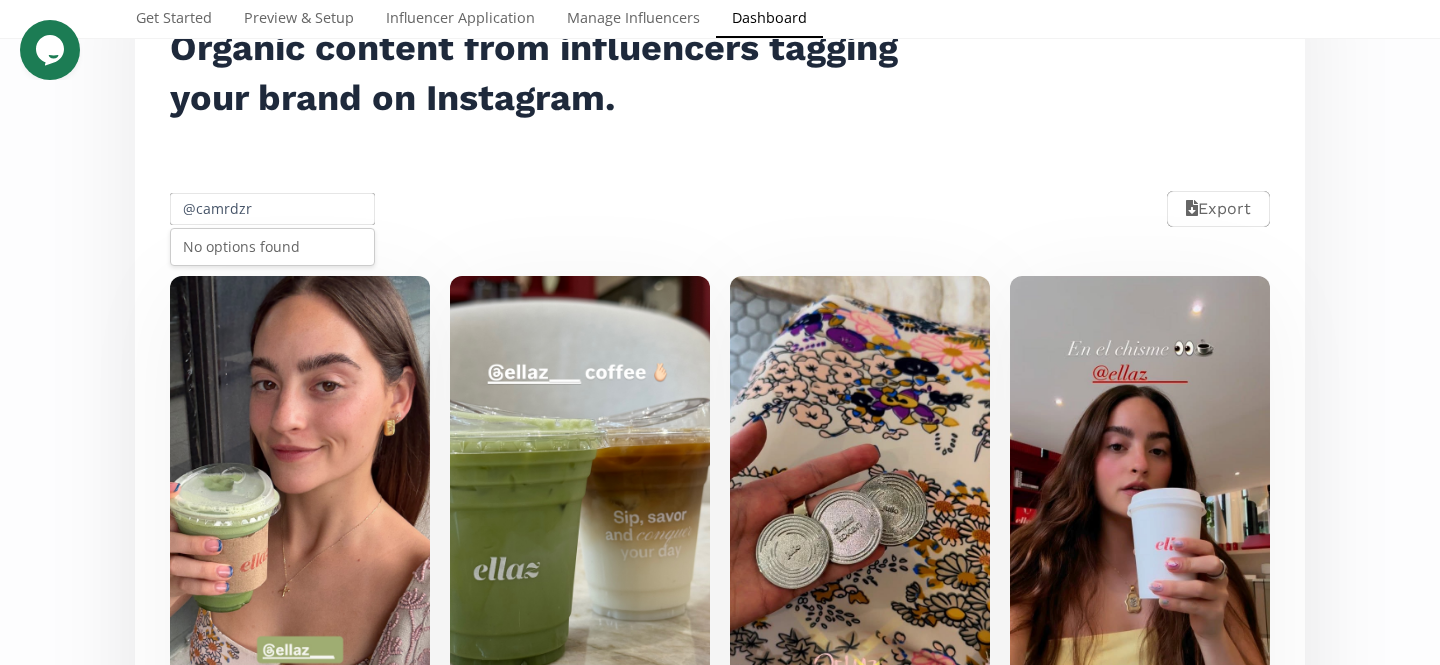 type on "@camrdzr" 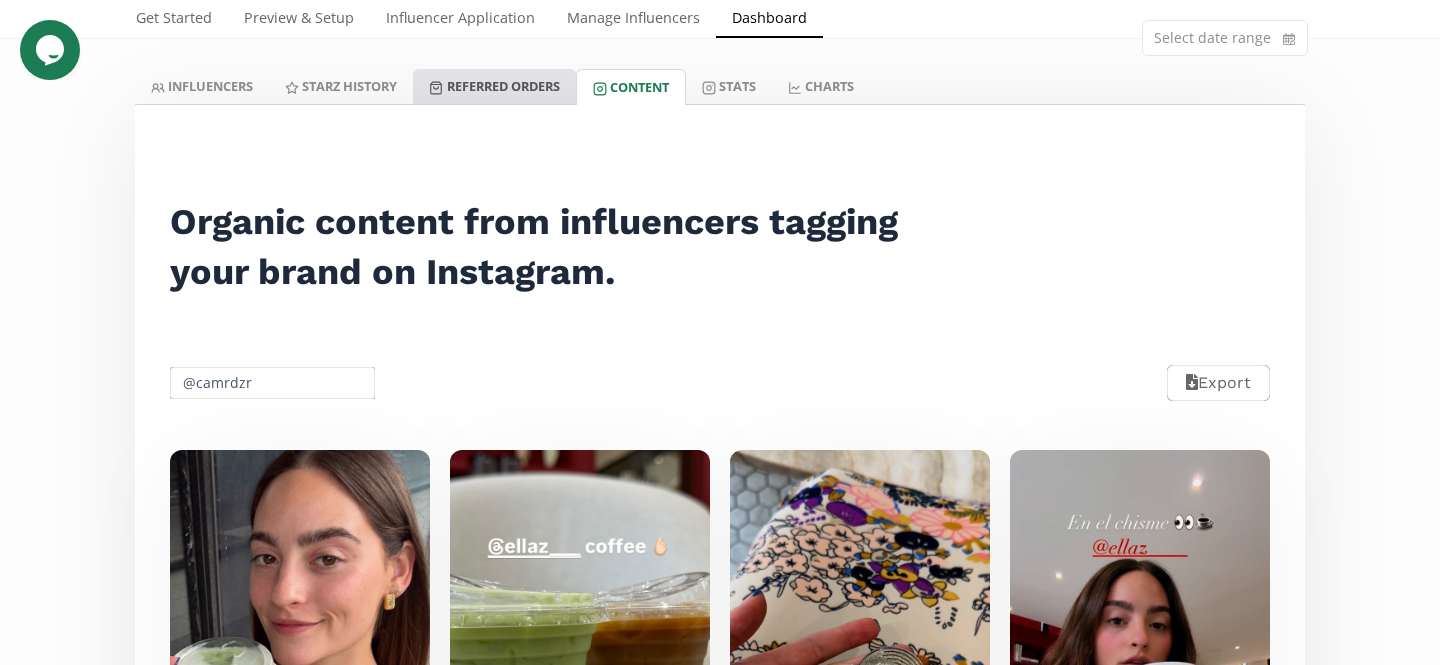 scroll, scrollTop: 91, scrollLeft: 0, axis: vertical 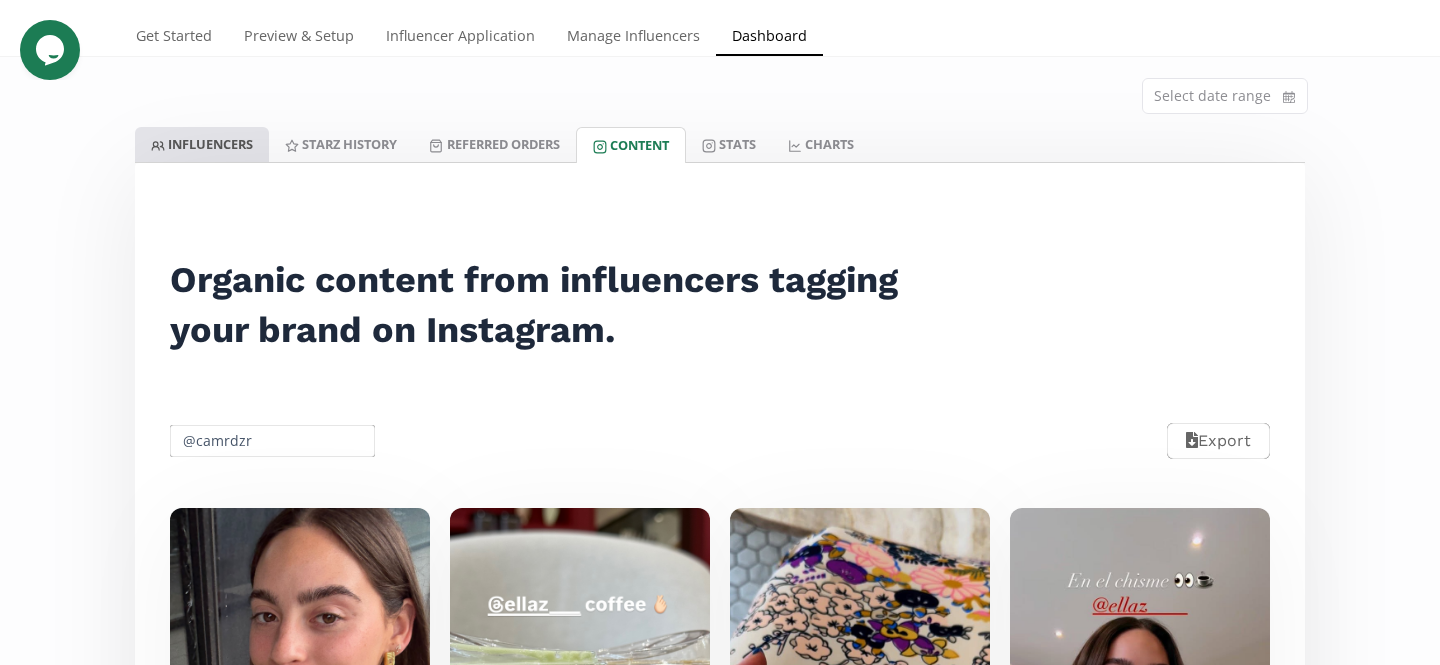 click on "INFLUENCERS" at bounding box center [202, 144] 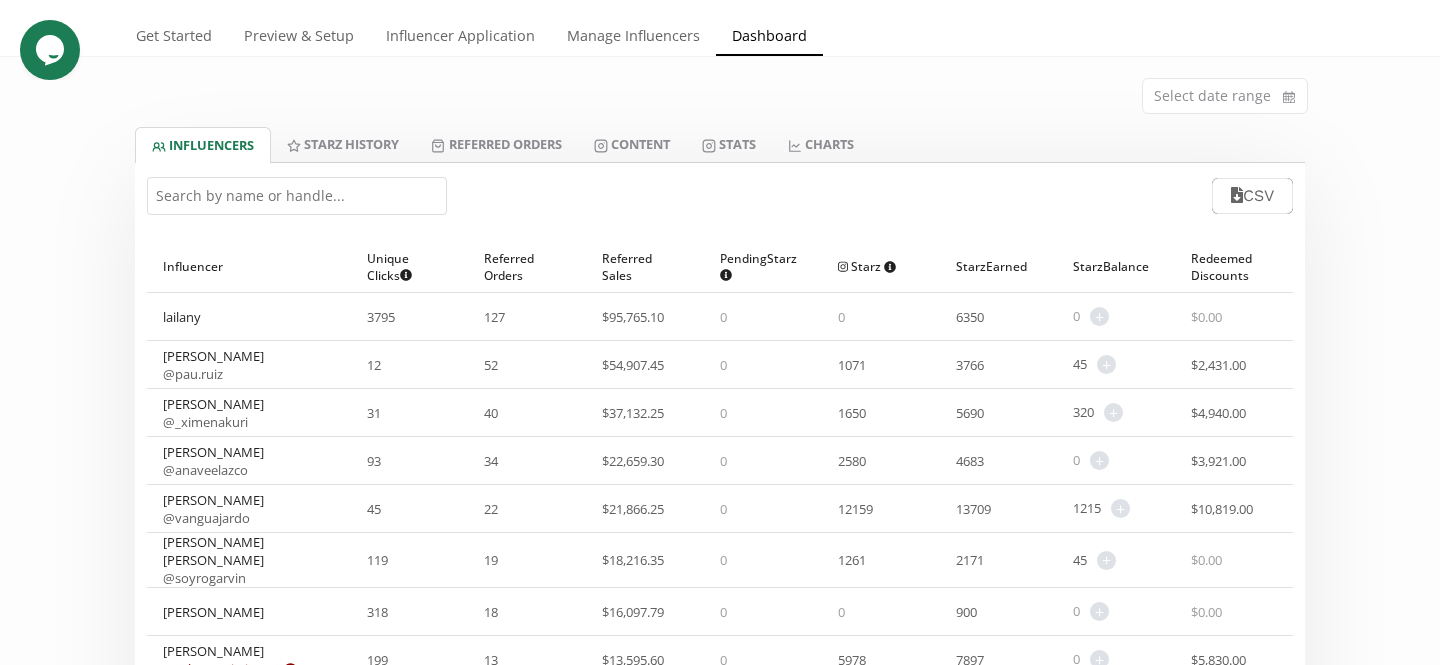 click at bounding box center (297, 196) 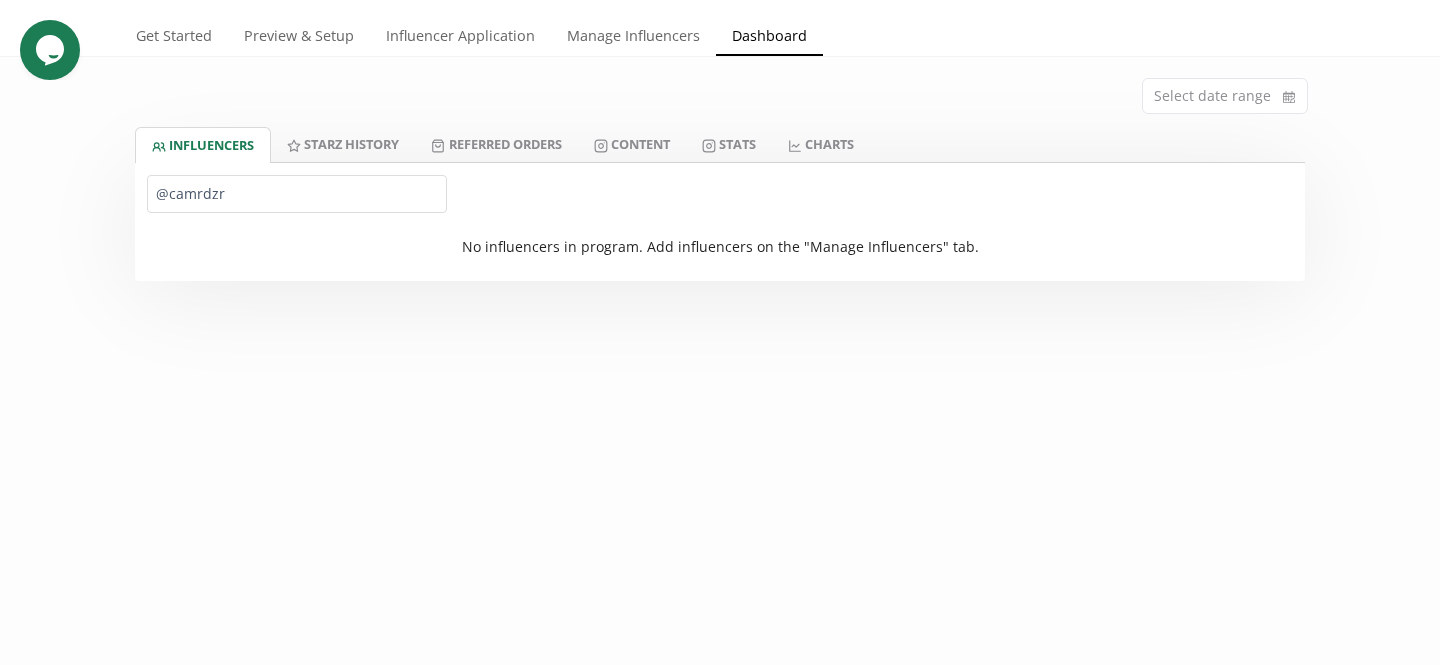 click on "@camrdzr" at bounding box center (297, 194) 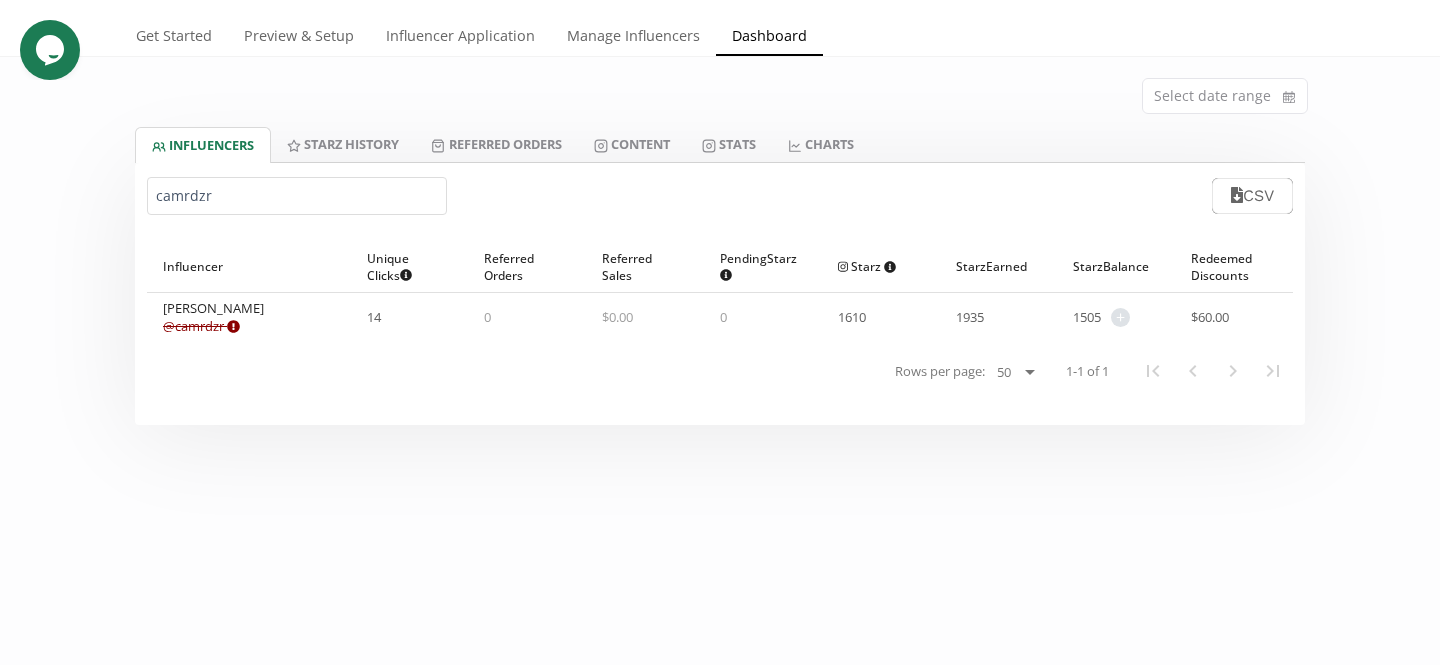 type on "camrdzr" 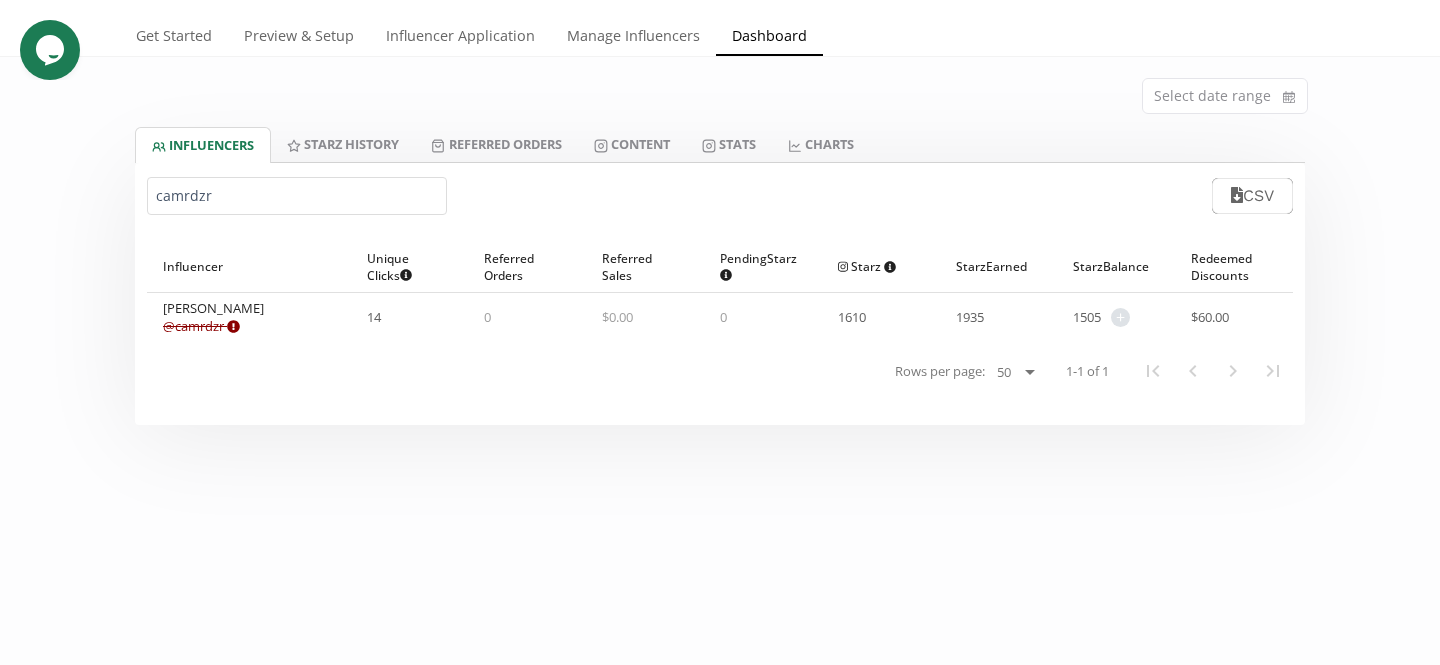 drag, startPoint x: 283, startPoint y: 306, endPoint x: 125, endPoint y: 306, distance: 158 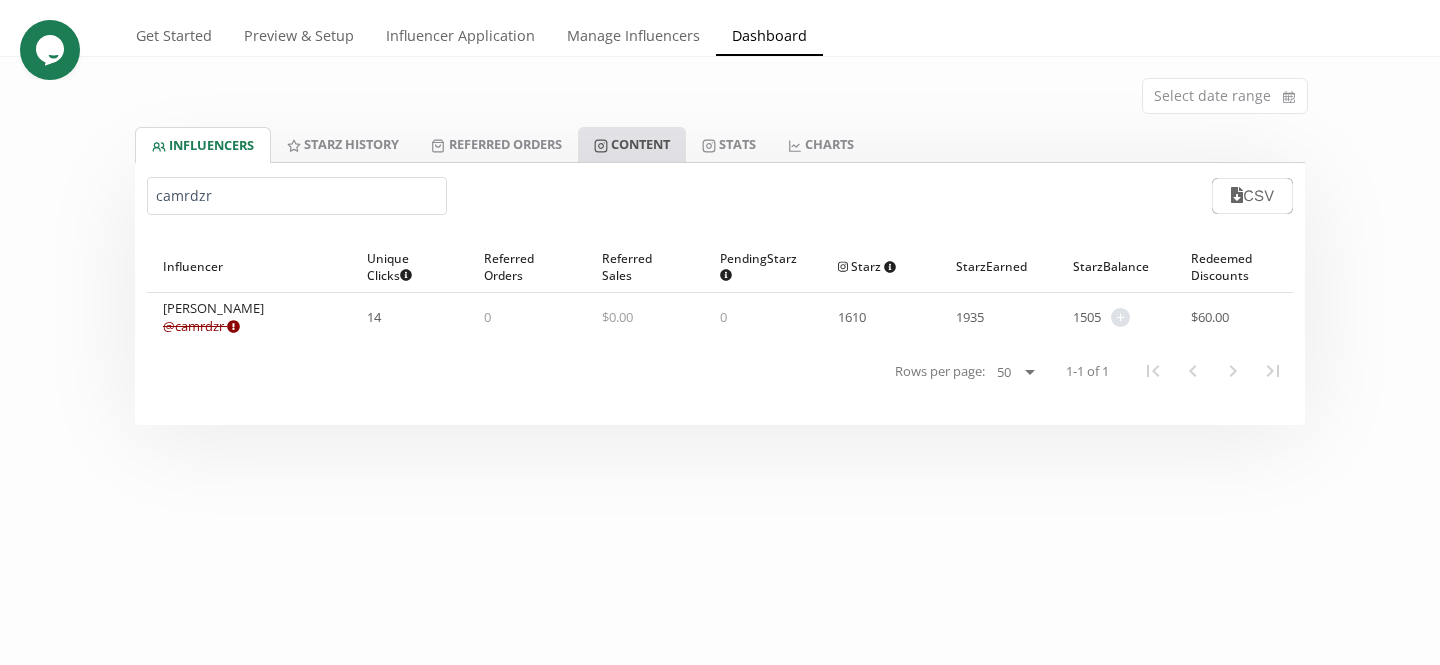 click on "Content" at bounding box center [632, 144] 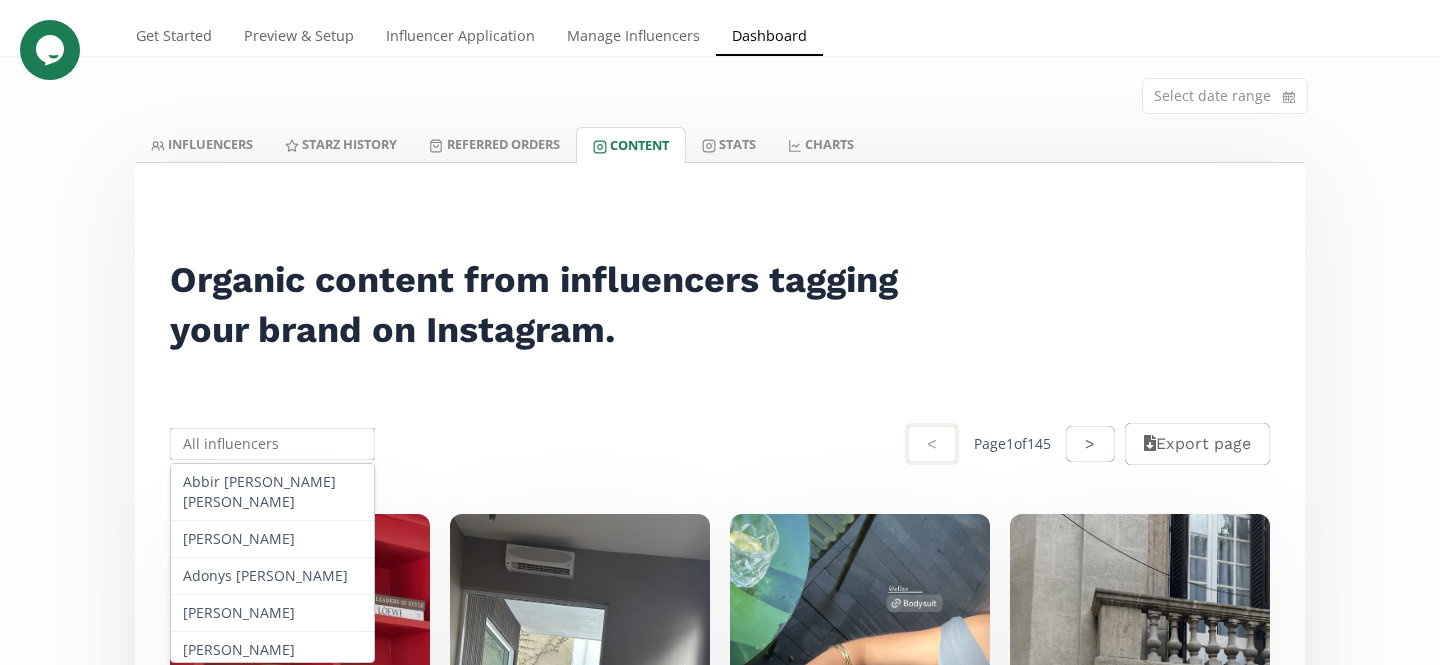 click at bounding box center (272, 444) 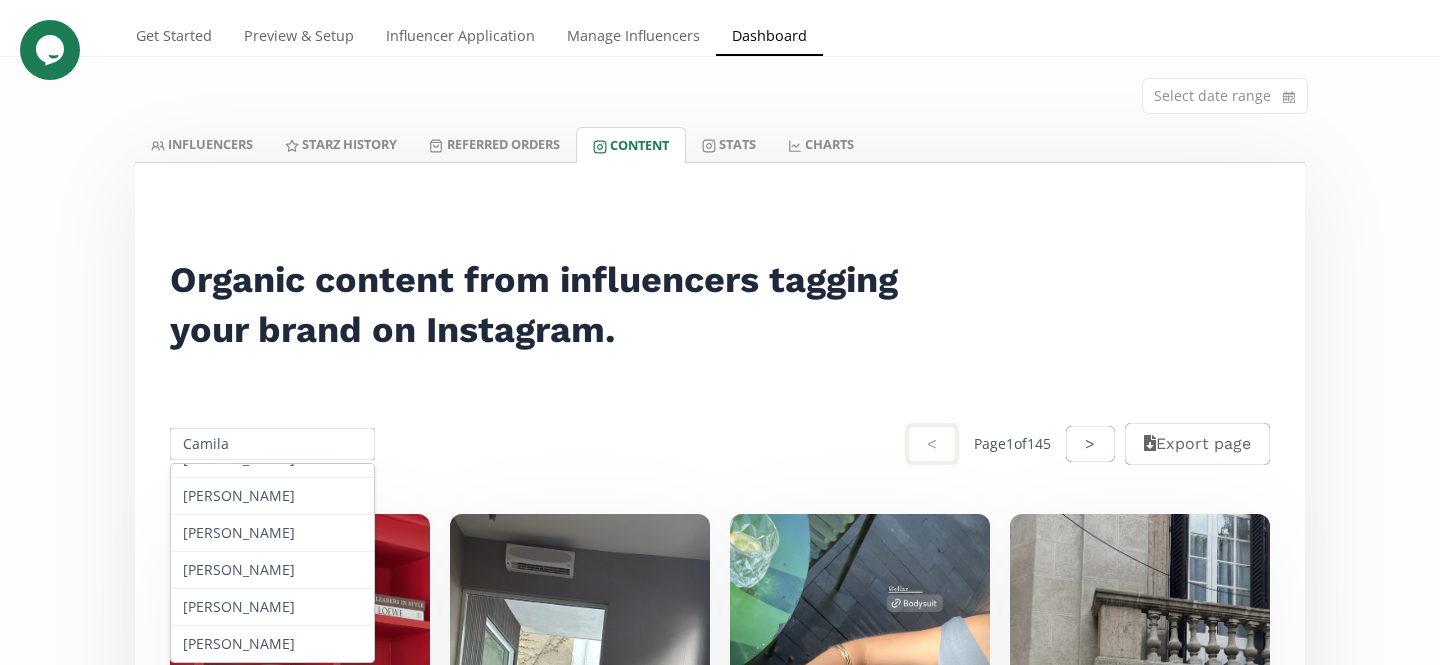 scroll, scrollTop: 207, scrollLeft: 0, axis: vertical 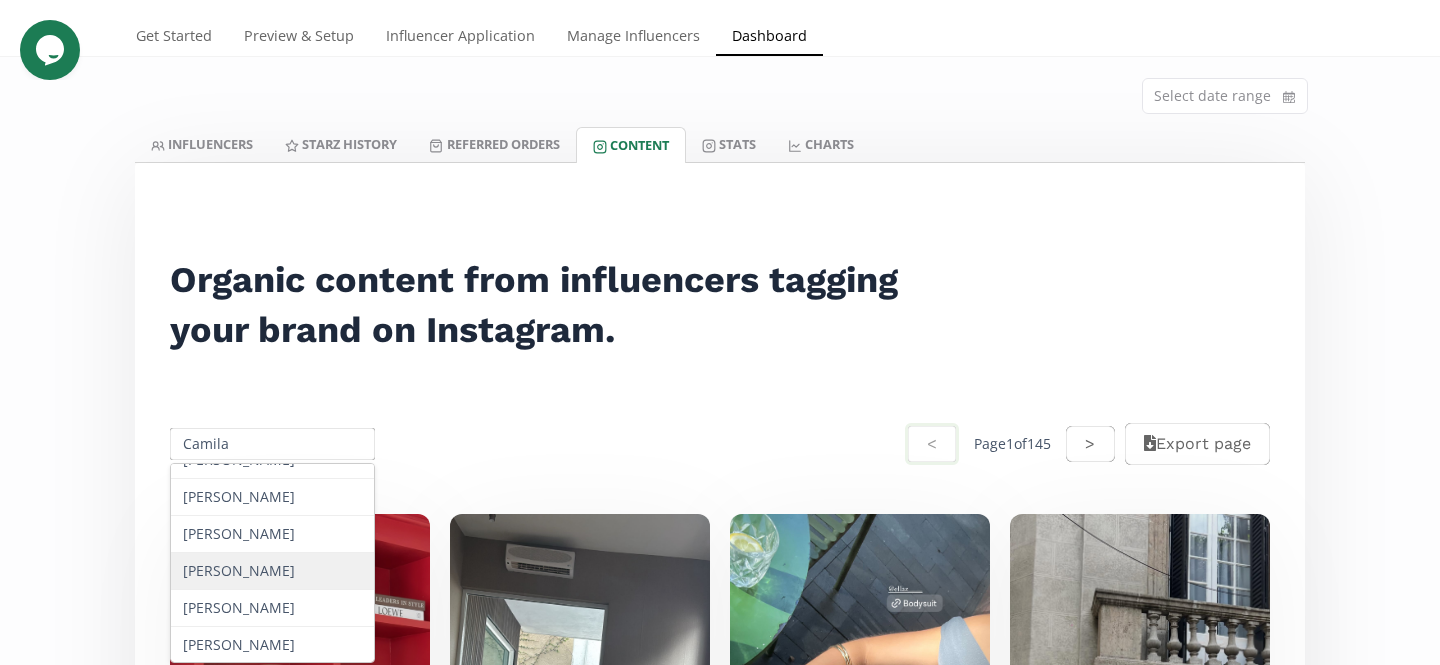 click on "[PERSON_NAME]" at bounding box center (272, 571) 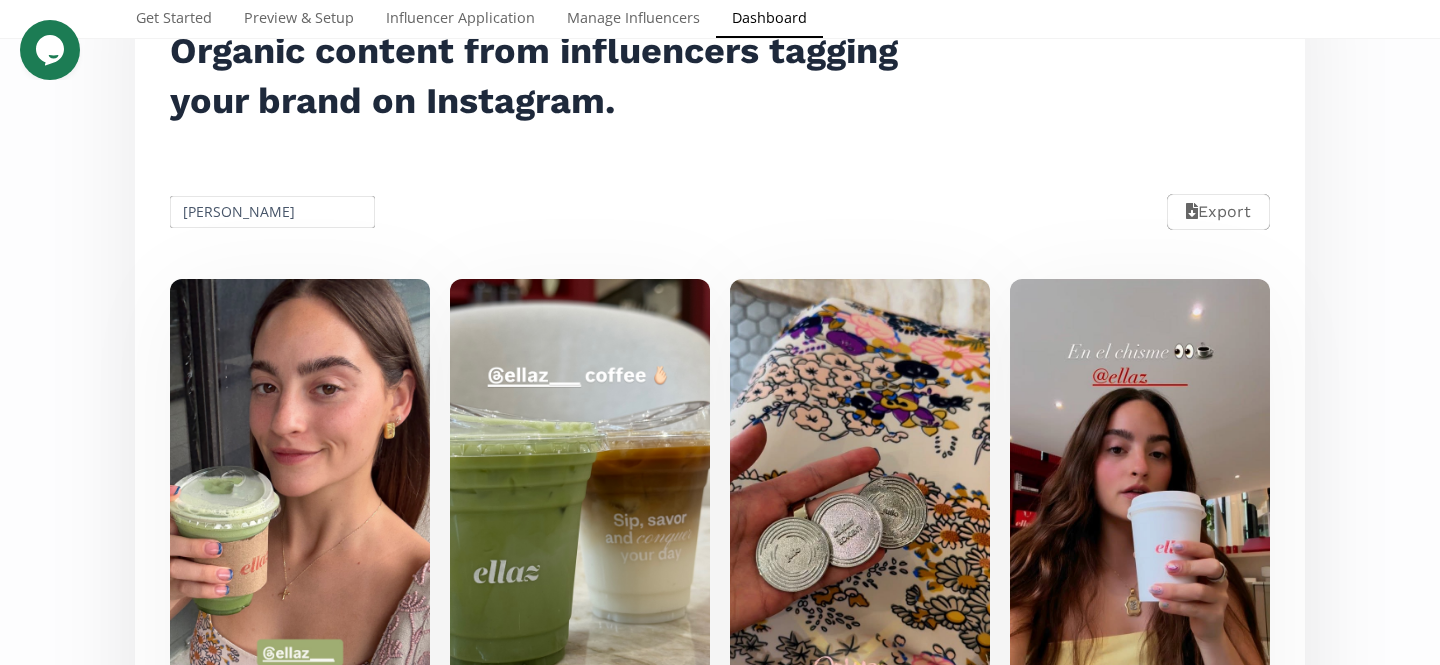 scroll, scrollTop: 322, scrollLeft: 0, axis: vertical 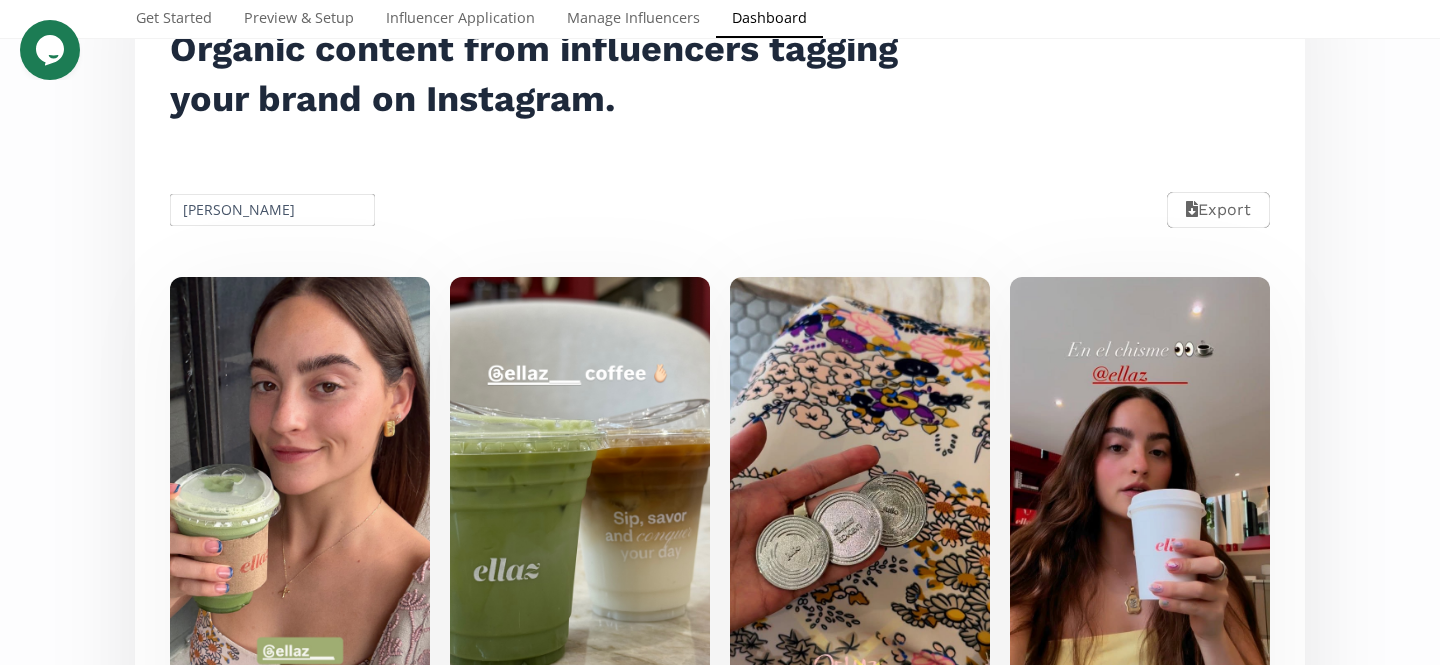 click on "[PERSON_NAME]" at bounding box center [272, 210] 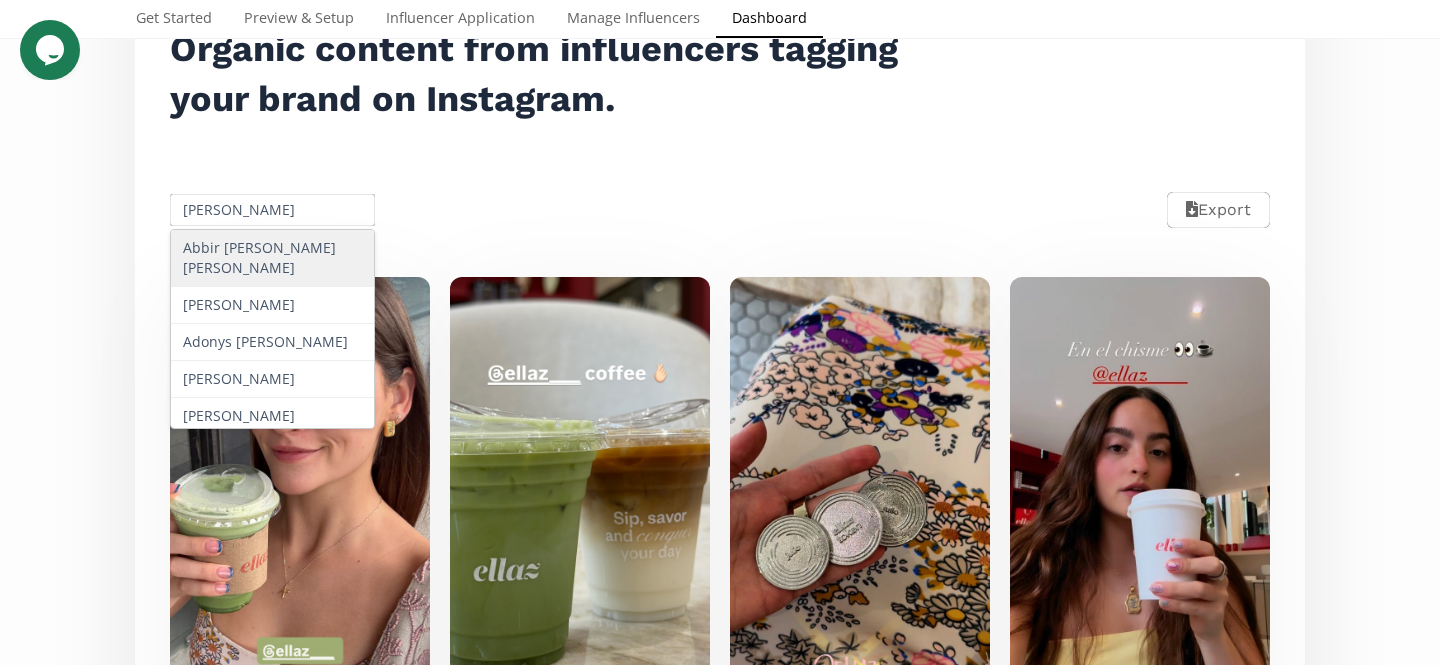 click on "[PERSON_NAME]" at bounding box center [272, 210] 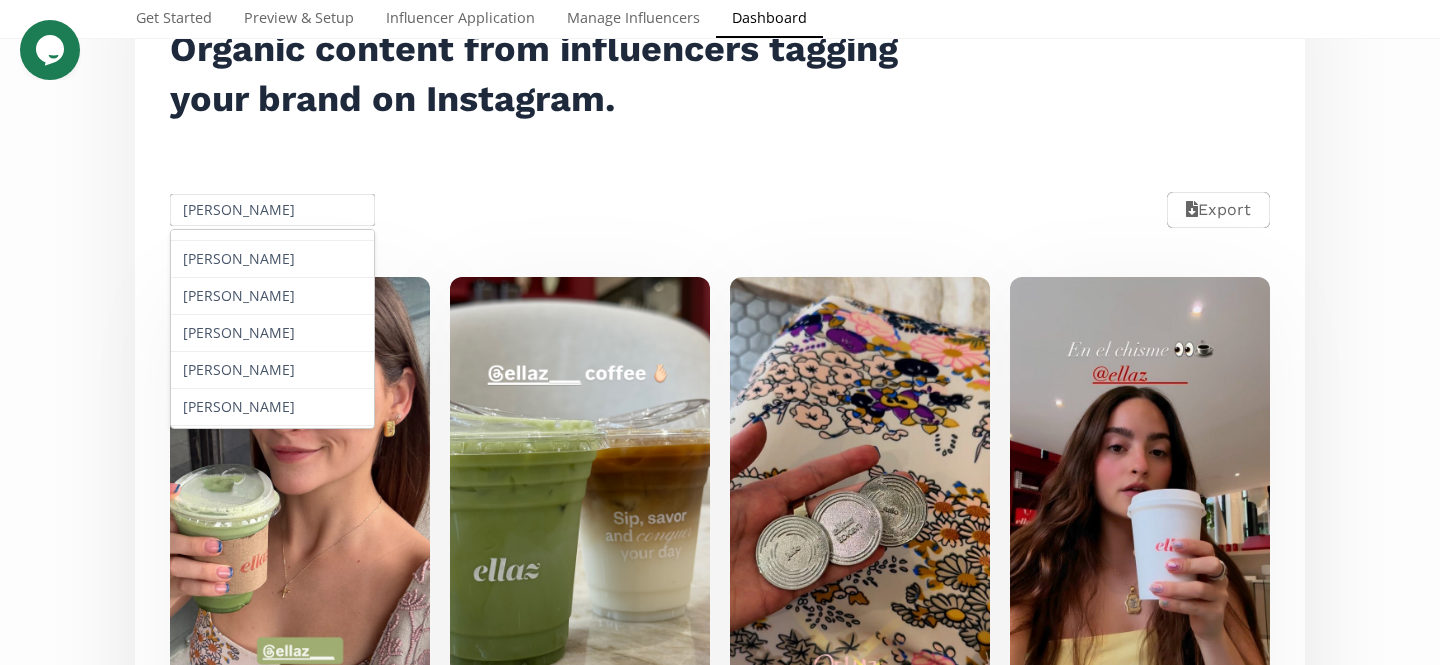 scroll, scrollTop: 0, scrollLeft: 0, axis: both 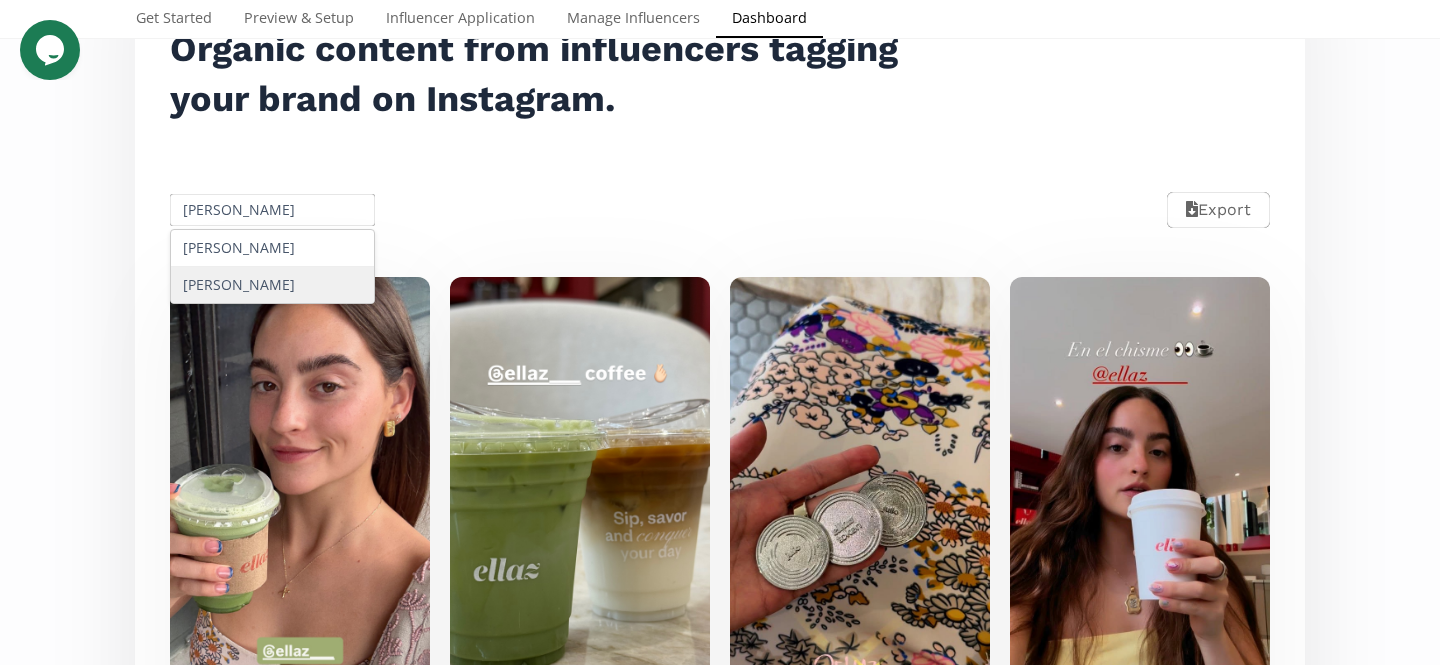 click on "[PERSON_NAME]" at bounding box center [272, 285] 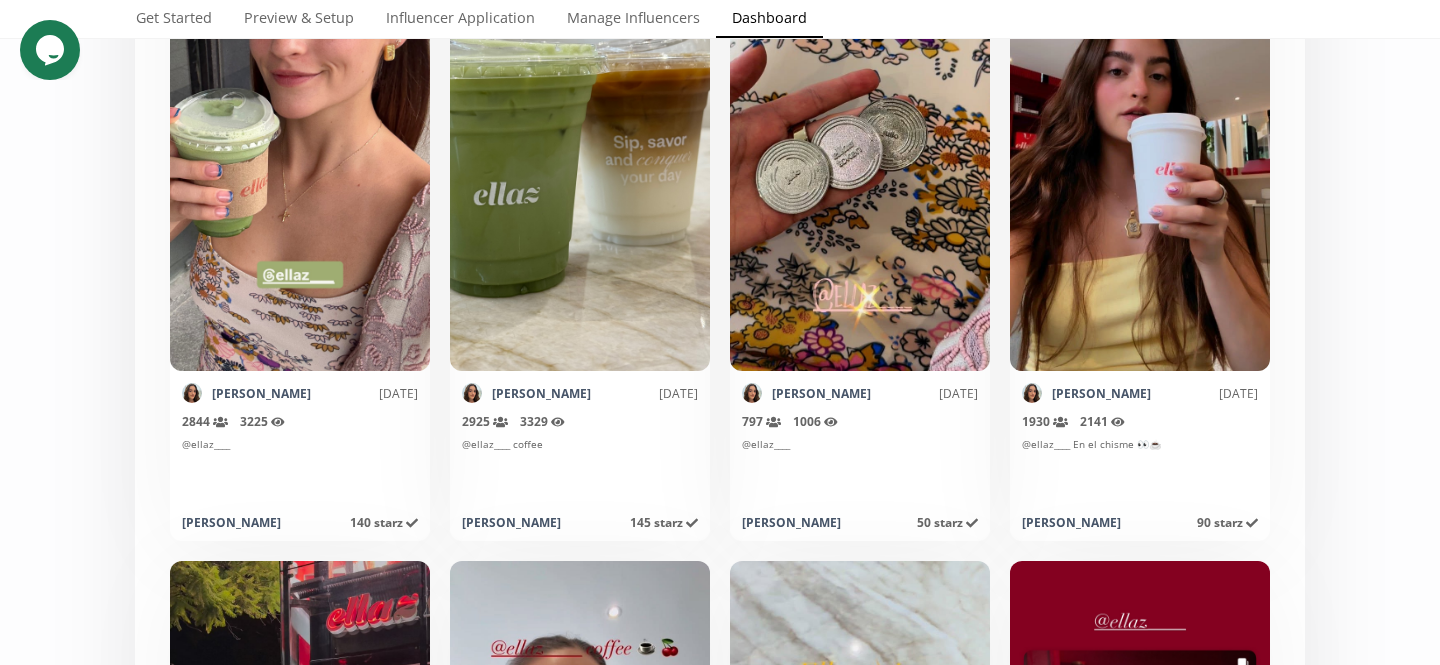 scroll, scrollTop: 0, scrollLeft: 0, axis: both 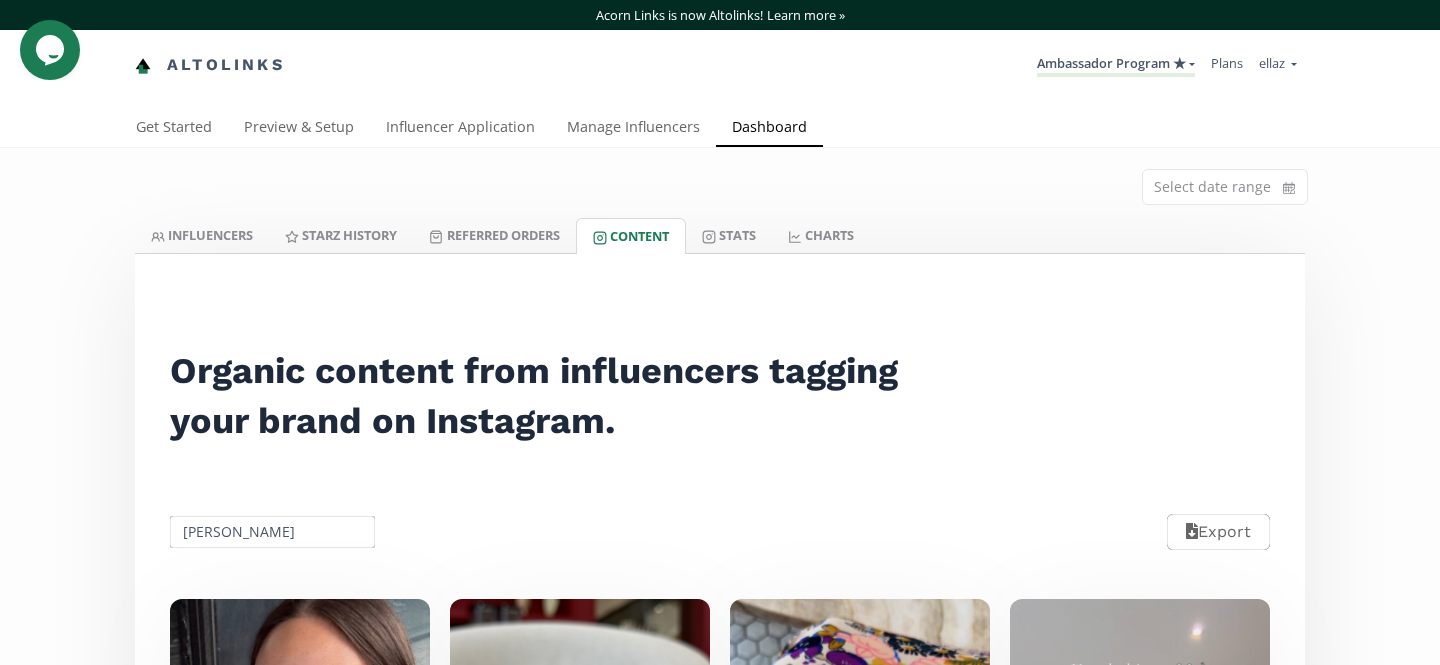 click on "[PERSON_NAME]" at bounding box center (272, 532) 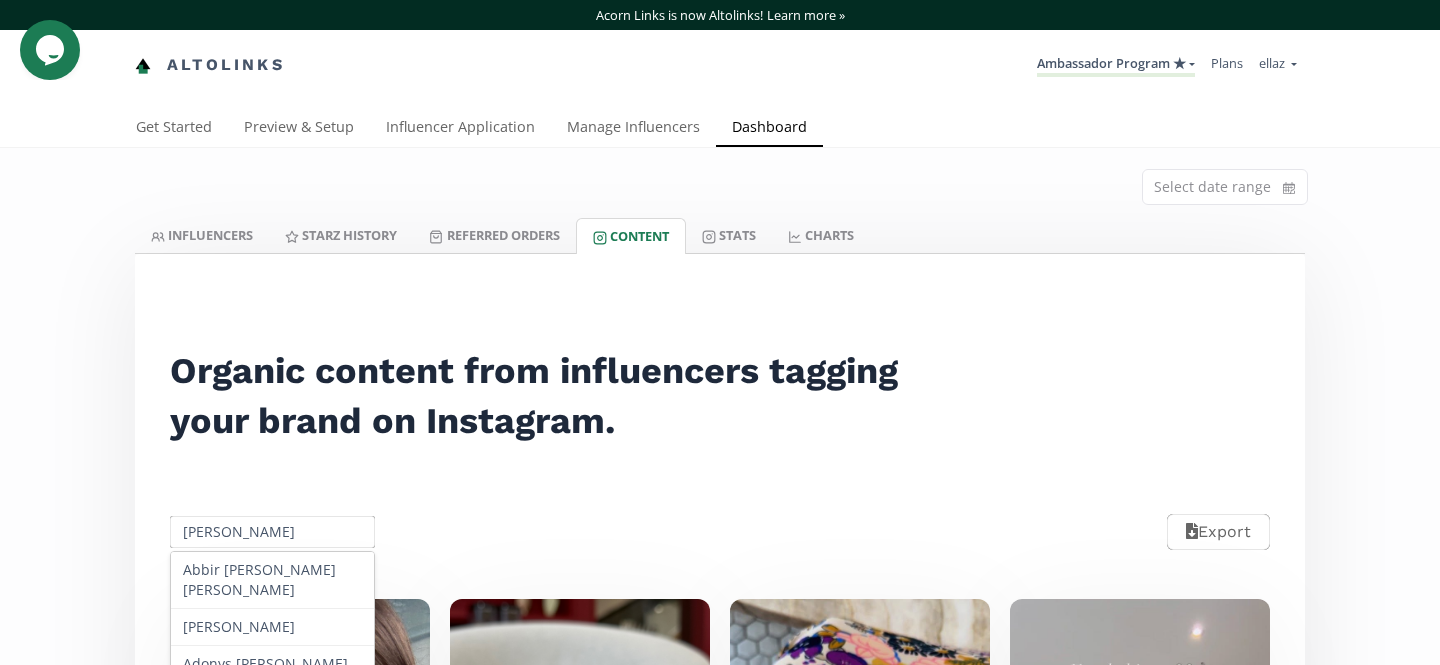 click on "Camila Rodríguez" at bounding box center (272, 532) 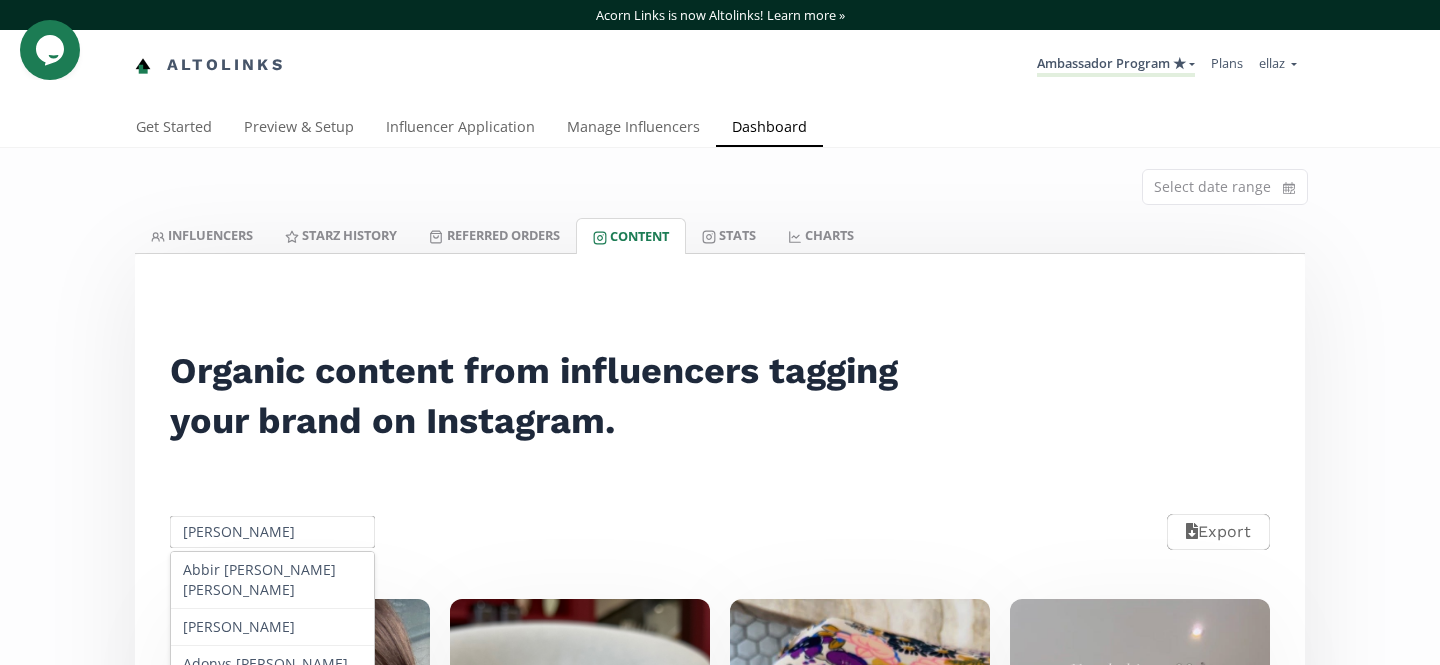 click on "Camila Rodríguez" at bounding box center [272, 532] 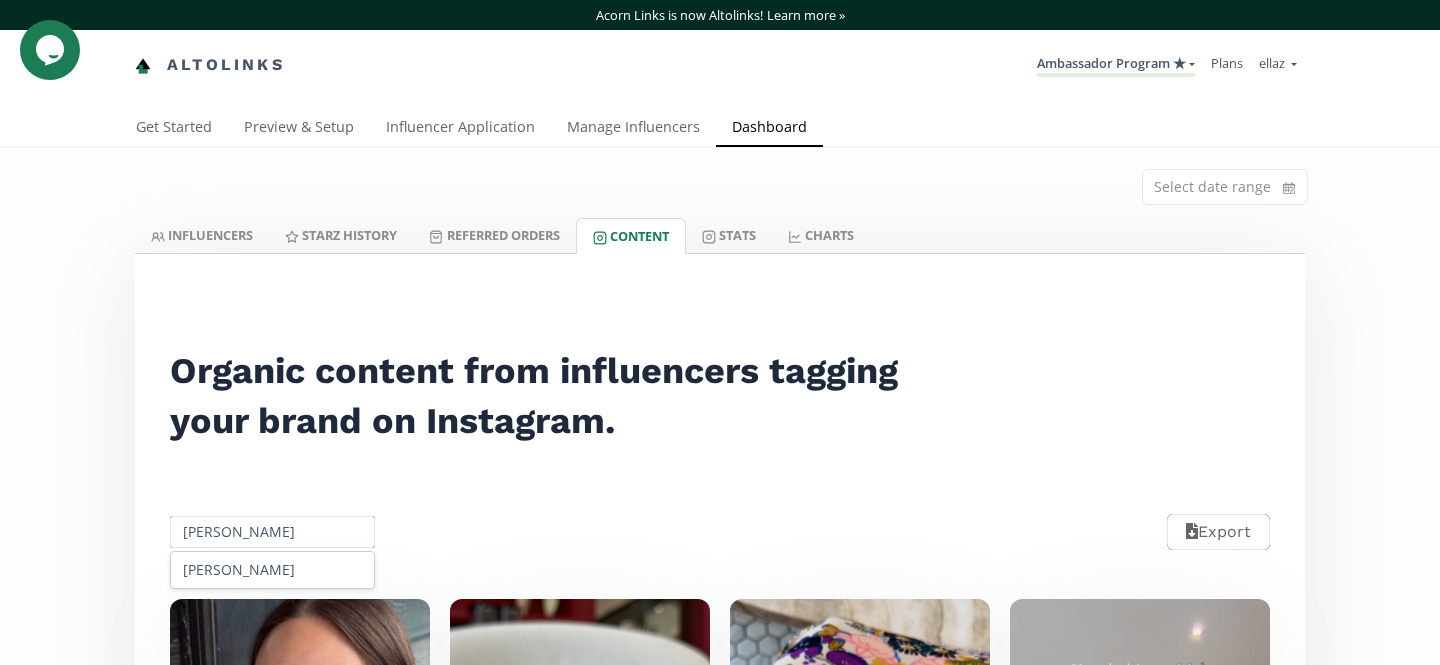 type on "Mariana Garza" 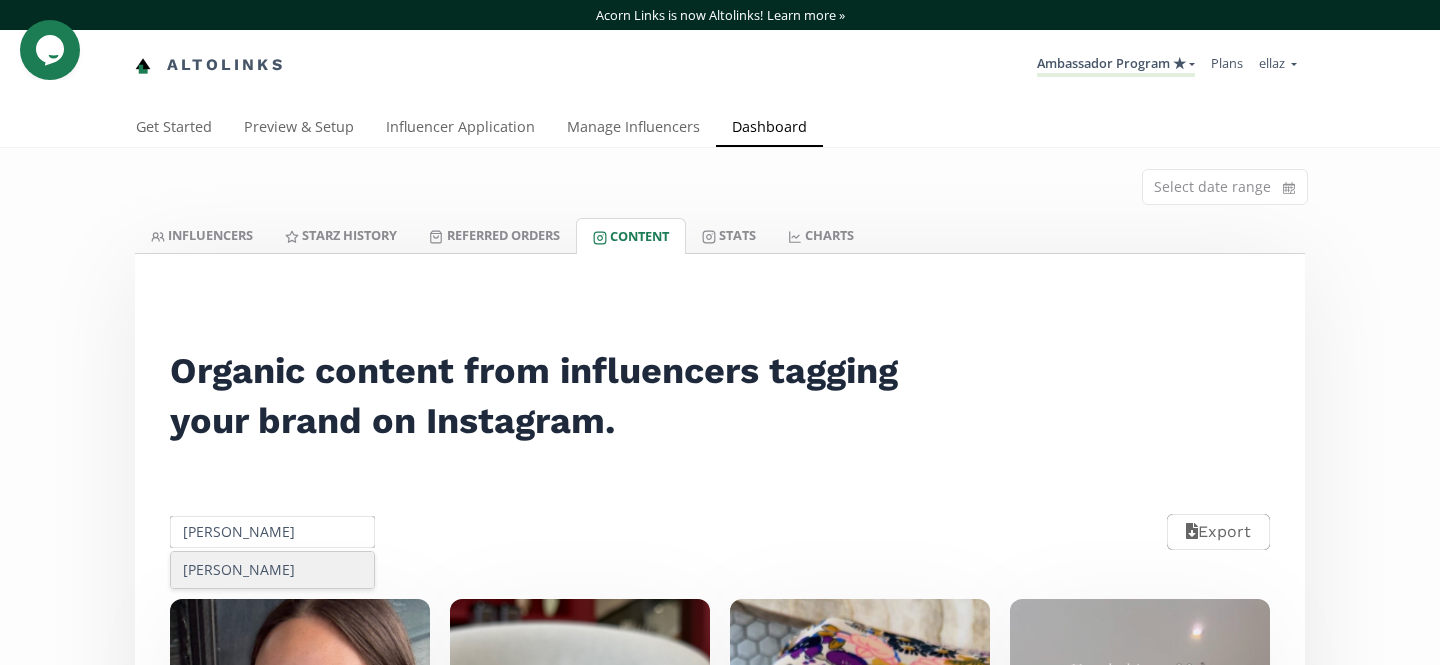 click on "Mariana Garza" at bounding box center [272, 570] 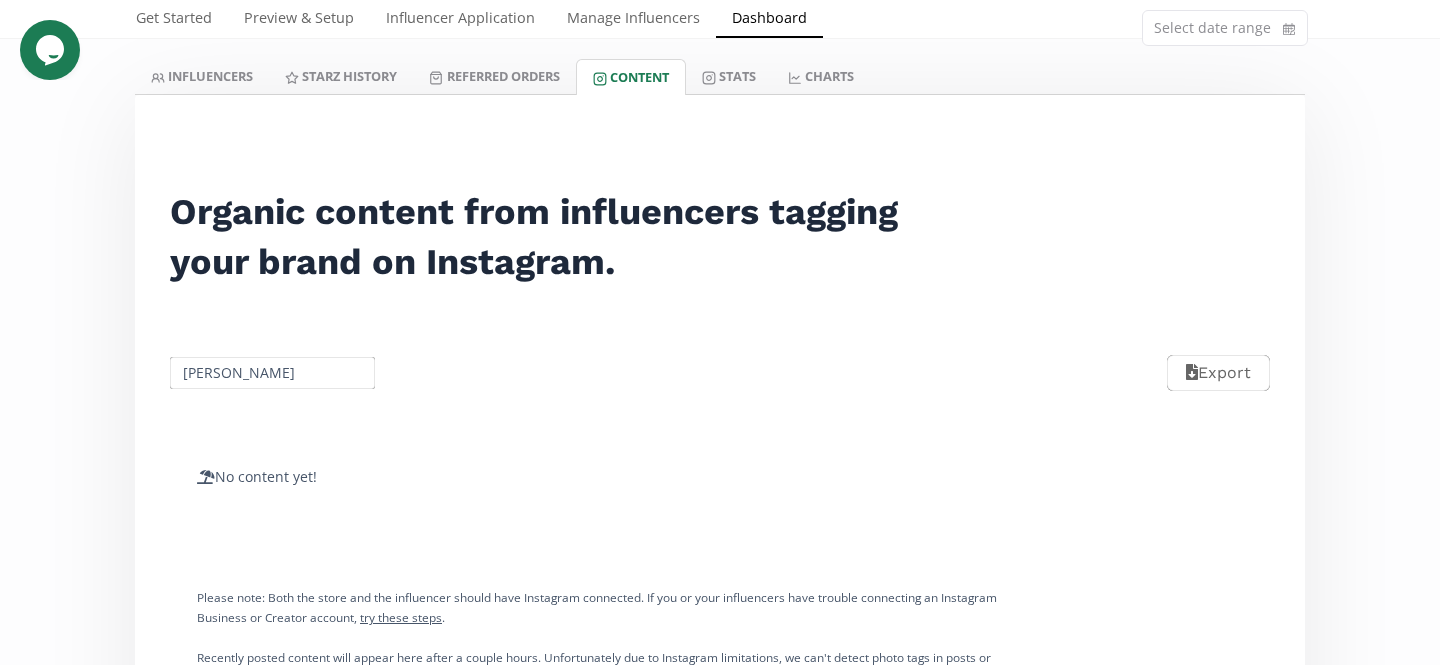scroll, scrollTop: 161, scrollLeft: 0, axis: vertical 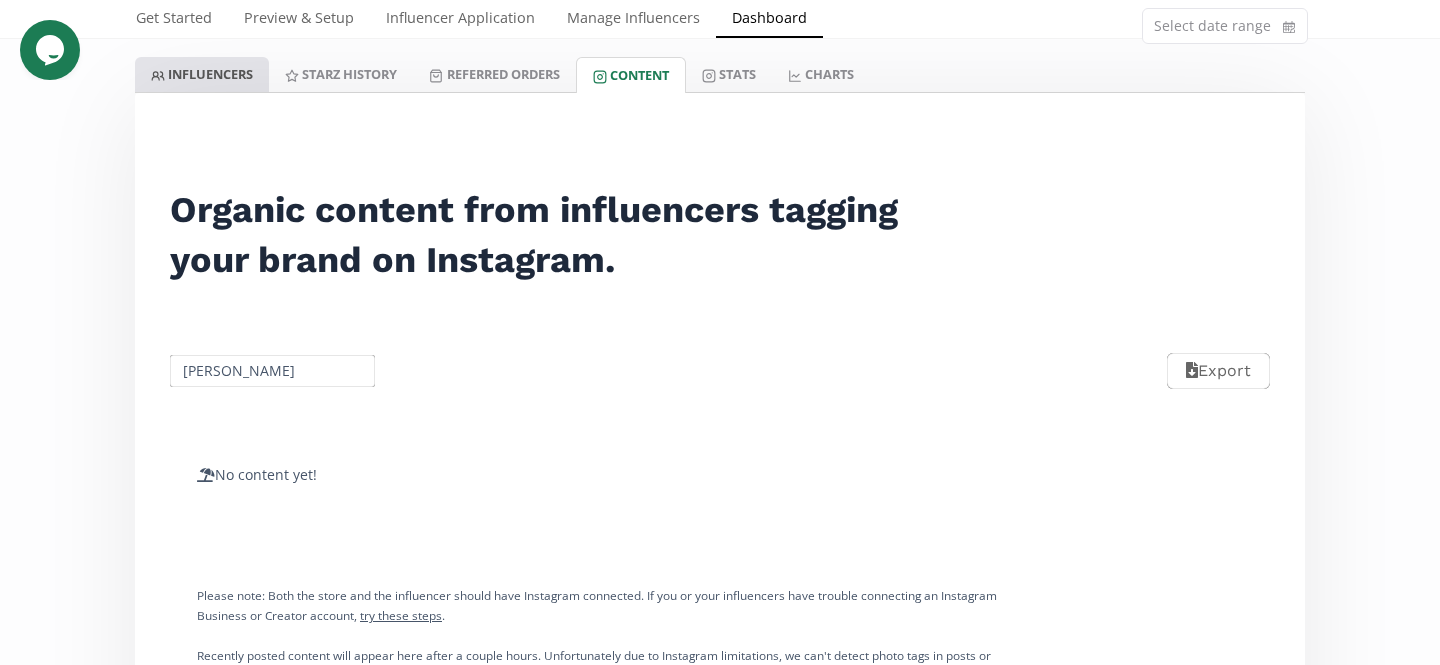 click on "INFLUENCERS" at bounding box center [202, 74] 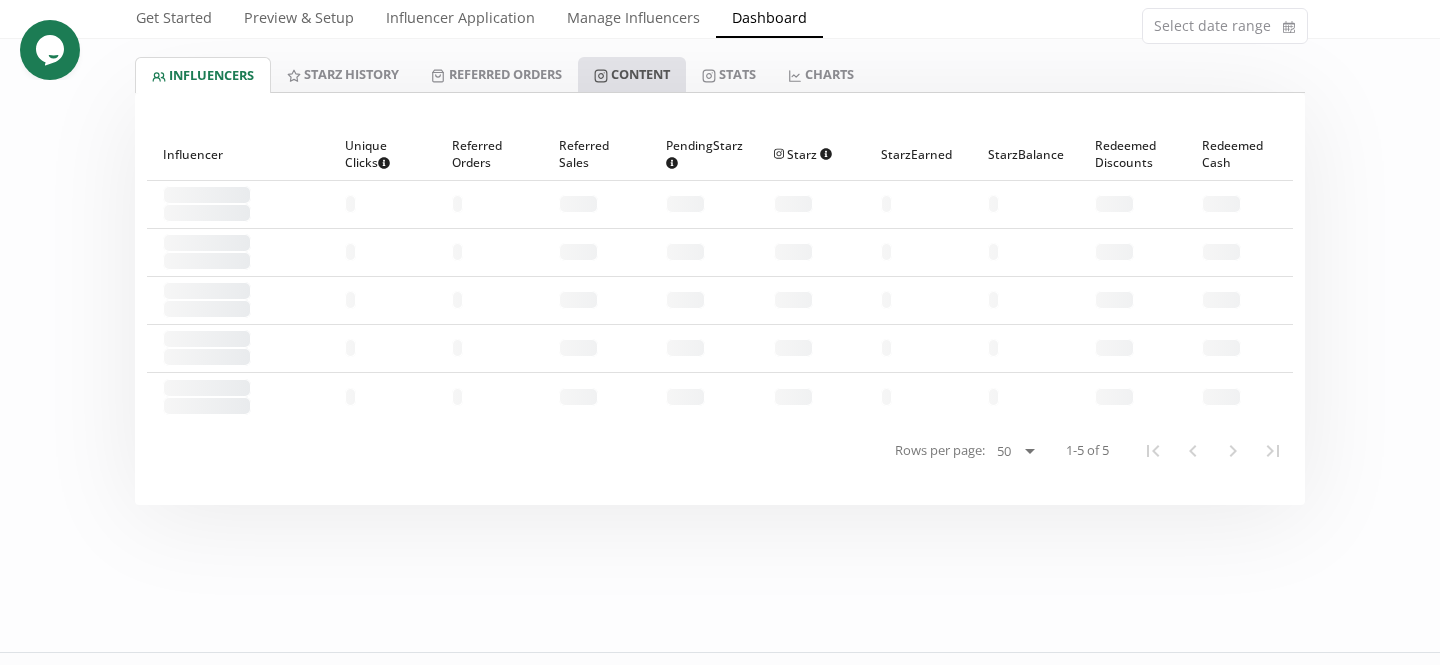 click on "Content" at bounding box center [632, 74] 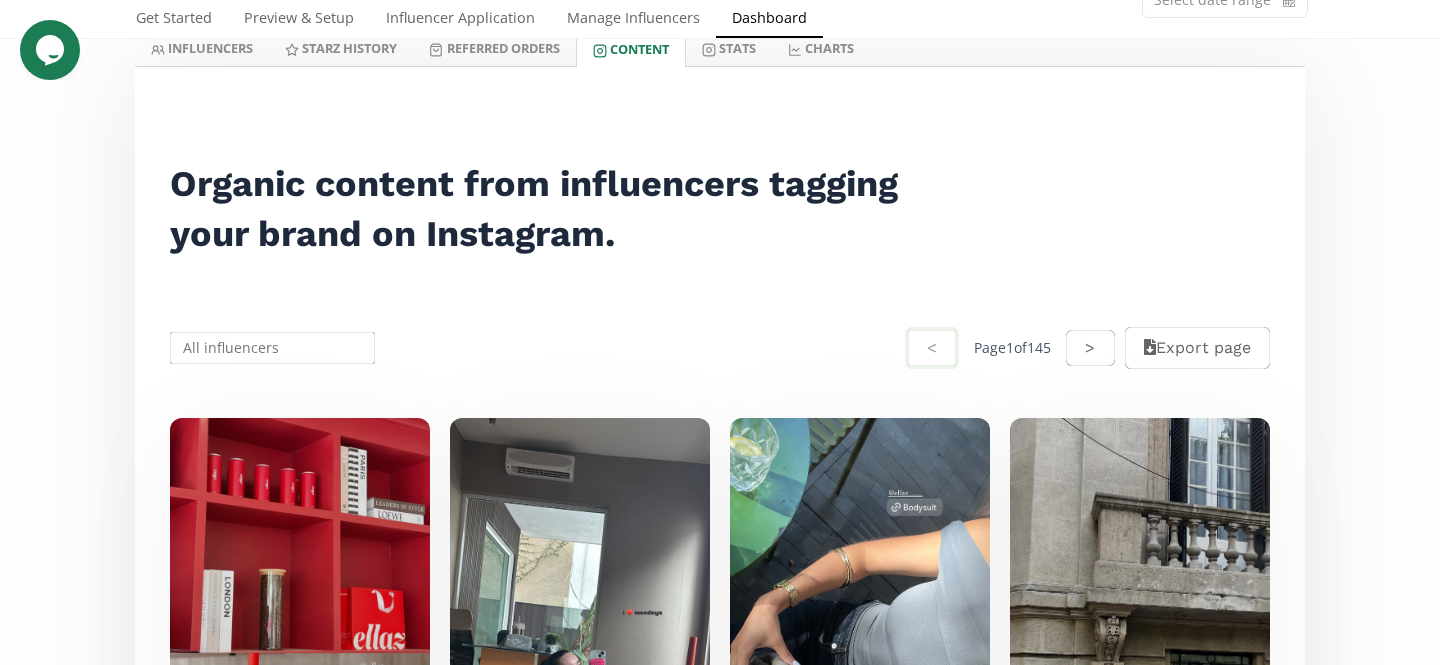 scroll, scrollTop: 172, scrollLeft: 0, axis: vertical 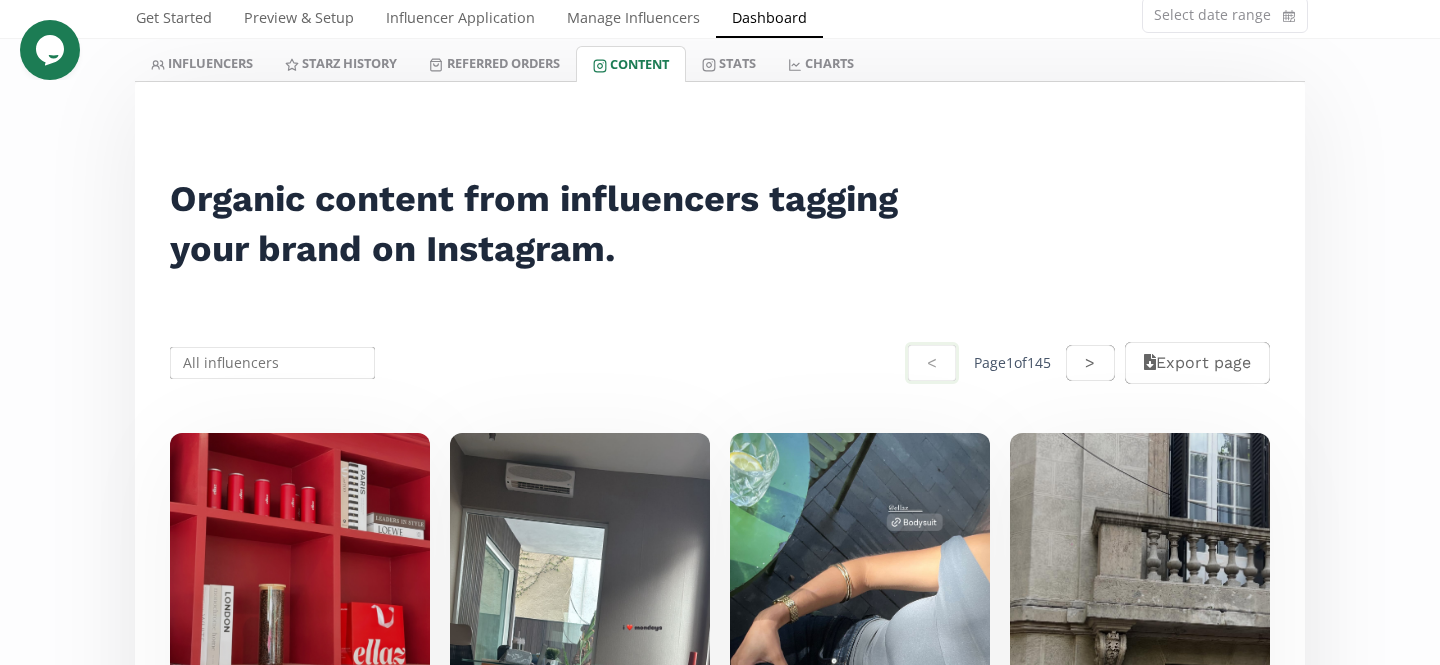 click at bounding box center [272, 363] 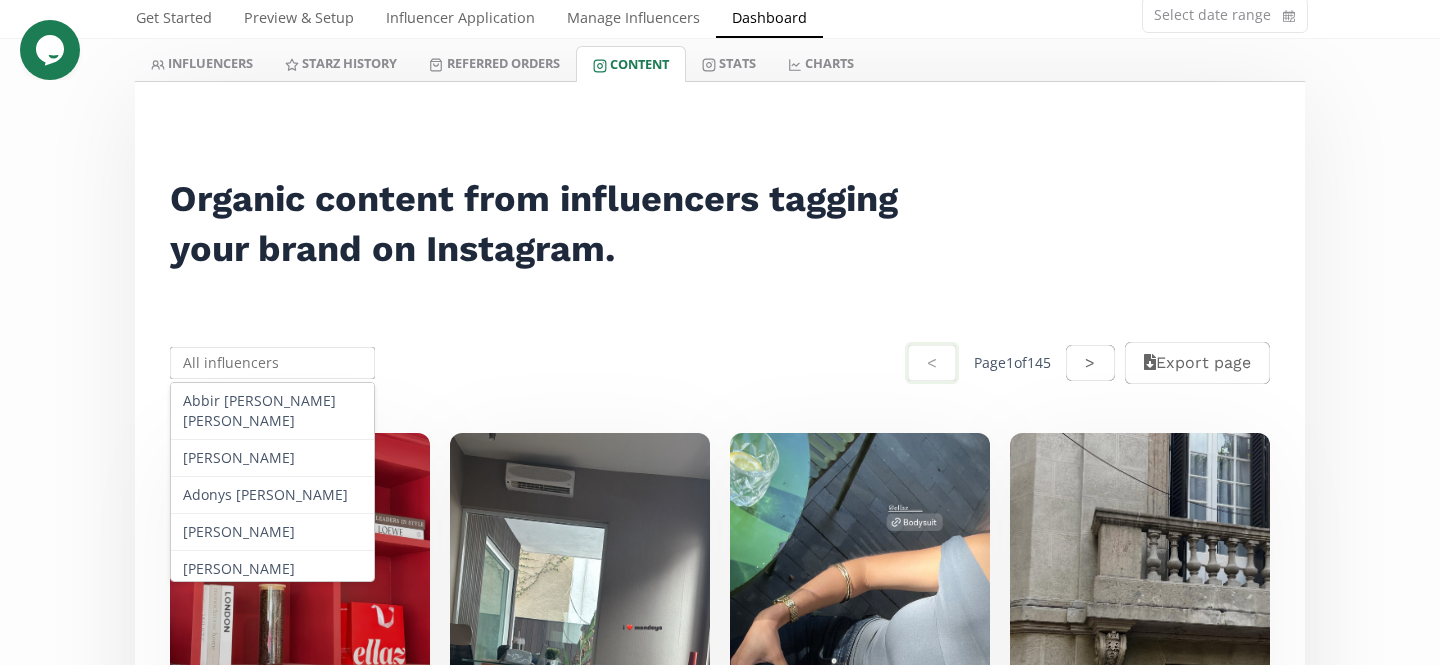 paste on "https://app.altolinks.com/influencer_program/dashboard?tab=3" 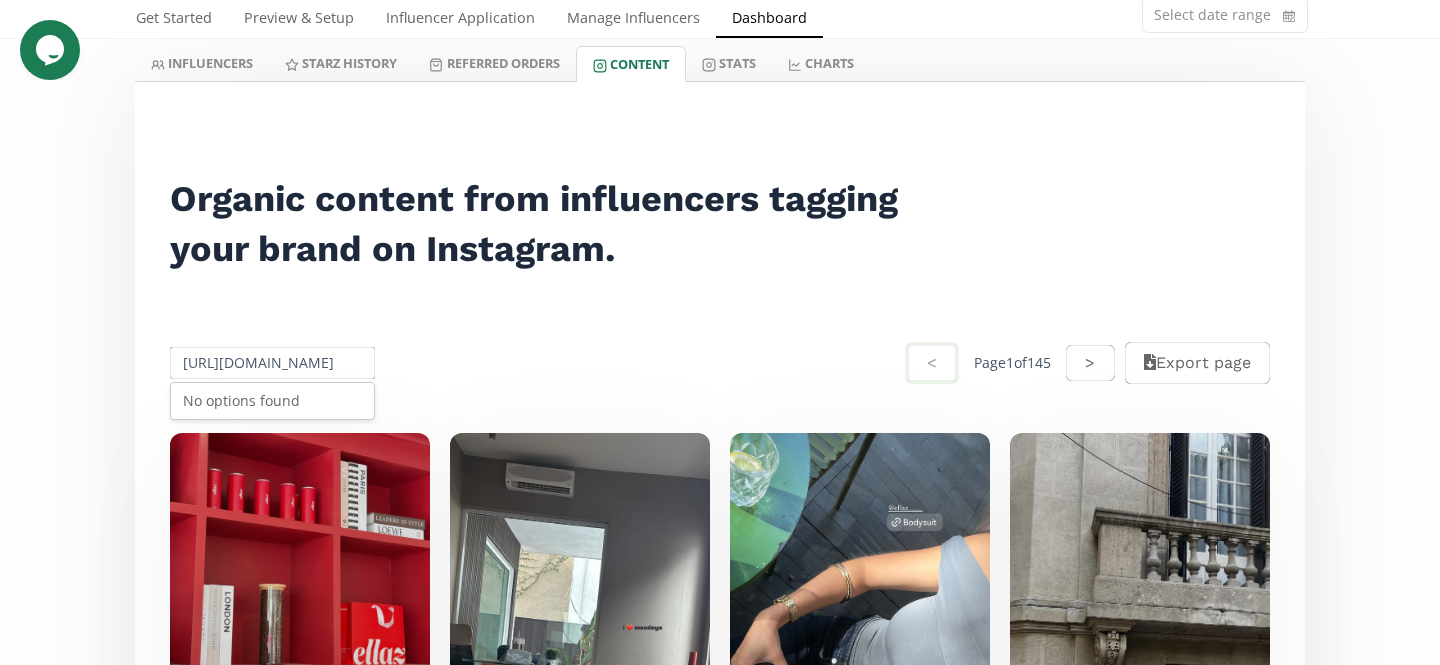 scroll, scrollTop: 0, scrollLeft: 257, axis: horizontal 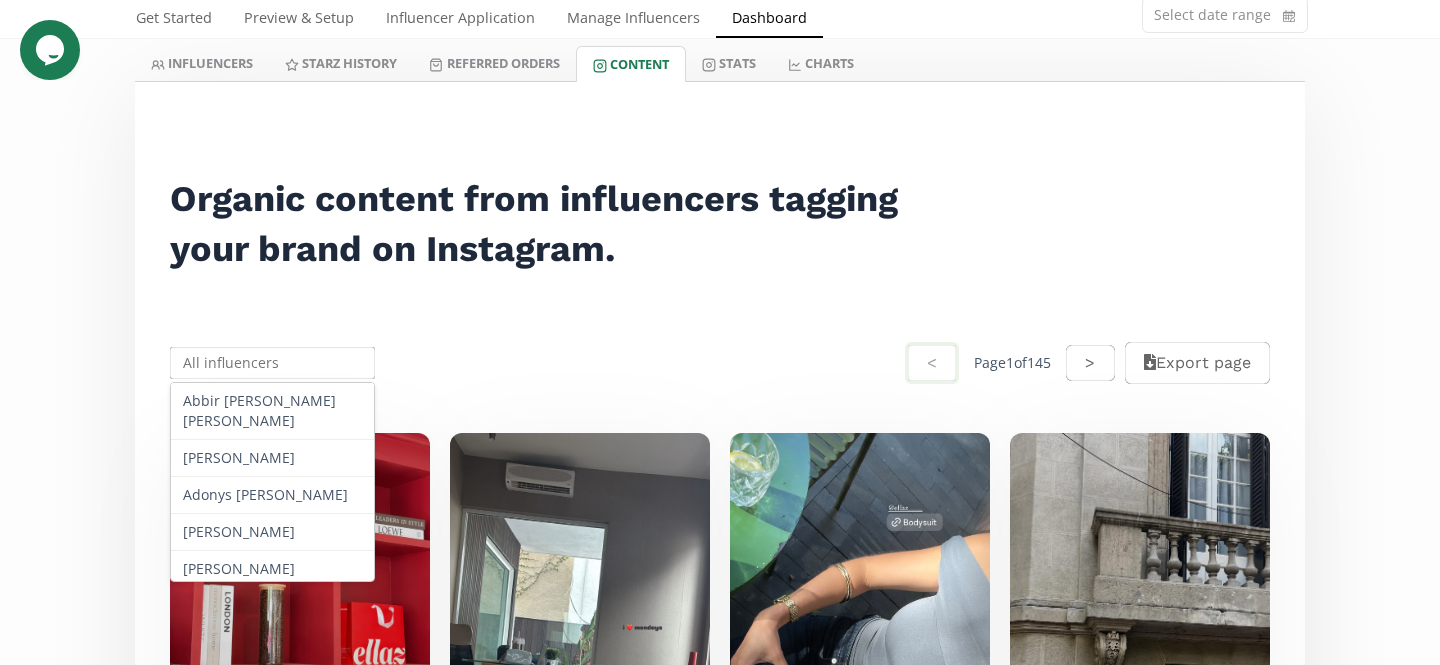 paste on "Melissa Cibrian" 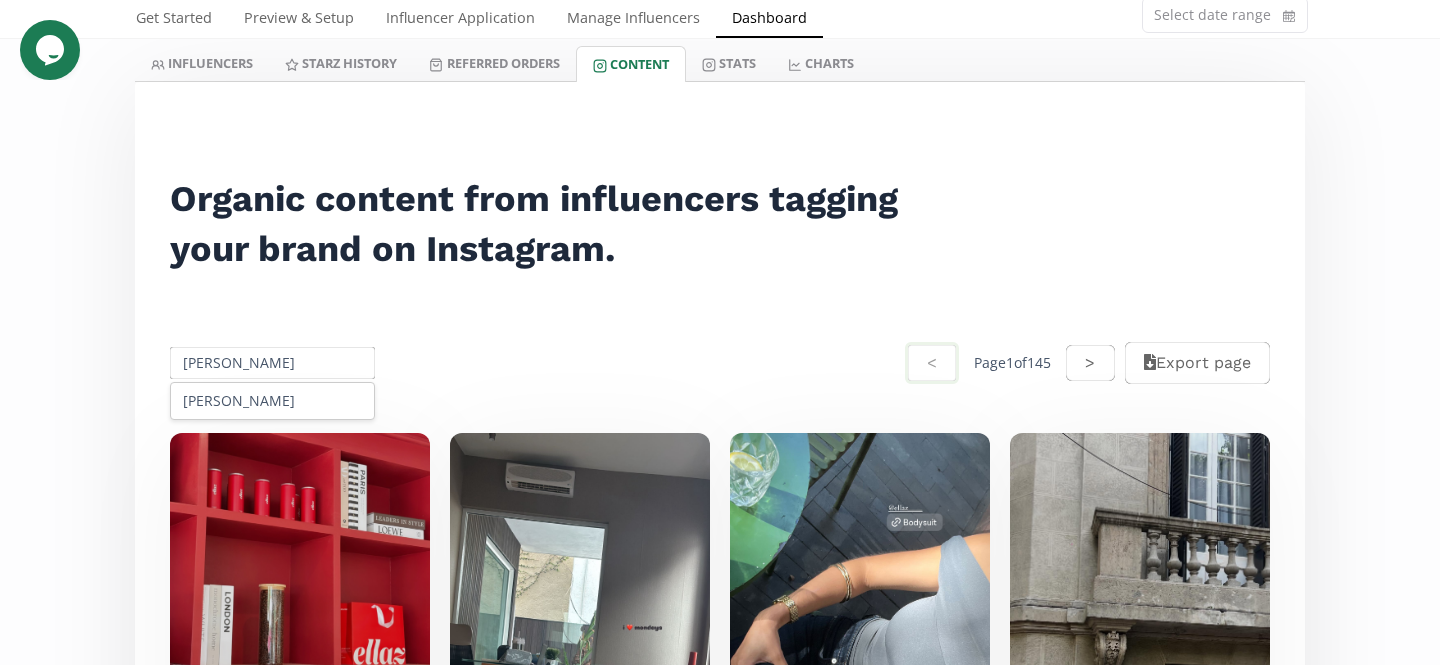 click on "Melissa Cibrian" at bounding box center [272, 401] 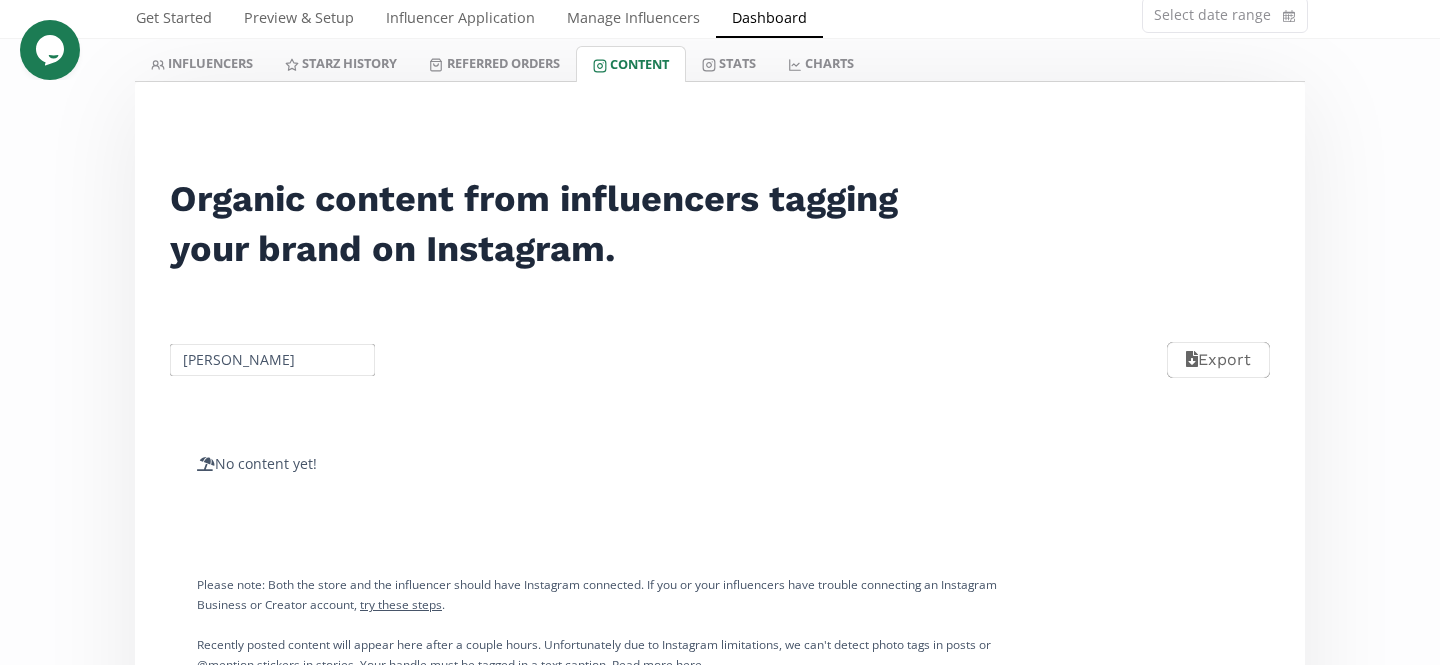 click on "Melissa Cibrian" at bounding box center (272, 360) 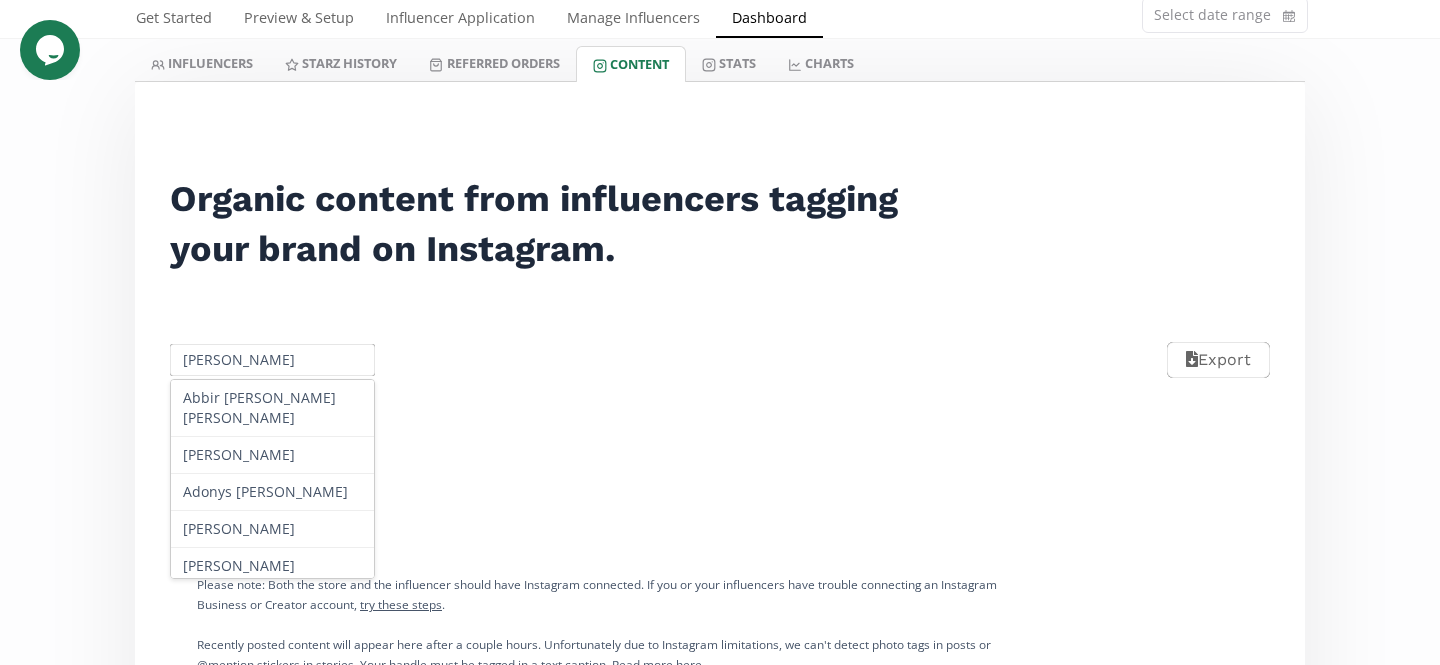 click on "Melissa Cibrian" at bounding box center [272, 360] 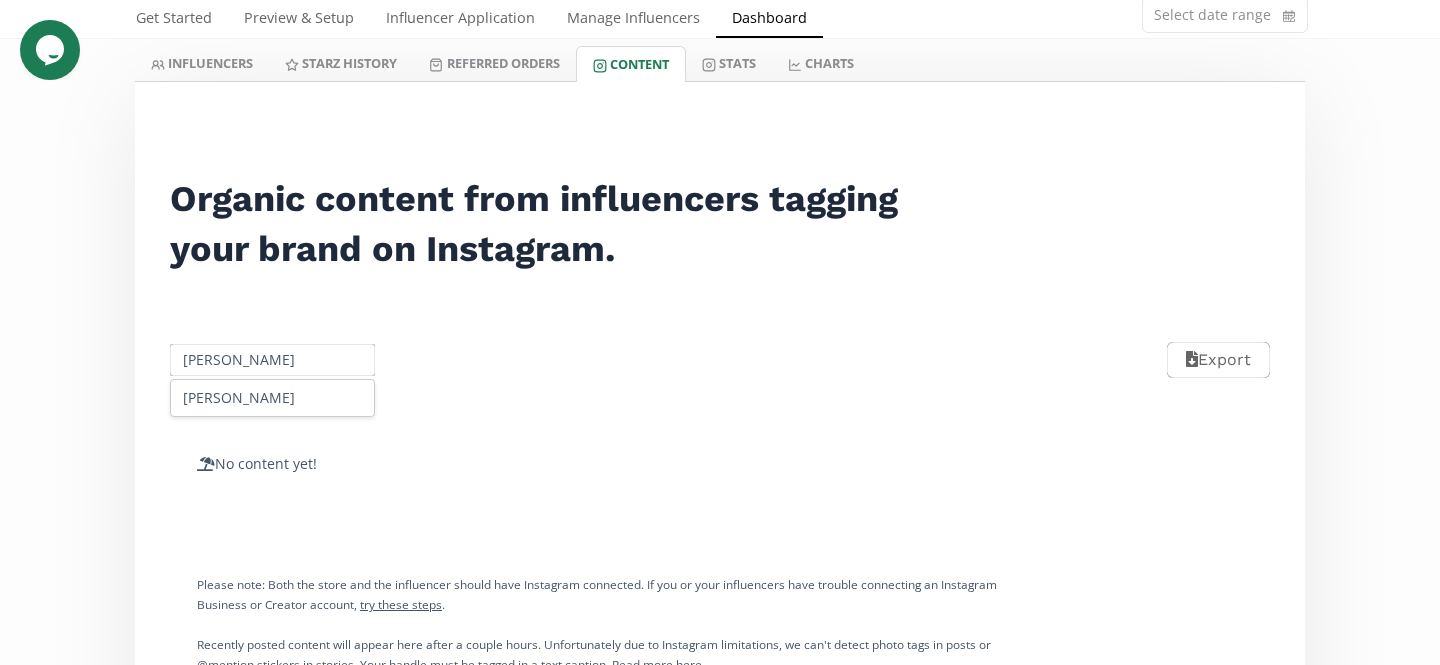 click on "Mara Blanco" at bounding box center (272, 398) 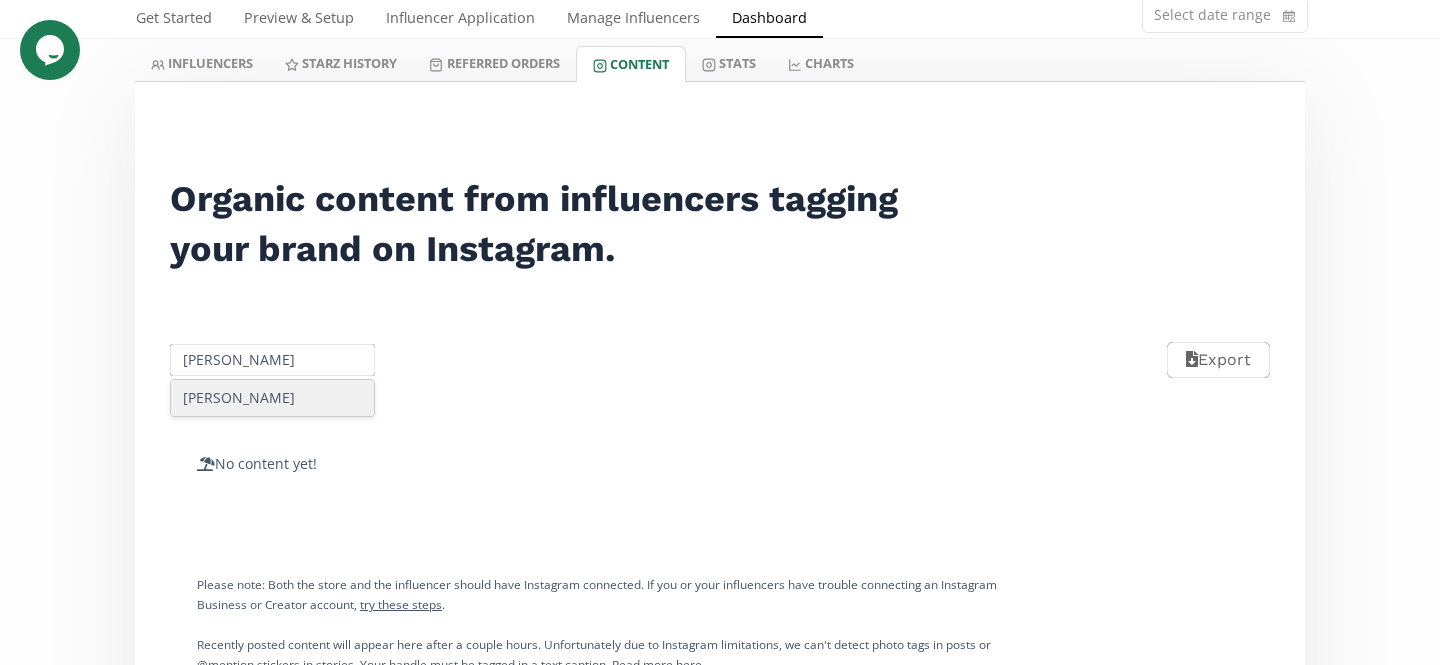 click on "Mara Blanco" at bounding box center (272, 398) 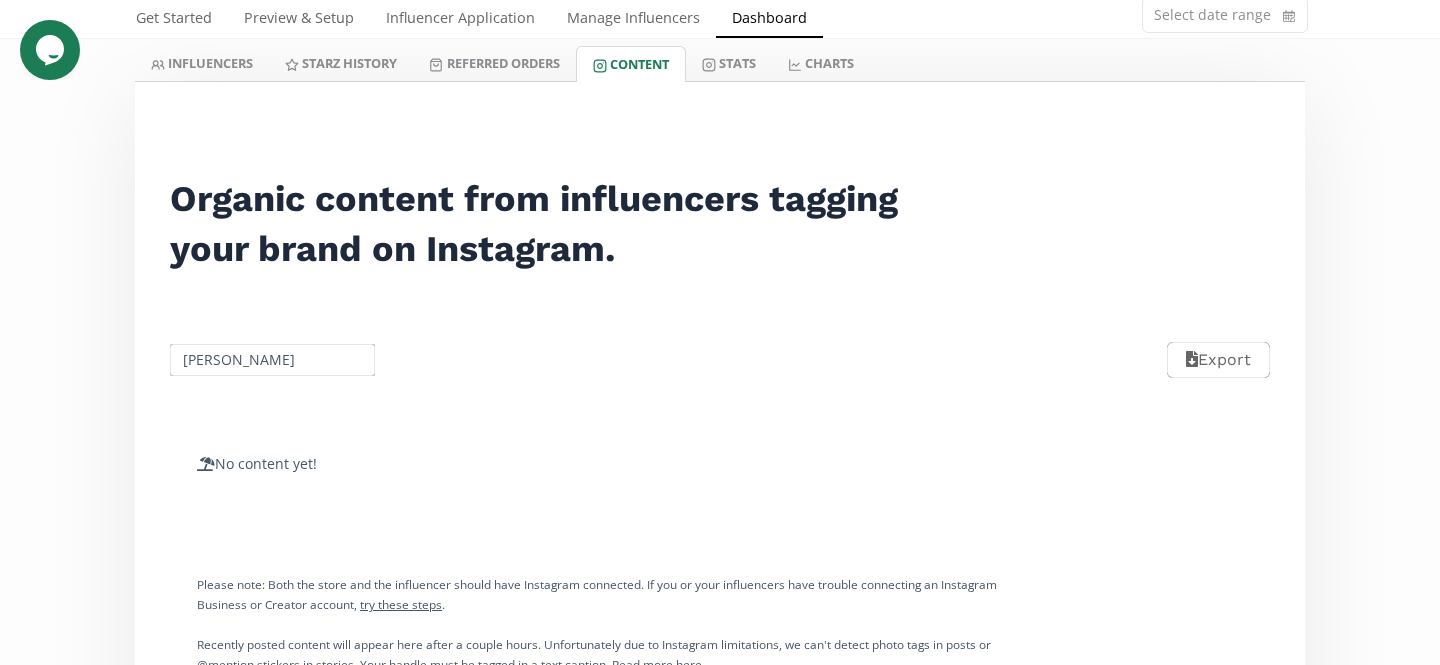 click on "Mara Blanco" at bounding box center [272, 360] 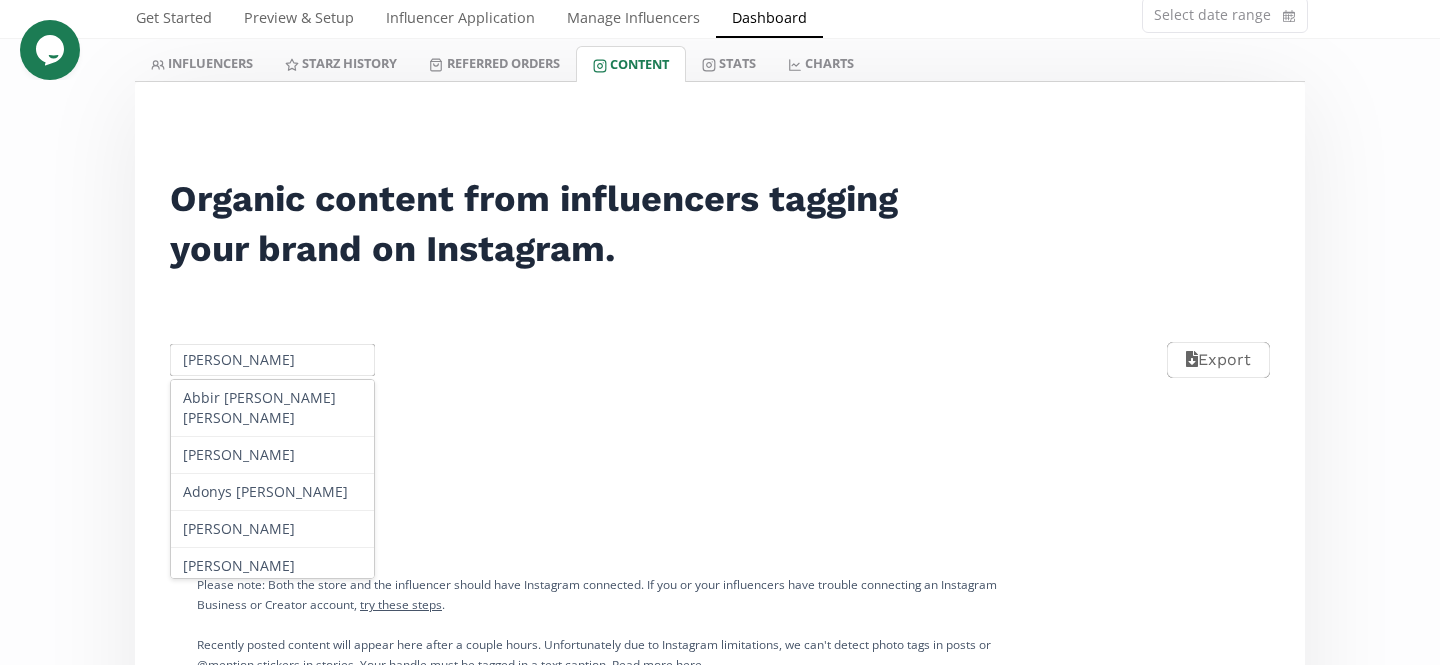 click on "Mara Blanco" at bounding box center (272, 360) 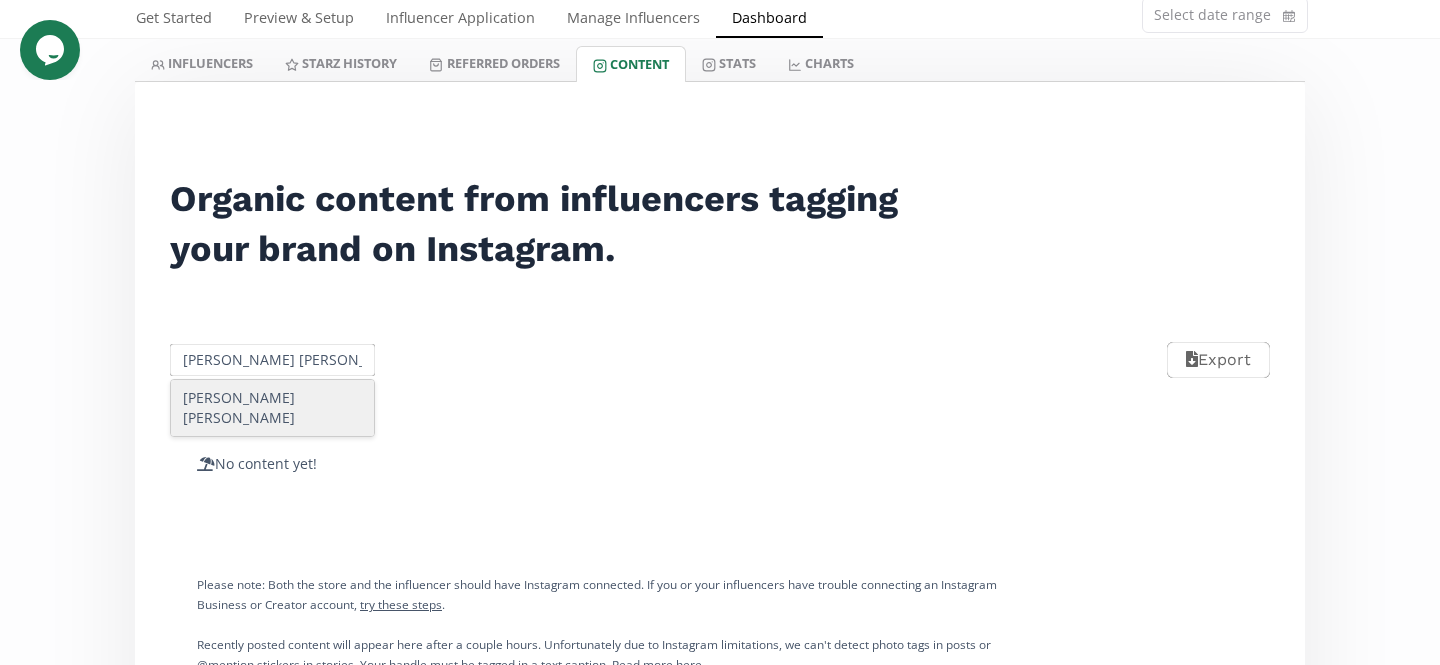 click on "Andrea Pérez Loperena" at bounding box center (272, 408) 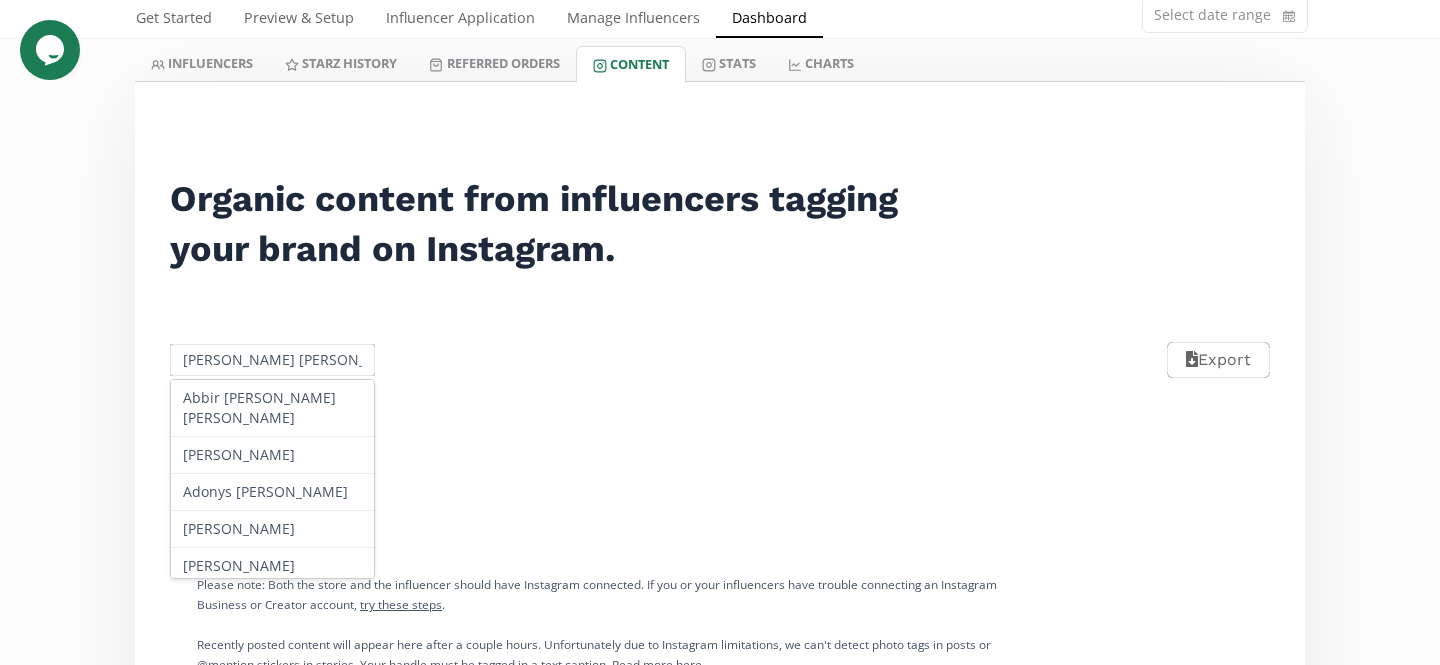 click on "Andrea Pérez Loperena" at bounding box center (272, 360) 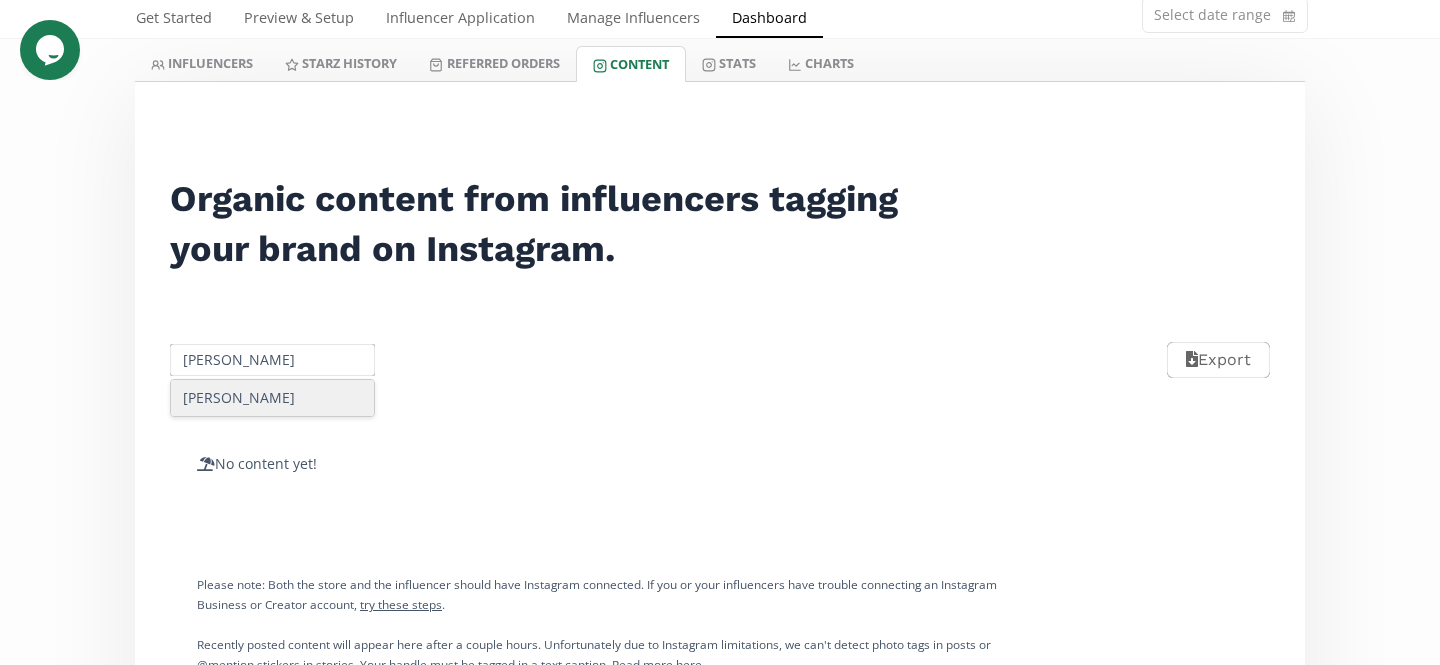 click on "Mariana Guadarrama" at bounding box center [272, 398] 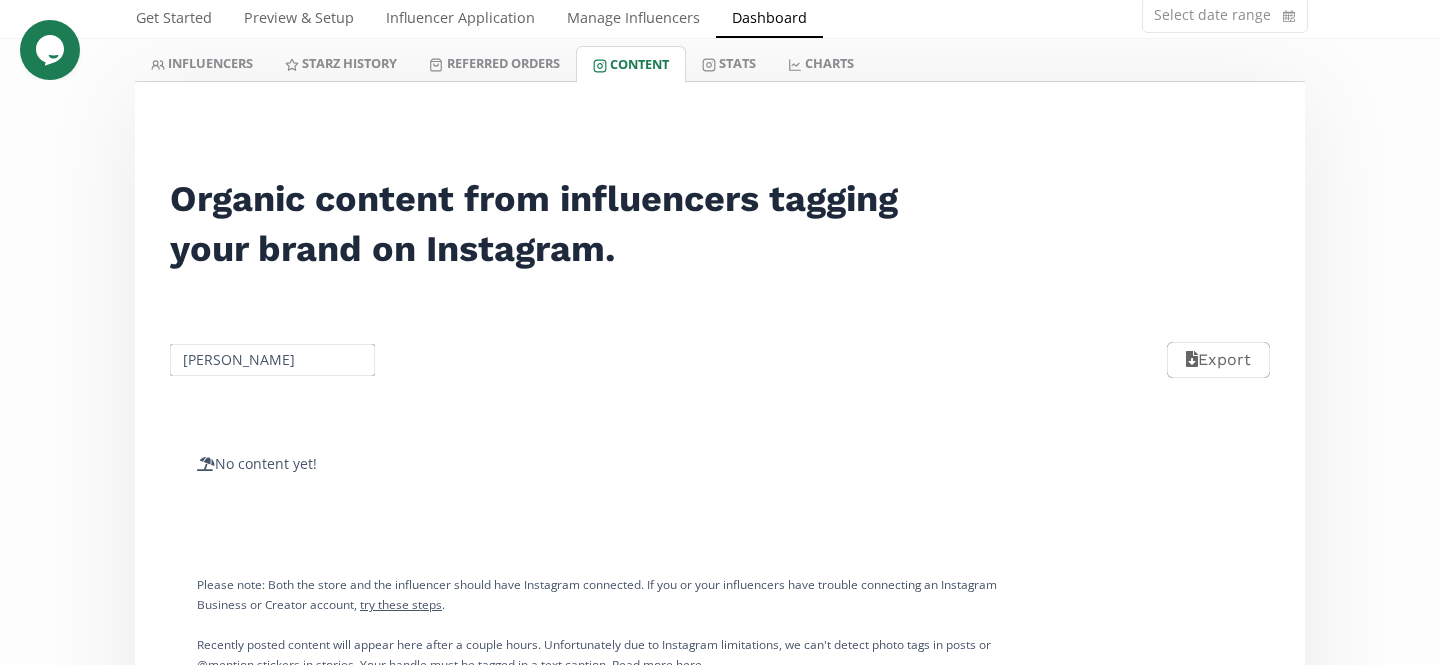 click on "Mariana Guadarrama" at bounding box center (272, 360) 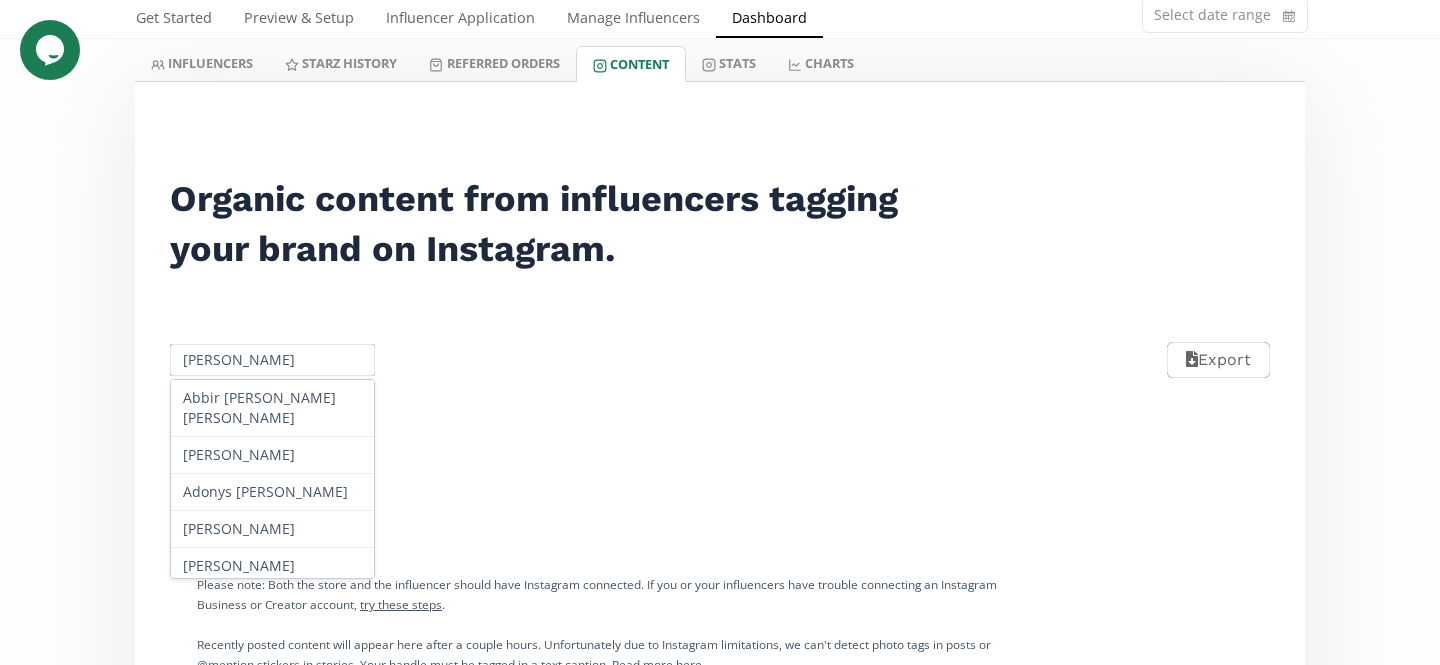click on "Mariana Guadarrama" at bounding box center (272, 360) 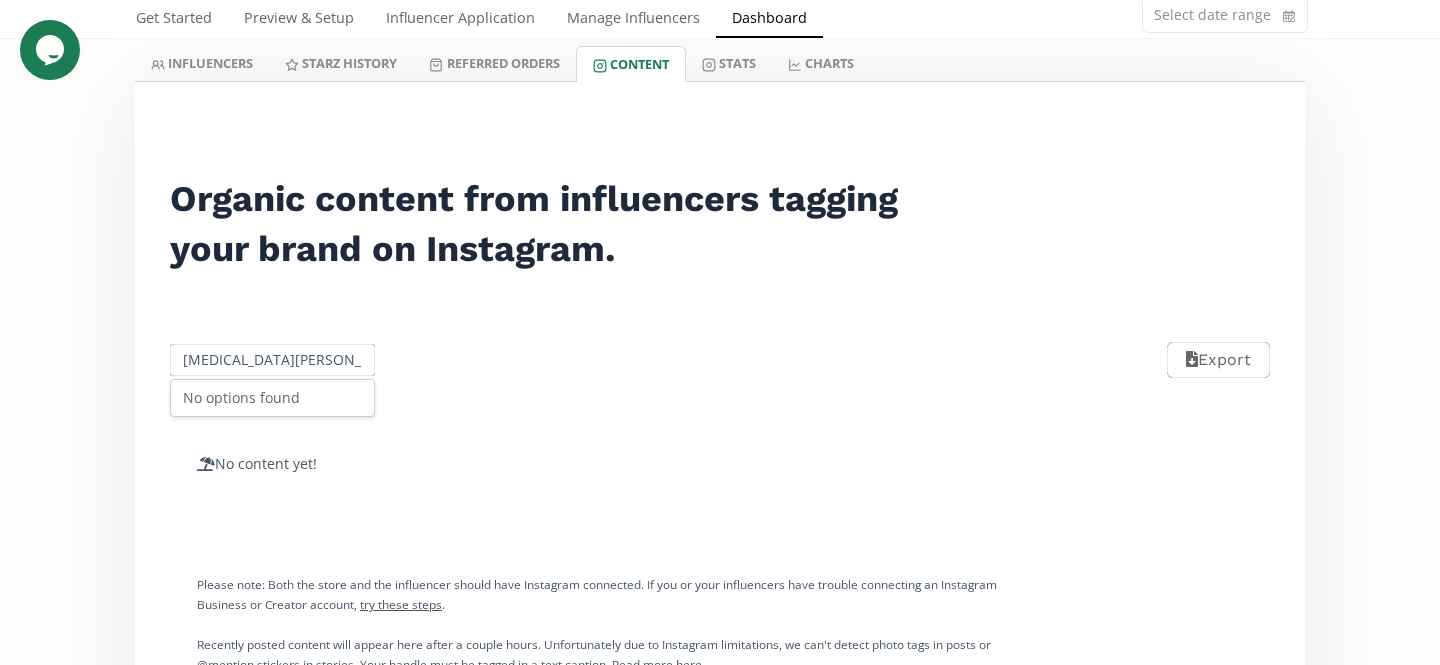 type on "Alexia Albor" 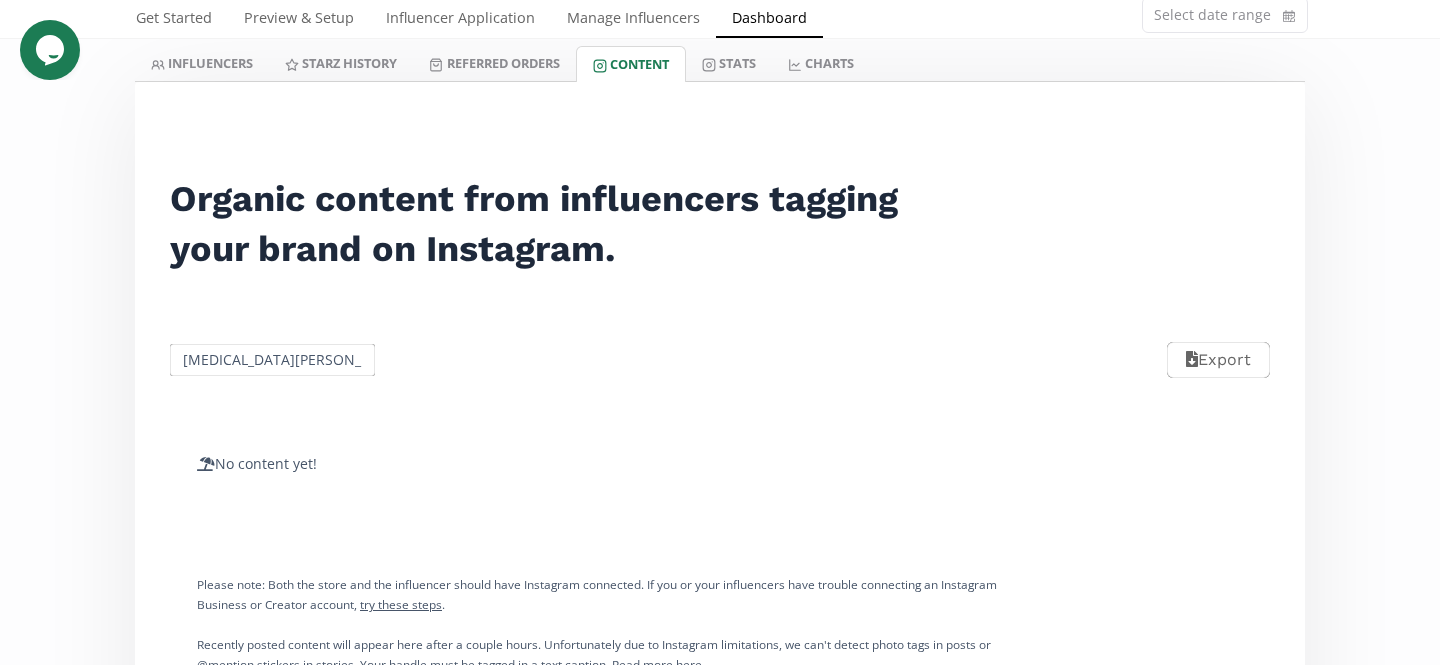 drag, startPoint x: 465, startPoint y: 373, endPoint x: 381, endPoint y: 373, distance: 84 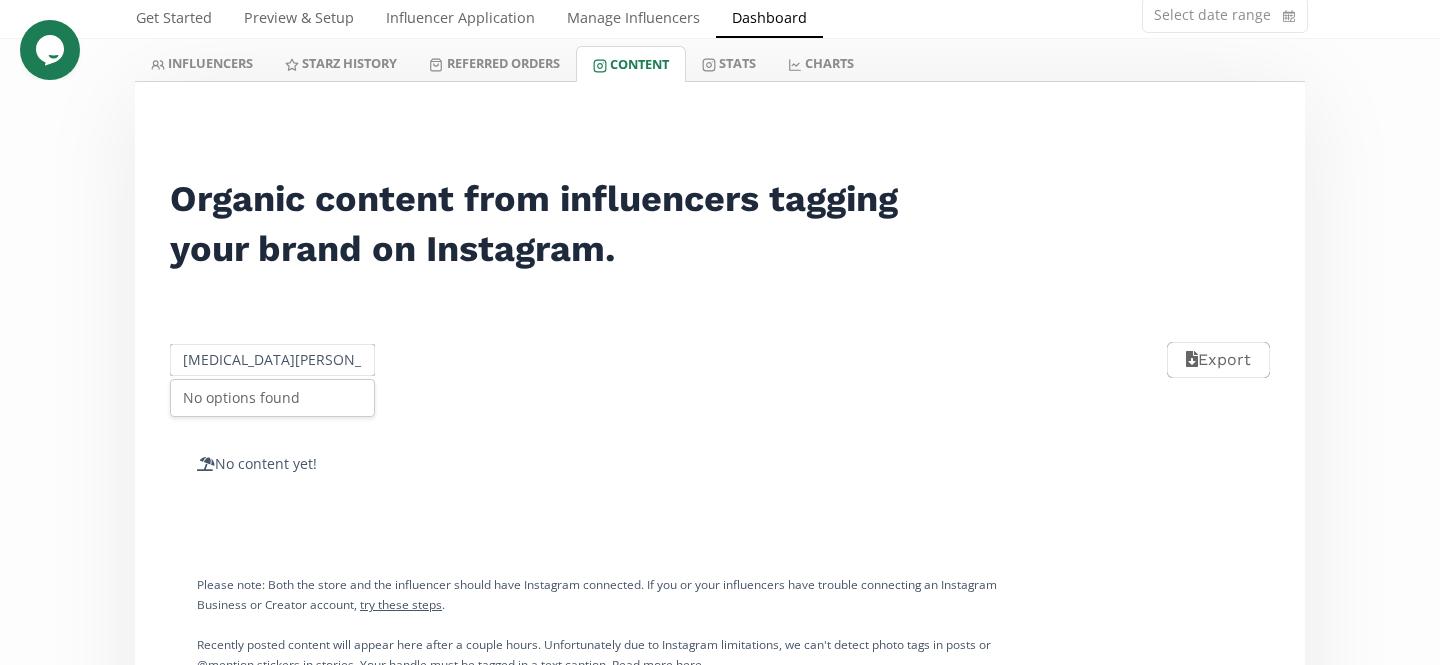 click on "Alexia Albor" at bounding box center [272, 360] 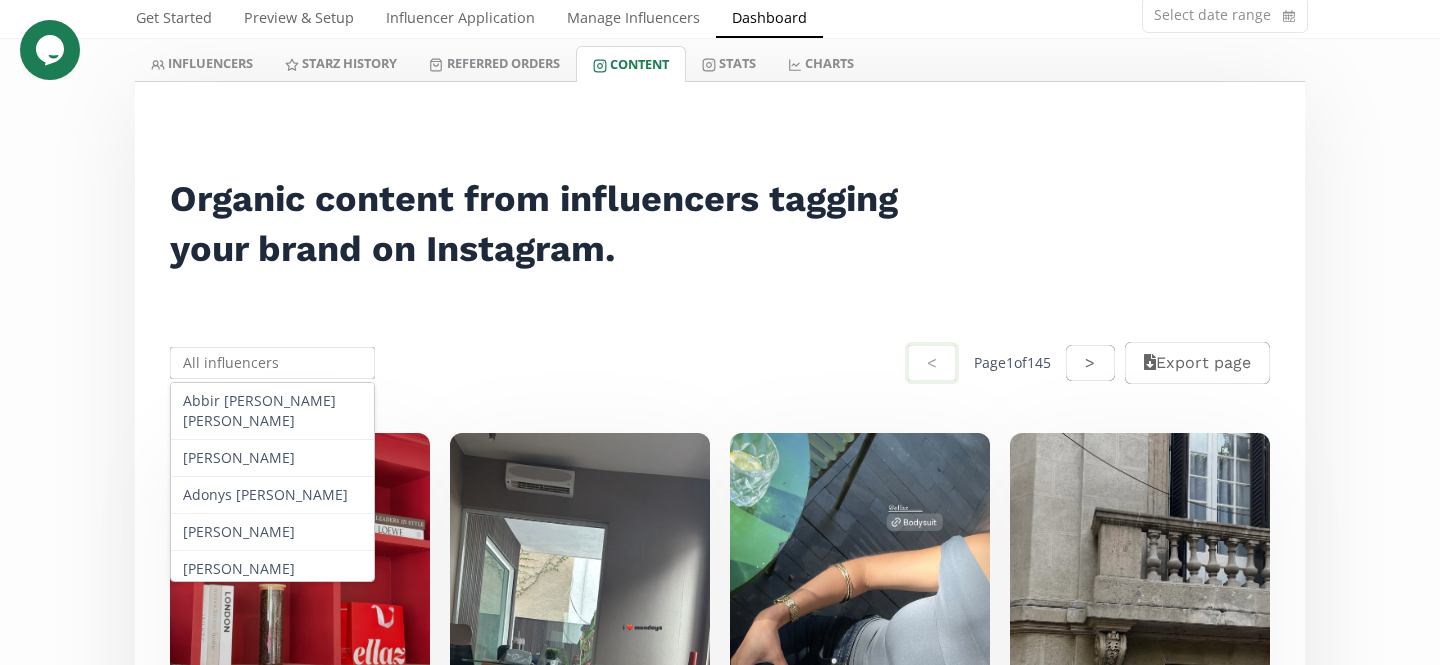 click at bounding box center [272, 363] 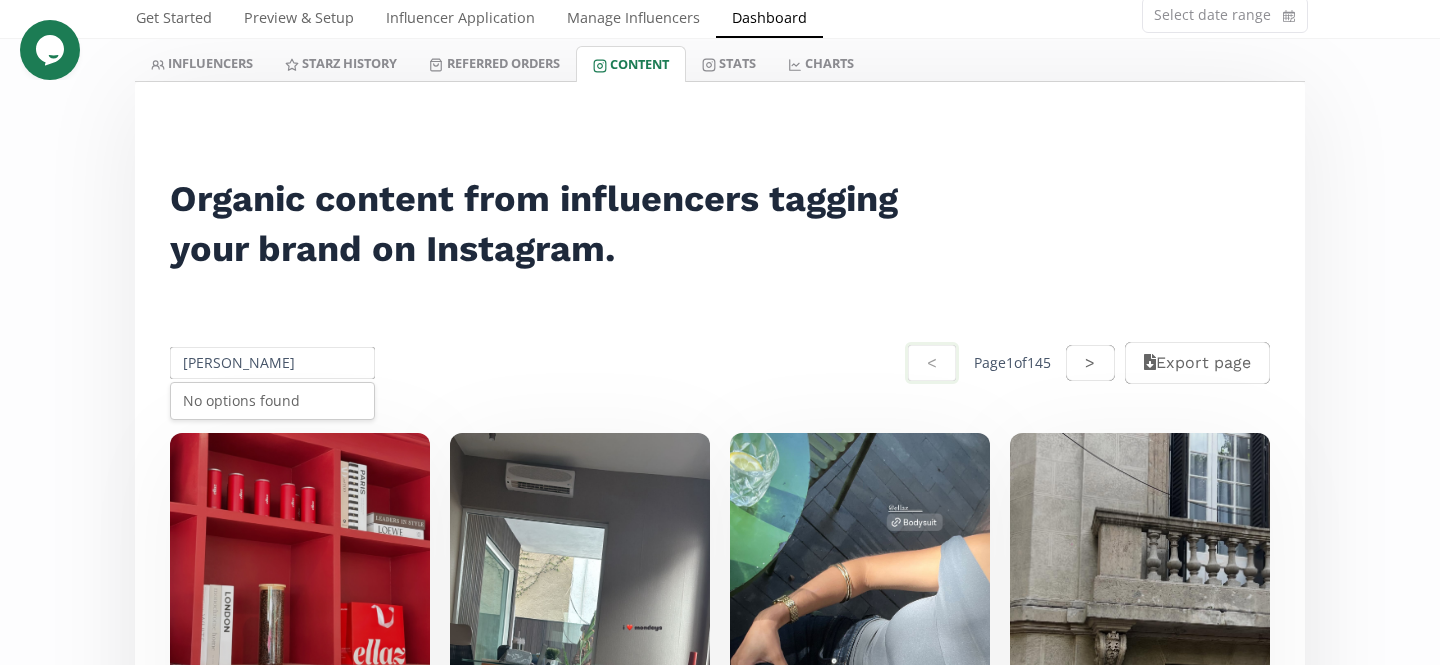 click on "Ana Paula Corral" at bounding box center (272, 363) 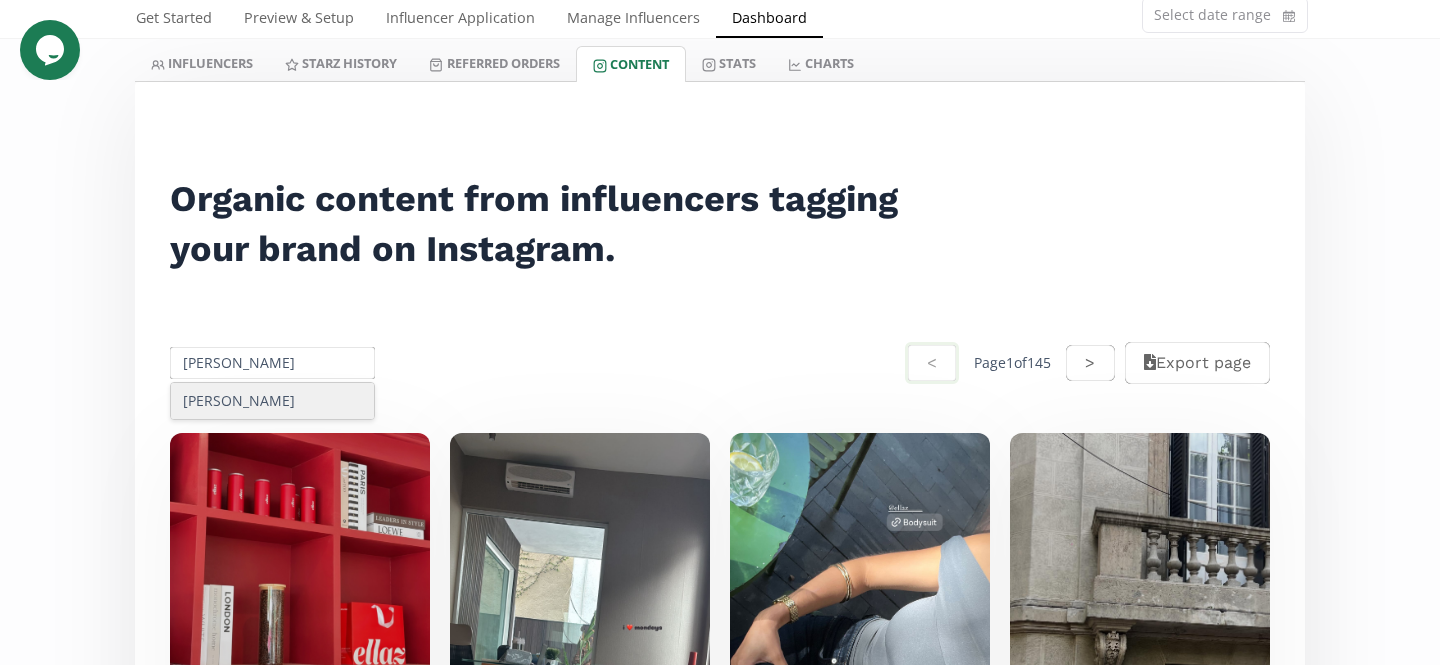 click on "Michell Griffin" at bounding box center (272, 401) 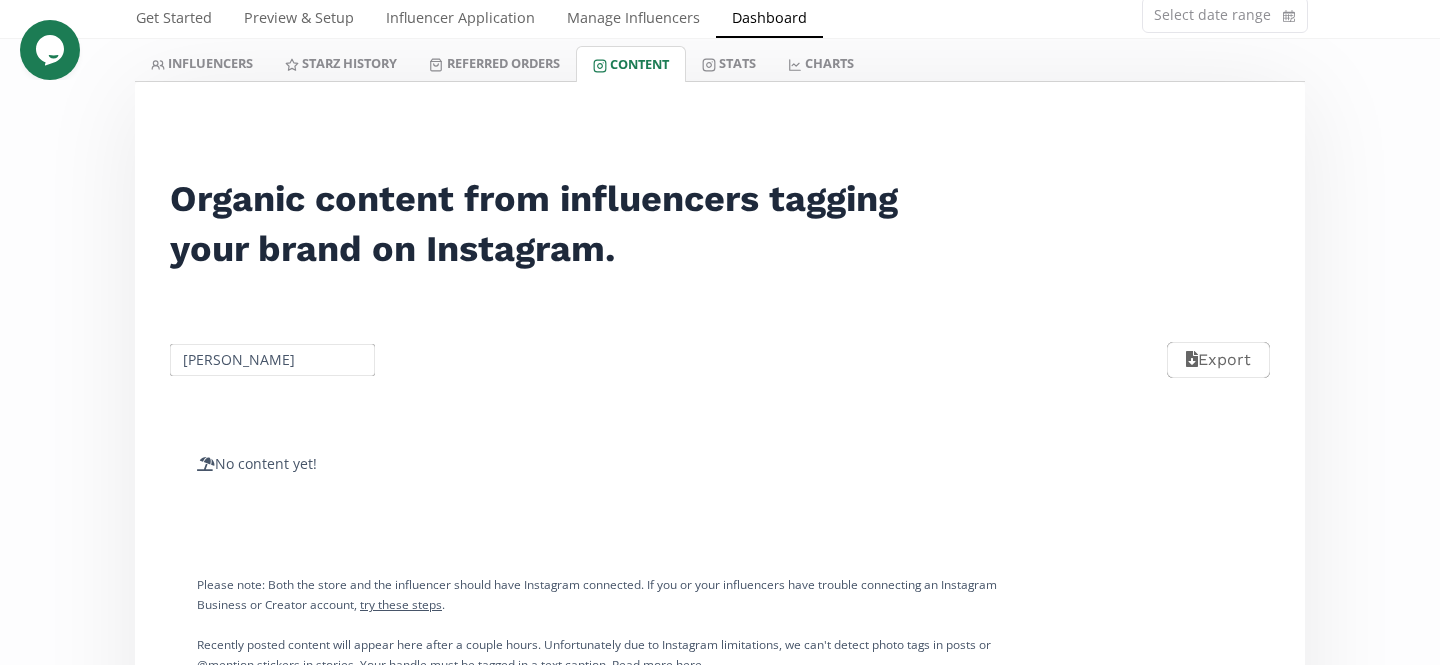 click on "Michell Griffin" at bounding box center (272, 360) 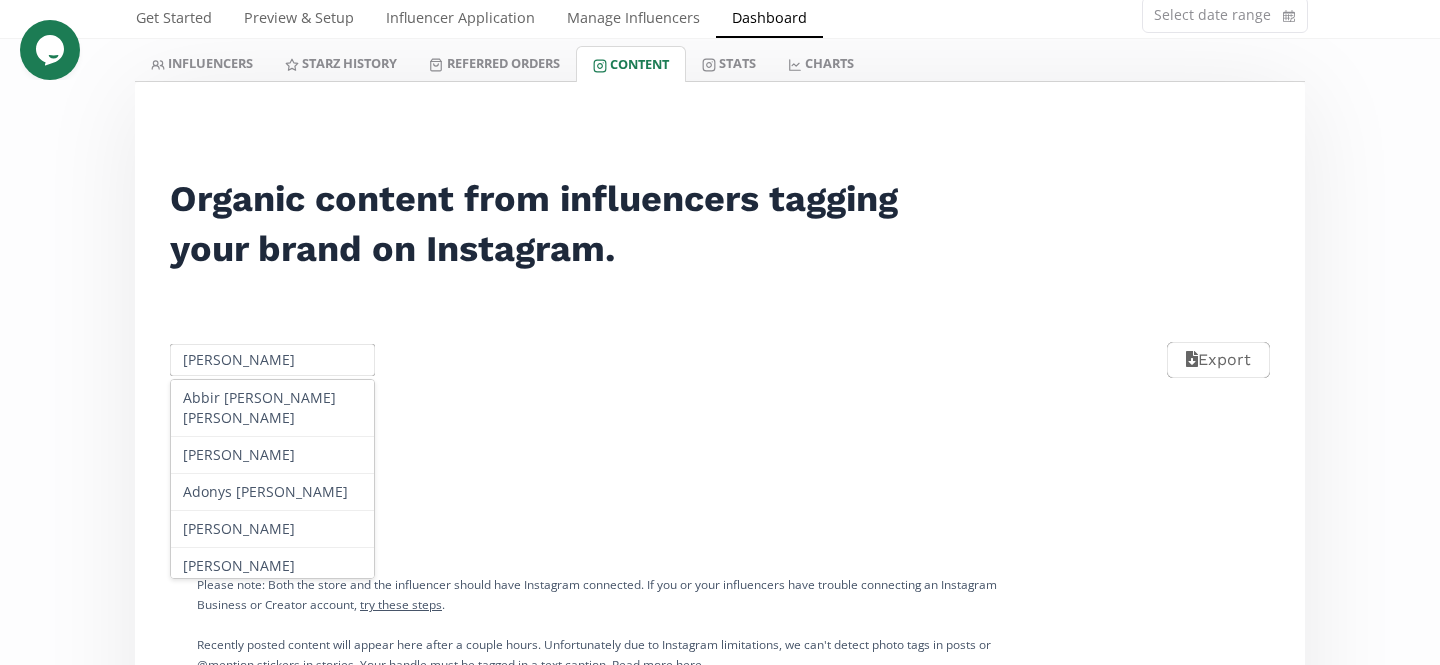 click on "Michell Griffin" at bounding box center (272, 360) 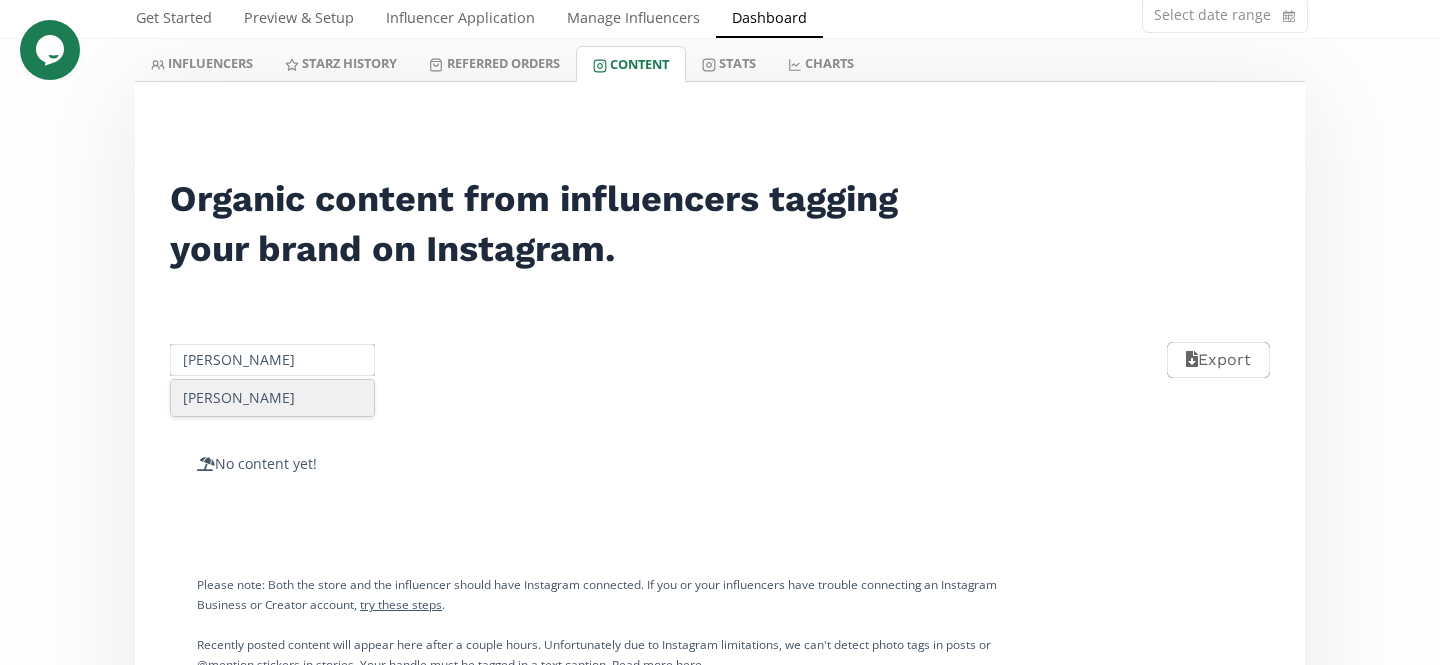 click on "Fernanda Covarrubias" at bounding box center (272, 398) 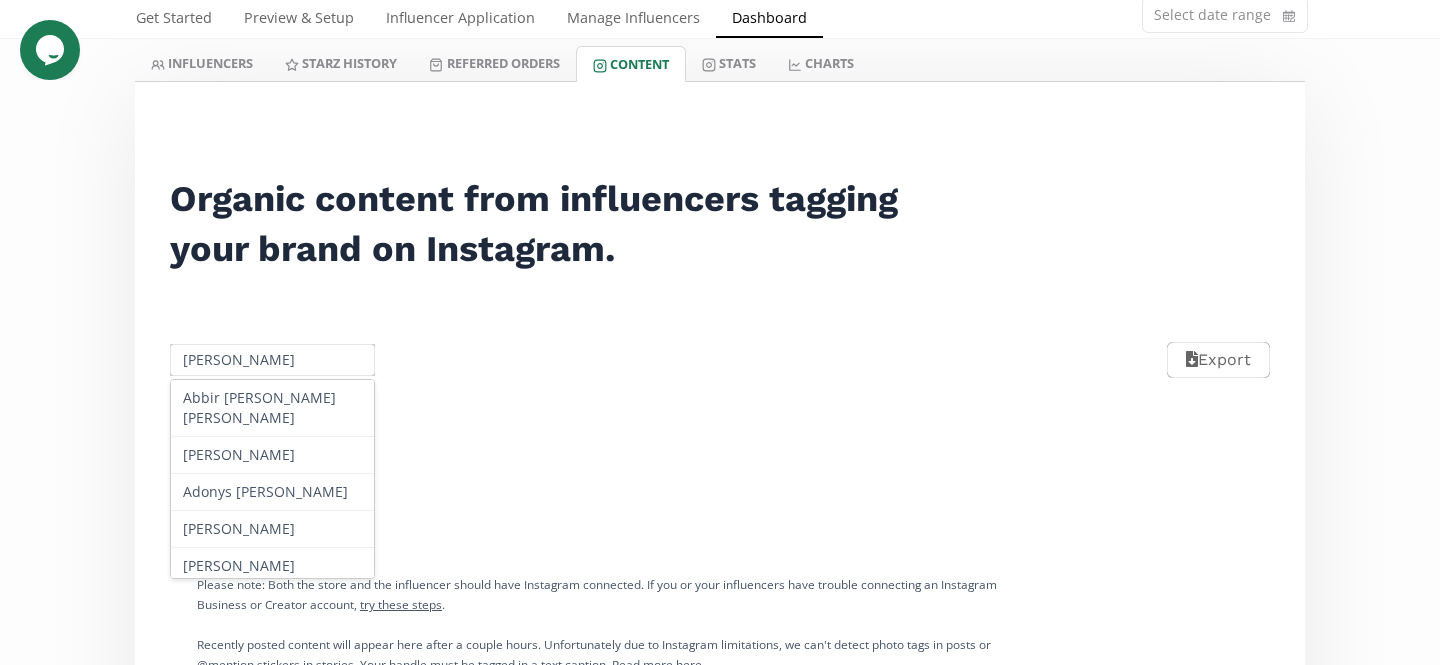 click on "Fernanda Covarrubias" at bounding box center (272, 360) 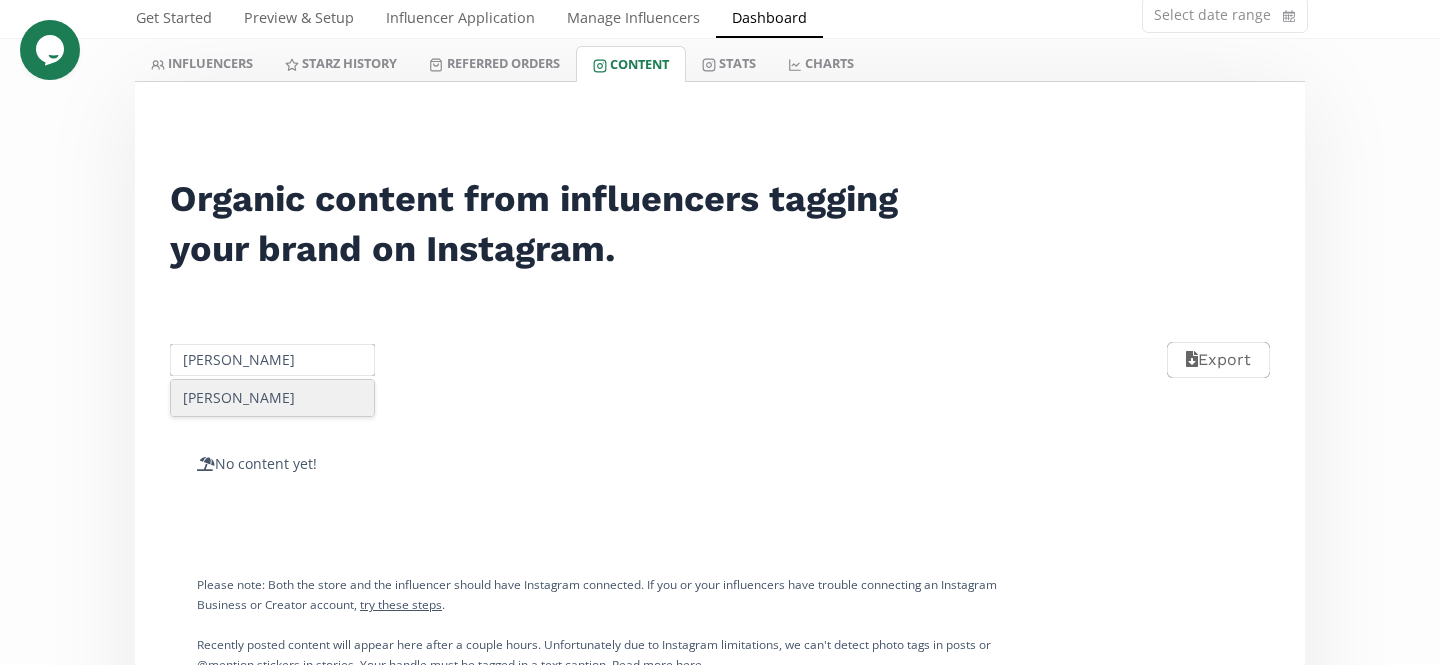 click on "Valeria Calderon" at bounding box center (272, 398) 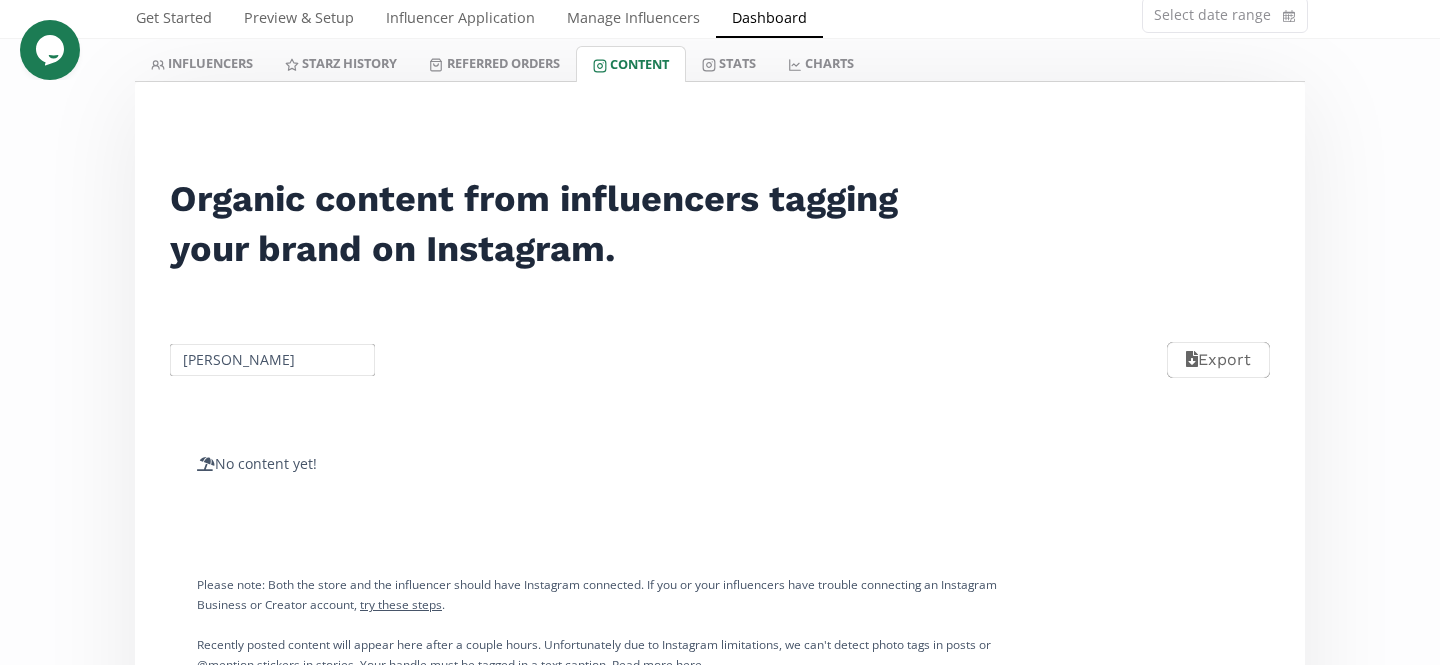 click on "Valeria Calderon" at bounding box center [272, 360] 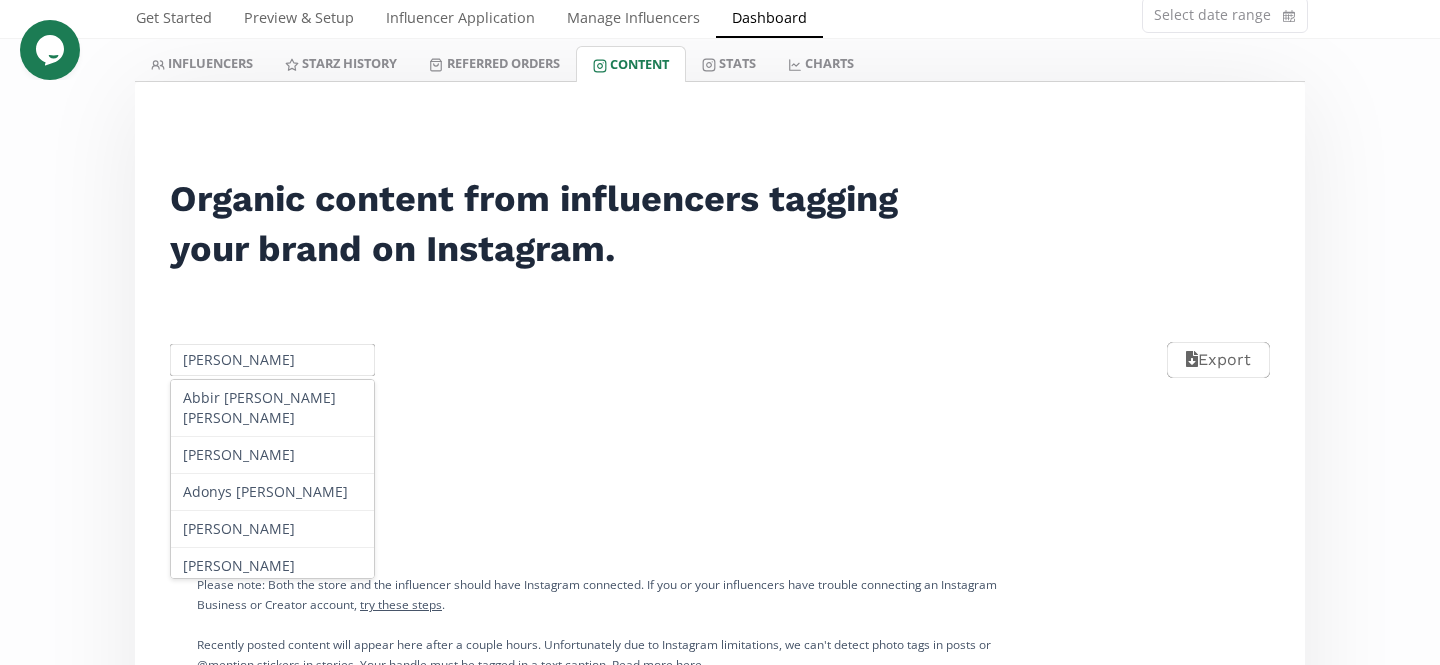 click on "Valeria Calderon" at bounding box center [272, 360] 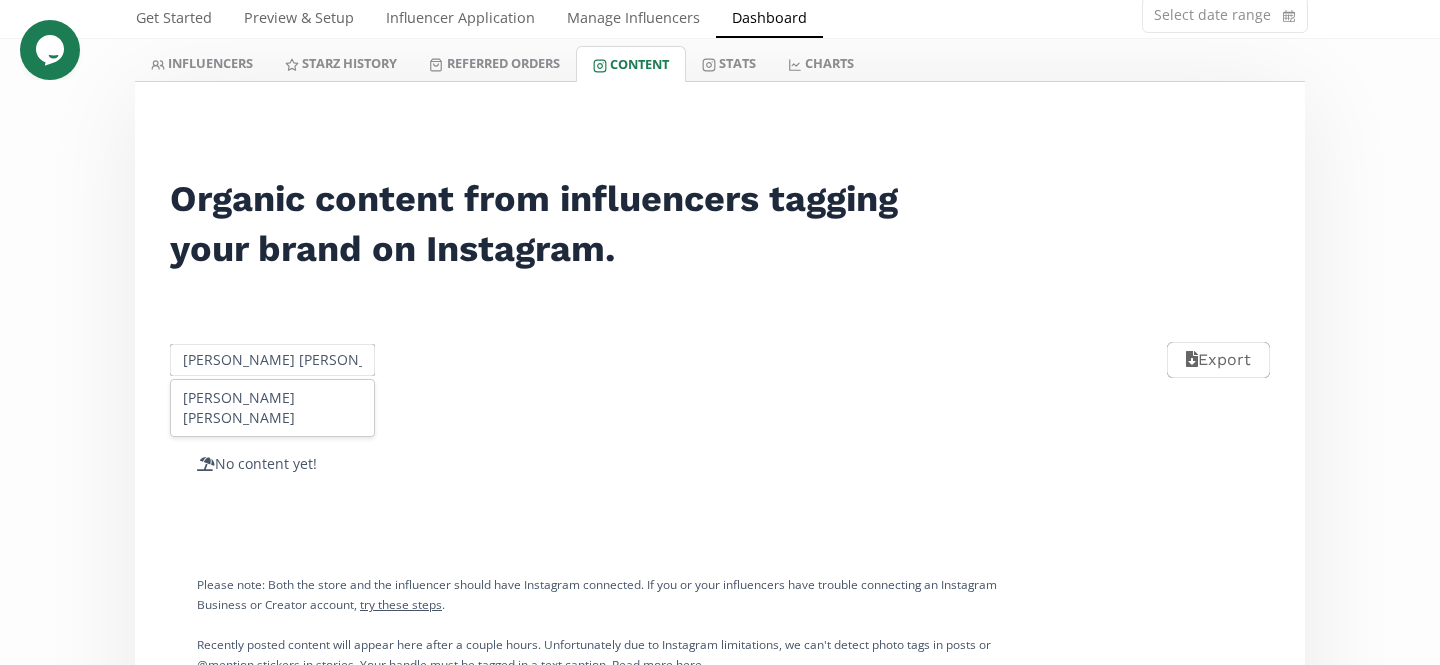 click on "Ana Sofia Sanchez" at bounding box center [272, 408] 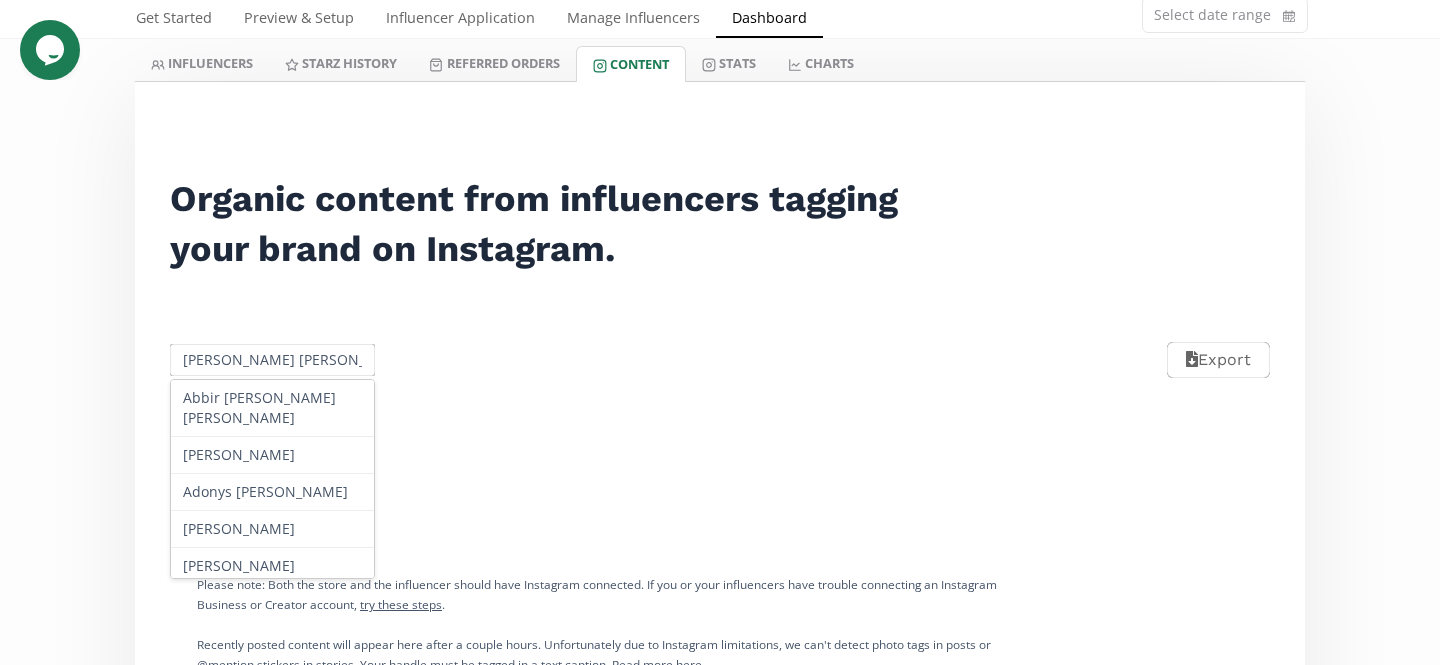 click on "Ana Sofia Sanchez" at bounding box center [272, 360] 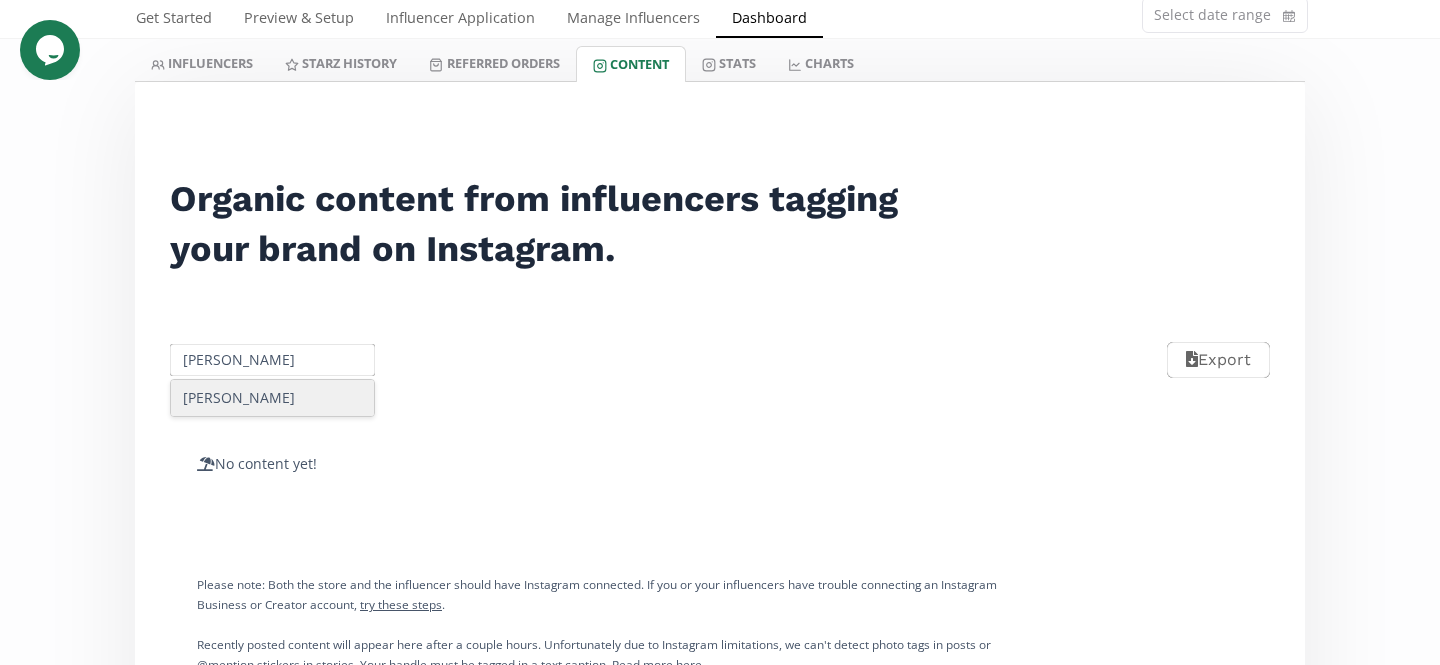 click on "Maria Gracia" at bounding box center (272, 398) 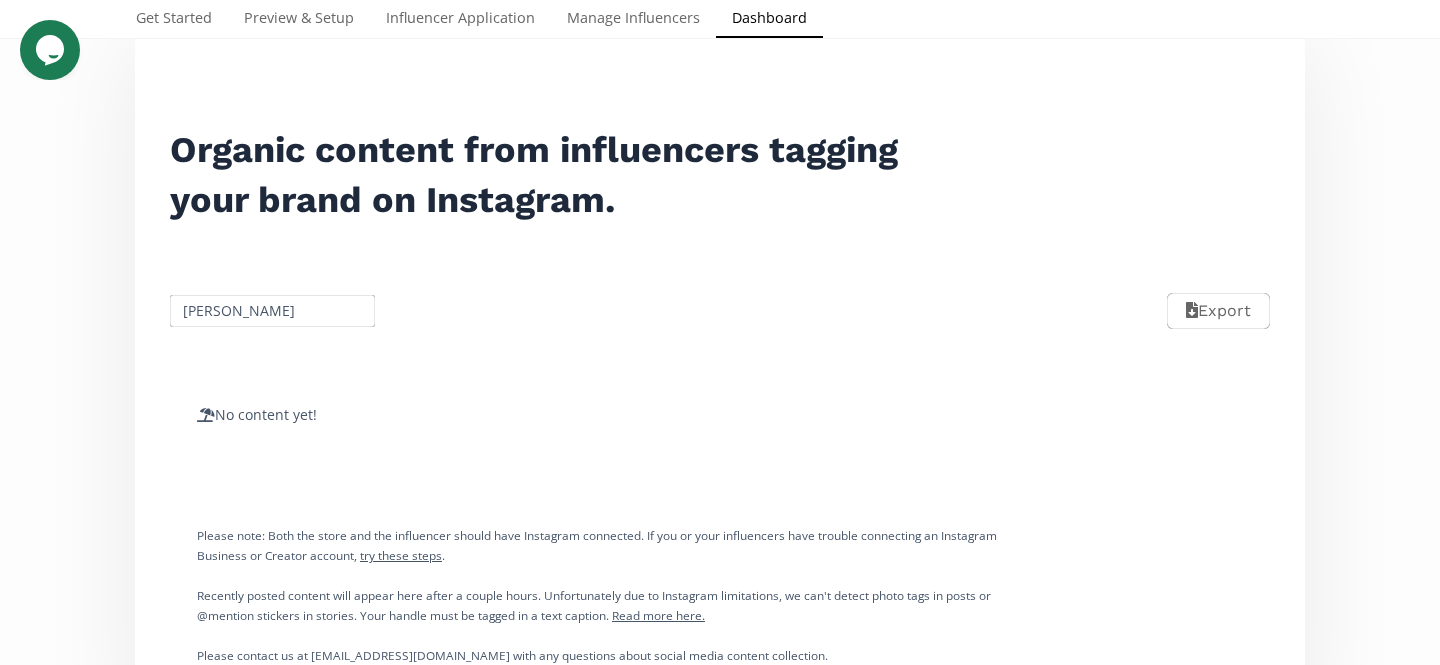 scroll, scrollTop: 223, scrollLeft: 0, axis: vertical 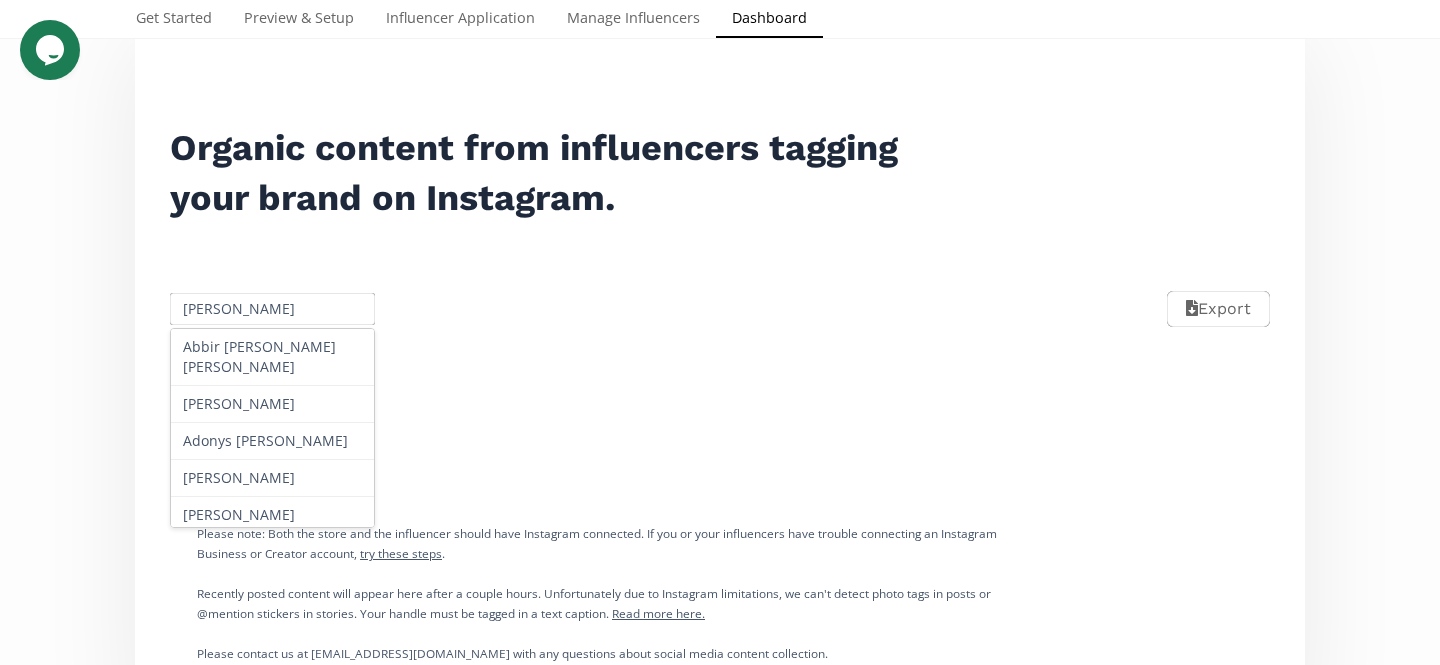 click on "Maria Gracia" at bounding box center [272, 309] 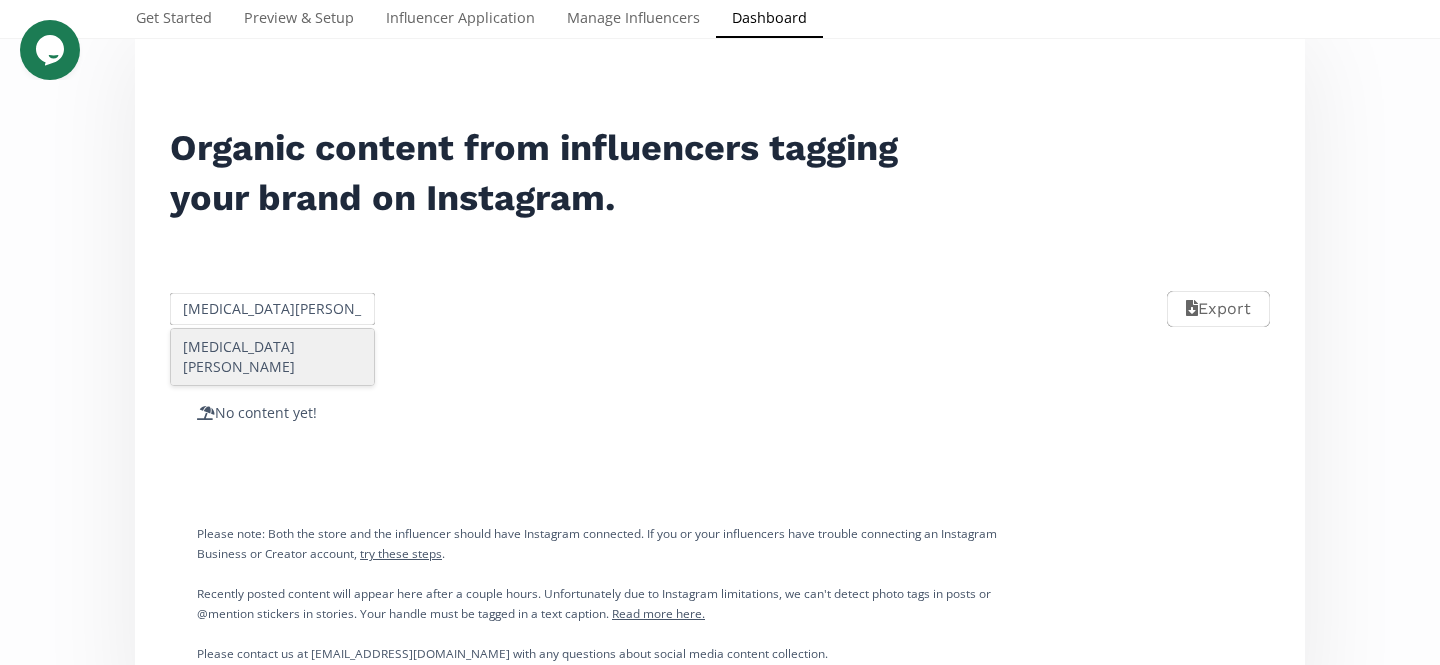 click on "Alexia Desentis" at bounding box center [272, 357] 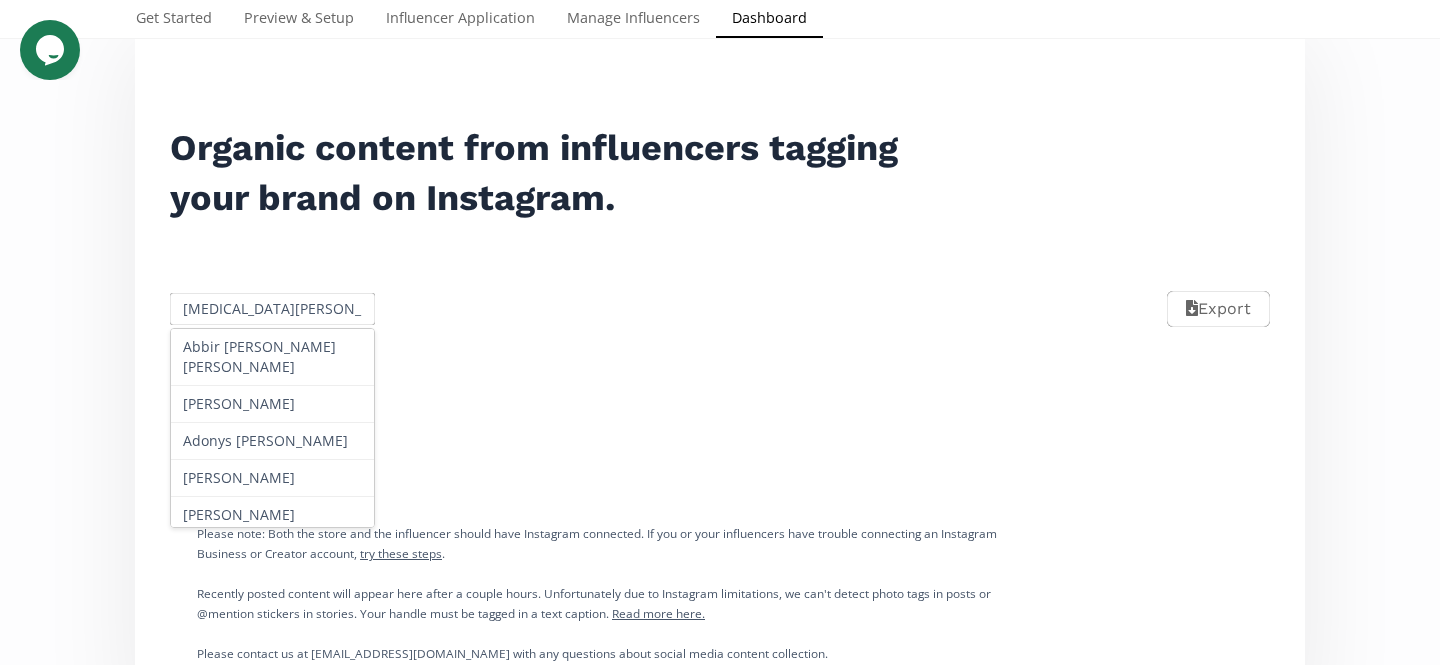 click on "Alexia Desentis" at bounding box center (272, 309) 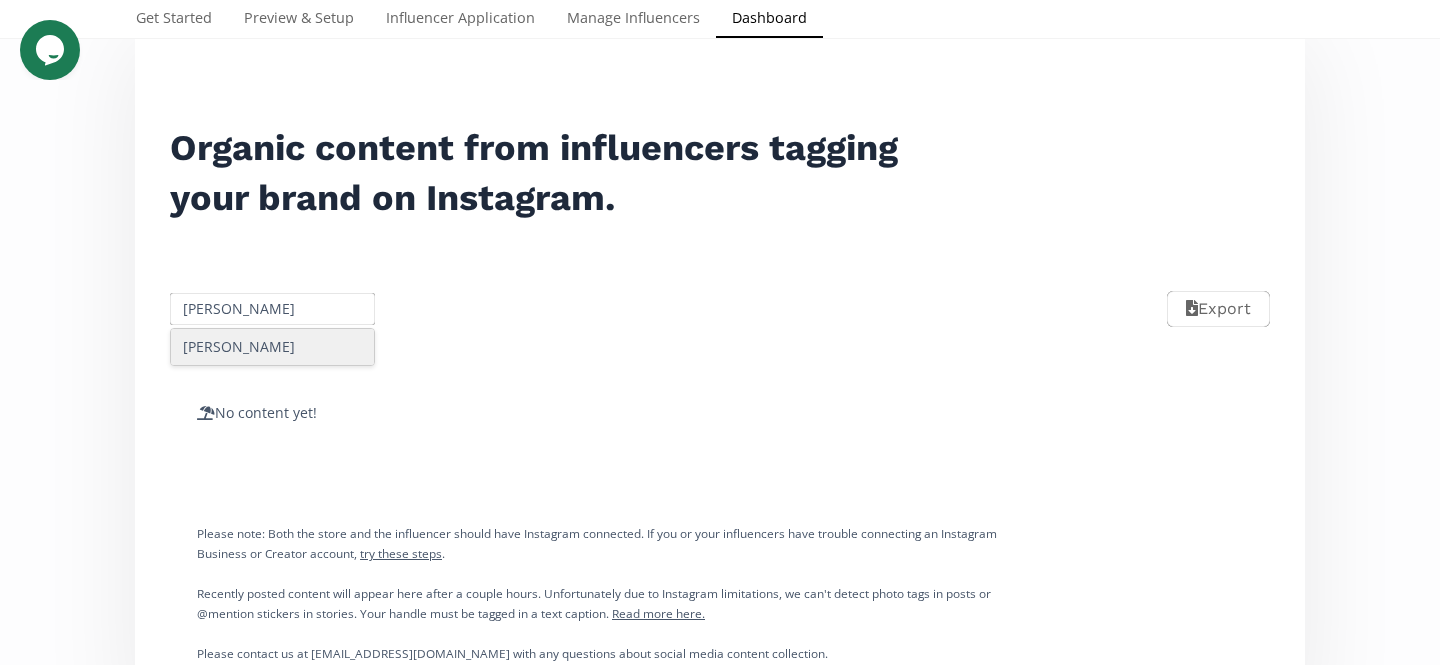click on "Silvana Lomelin Bracq" at bounding box center (272, 347) 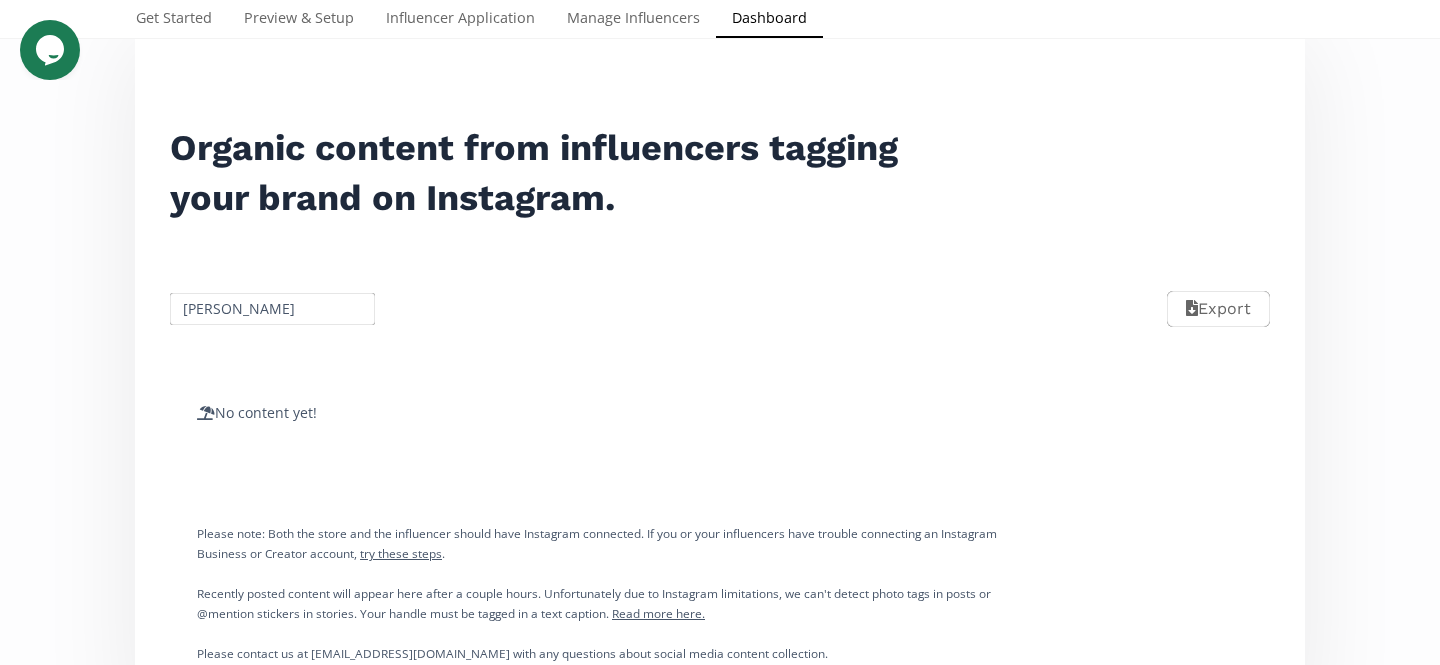 click on "Silvana Lomelin Bracq" at bounding box center [272, 309] 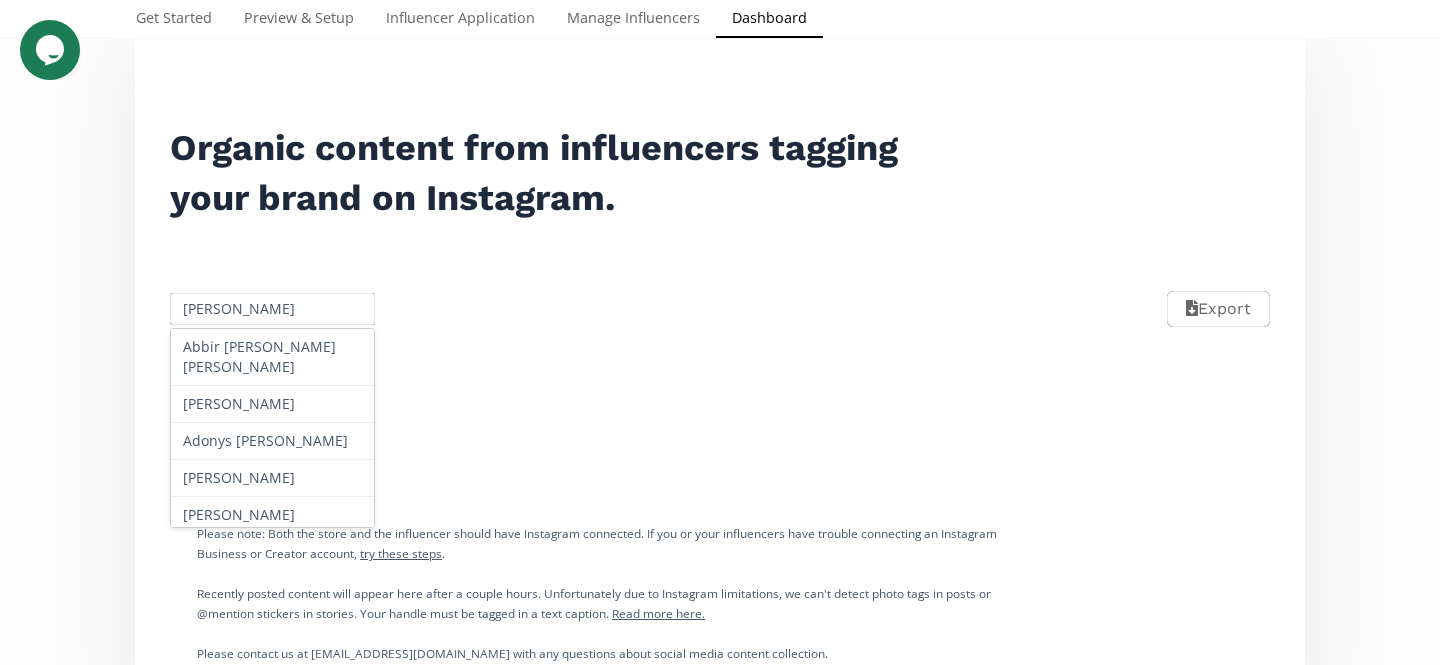 click on "Silvana Lomelin Bracq" at bounding box center [272, 309] 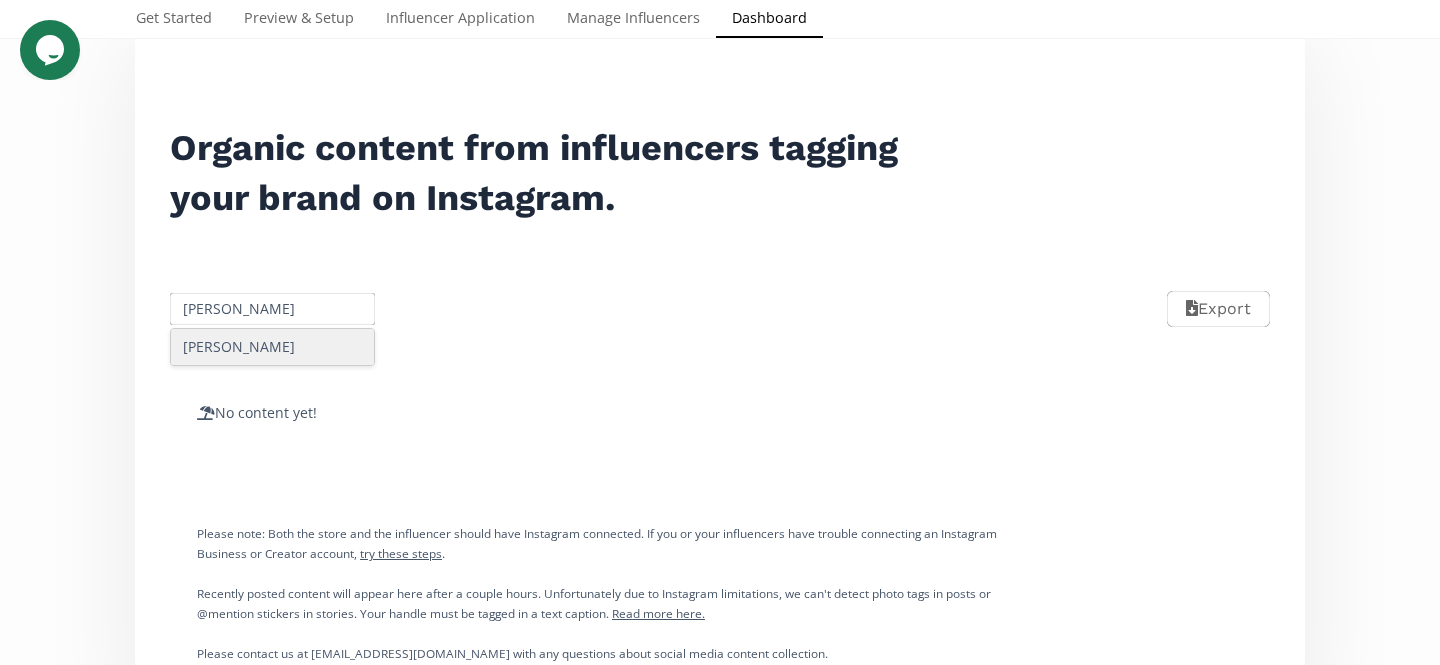 click on "Pia Gutierrez Zetina" at bounding box center [272, 347] 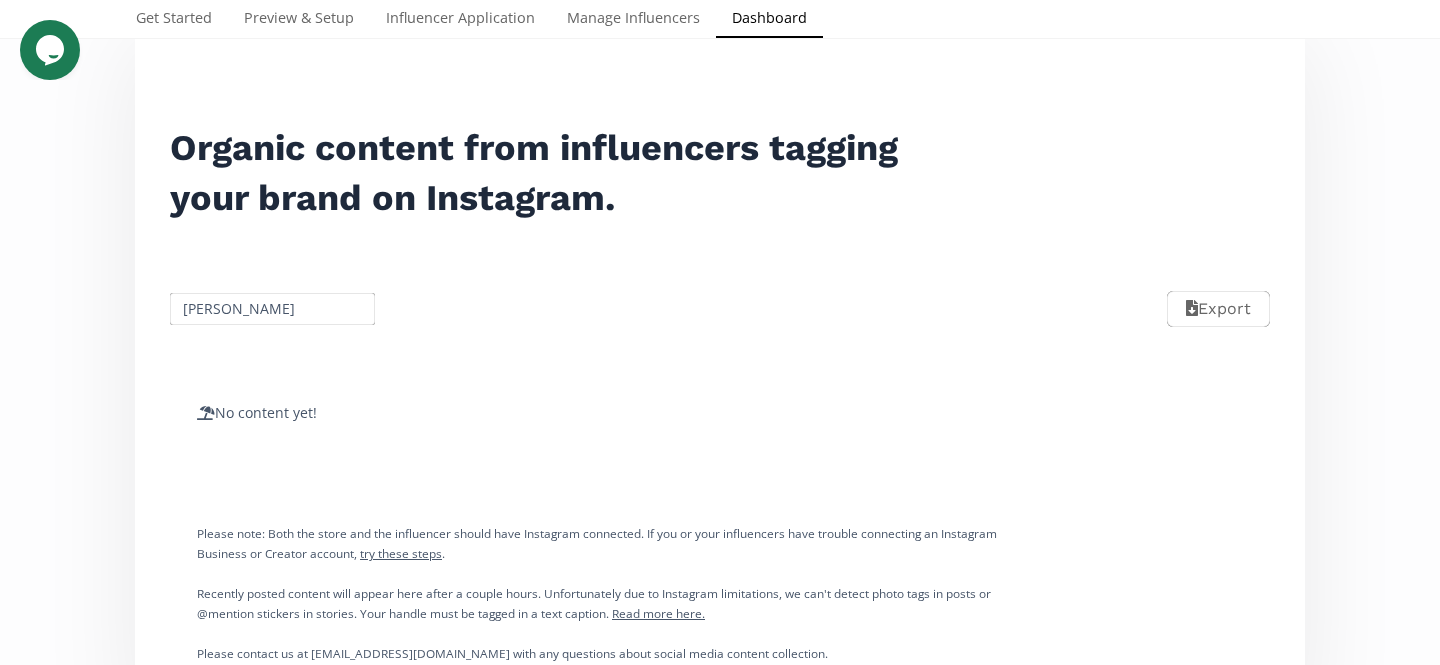 click on "Pia Gutierrez Zetina" at bounding box center (272, 309) 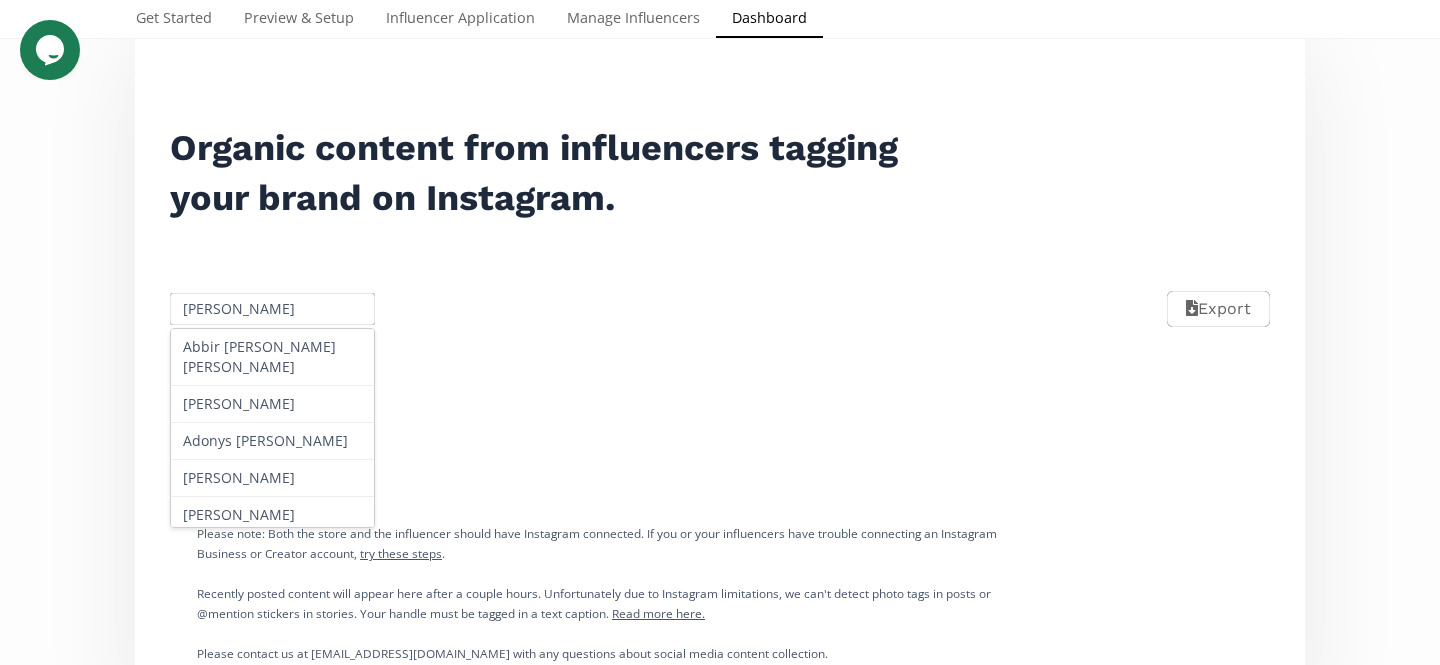 click on "Pia Gutierrez Zetina" at bounding box center (272, 309) 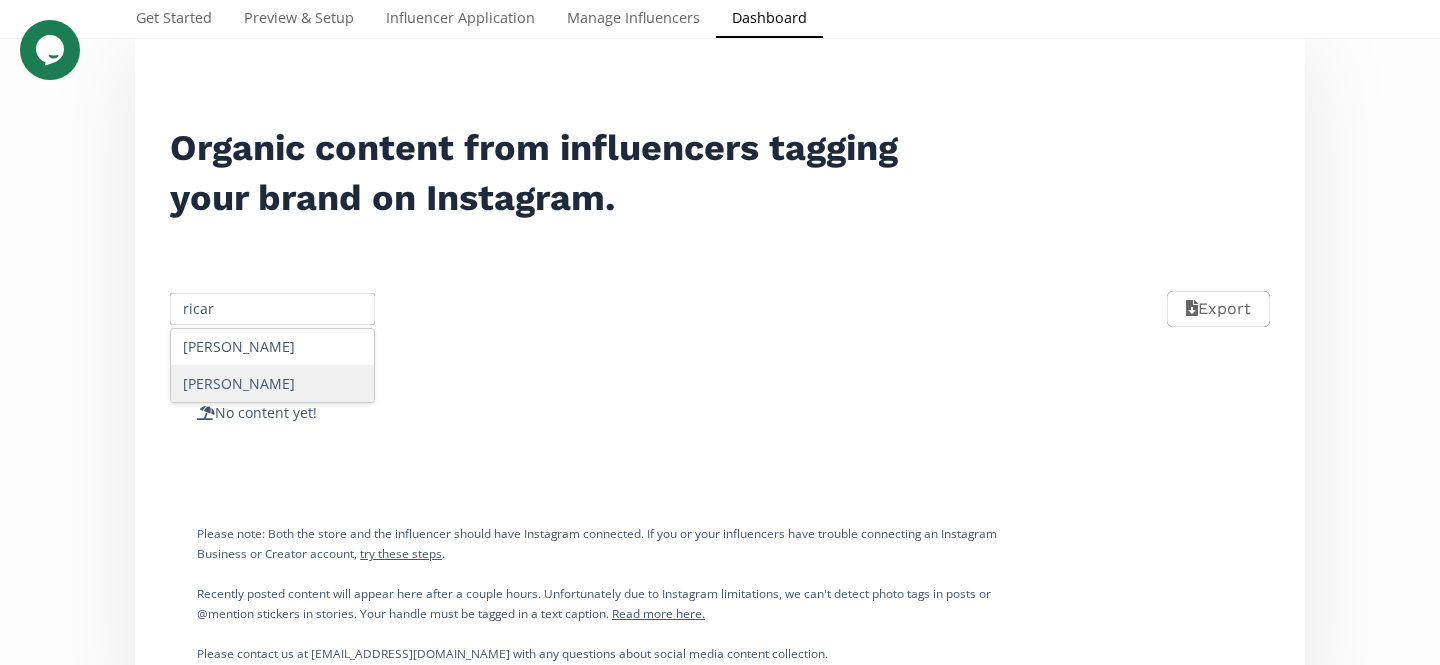click on "[PERSON_NAME]" at bounding box center [272, 384] 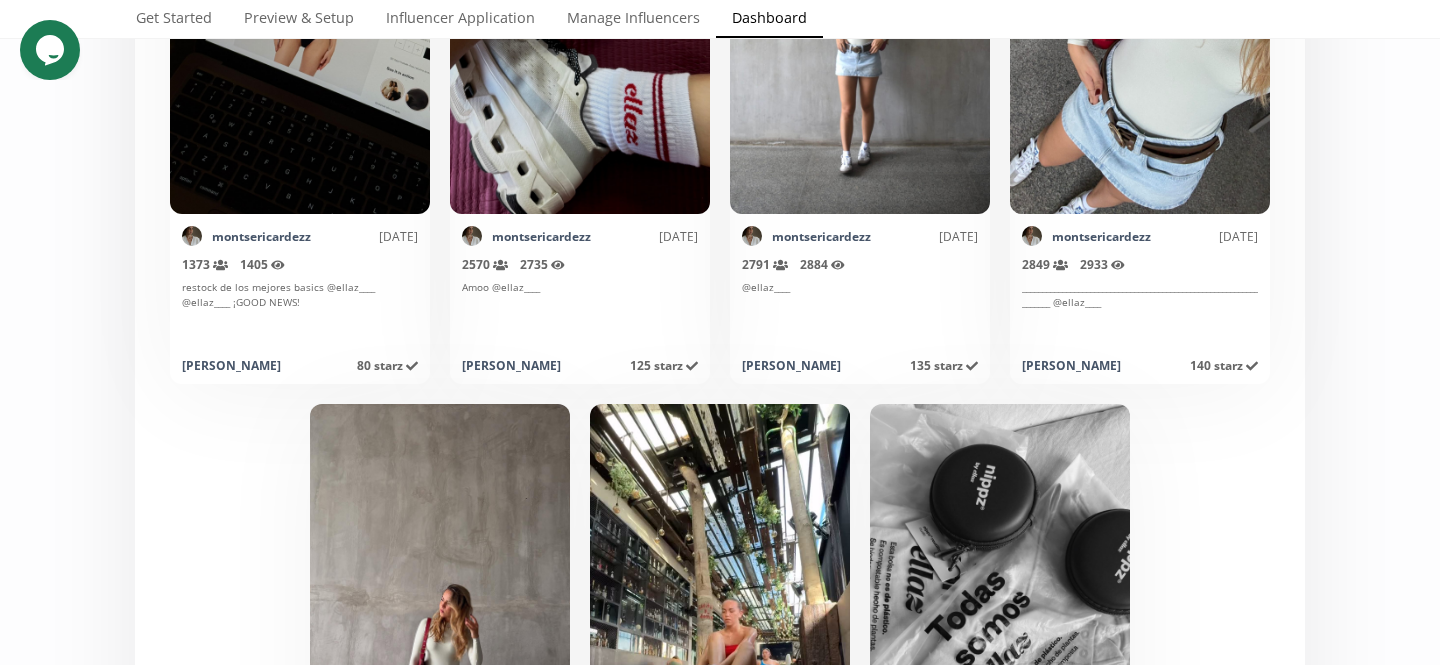 scroll, scrollTop: 0, scrollLeft: 0, axis: both 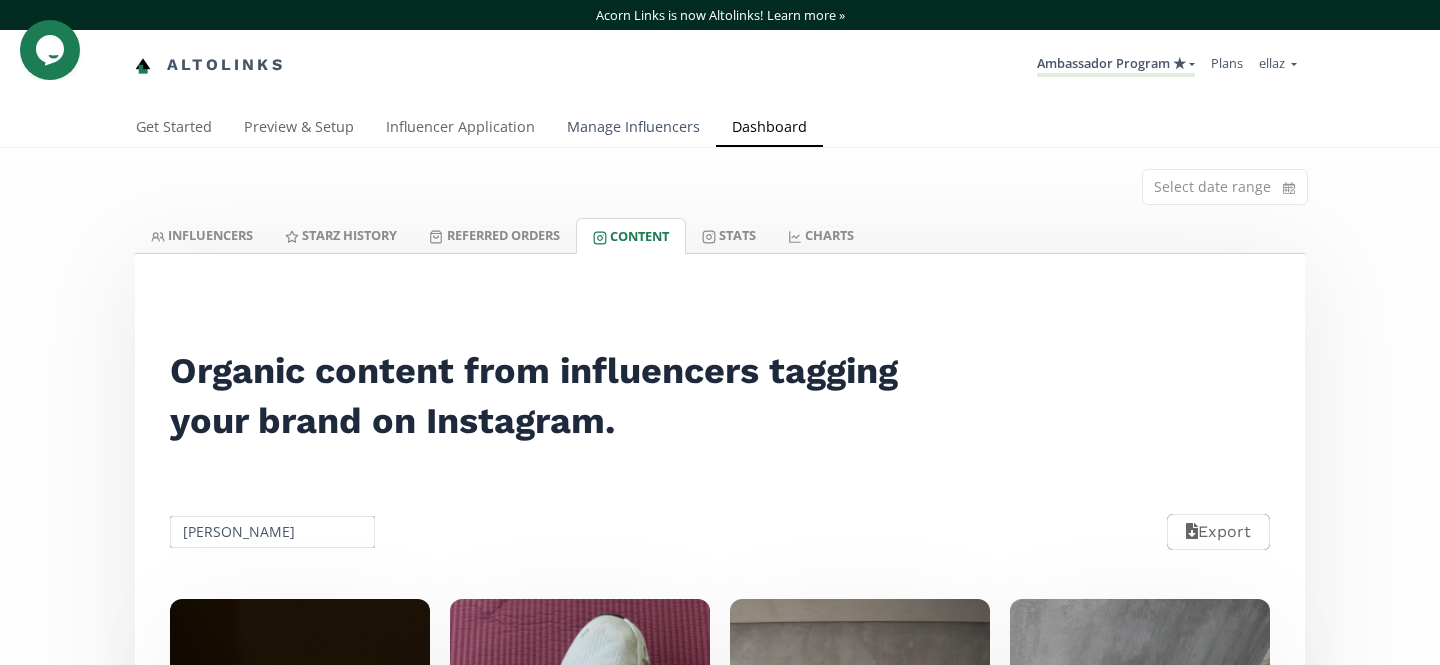 click on "Manage Influencers" at bounding box center (633, 129) 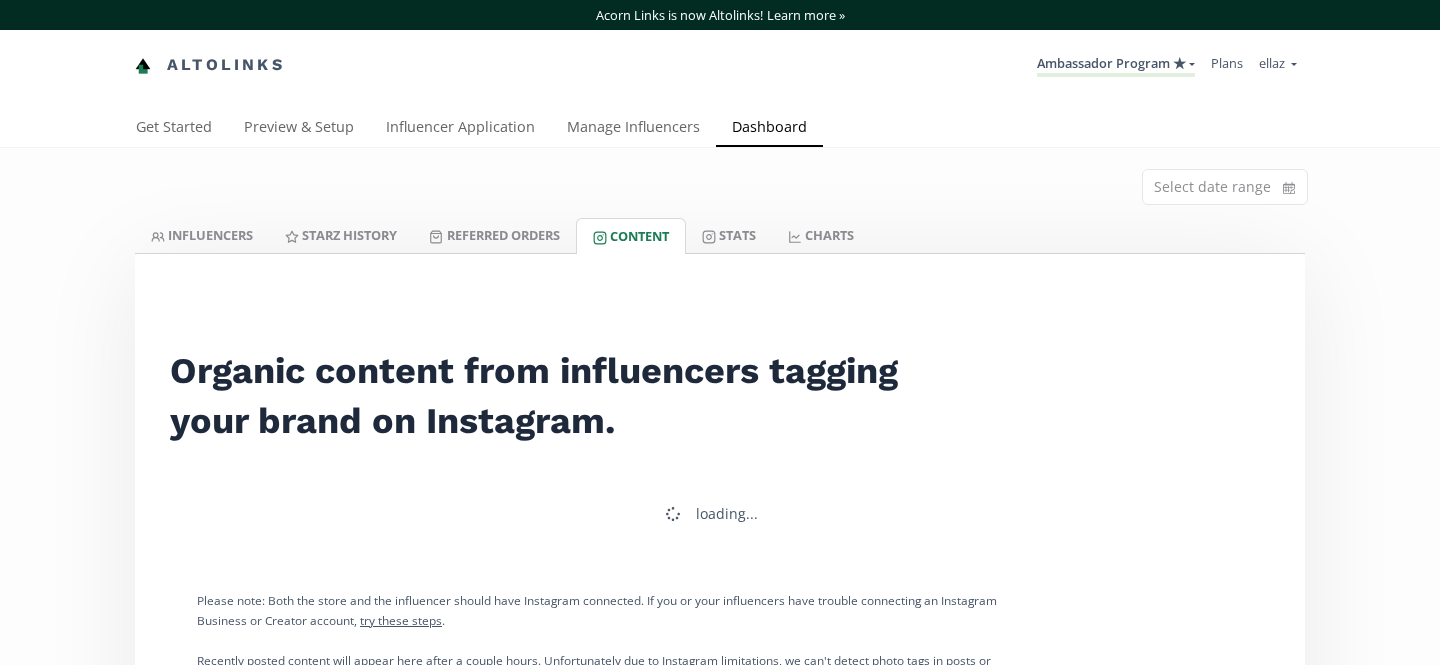 scroll, scrollTop: 0, scrollLeft: 0, axis: both 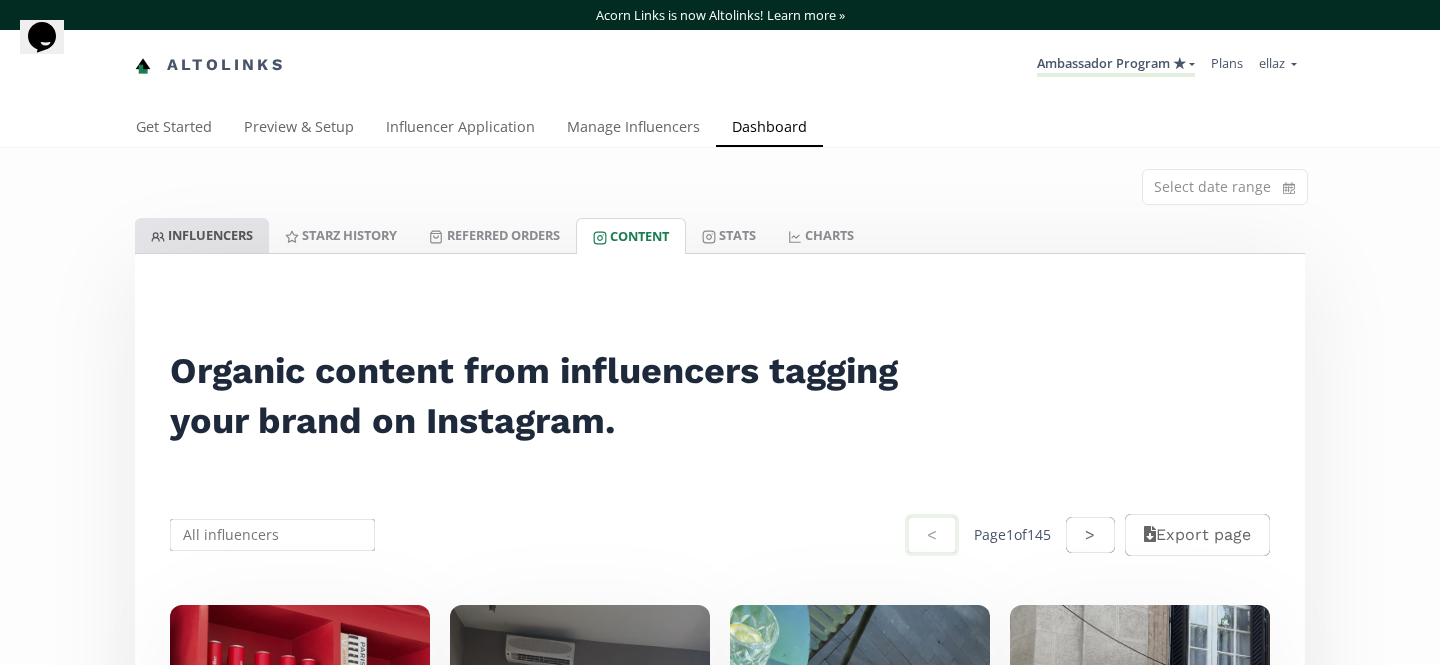 click on "INFLUENCERS" at bounding box center (202, 235) 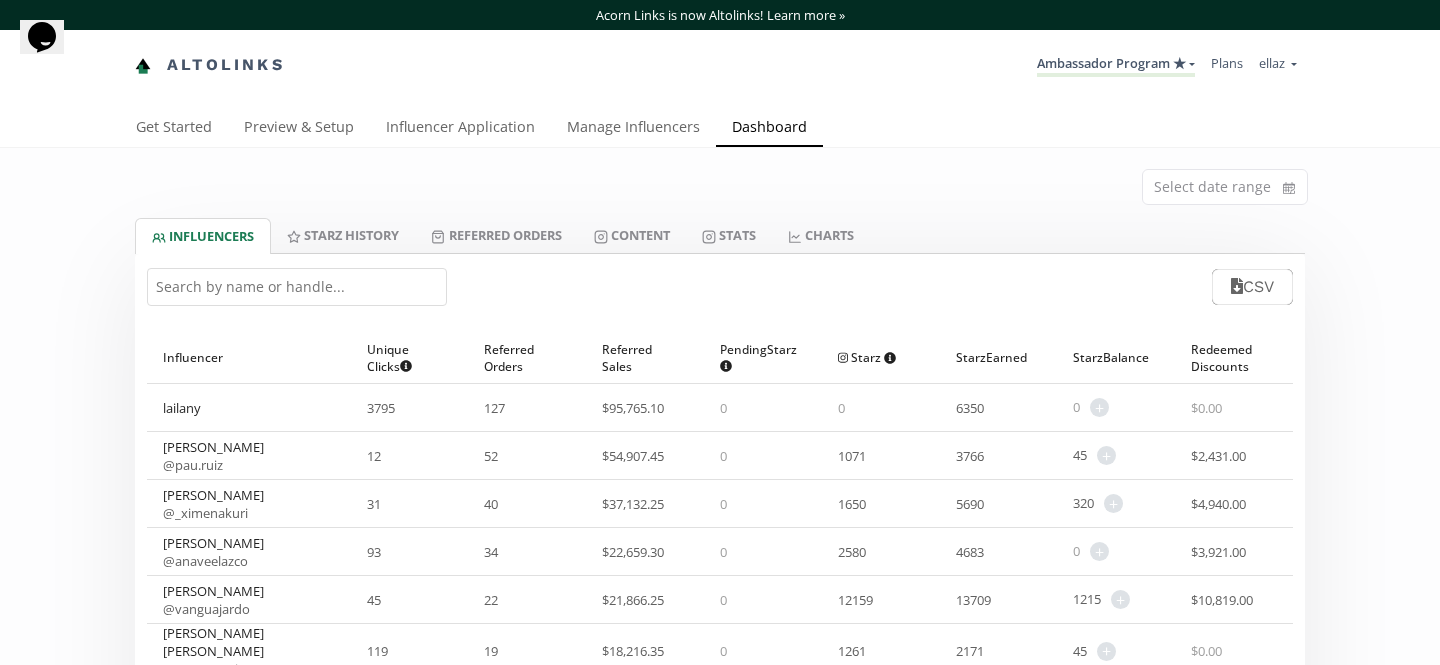click at bounding box center [297, 287] 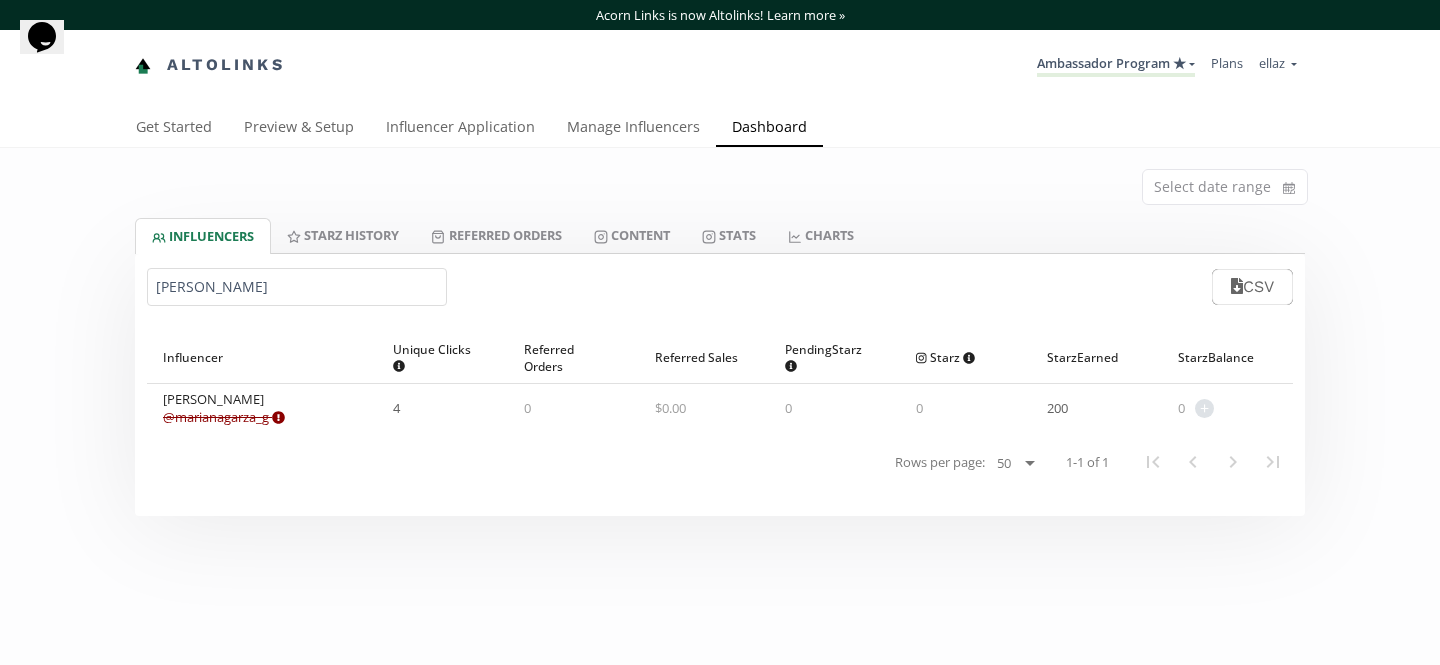 click on "Mariana Garza @ marianagarza_g   Expired or disconnected. Please ask influencer to reconnect." at bounding box center [224, 408] 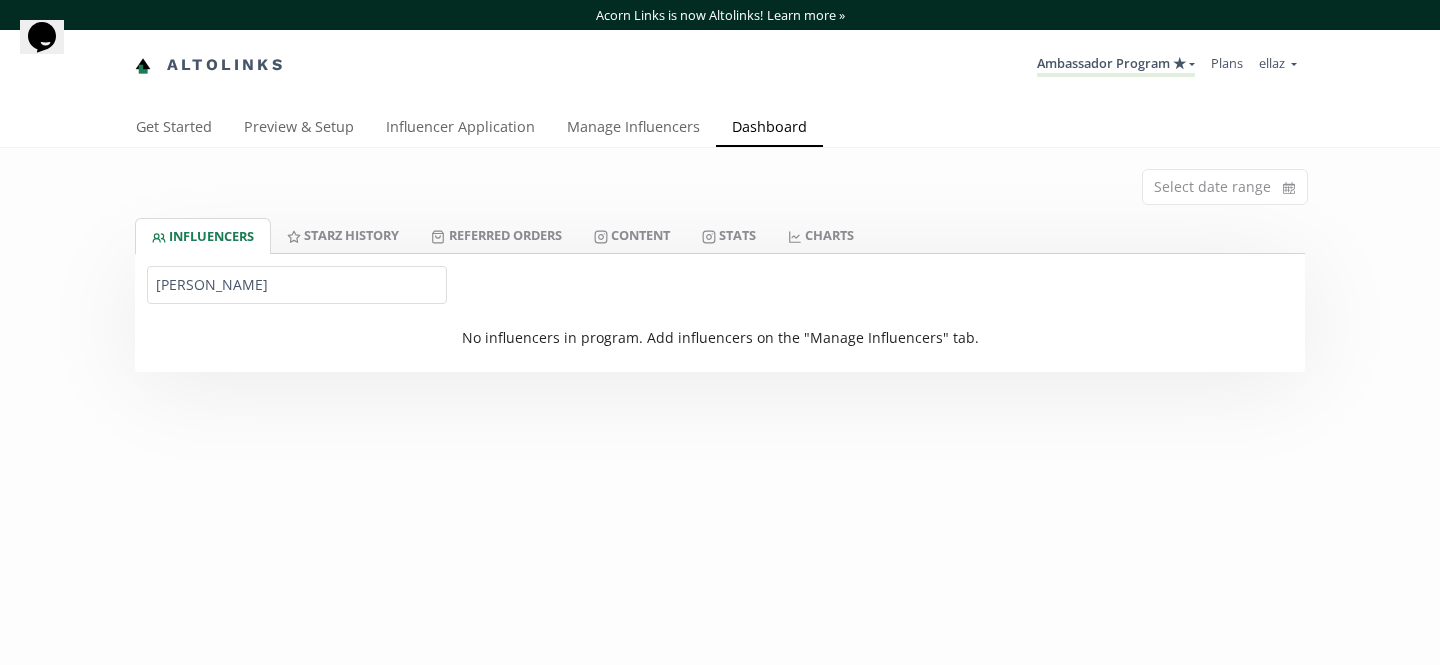 click on "Mariana GarzaMelissa Cibrian" at bounding box center (297, 285) 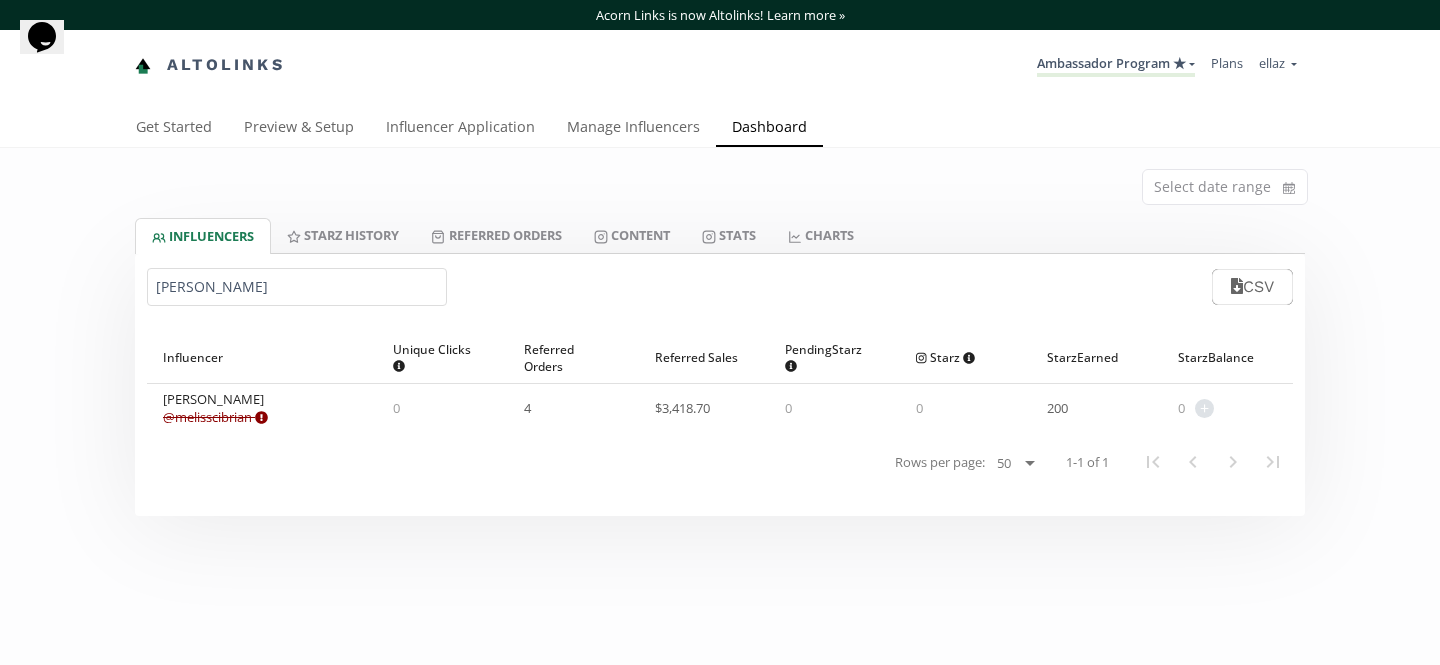 click on "@ melisscibrian   Expired or disconnected. Please ask influencer to reconnect." at bounding box center [215, 417] 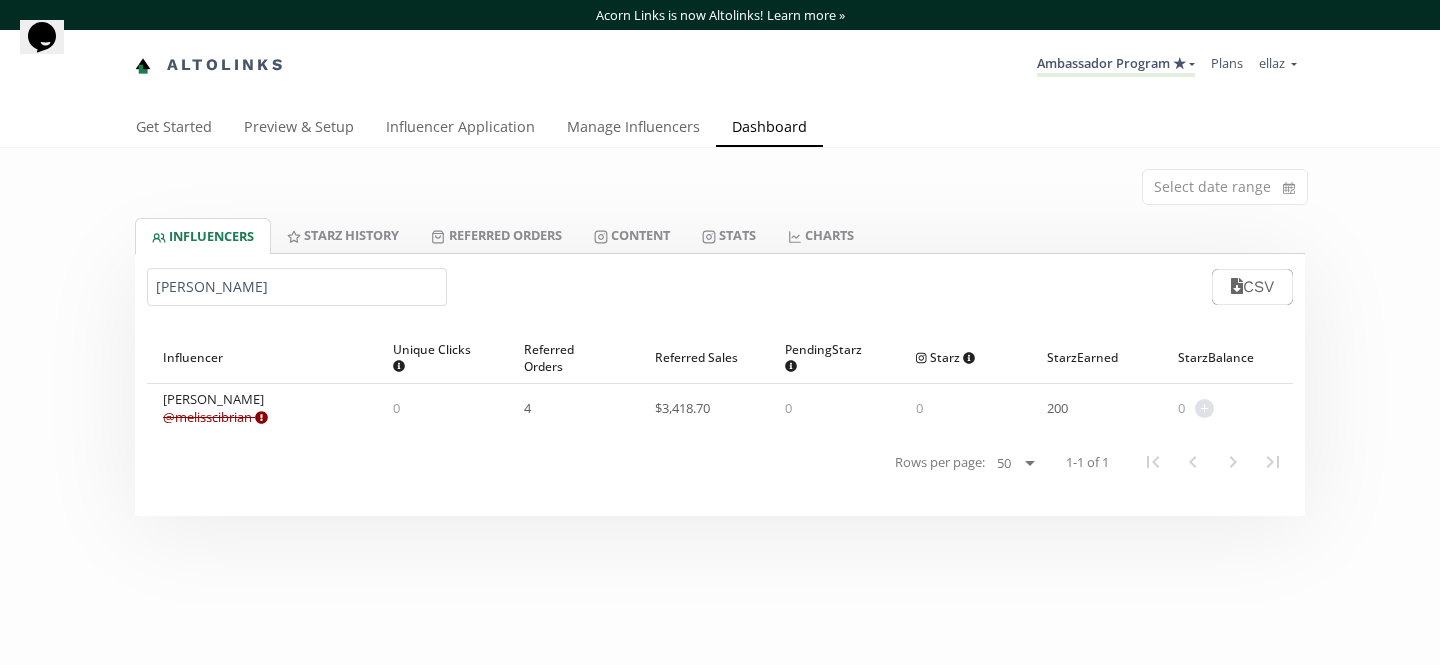 click on "[PERSON_NAME]" at bounding box center [297, 287] 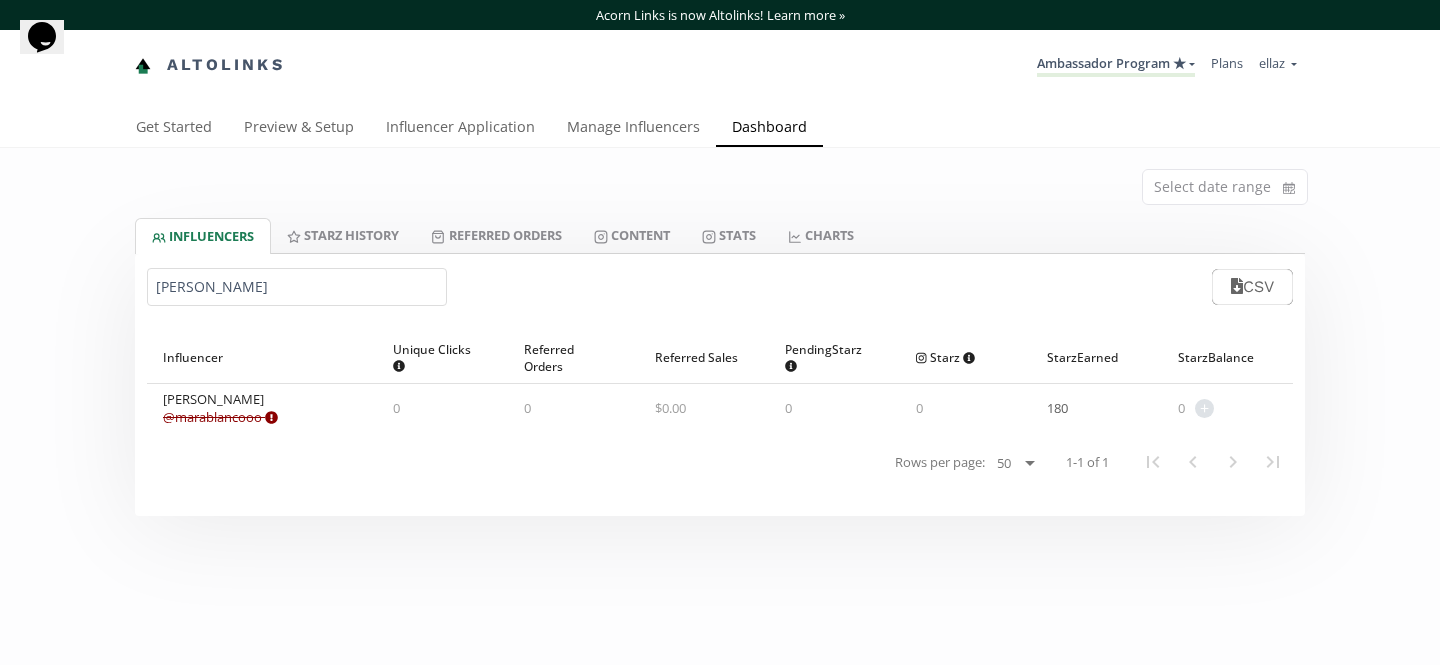 click on "@ marablancooo   Expired or disconnected. Please ask influencer to reconnect." at bounding box center [220, 417] 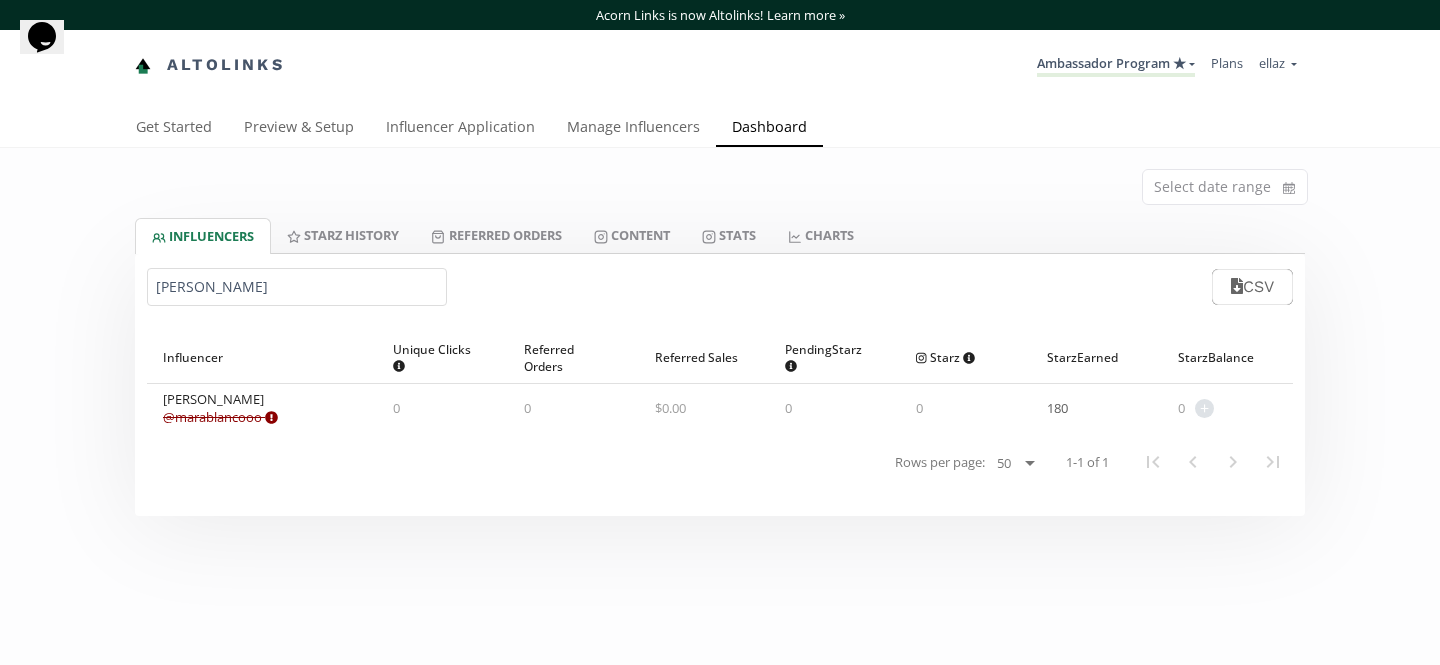 click on "Mara Blanco" at bounding box center [297, 287] 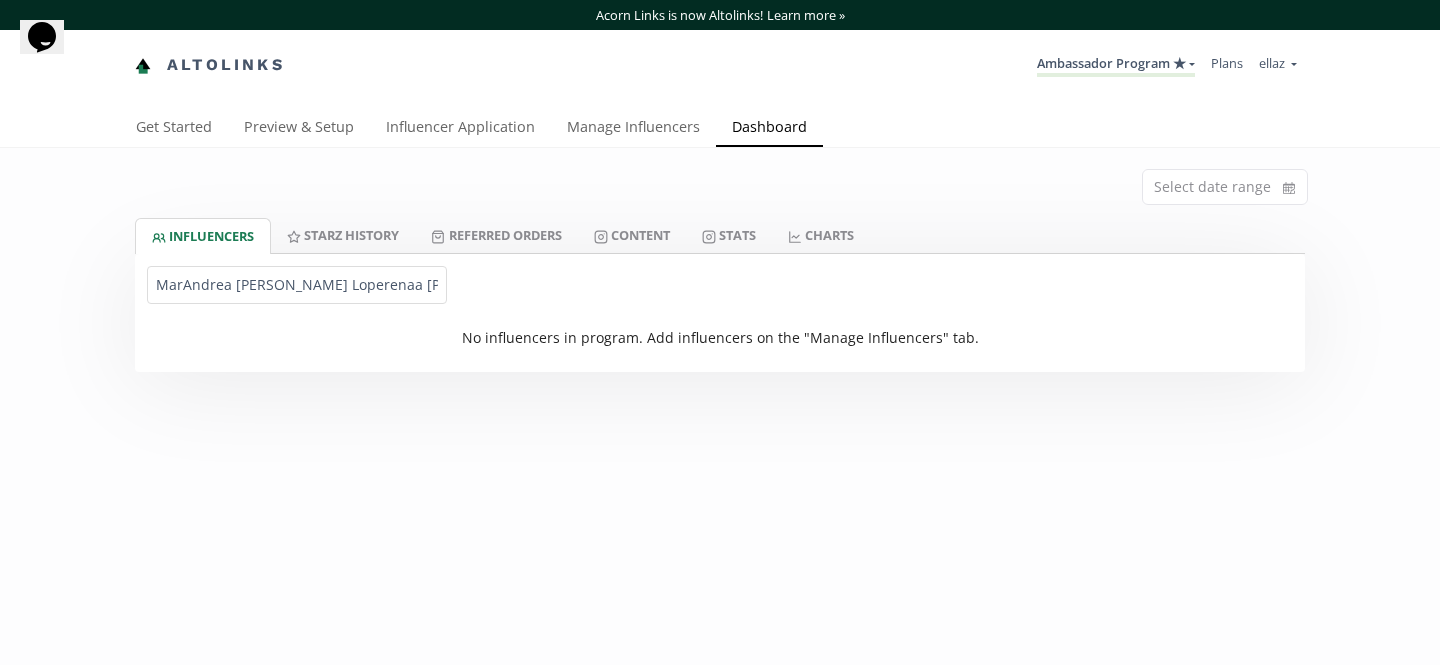 click on "MarAndrea Pérez Loperenaa Blanco" at bounding box center [297, 285] 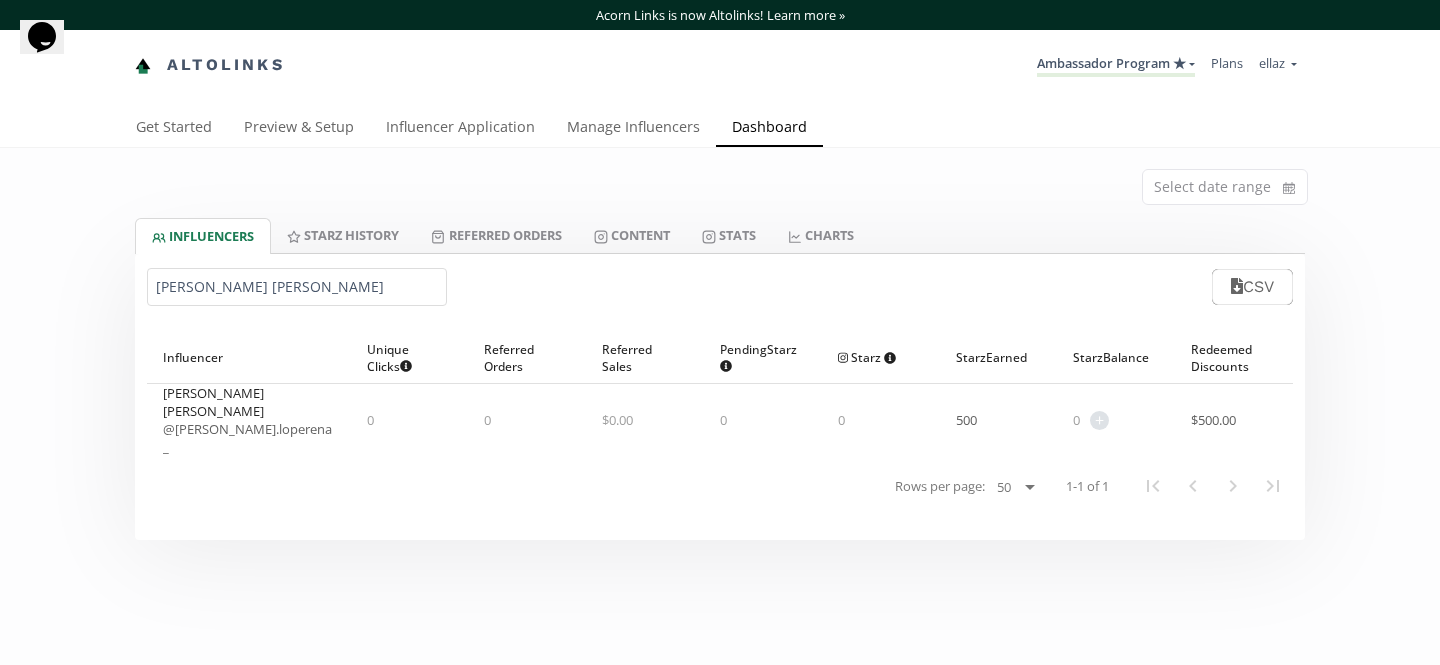 click on "@ andrea.loperena_" at bounding box center [247, 438] 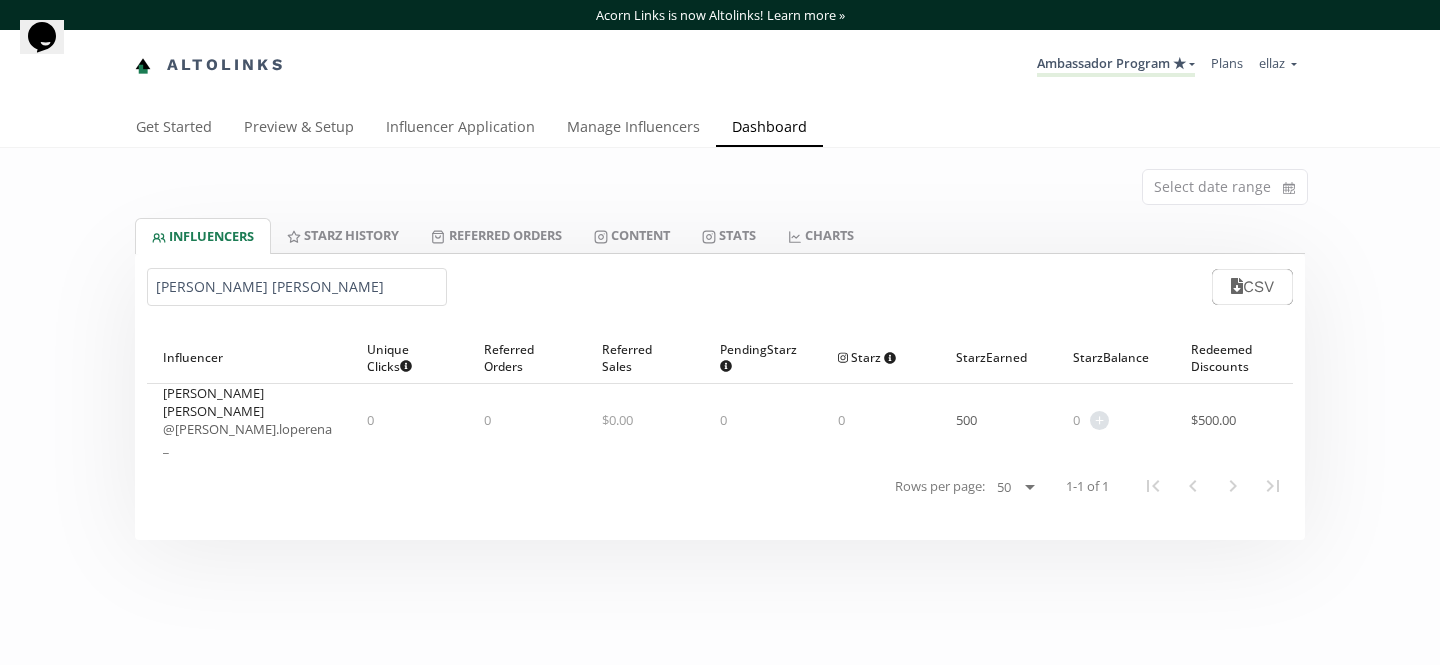 click on "Andrea Pérez Loperena" at bounding box center (297, 287) 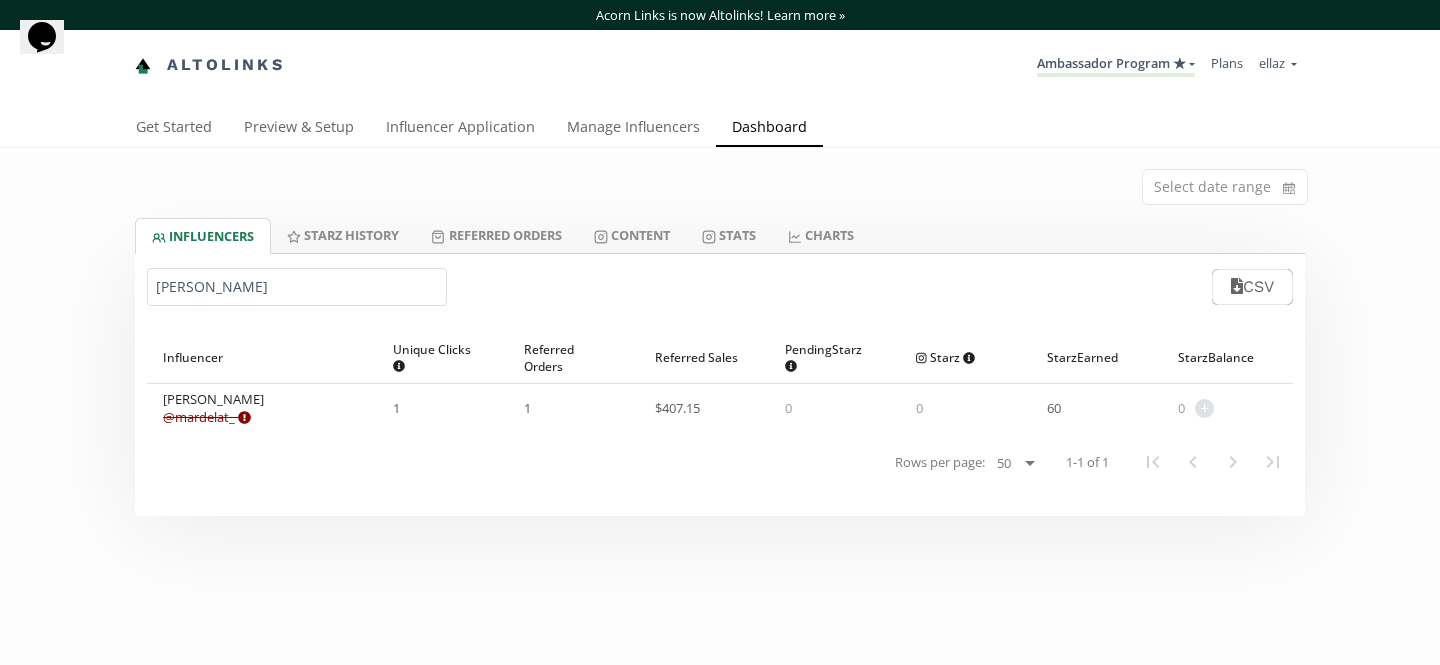click on "Mariana Guadarrama  @ mardelat_   Expired or disconnected. Please ask influencer to reconnect." at bounding box center (213, 408) 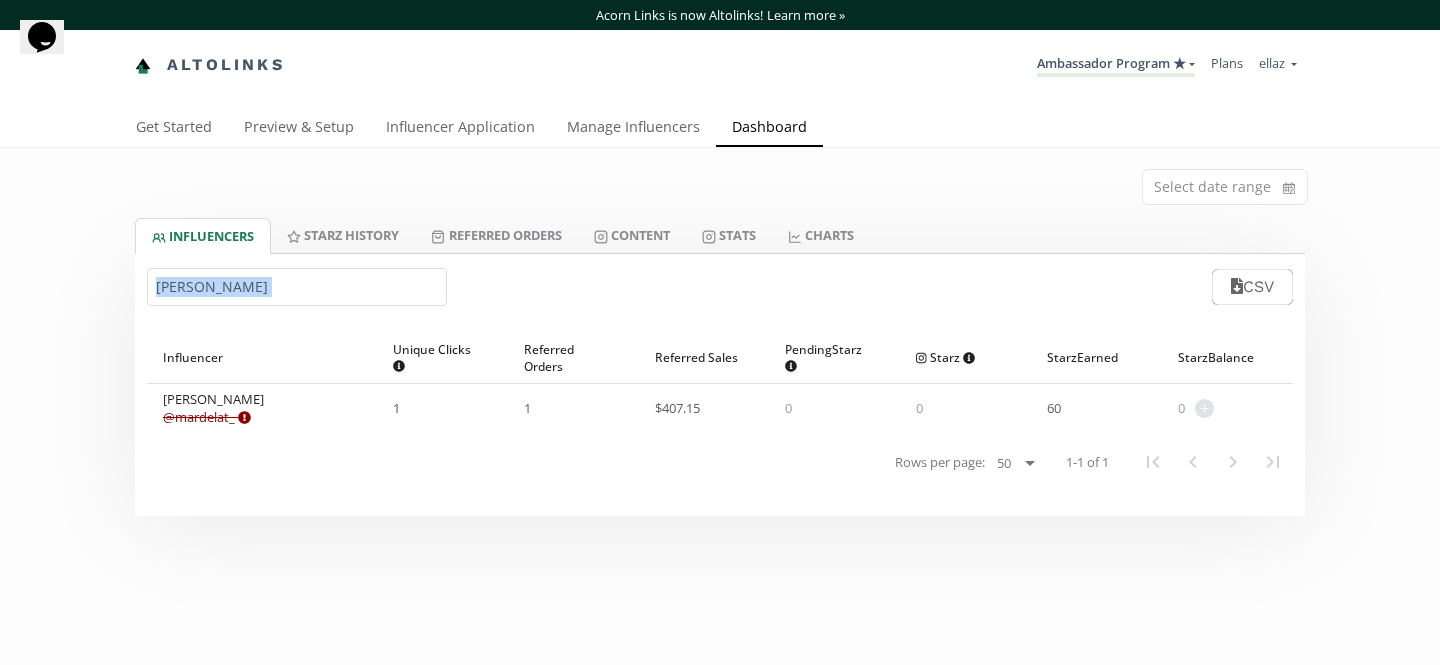 click on "Mariana Guadarrama  CSV" at bounding box center (720, 287) 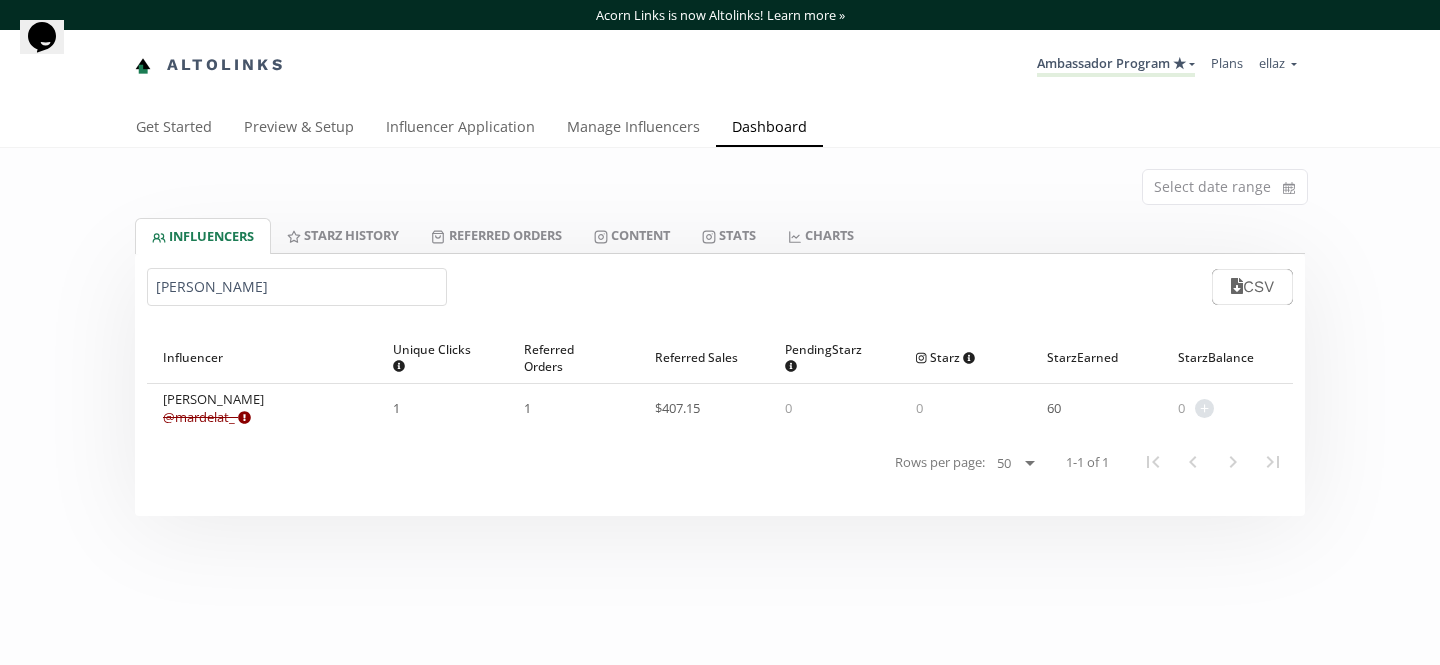 click on "Mariana Guadarrama" at bounding box center [297, 287] 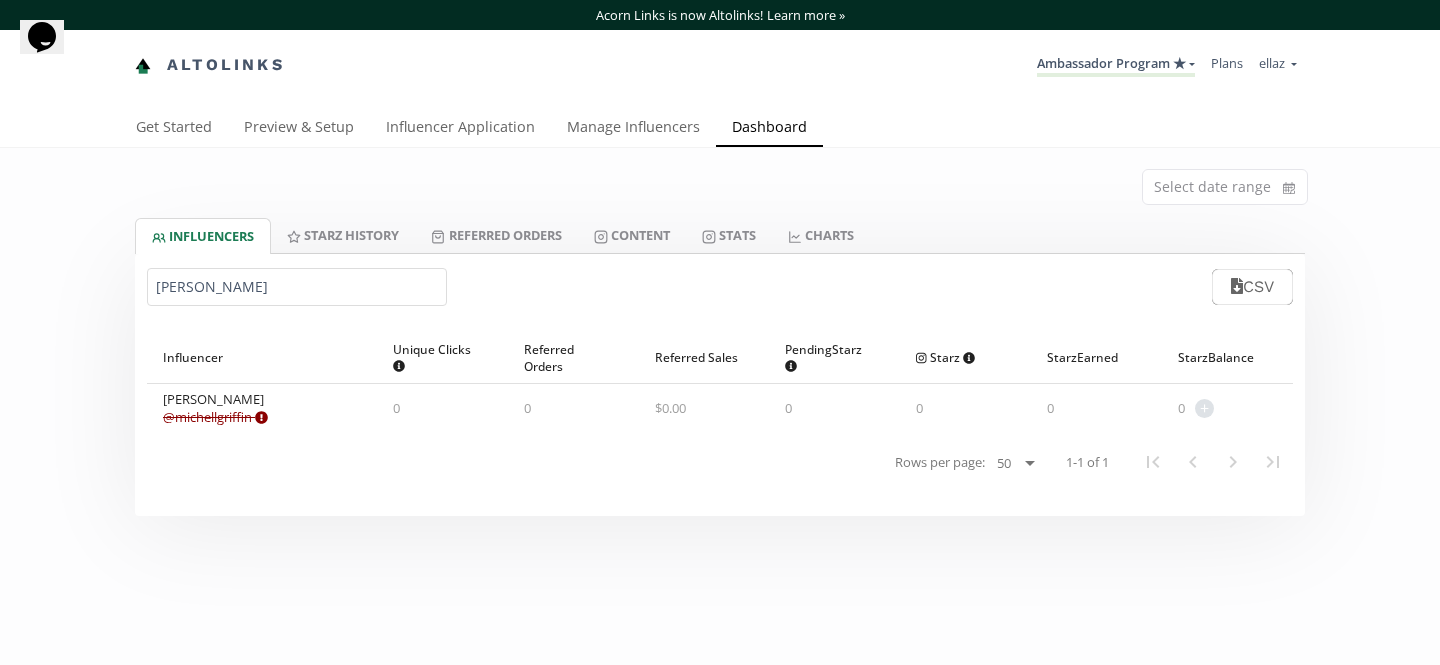 click on "@ michellgriffin   Expired or disconnected. Please ask influencer to reconnect." at bounding box center [215, 417] 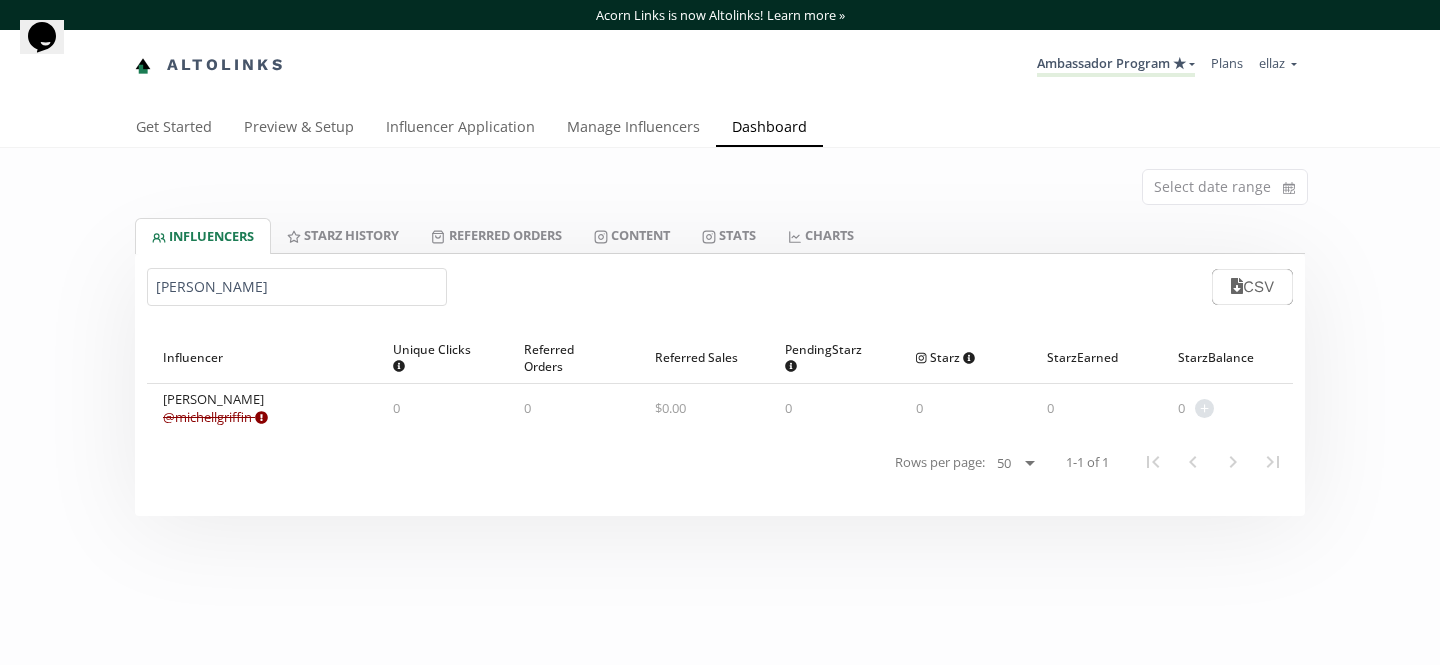 click on "Michell Griffin" at bounding box center (297, 287) 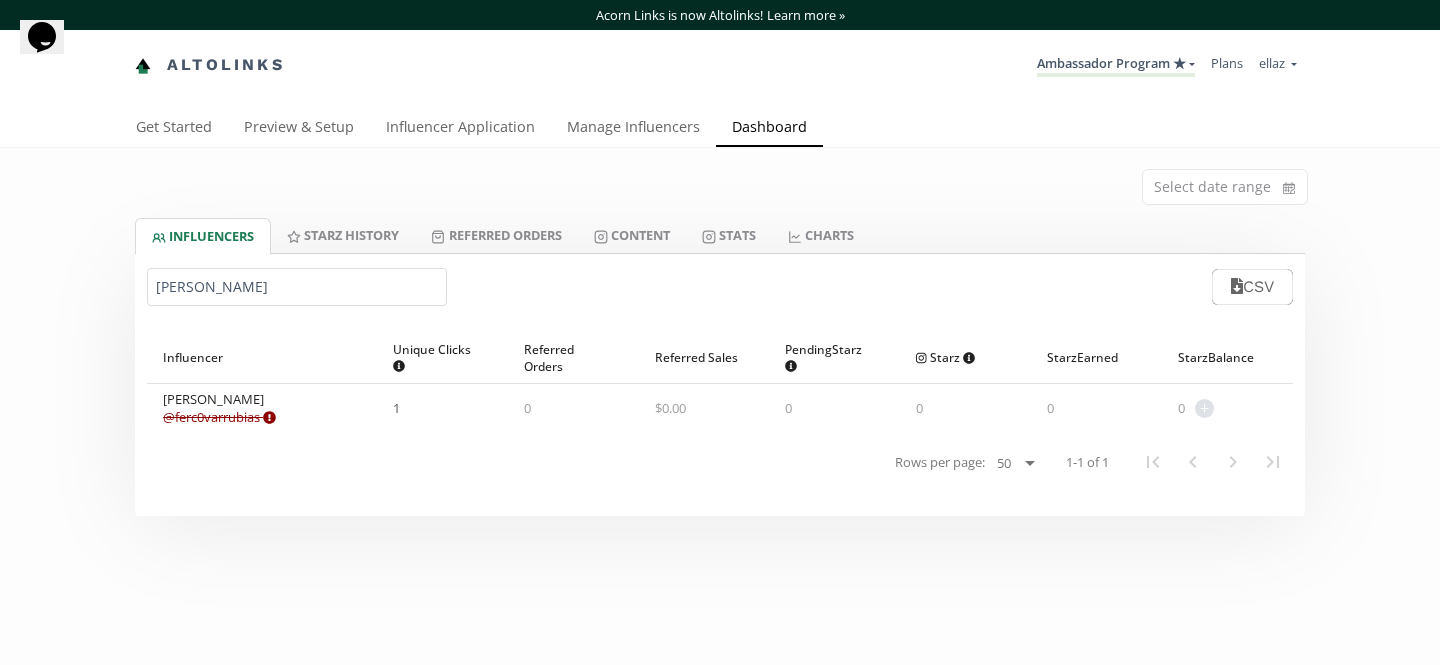 click on "@ ferc0varrubias   Expired or disconnected. Please ask influencer to reconnect." at bounding box center (219, 417) 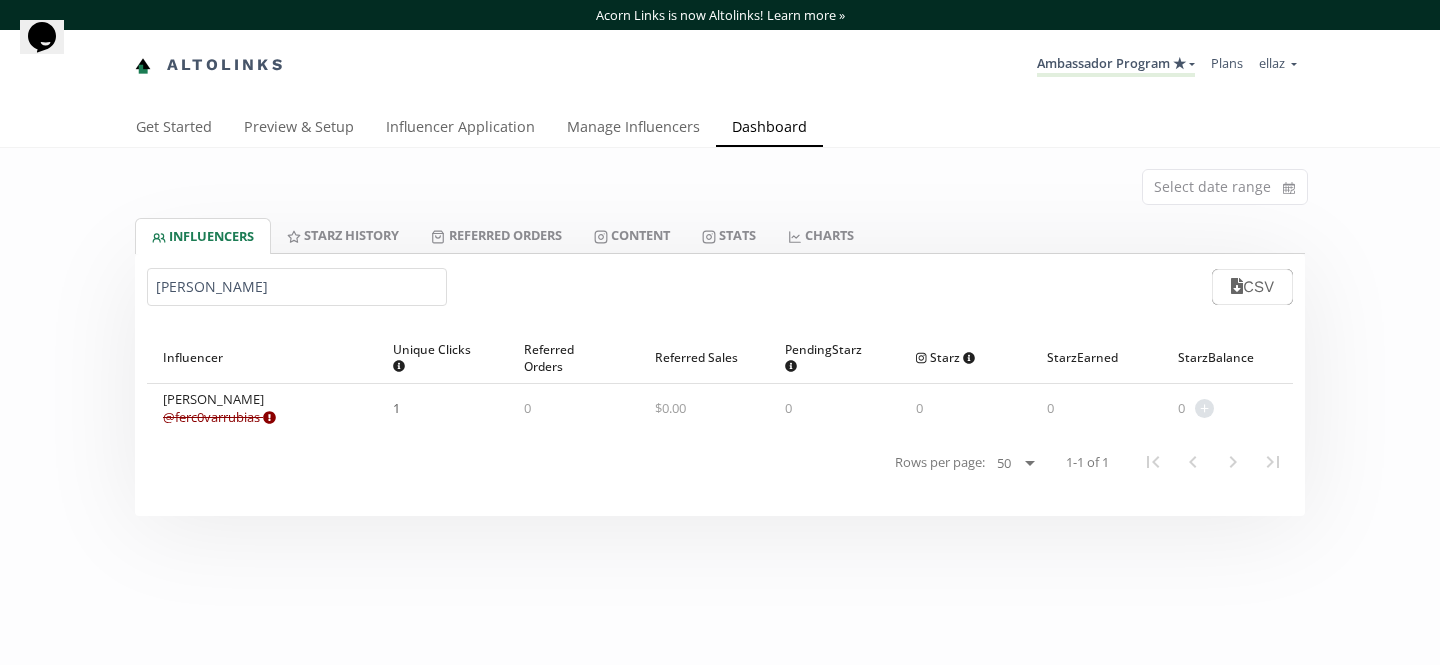 click on "Fernanda Covarrubias" at bounding box center [297, 287] 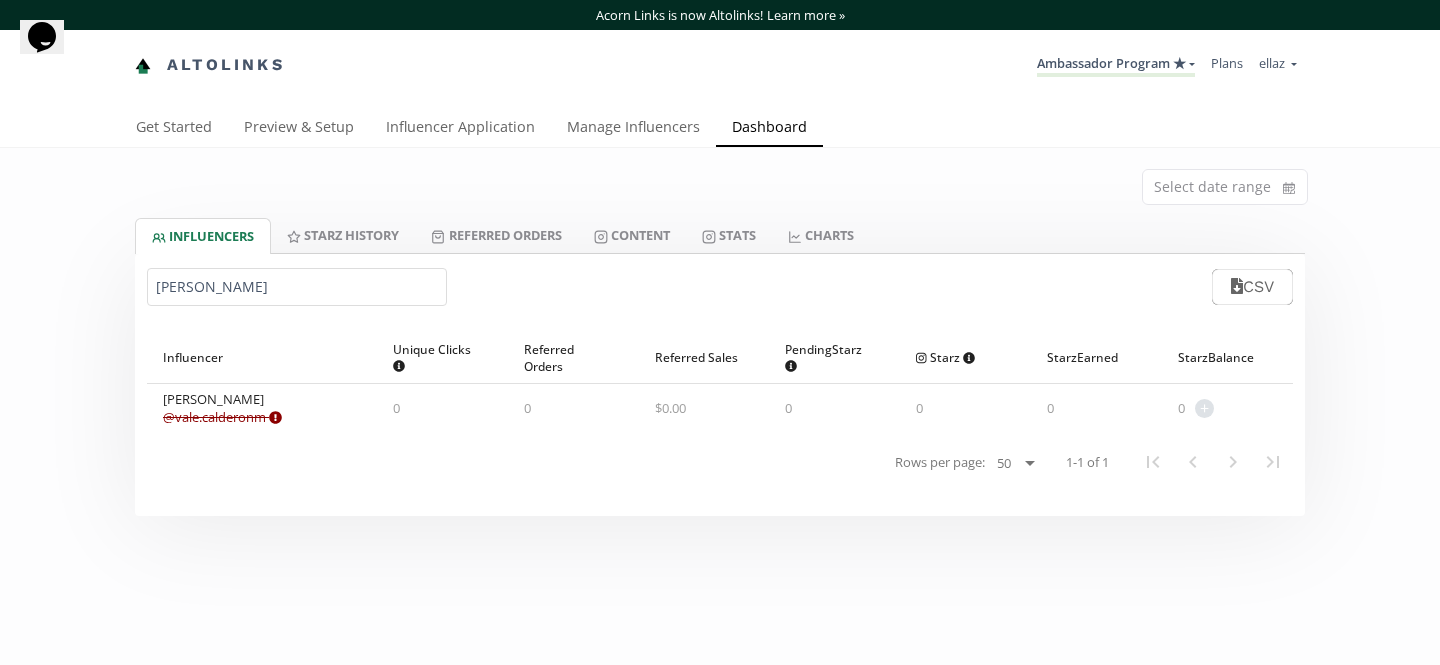 click on "@ vale.calderonm   Expired or disconnected. Please ask influencer to reconnect." at bounding box center [222, 417] 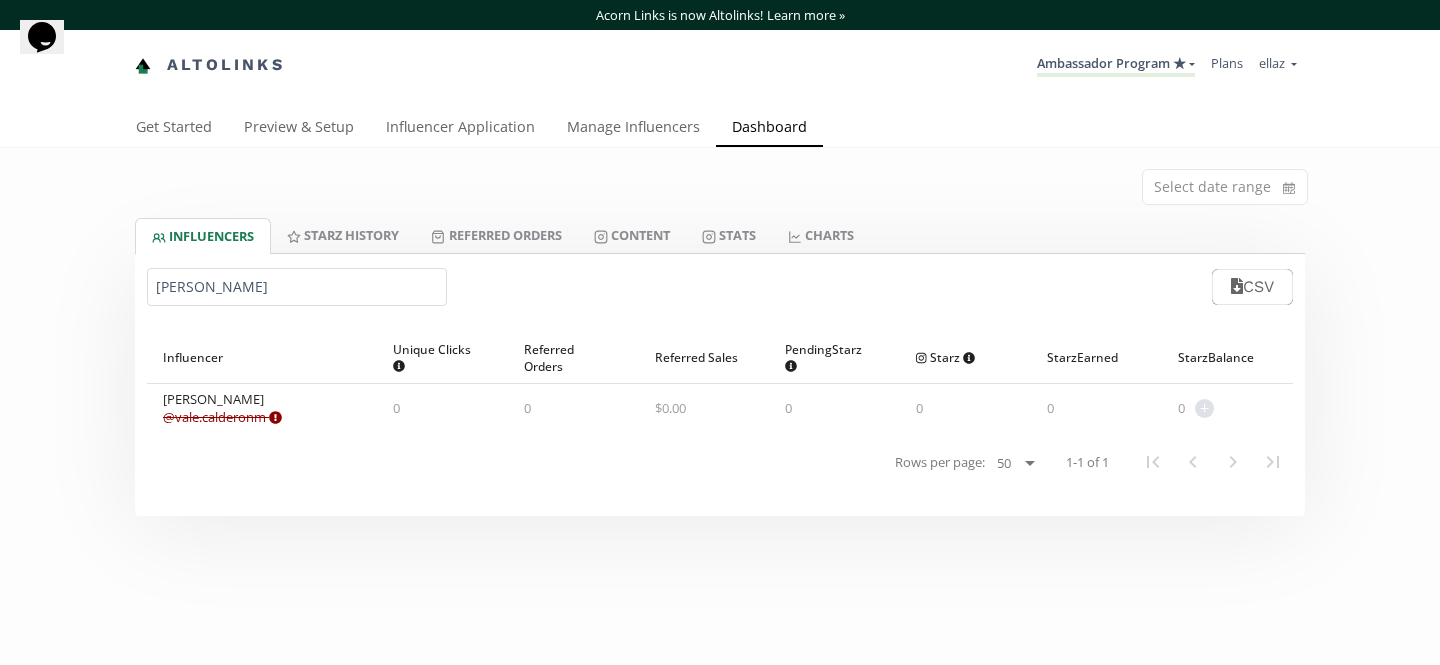 click on "Valeria Calderon" at bounding box center [297, 287] 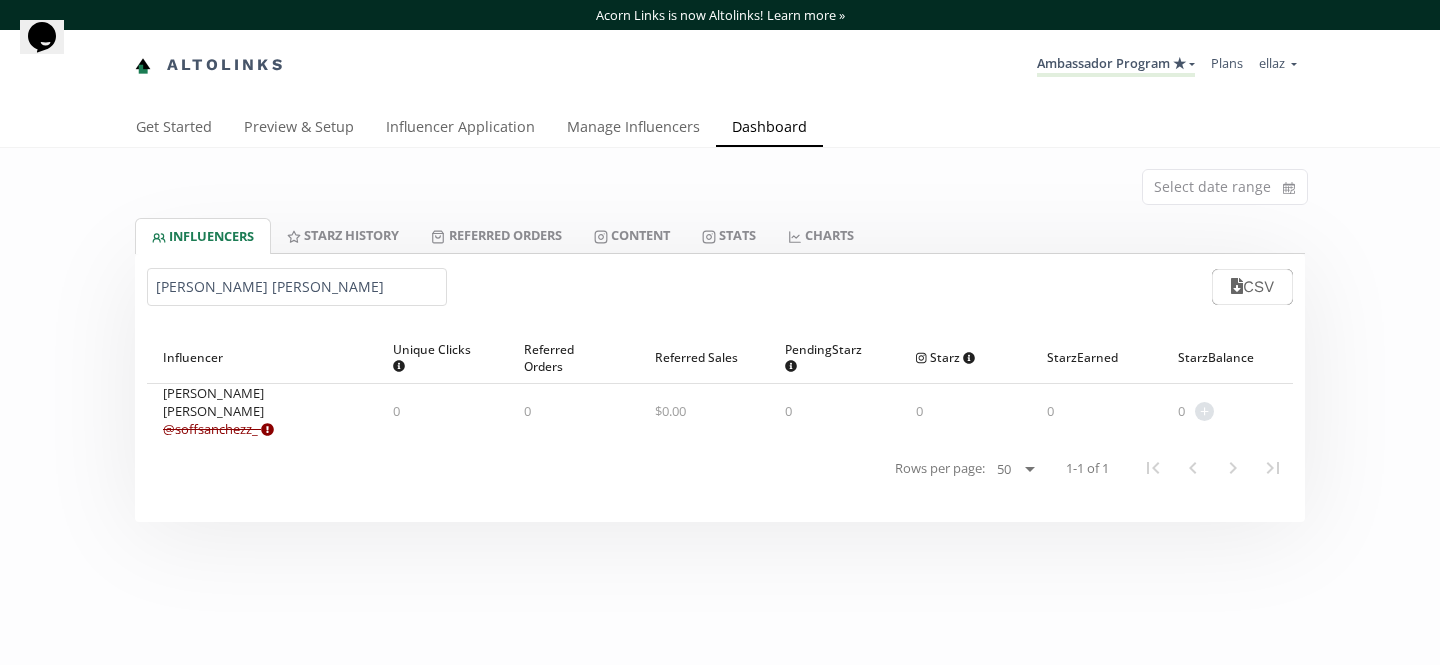 click on "Ana Sofia Sanchez @ soffsanchezz_   Expired or disconnected. Please ask influencer to reconnect." at bounding box center (262, 411) 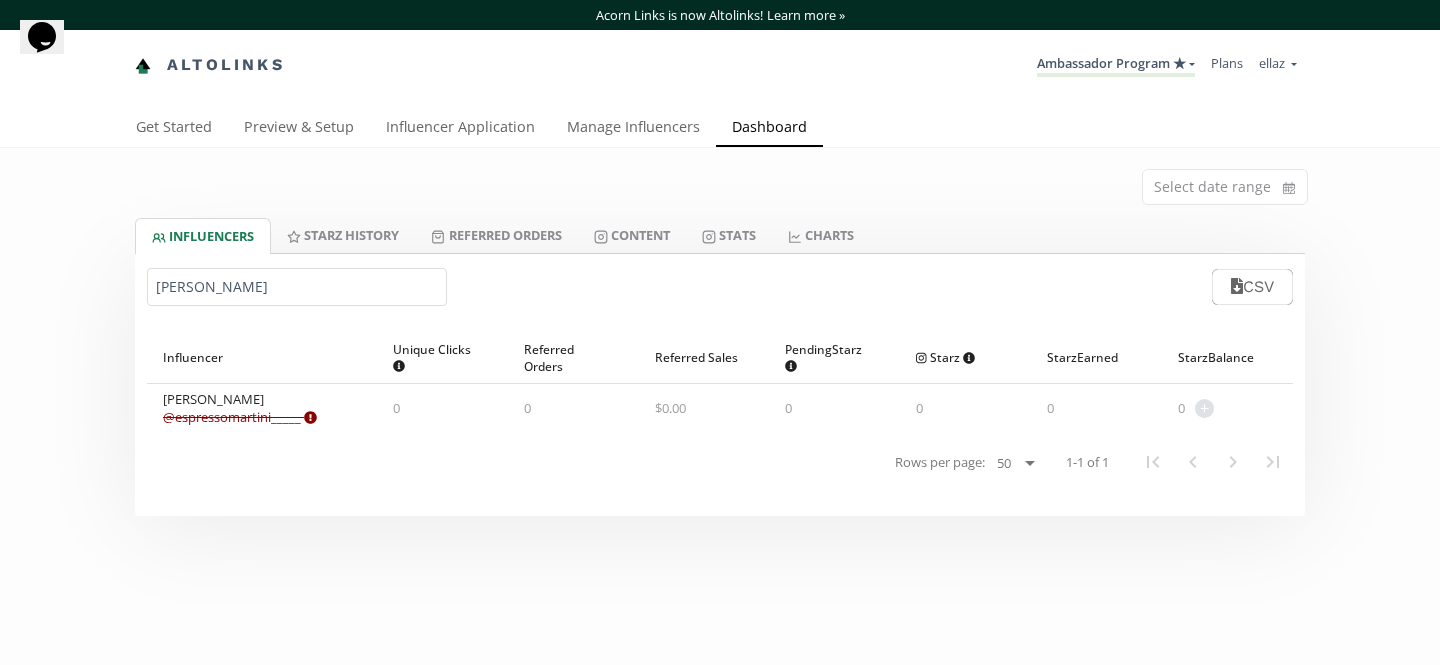 click on "@ espressomartini_____   Expired or disconnected. Please ask influencer to reconnect." at bounding box center [240, 417] 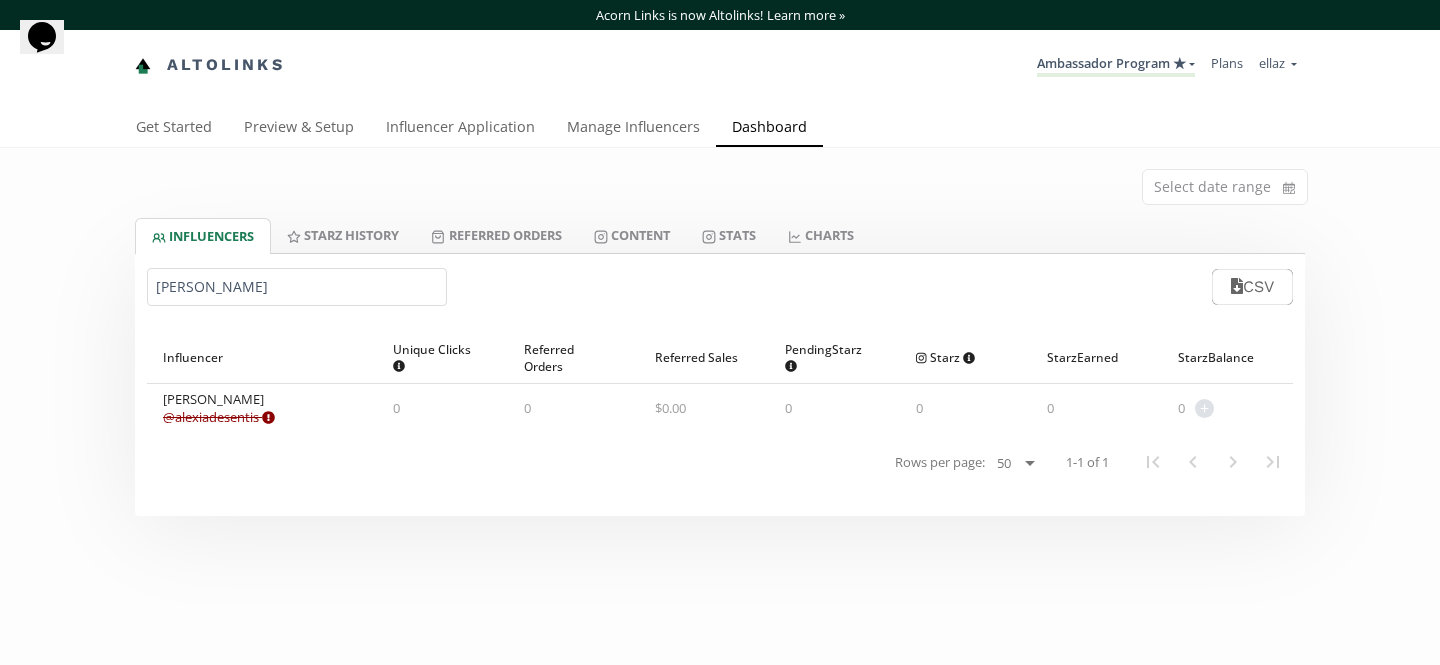 click on "@ alexiadesentis   Expired or disconnected. Please ask influencer to reconnect." at bounding box center [219, 417] 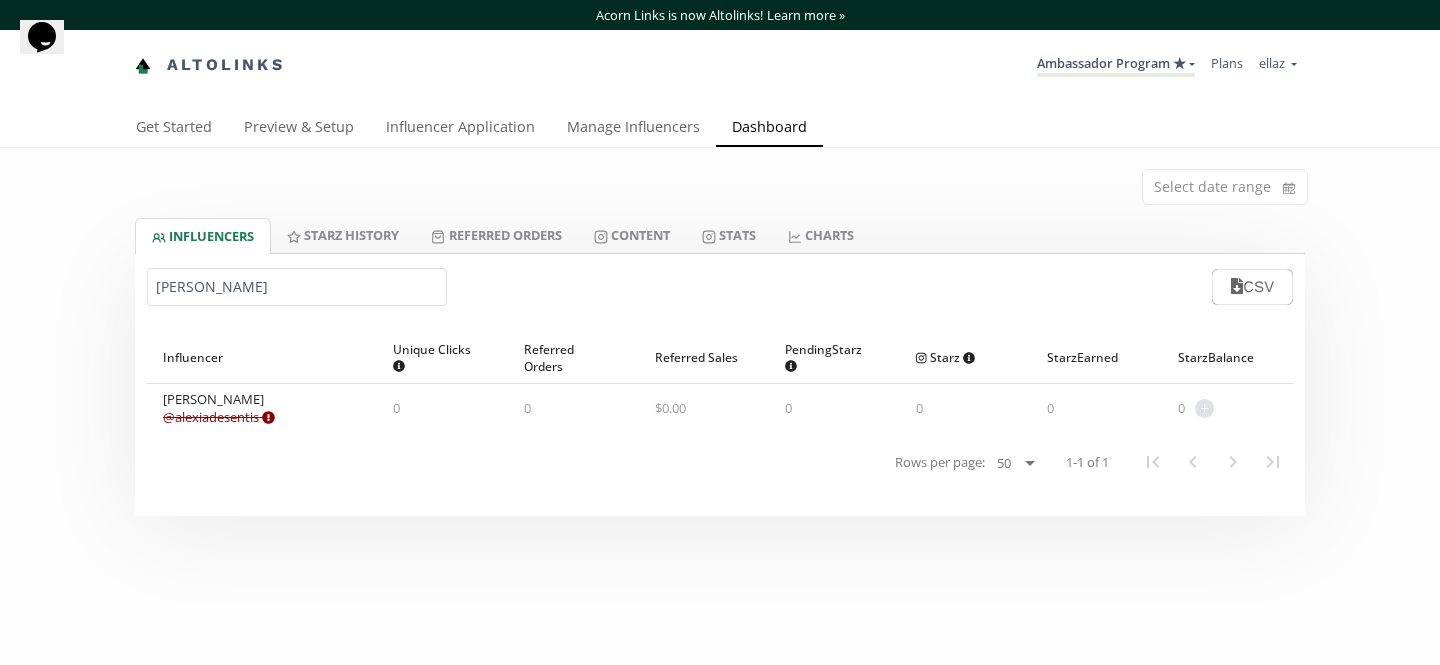 click on "Alexia Desentis" at bounding box center (297, 287) 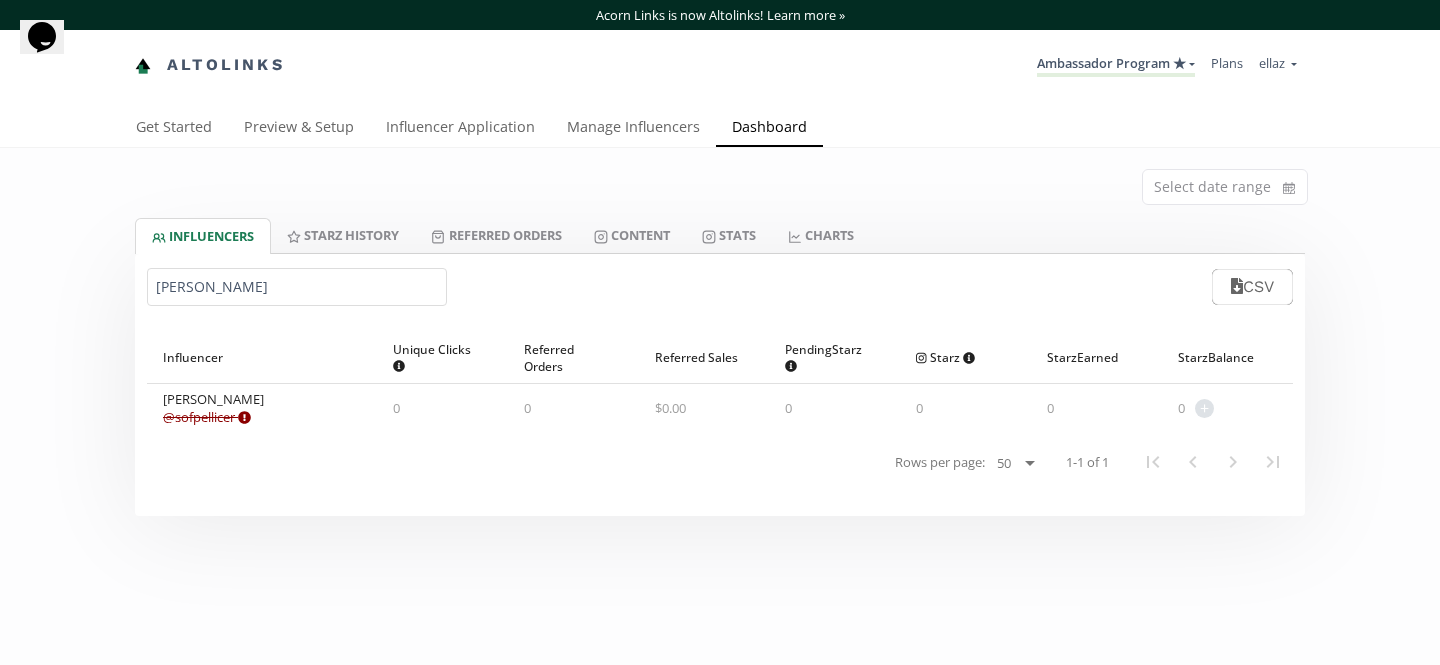 click on "@ sofpellicer   Expired or disconnected. Please ask influencer to reconnect." at bounding box center (207, 417) 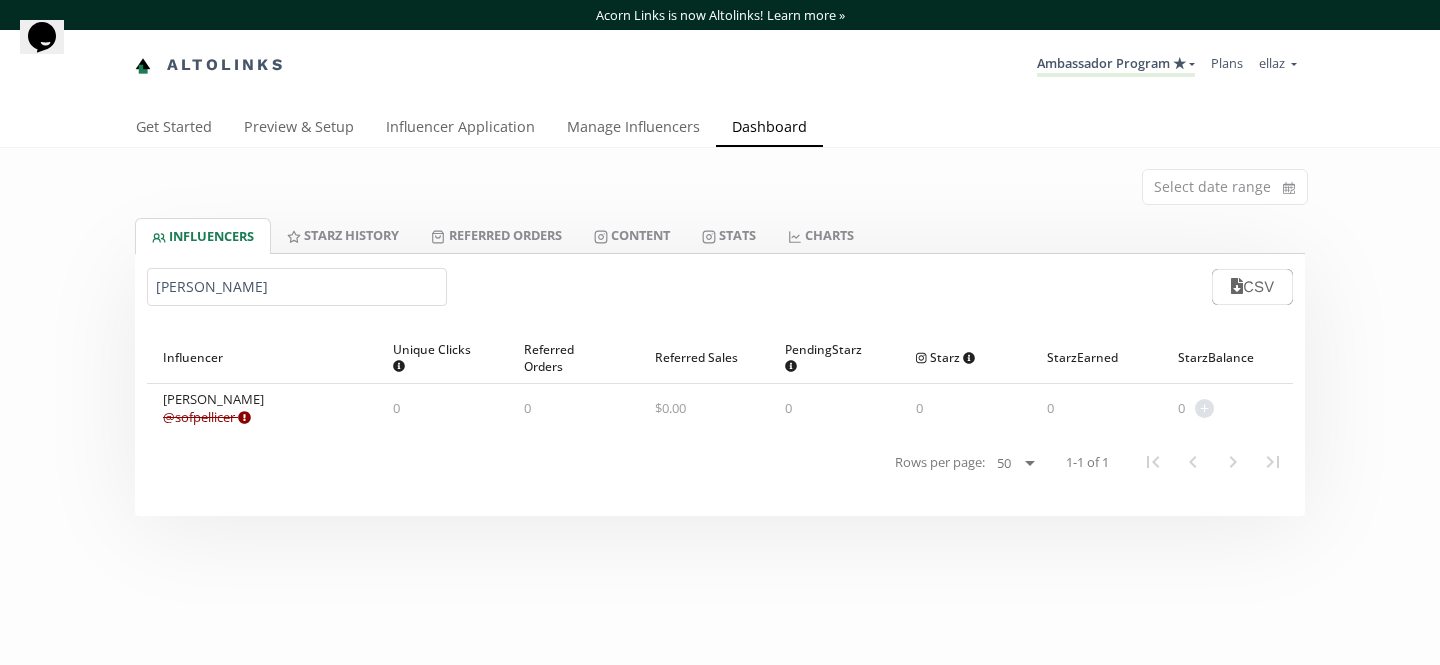click on "Sofia Pellicer" at bounding box center (297, 287) 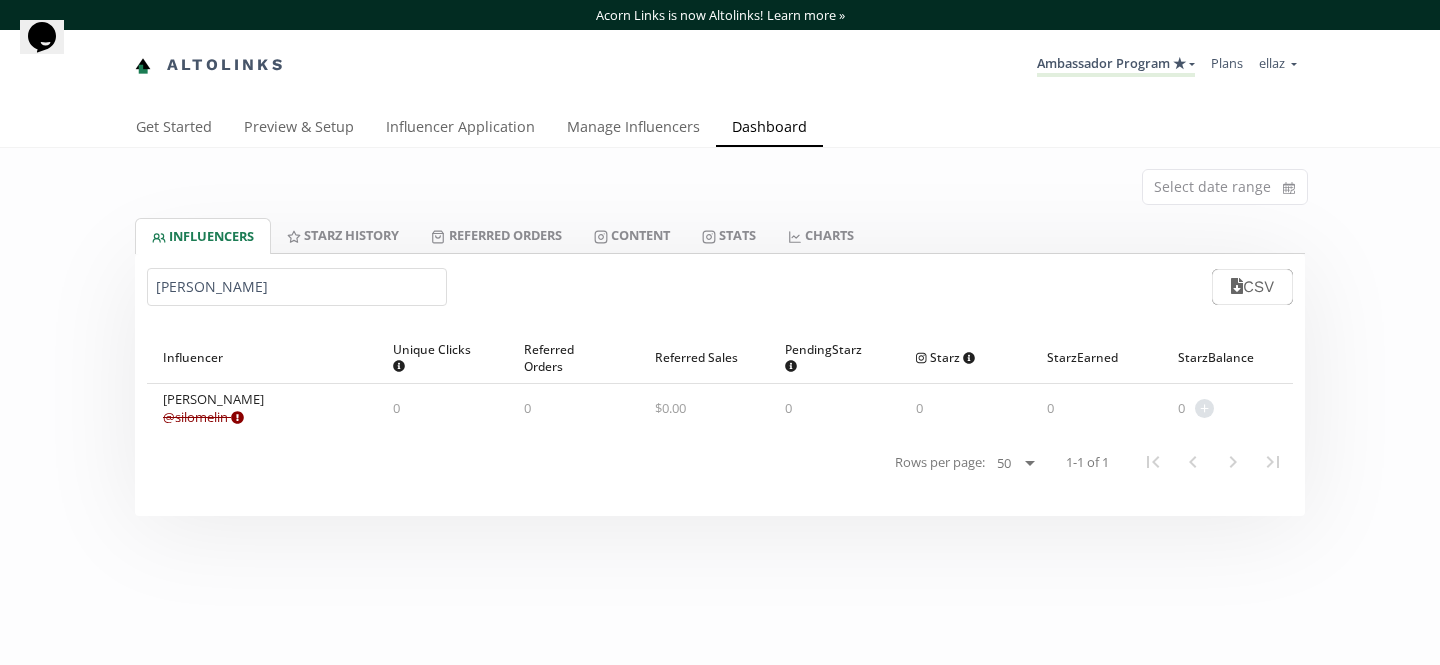 click on "@ silomelin   Expired or disconnected. Please ask influencer to reconnect." at bounding box center [203, 417] 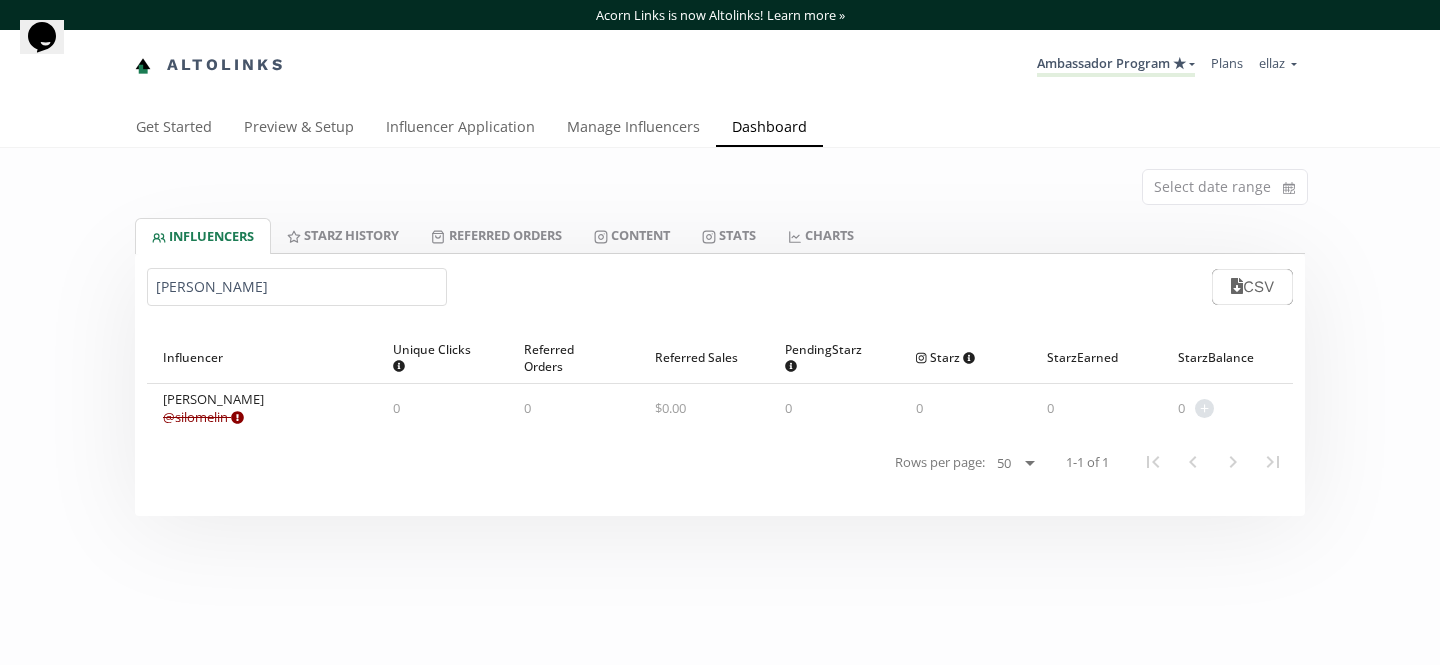 click on "[PERSON_NAME]" at bounding box center [297, 287] 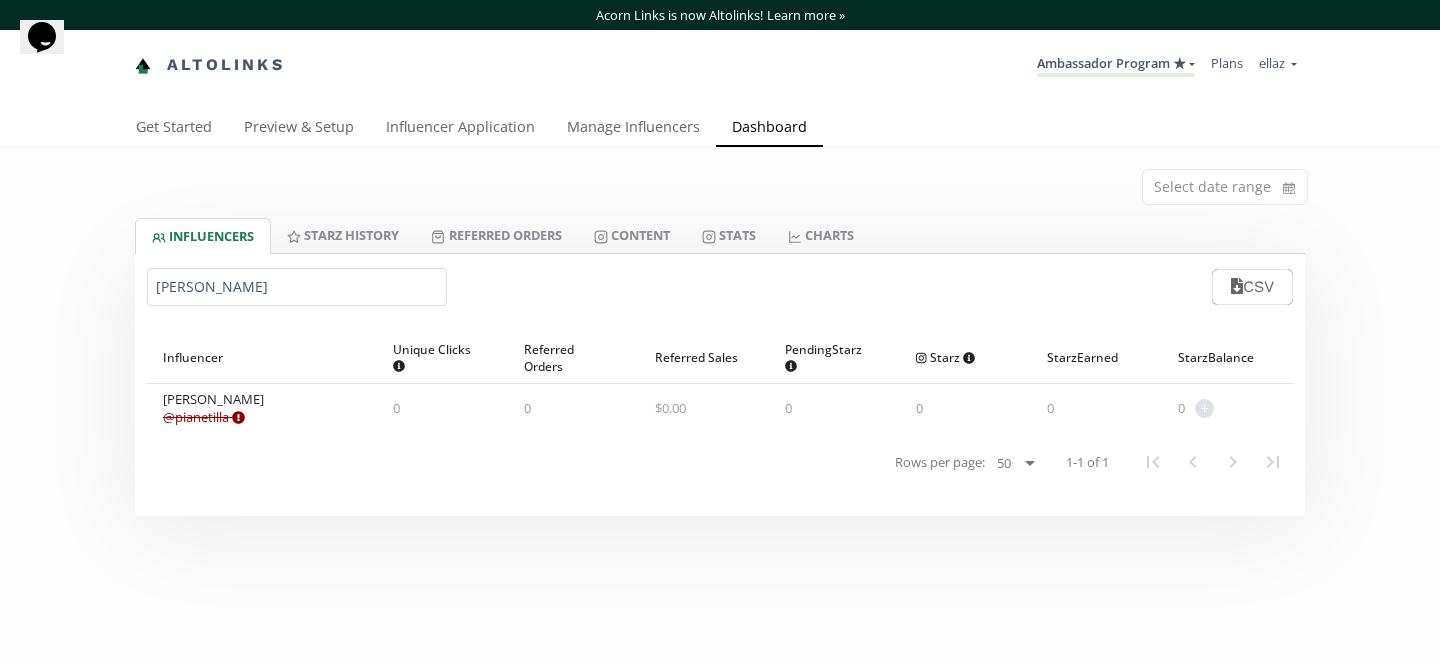 type on "Pia Gutierrez Zetina" 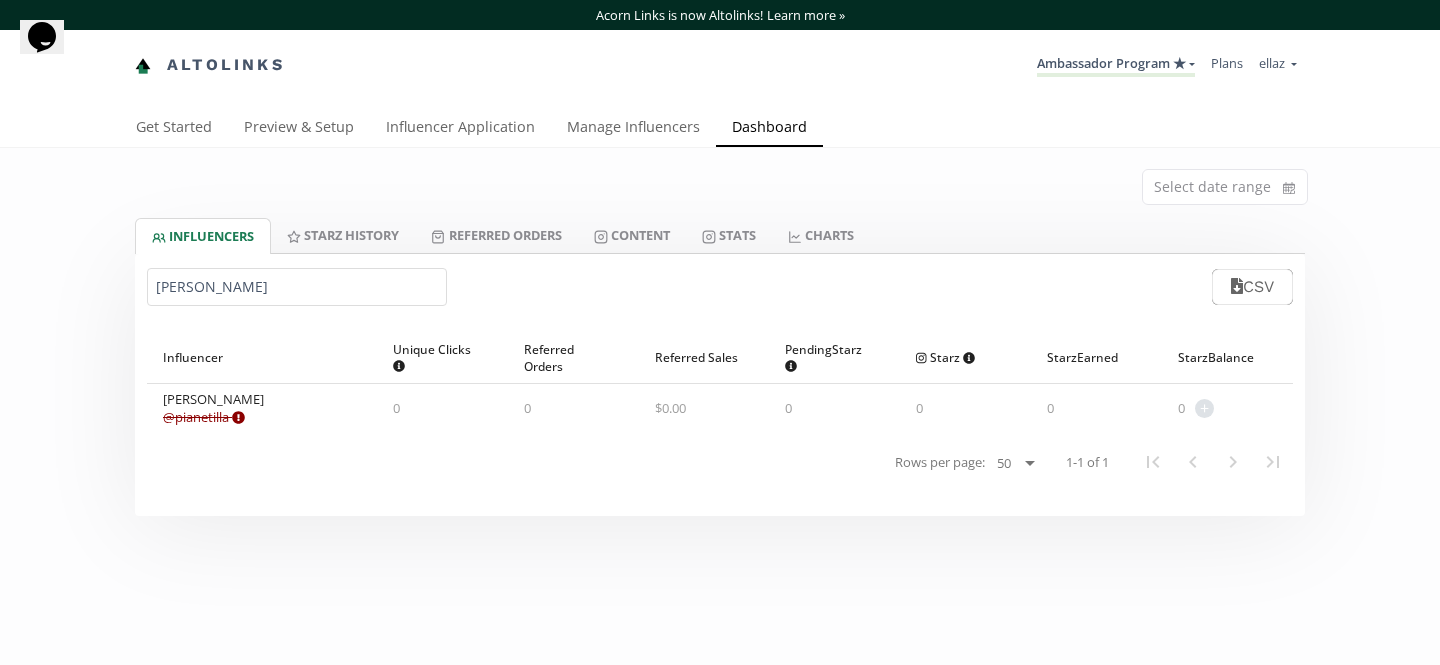 click on "Pia Gutierrez Zetina" at bounding box center [297, 287] 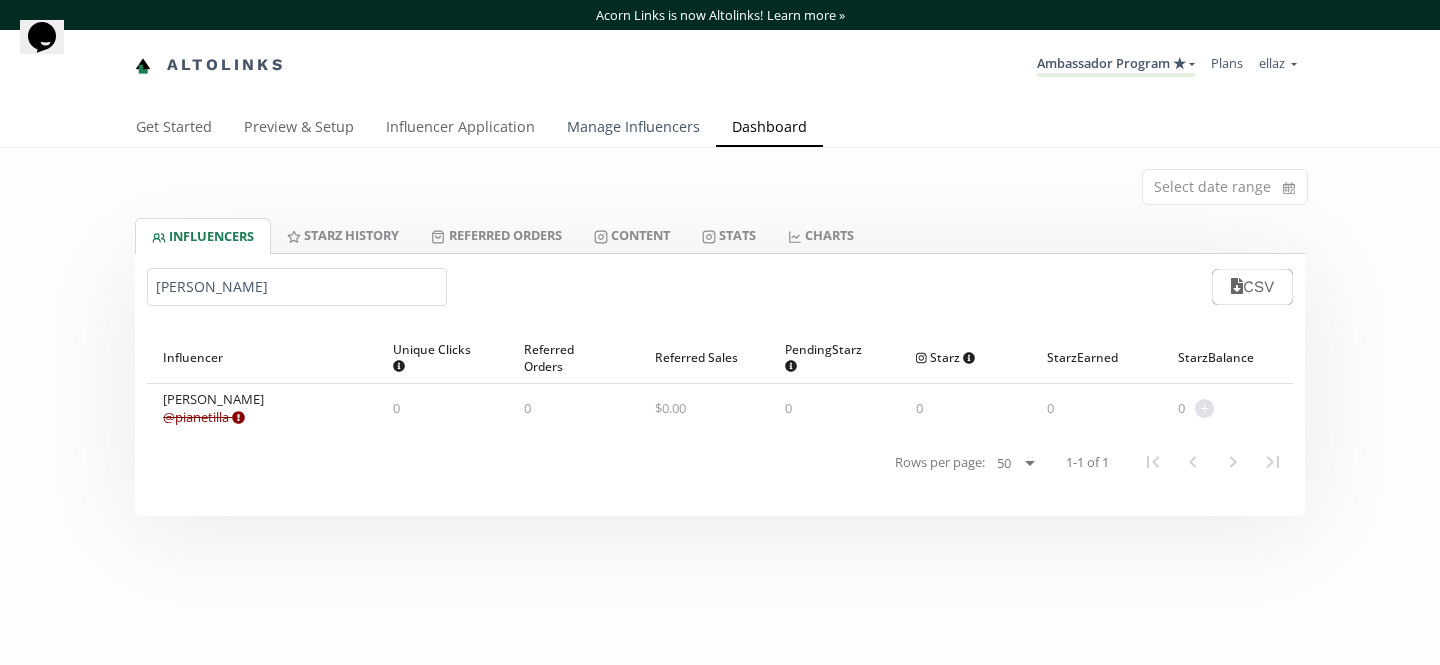 click on "Manage Influencers" at bounding box center (633, 129) 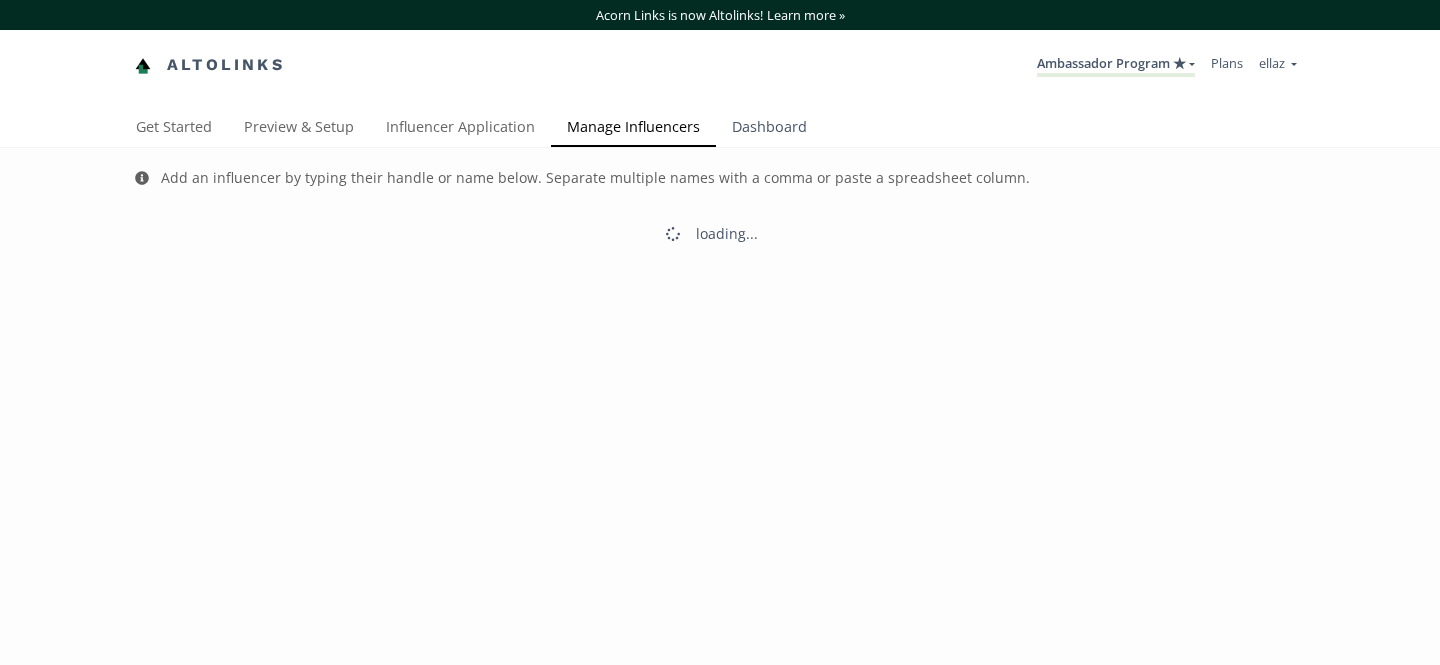 scroll, scrollTop: 0, scrollLeft: 0, axis: both 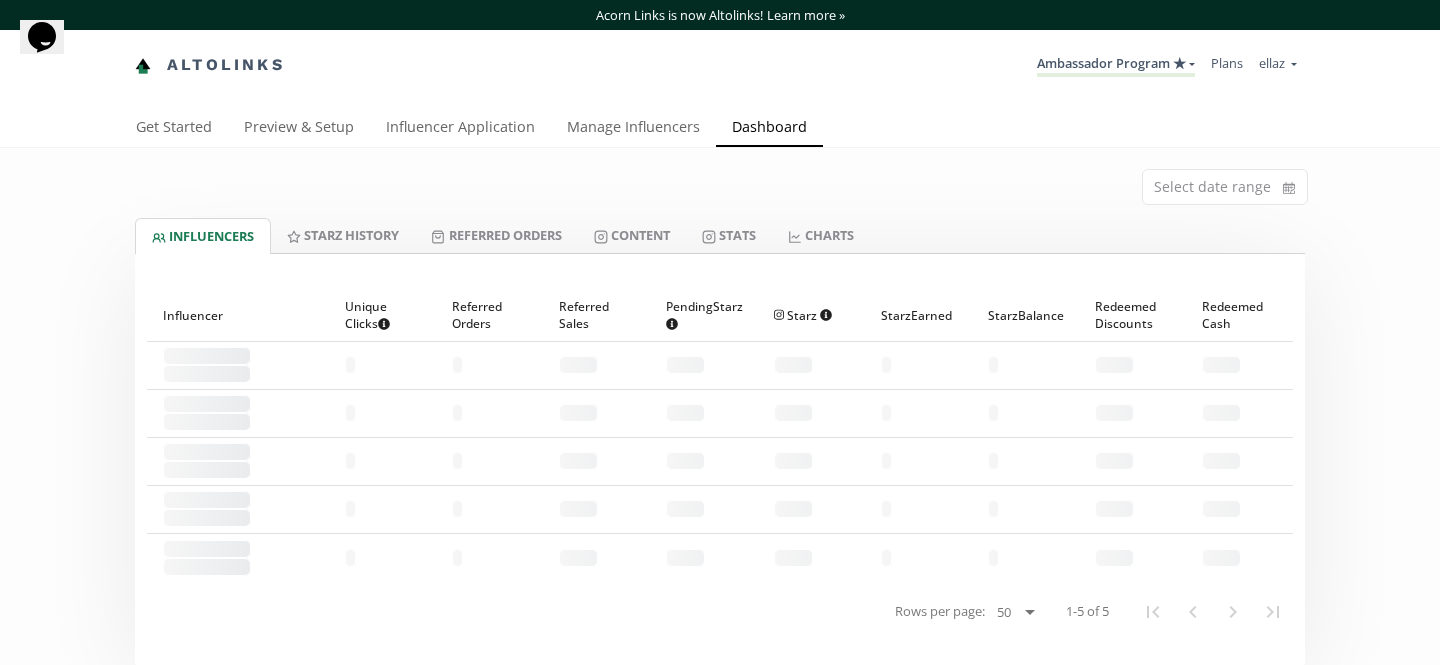 click on "Acorn Links is now Altolinks!  Learn more »
Altolinks
Ambassador Program ★
MACRO INFLUENCERS (prog ventas)
Ambassador Program ⭐️⭐️" at bounding box center [720, 54] 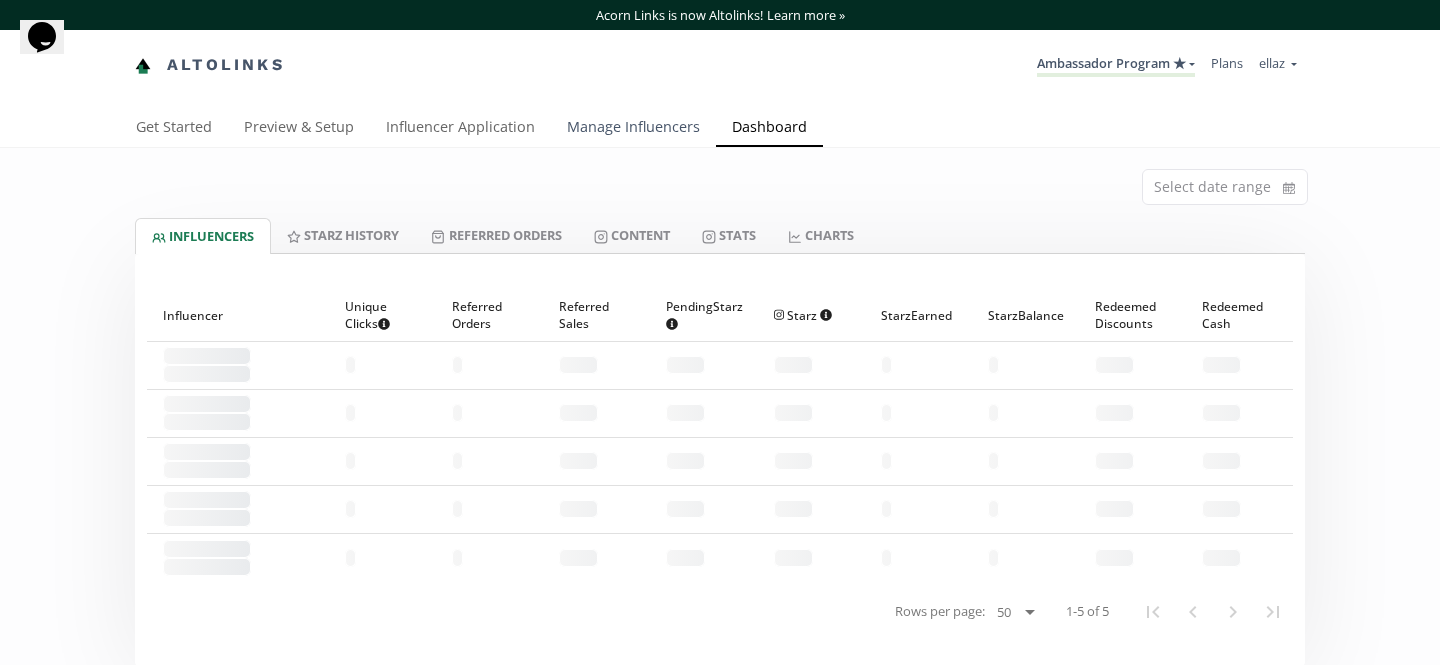click on "Manage Influencers" at bounding box center (633, 129) 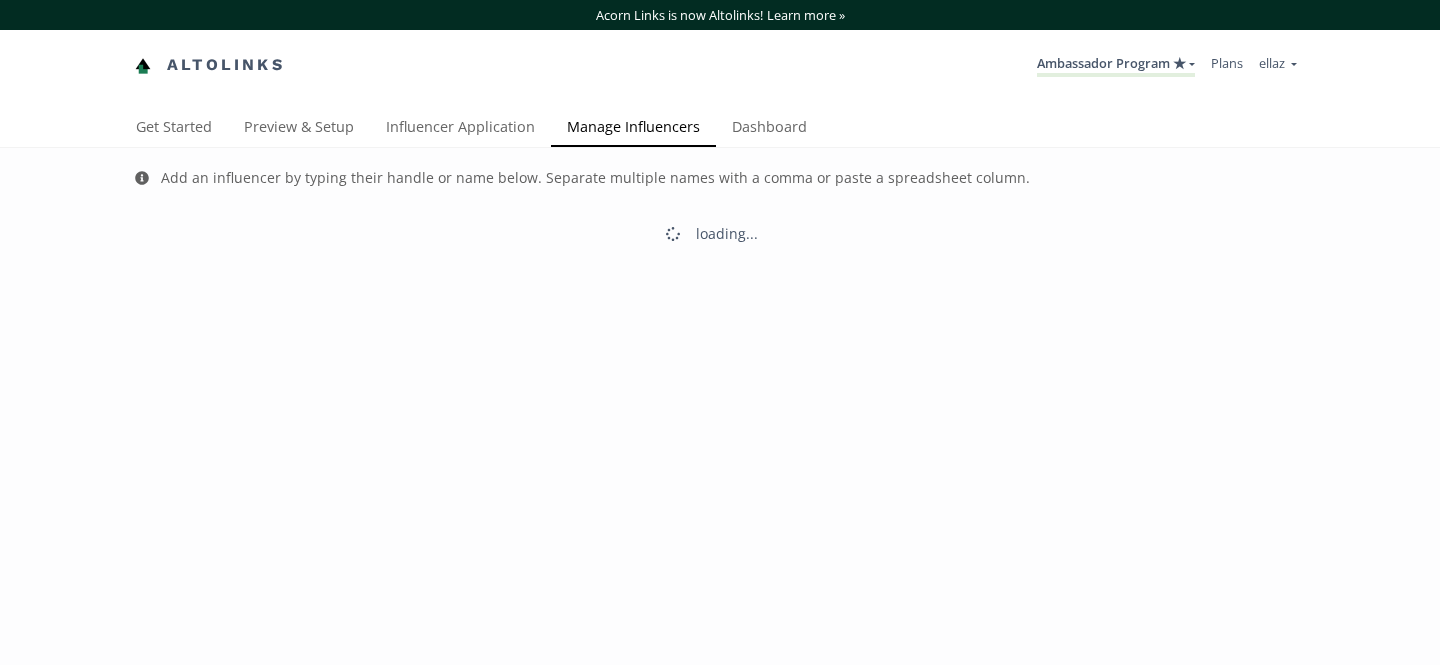 scroll, scrollTop: 0, scrollLeft: 0, axis: both 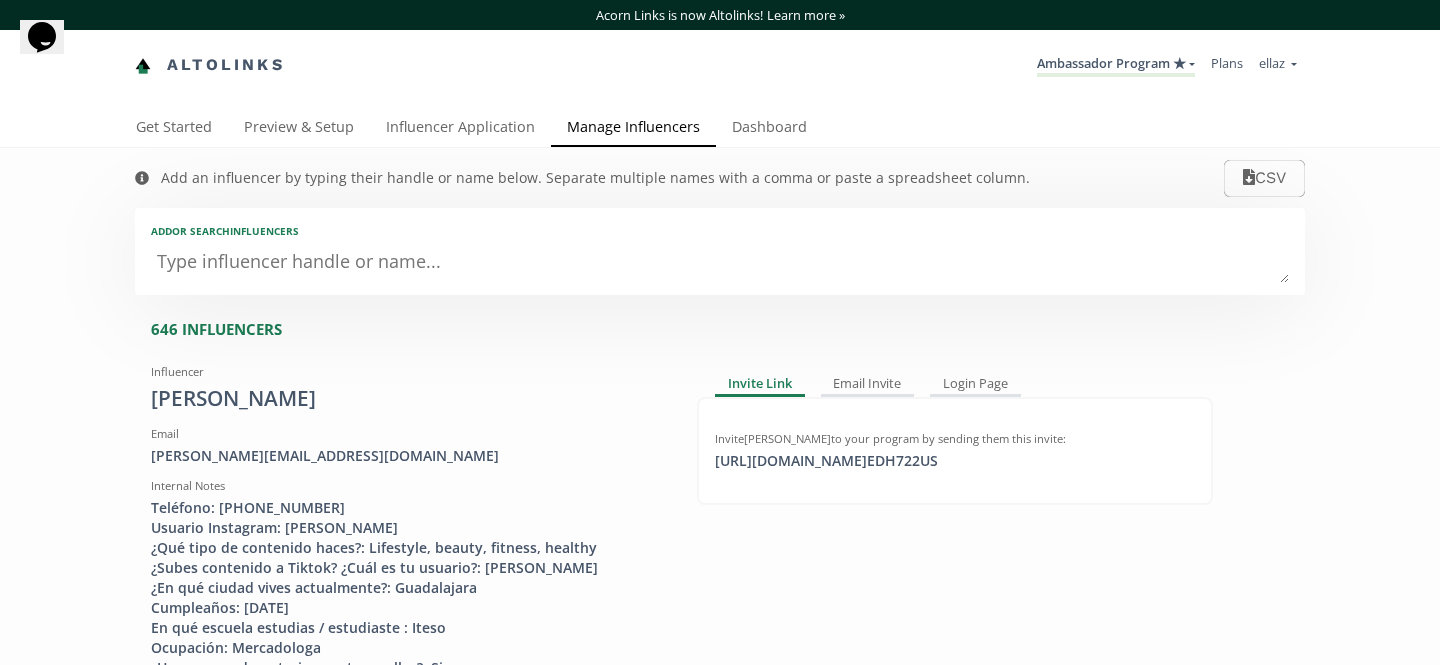 click at bounding box center [720, 263] 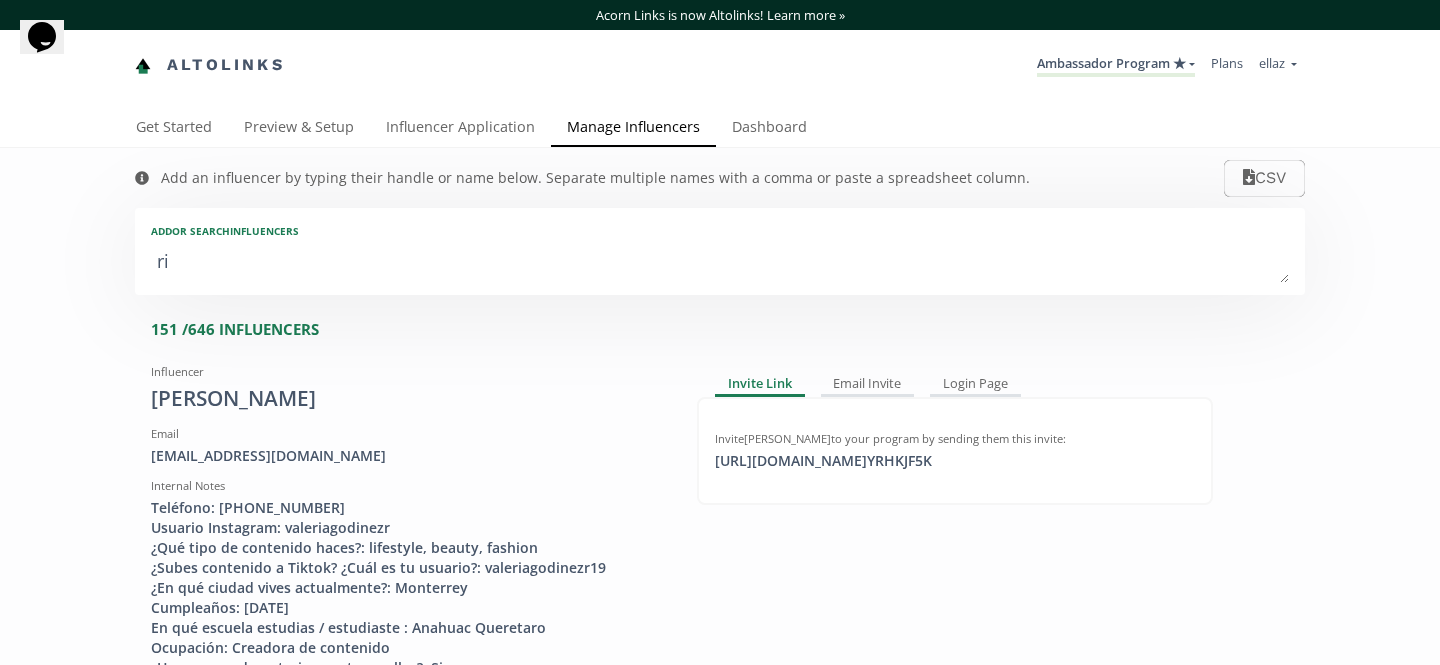 type on "ric" 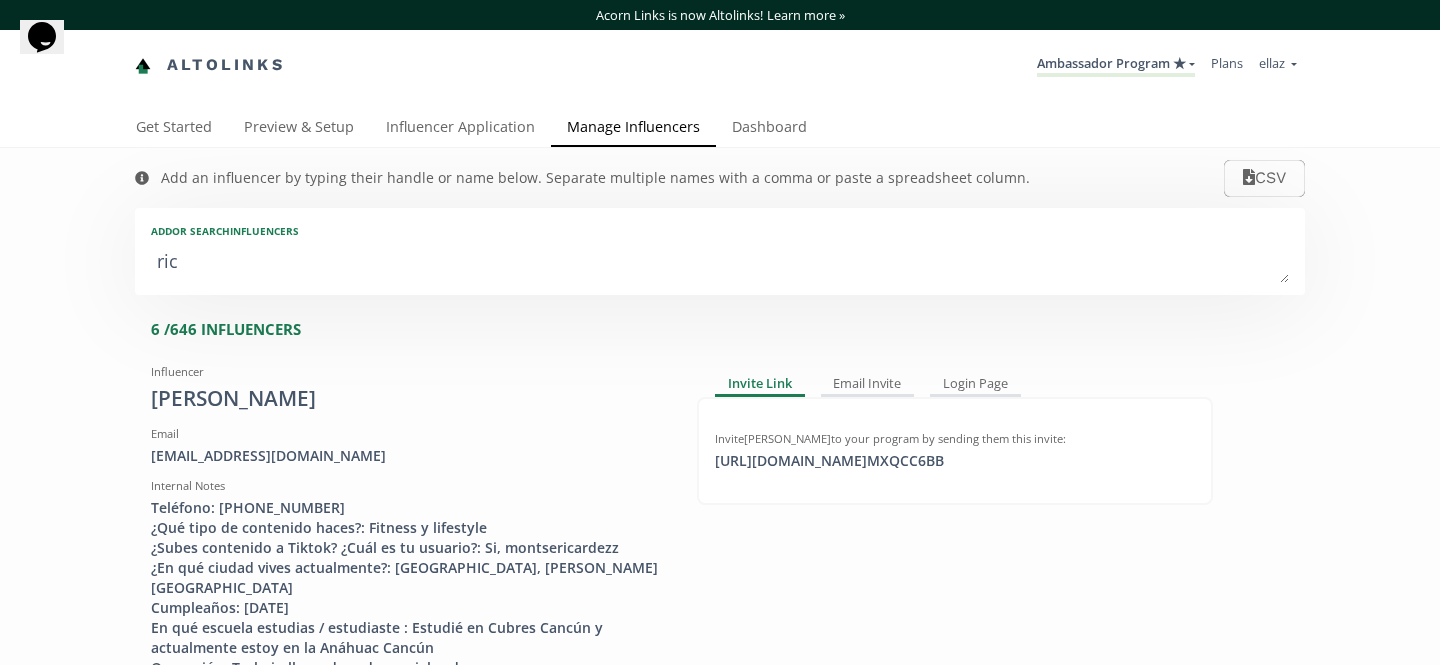 type on "rica" 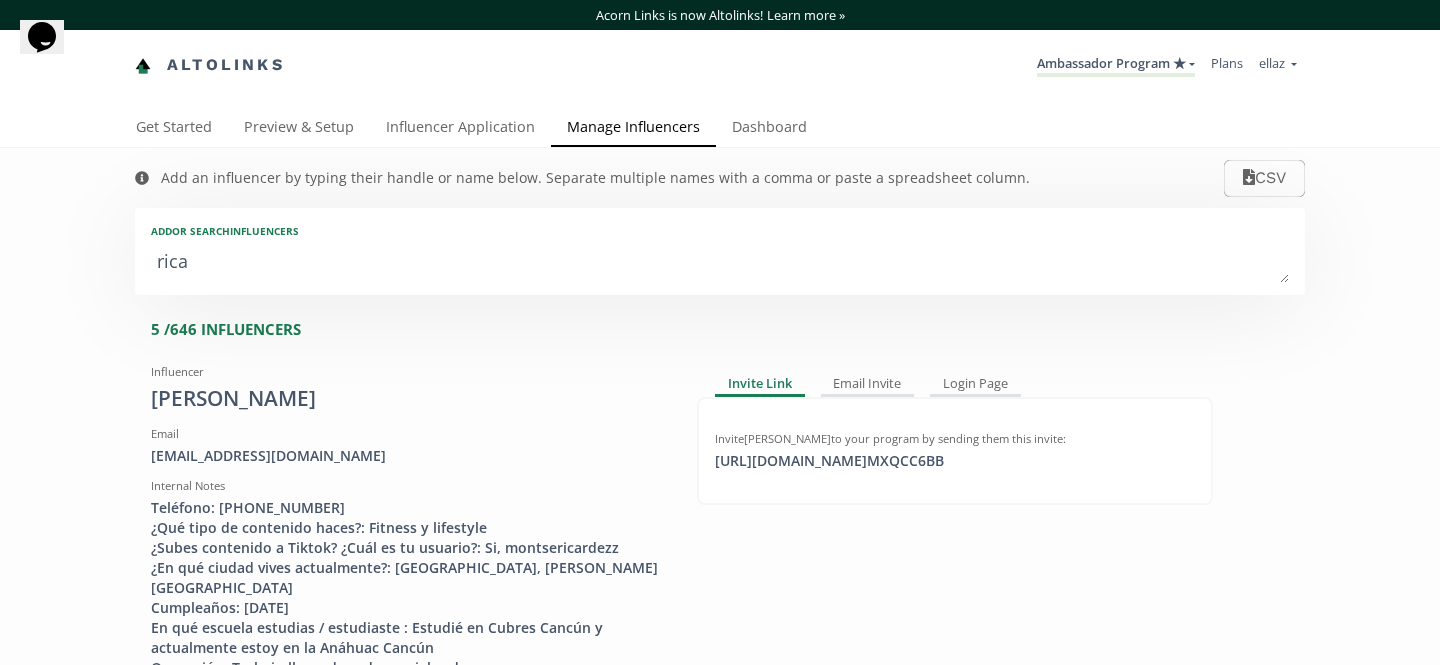 type on "ricar" 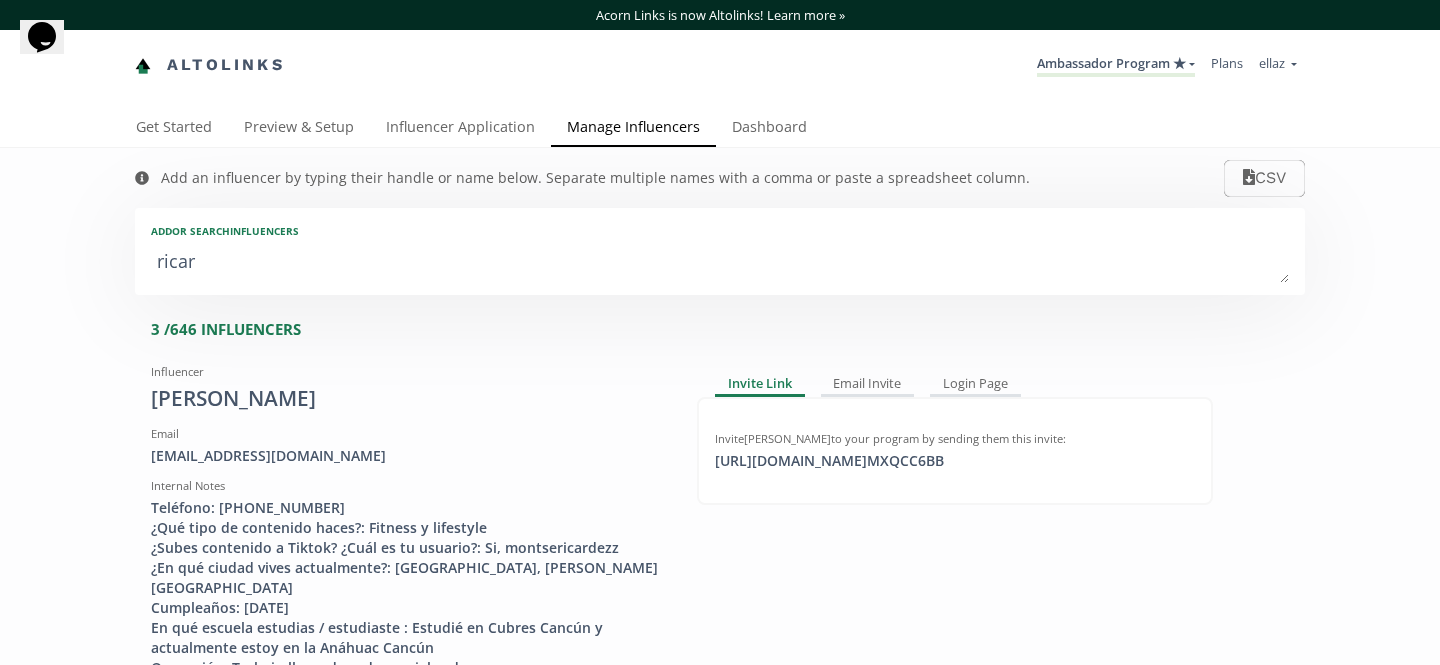 type on "ricard" 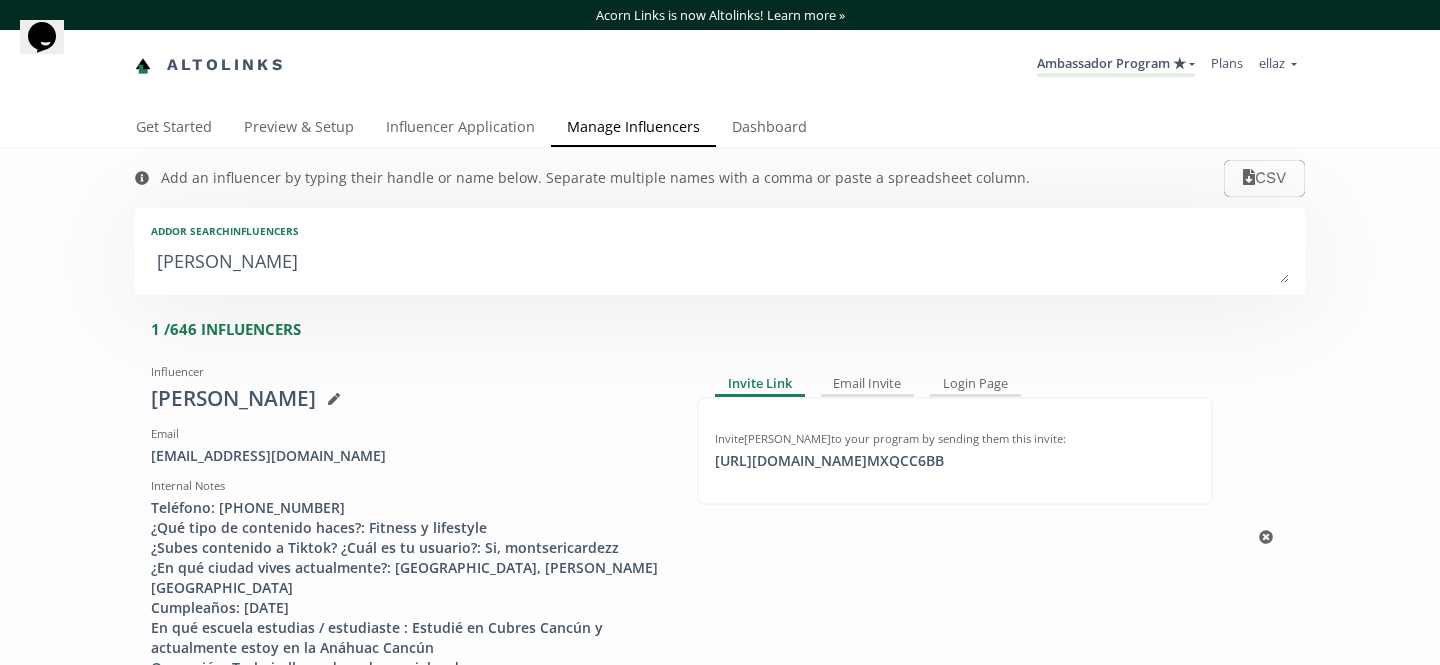 type on "ricard" 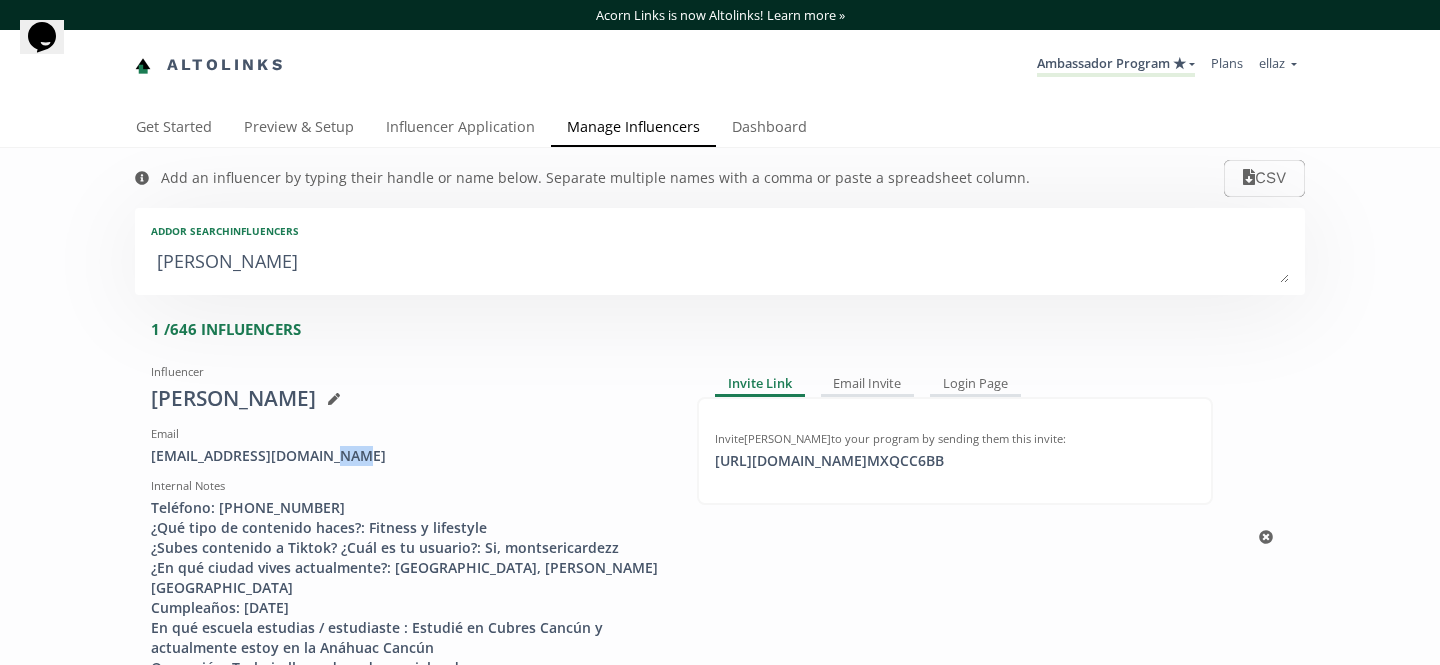 click on "montsericardez05@gmail.com" at bounding box center (409, 456) 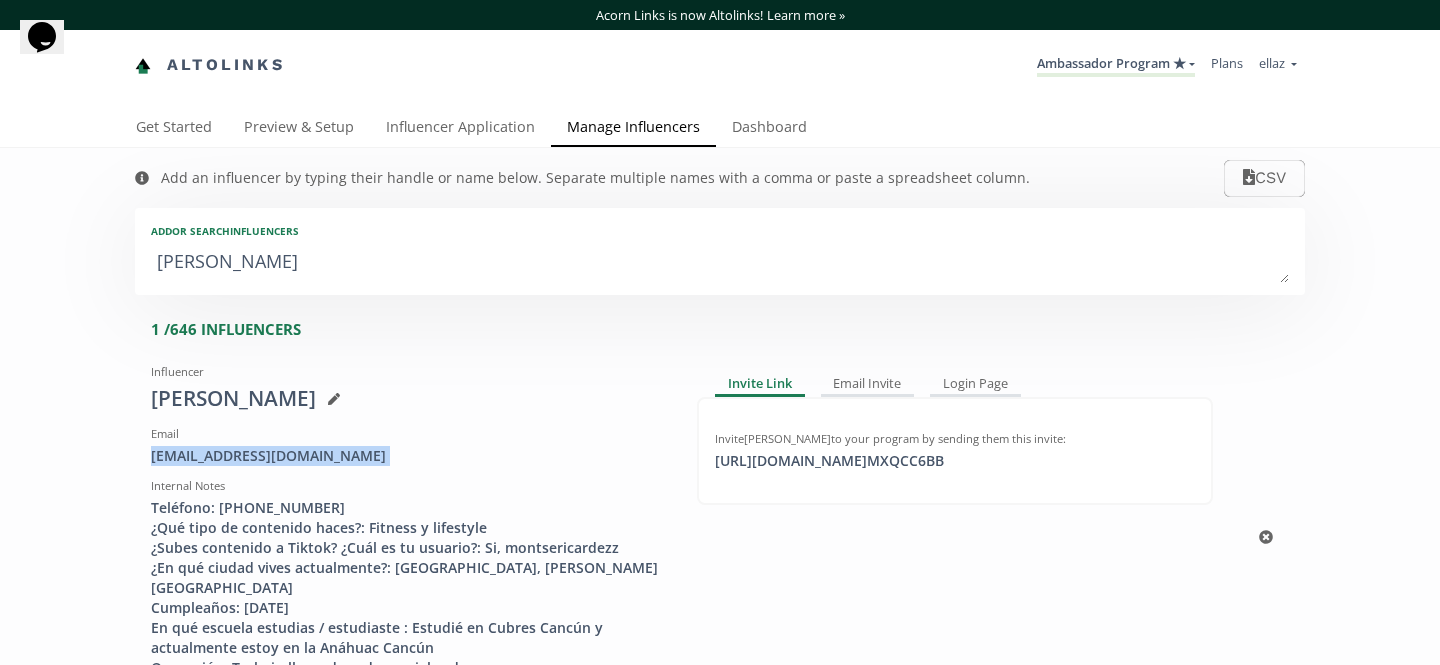 click on "montsericardez05@gmail.com" at bounding box center (409, 456) 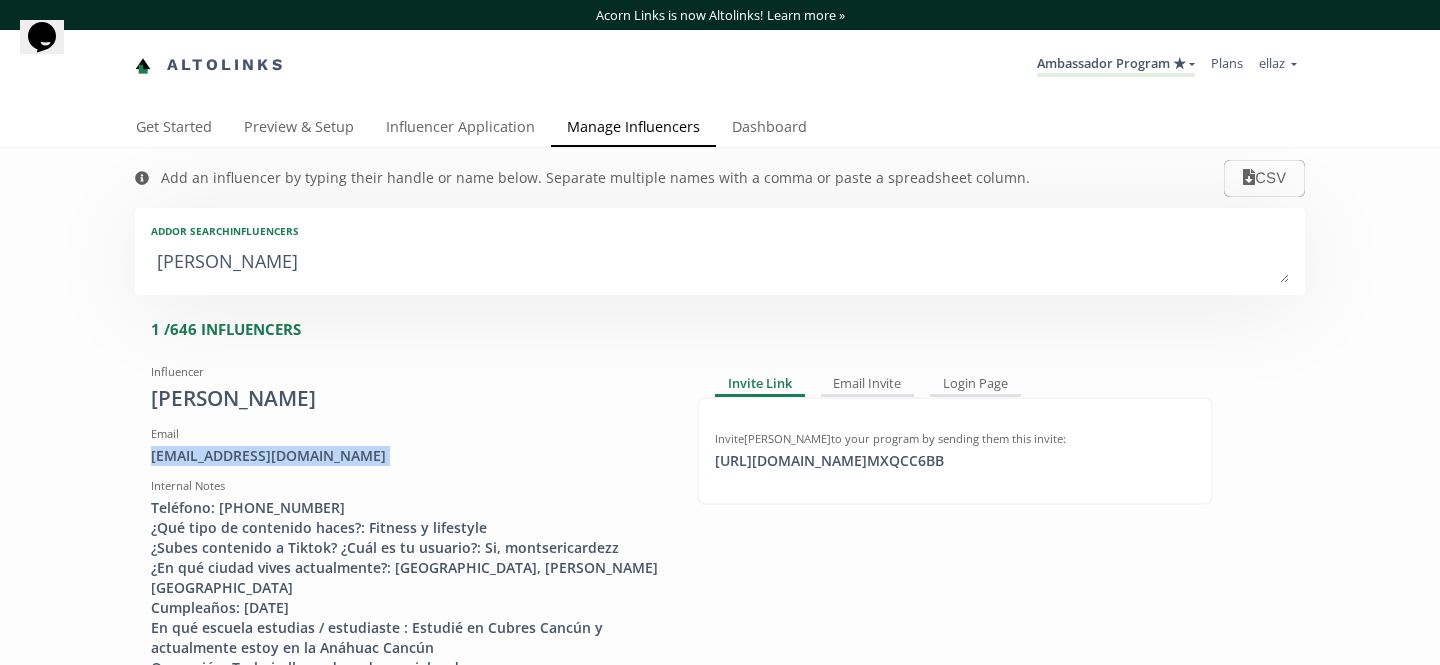 copy on "montsericardez05@gmail.com" 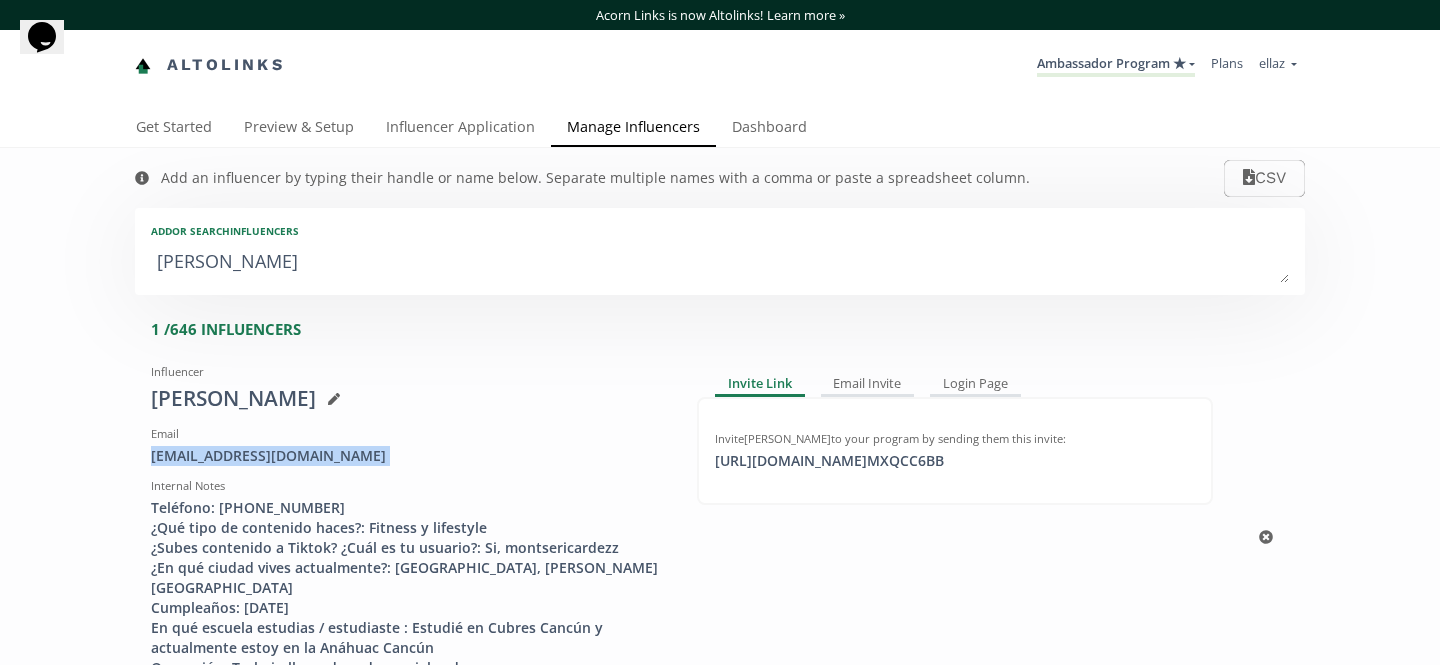 copy on "montsericardez05@gmail.com" 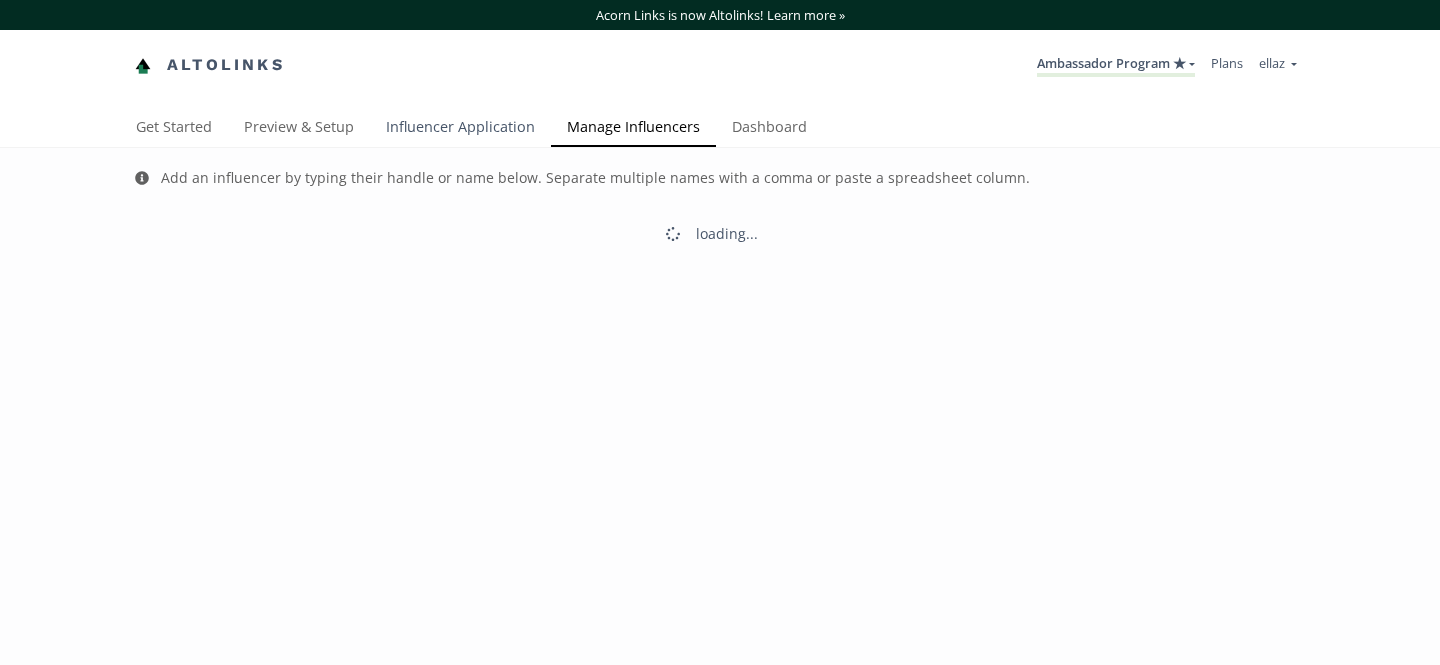 scroll, scrollTop: 0, scrollLeft: 0, axis: both 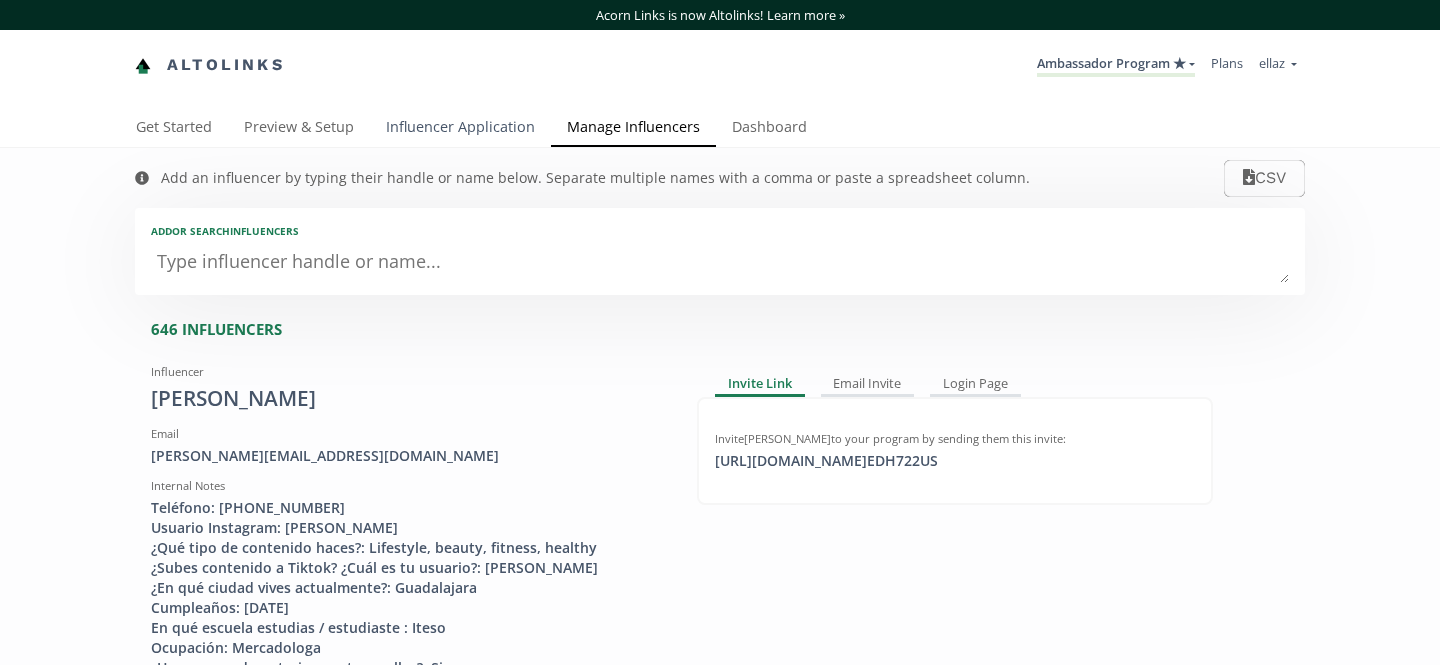 click on "Influencer Application" at bounding box center [460, 129] 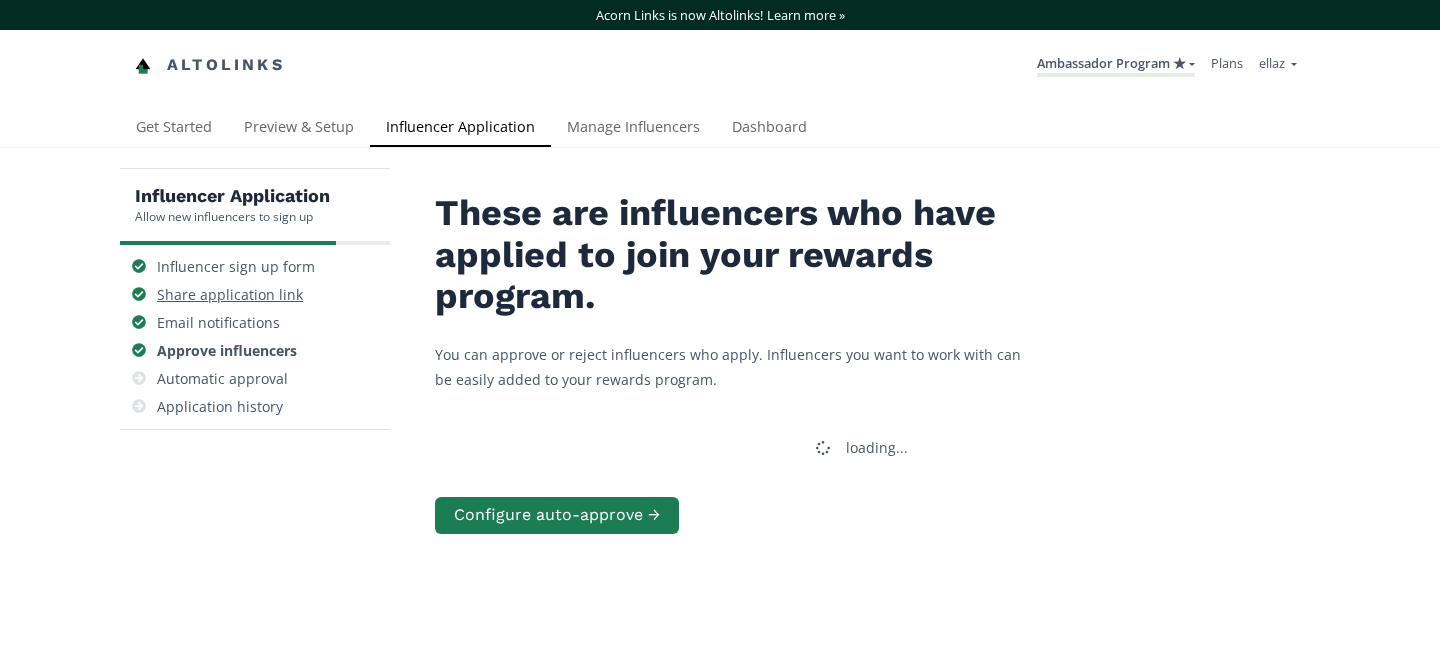 scroll, scrollTop: 0, scrollLeft: 0, axis: both 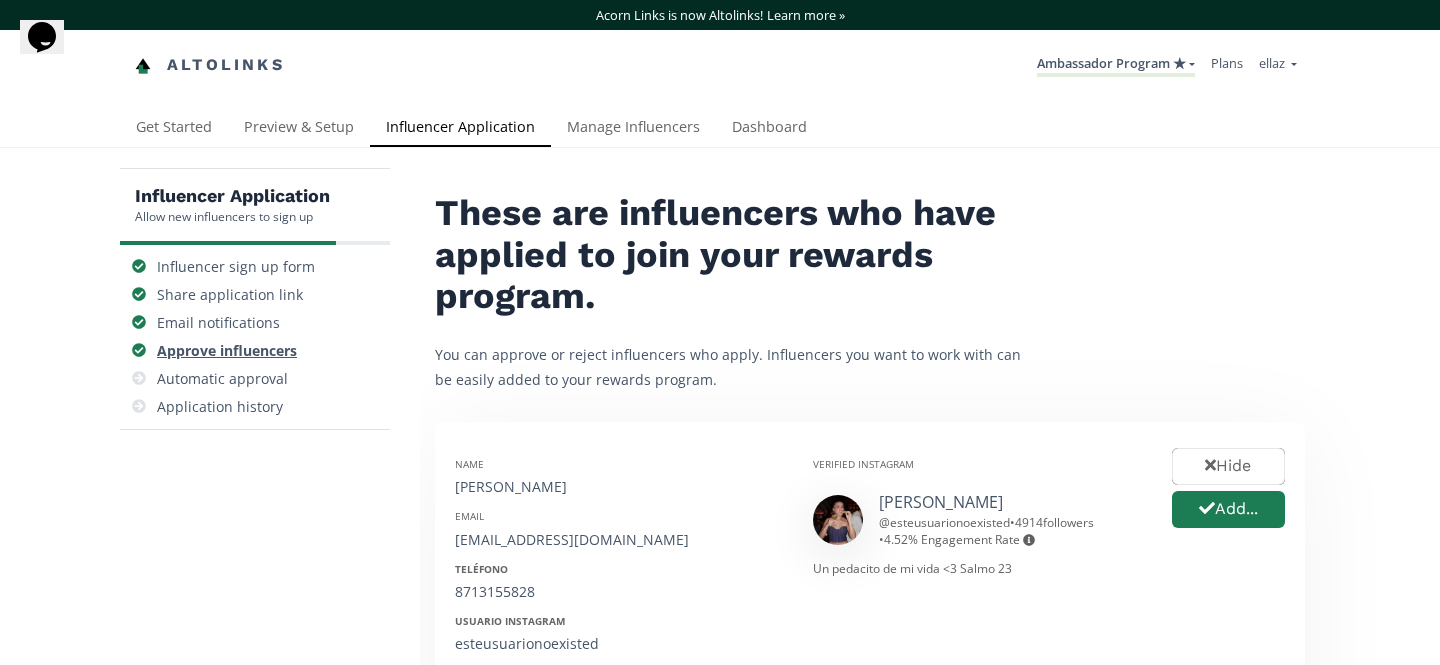 click on "Approve influencers" at bounding box center [255, 351] 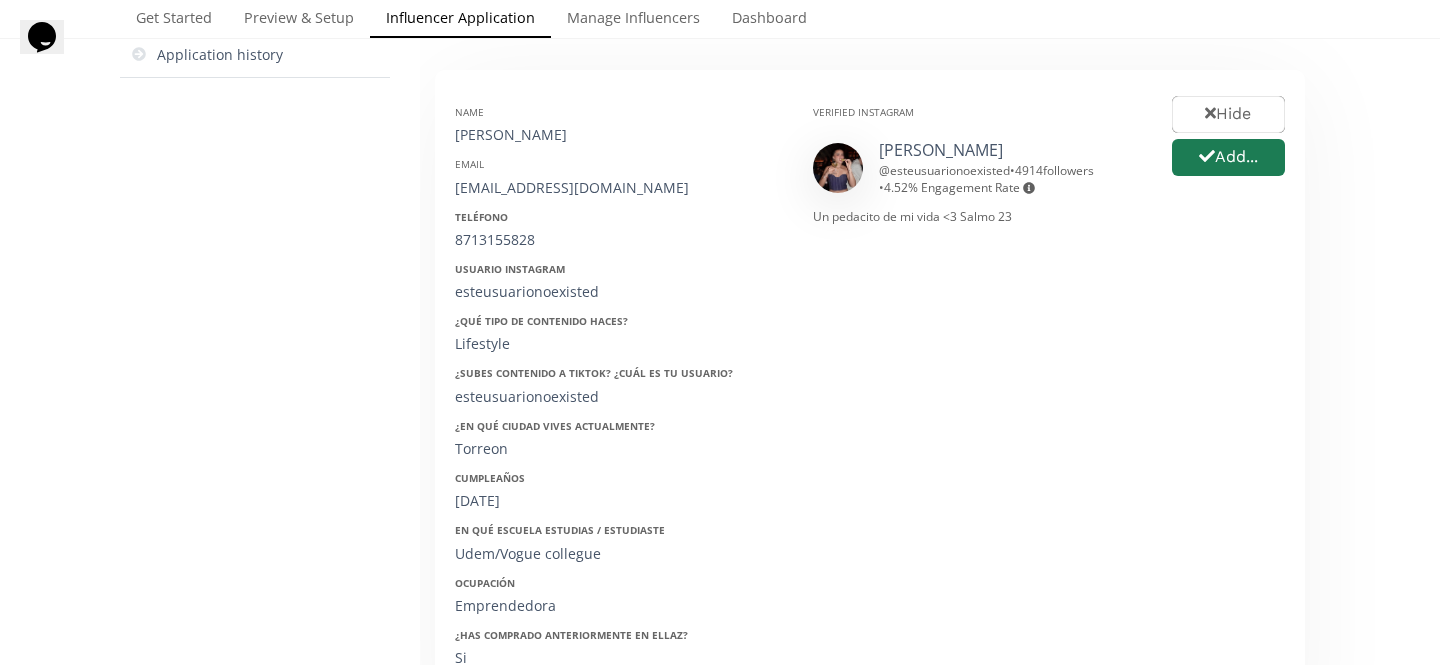 scroll, scrollTop: 359, scrollLeft: 0, axis: vertical 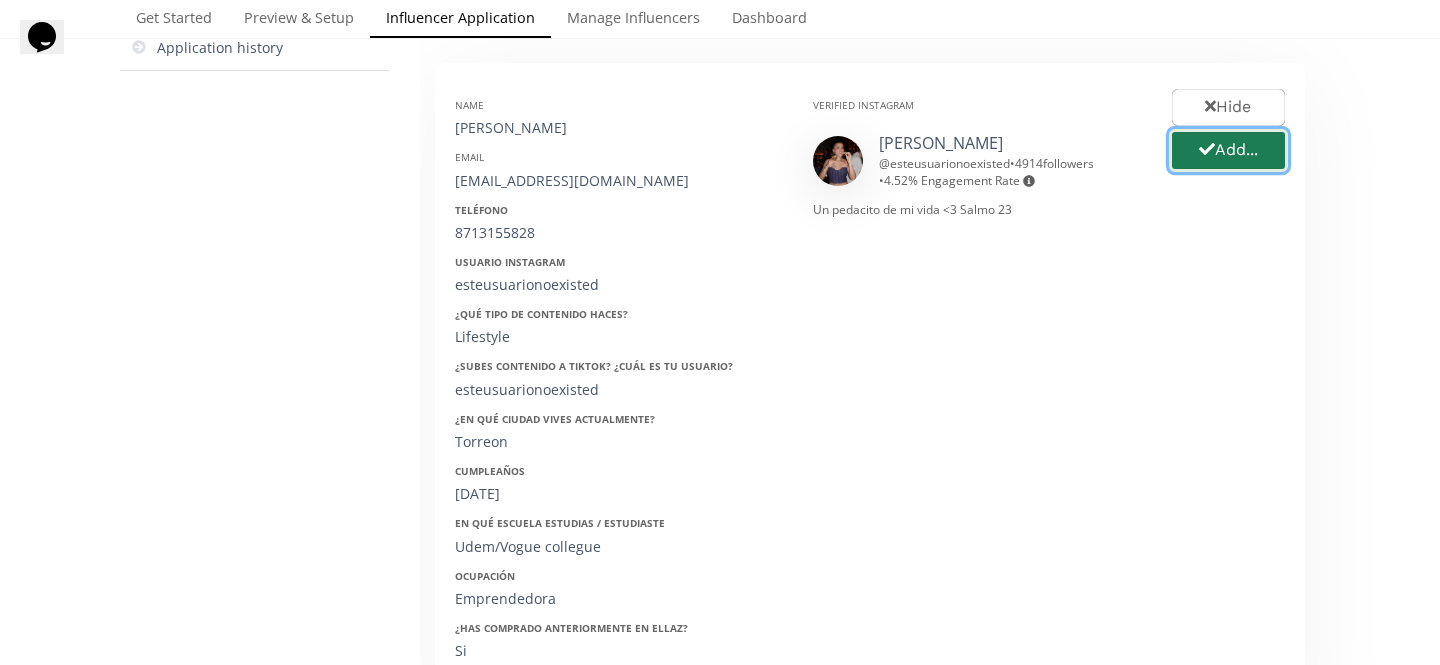 click on "Add..." at bounding box center [1228, 150] 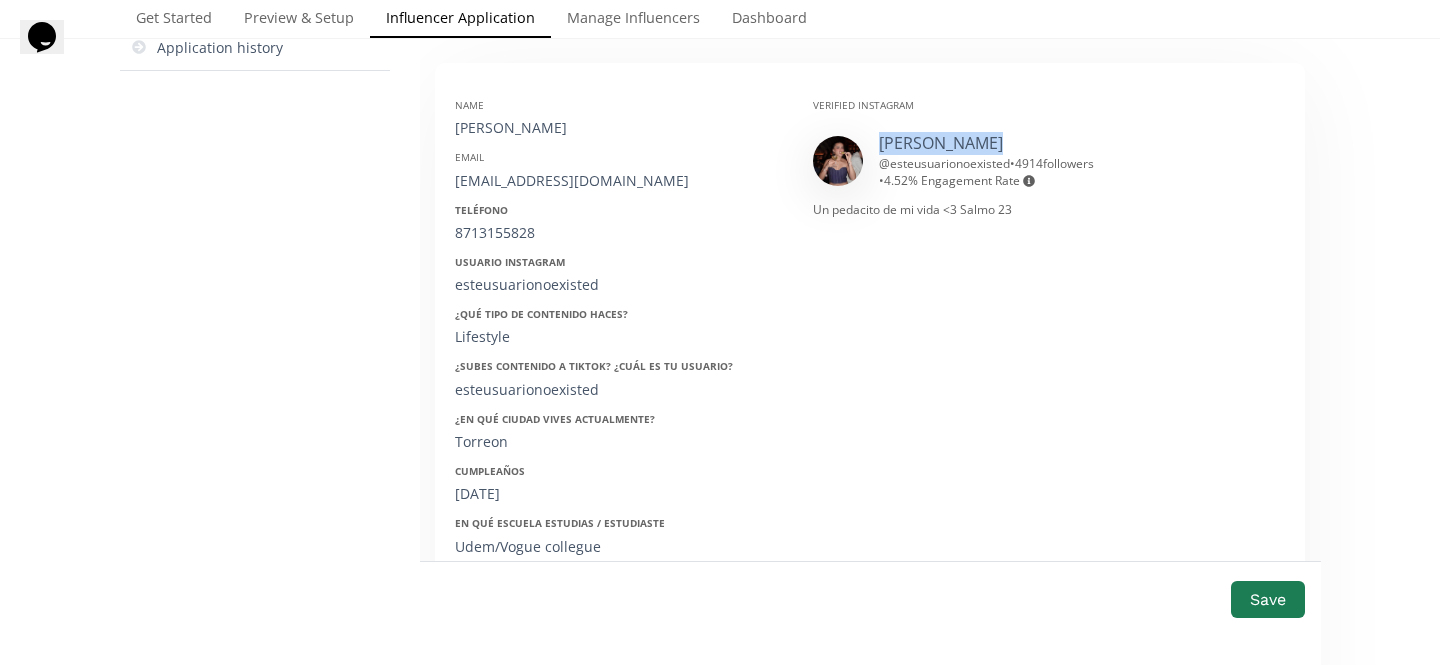 drag, startPoint x: 1003, startPoint y: 147, endPoint x: 878, endPoint y: 144, distance: 125.035995 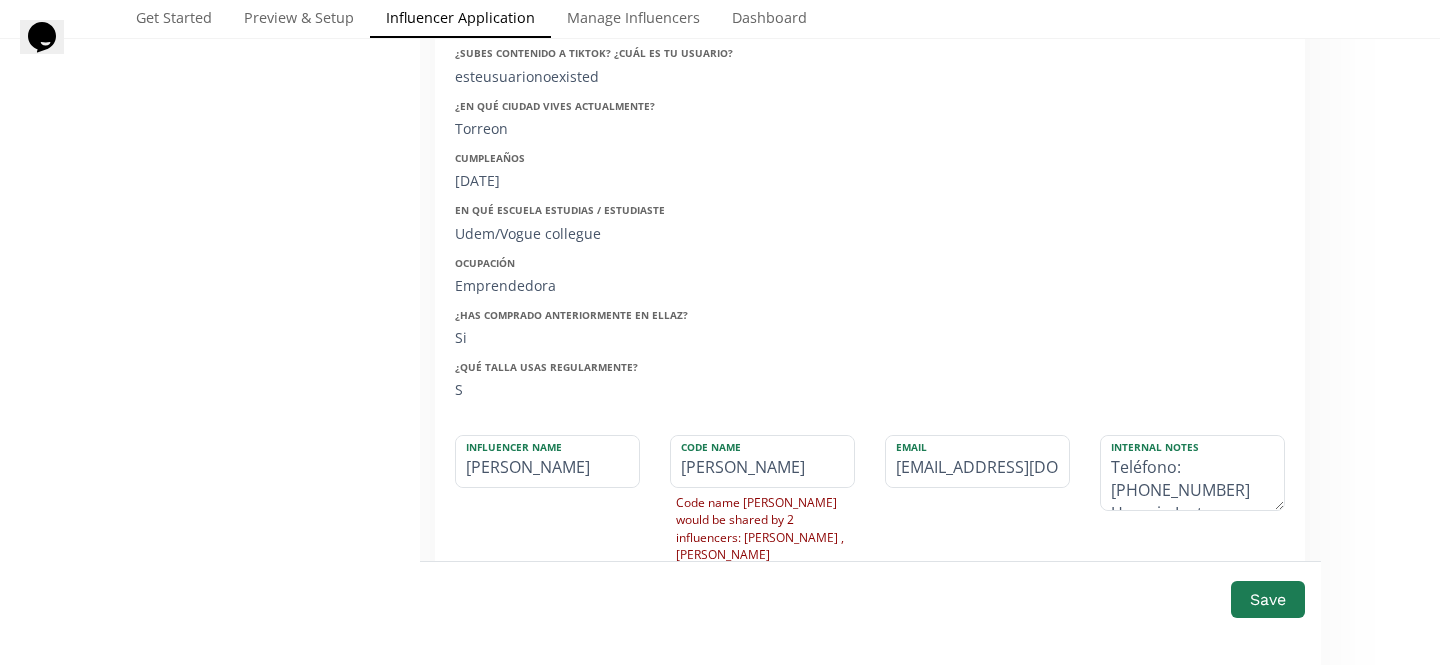 scroll, scrollTop: 739, scrollLeft: 0, axis: vertical 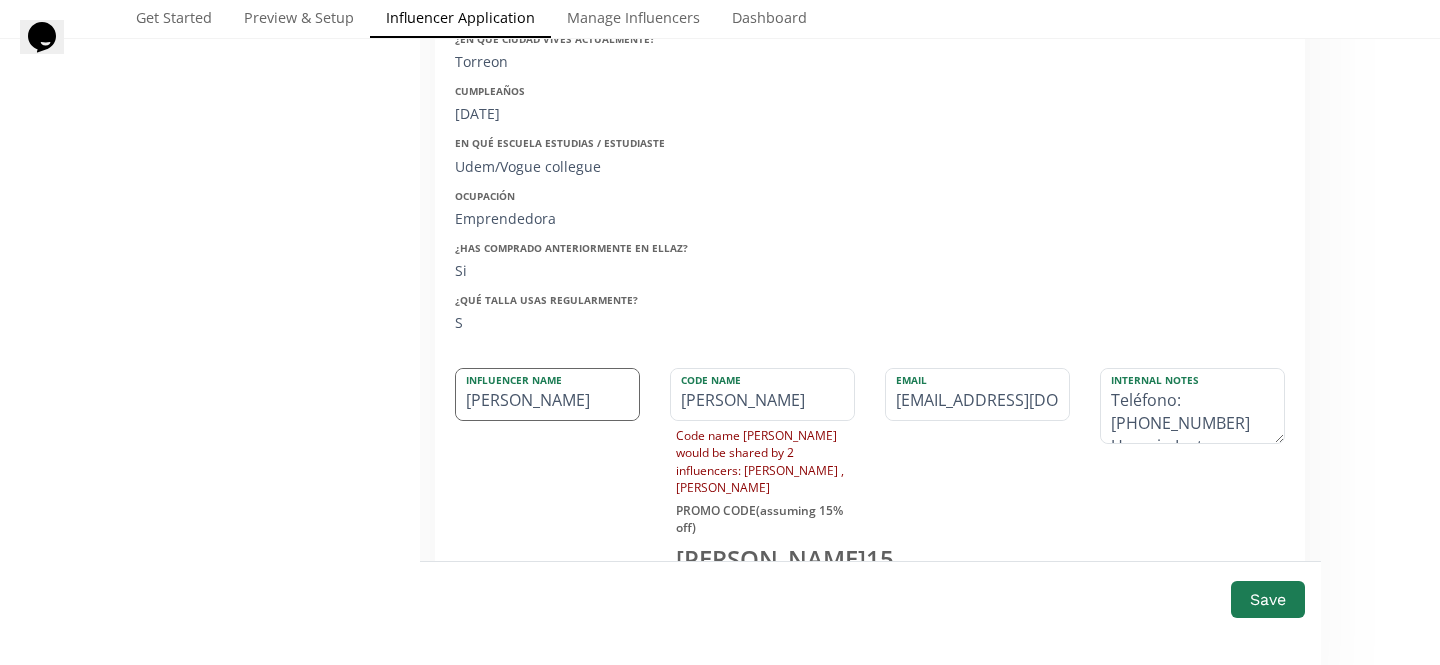 click on "[PERSON_NAME]" at bounding box center (547, 394) 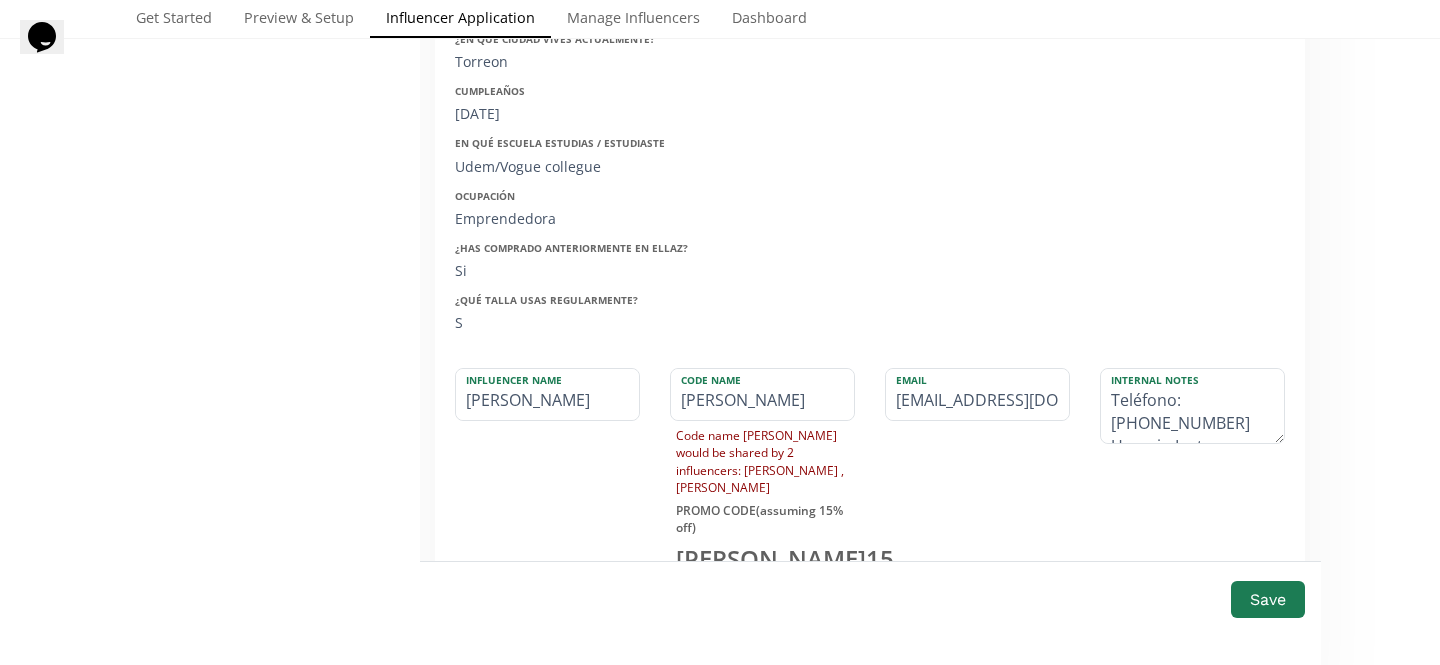 drag, startPoint x: 593, startPoint y: 402, endPoint x: 438, endPoint y: 402, distance: 155 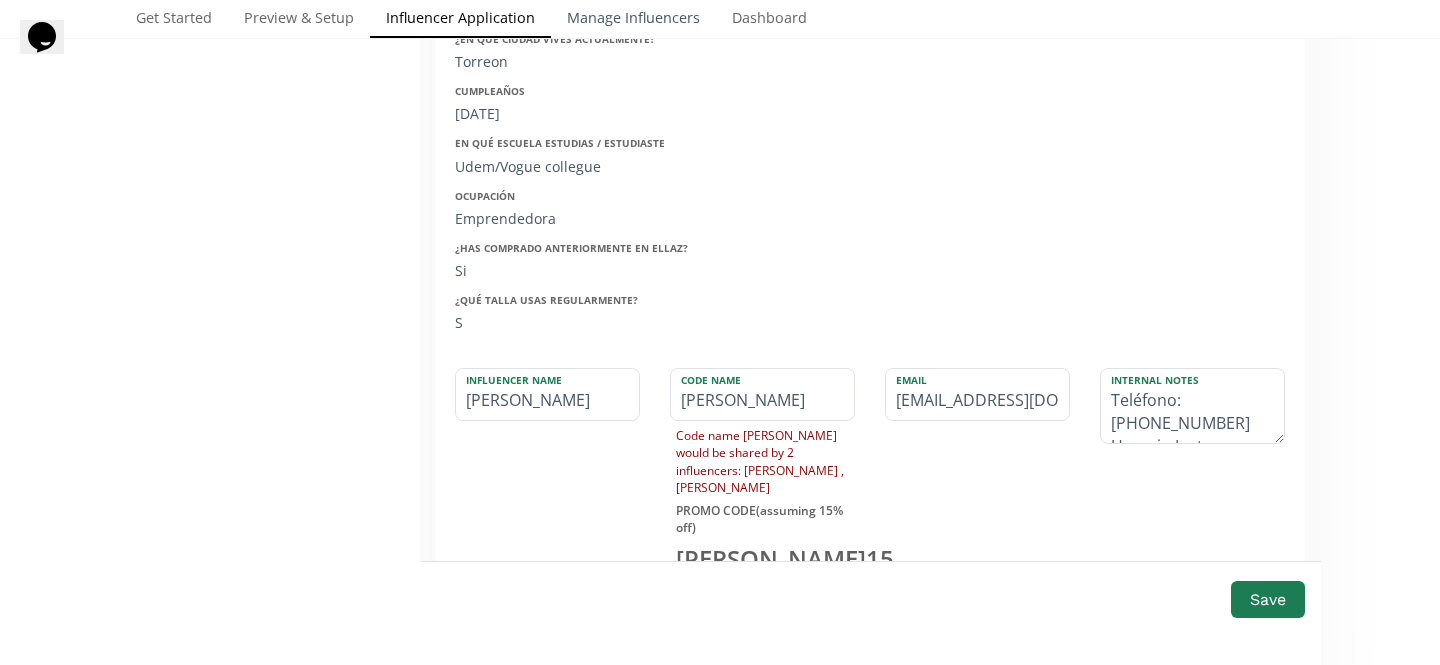 type on "[PERSON_NAME]" 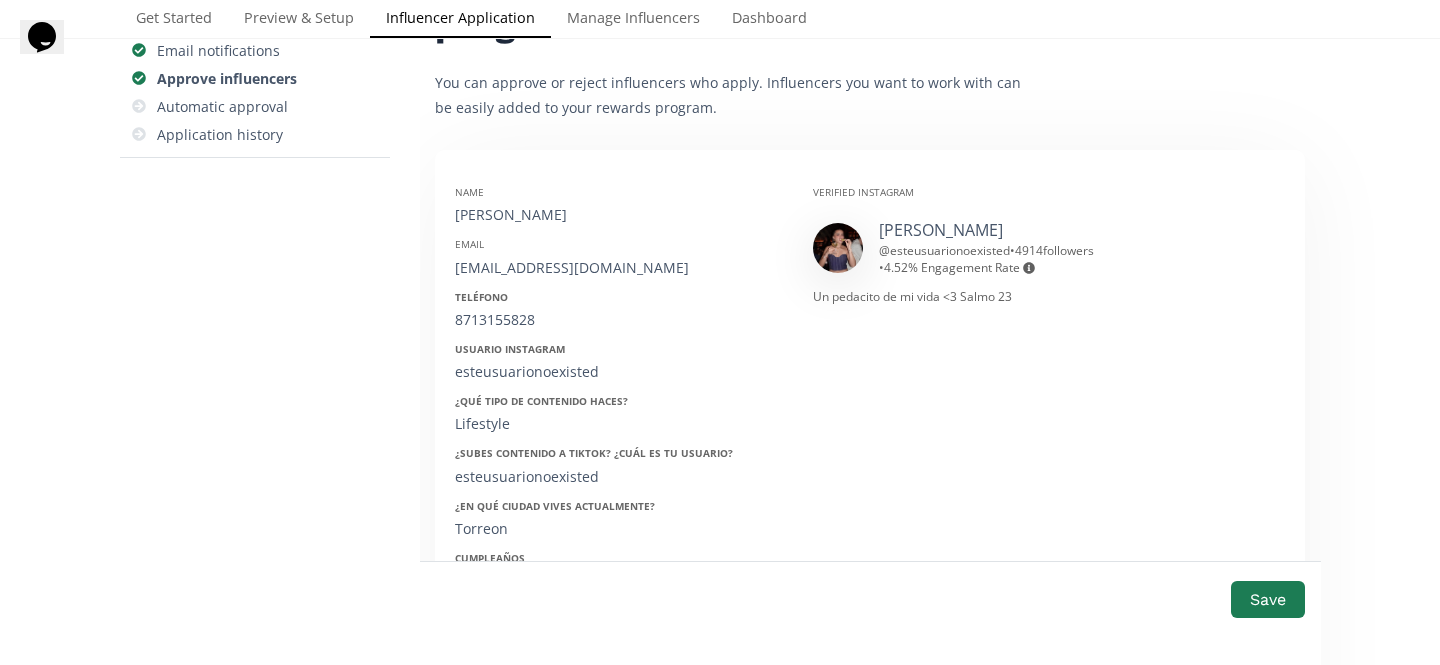 scroll, scrollTop: 270, scrollLeft: 0, axis: vertical 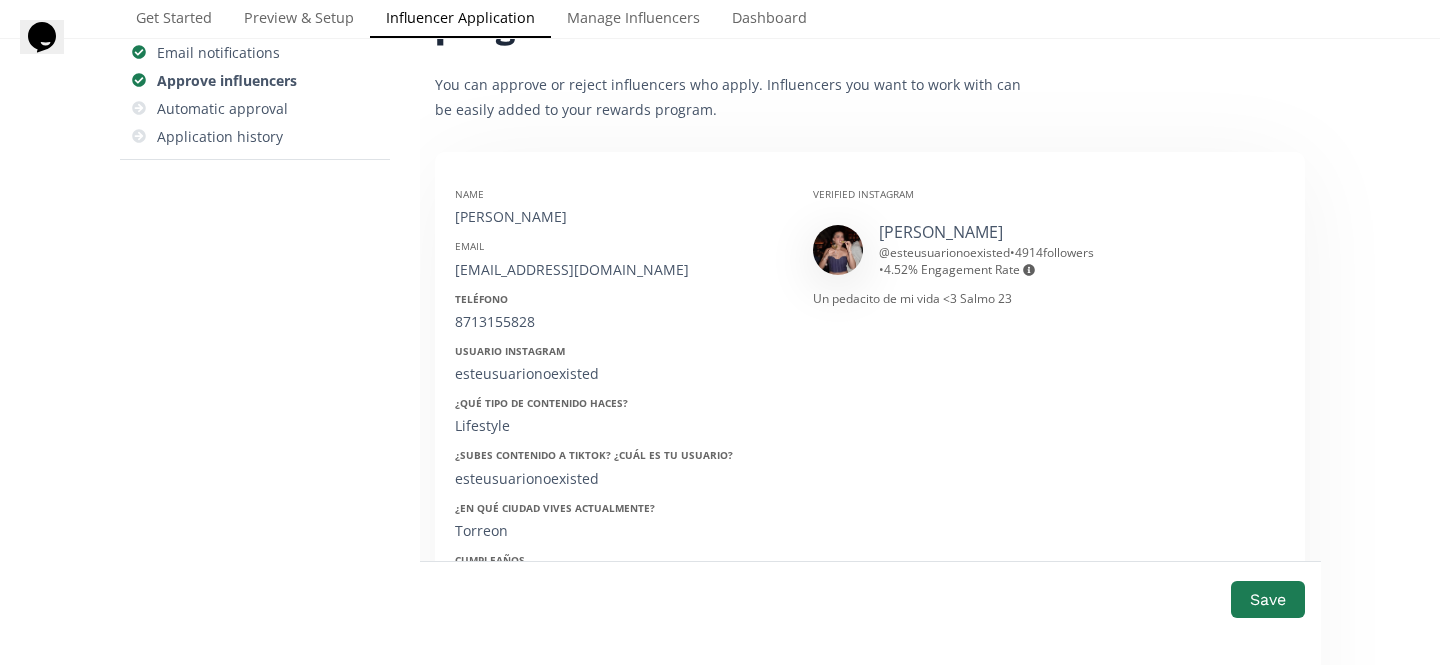 click on "[EMAIL_ADDRESS][DOMAIN_NAME]" at bounding box center (619, 270) 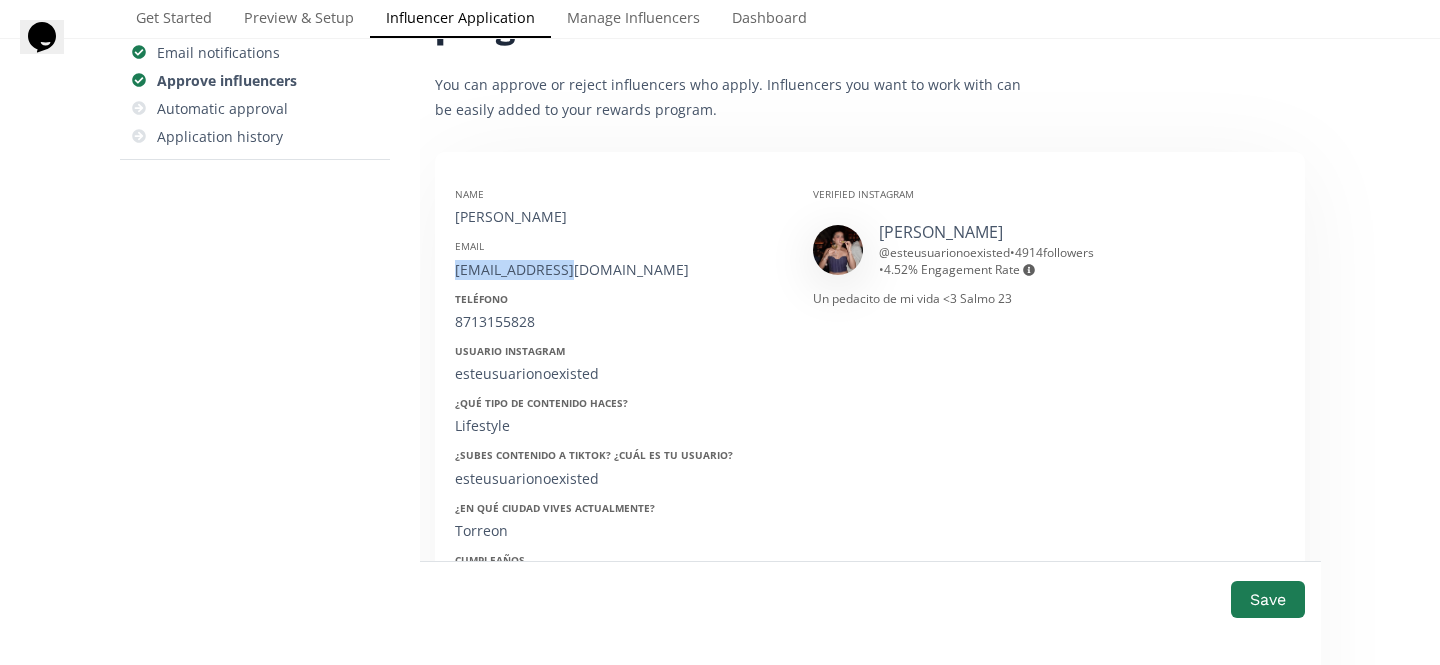 click on "[EMAIL_ADDRESS][DOMAIN_NAME]" at bounding box center [619, 270] 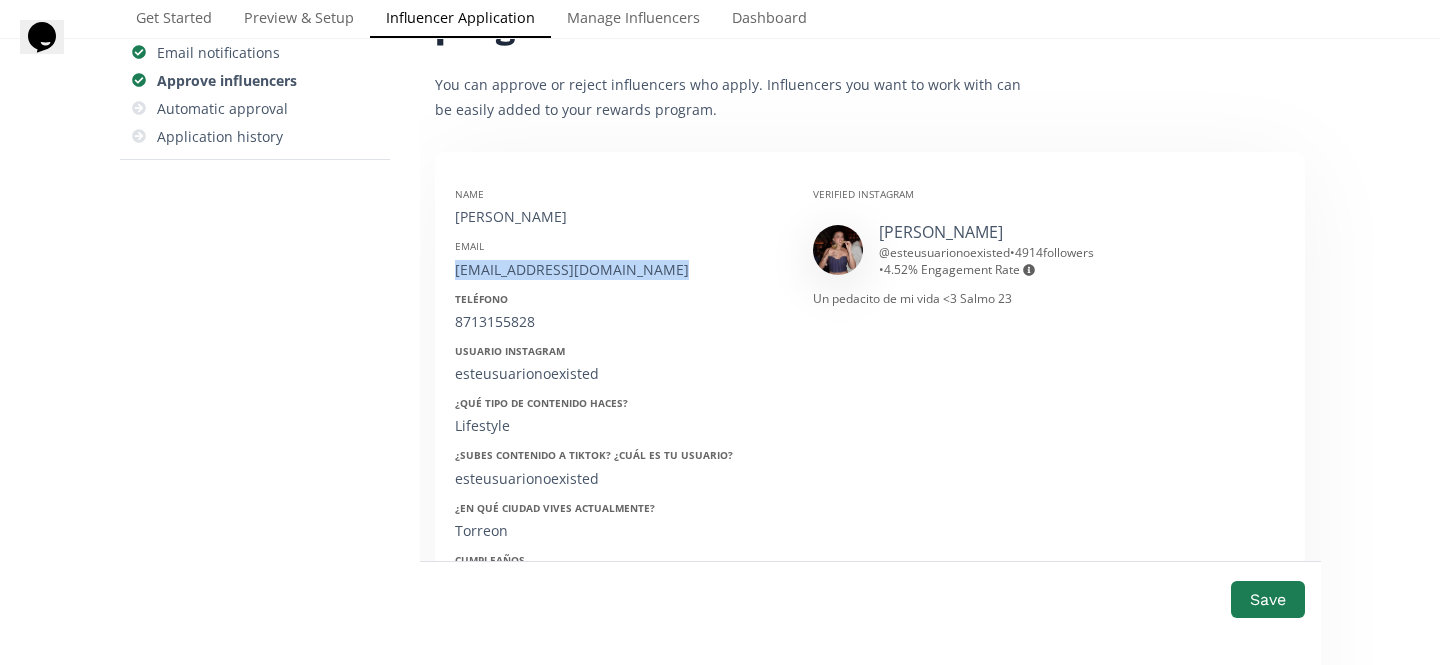 click on "[EMAIL_ADDRESS][DOMAIN_NAME]" at bounding box center (619, 270) 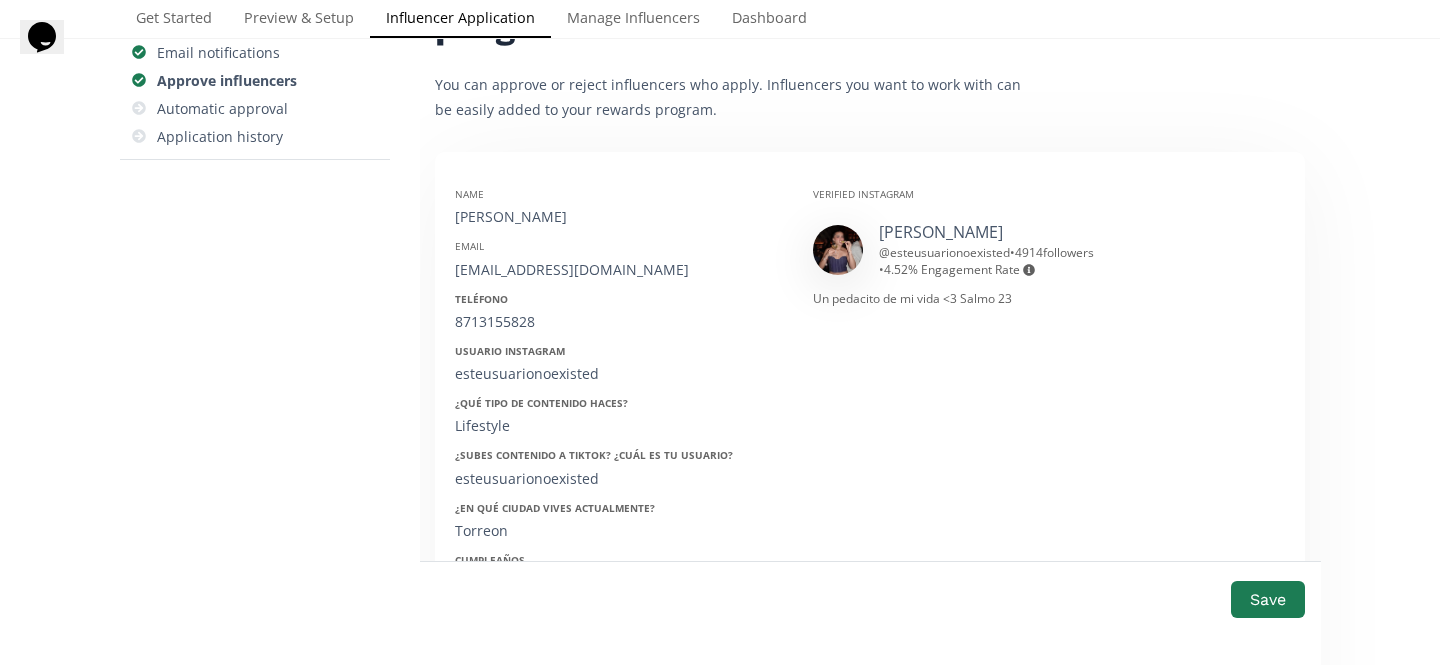 click on "8713155828" at bounding box center [619, 322] 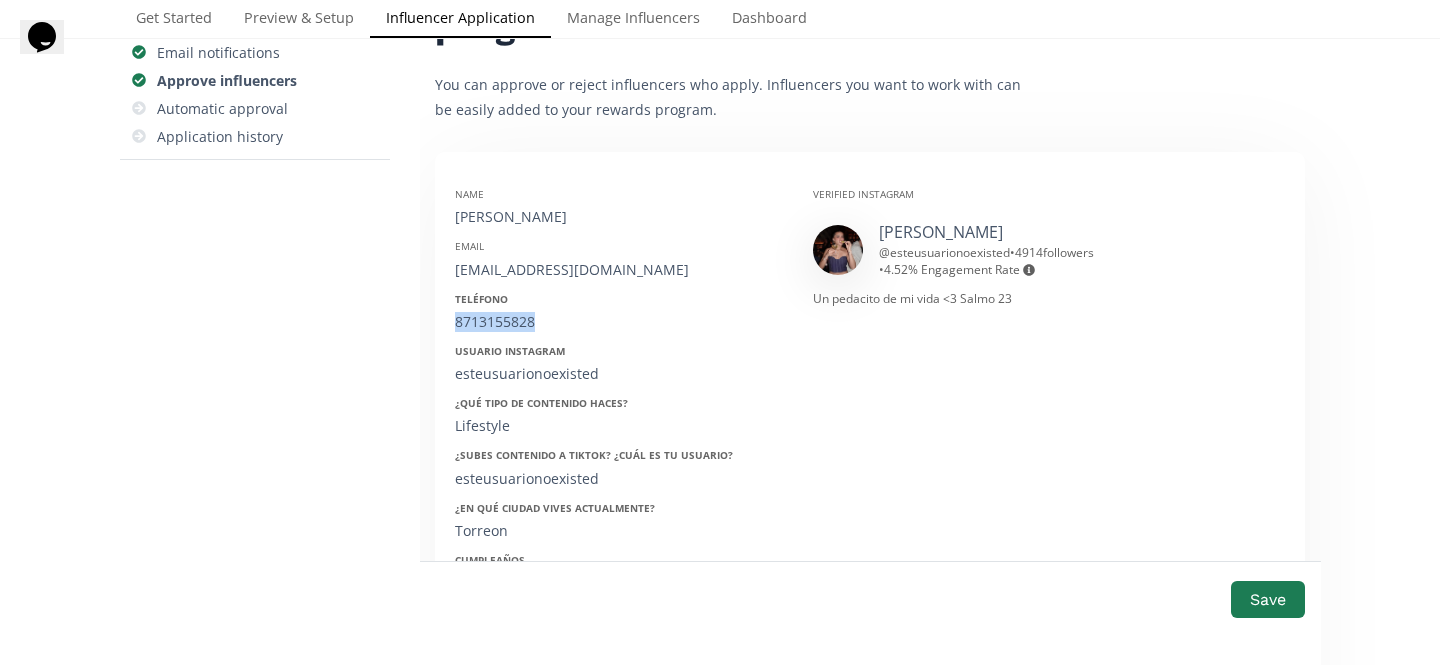 click on "8713155828" at bounding box center (619, 322) 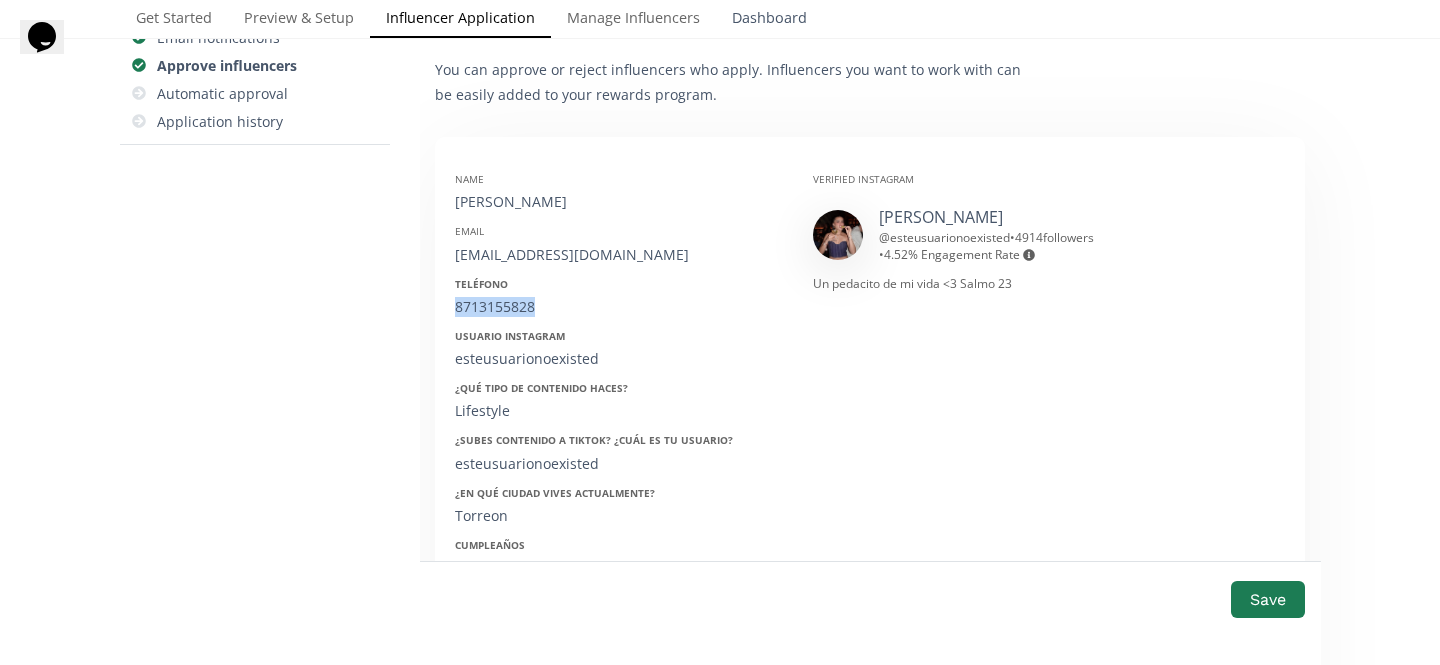 copy on "8713155828" 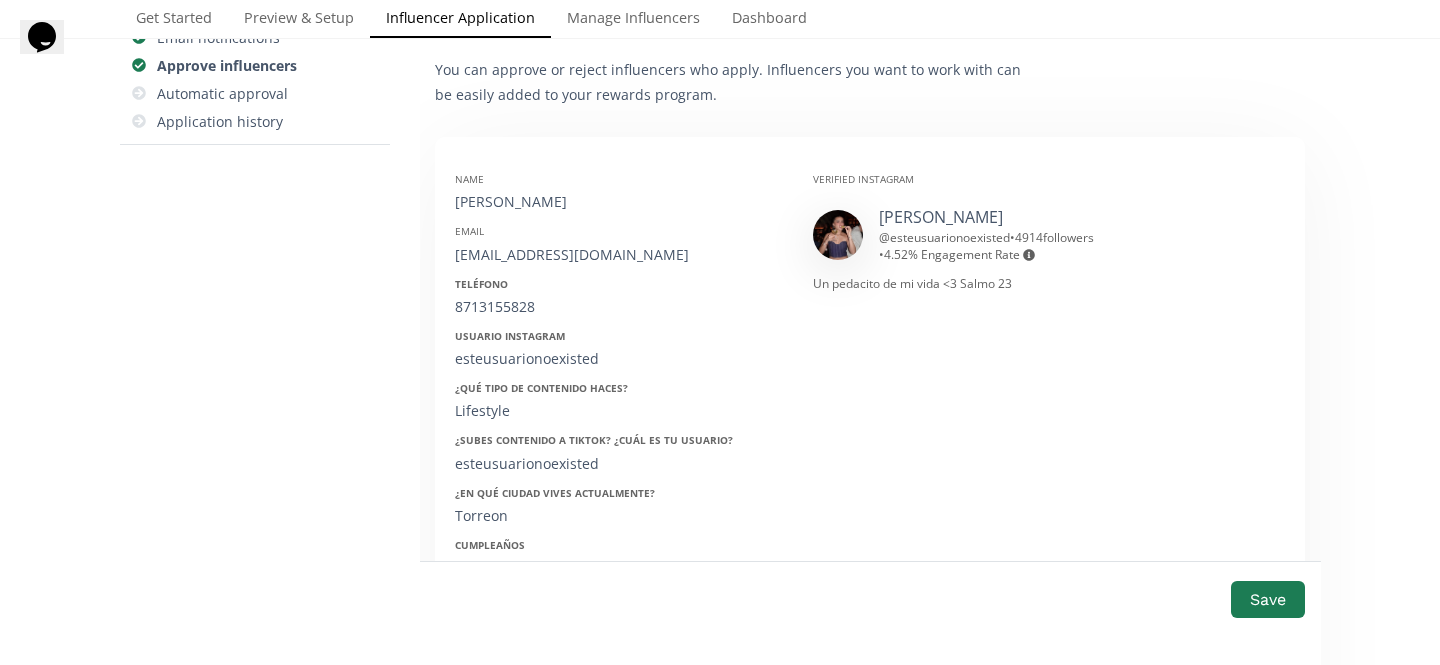 click on "[EMAIL_ADDRESS][DOMAIN_NAME]" at bounding box center (619, 255) 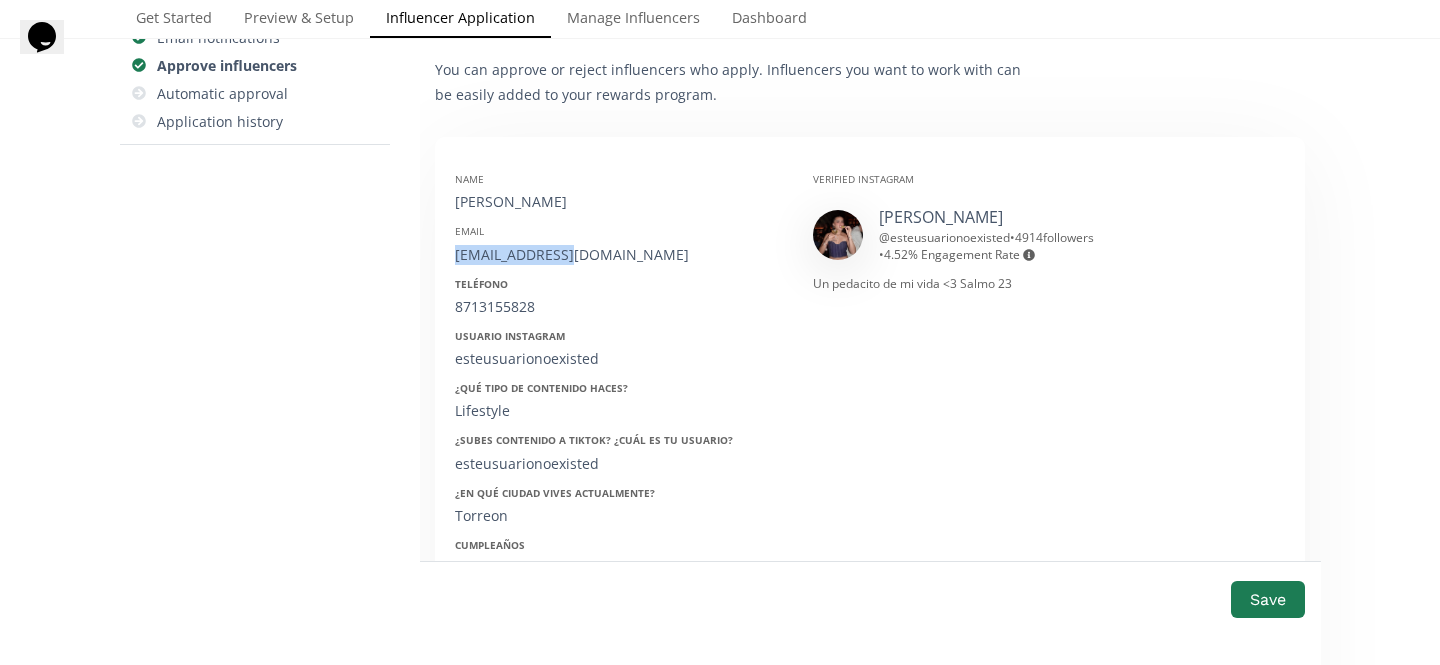 click on "[EMAIL_ADDRESS][DOMAIN_NAME]" at bounding box center (619, 255) 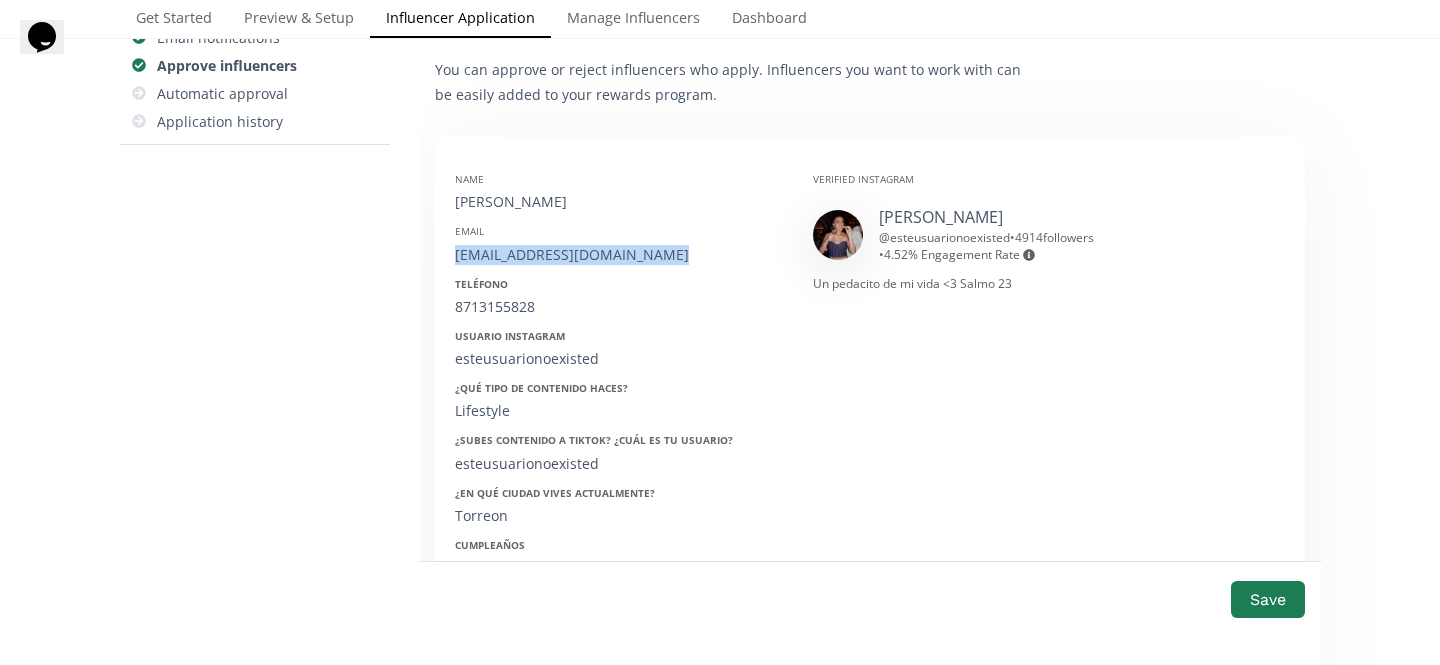 click on "[EMAIL_ADDRESS][DOMAIN_NAME]" at bounding box center [619, 255] 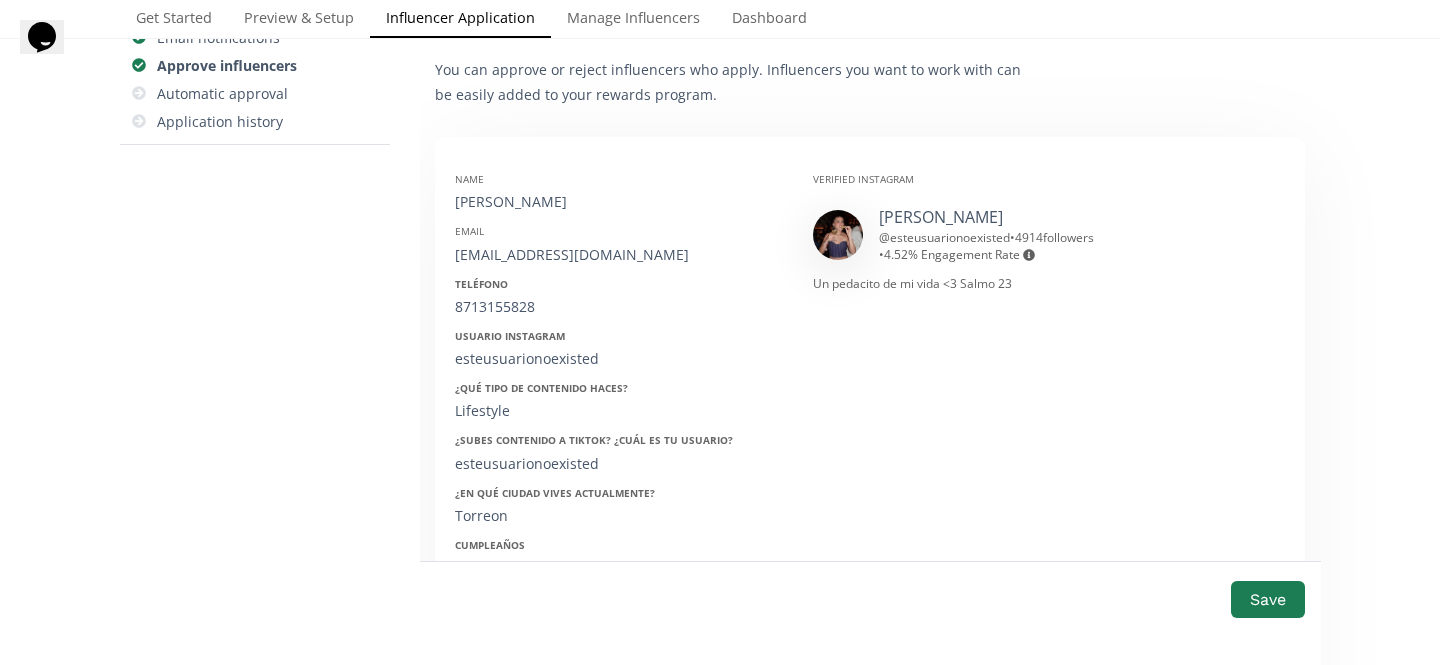 click on "Diana" at bounding box center [619, 202] 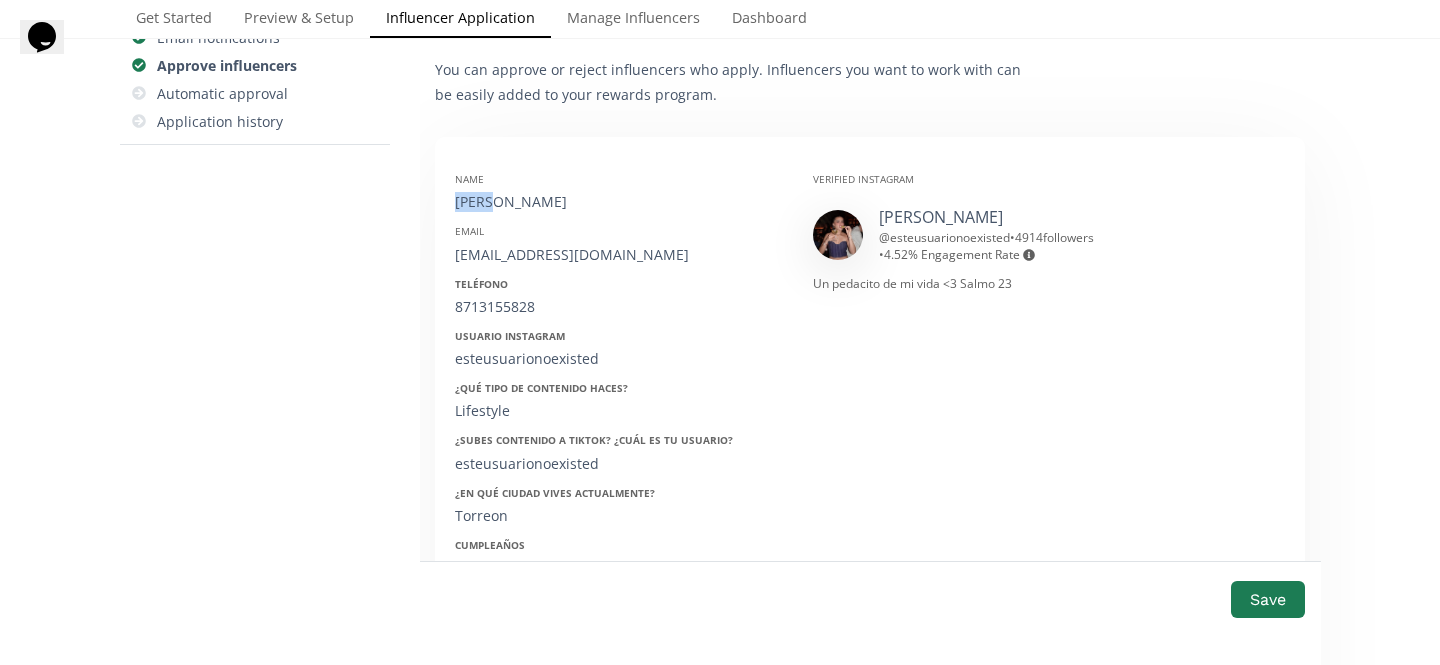 click on "Diana" at bounding box center [619, 202] 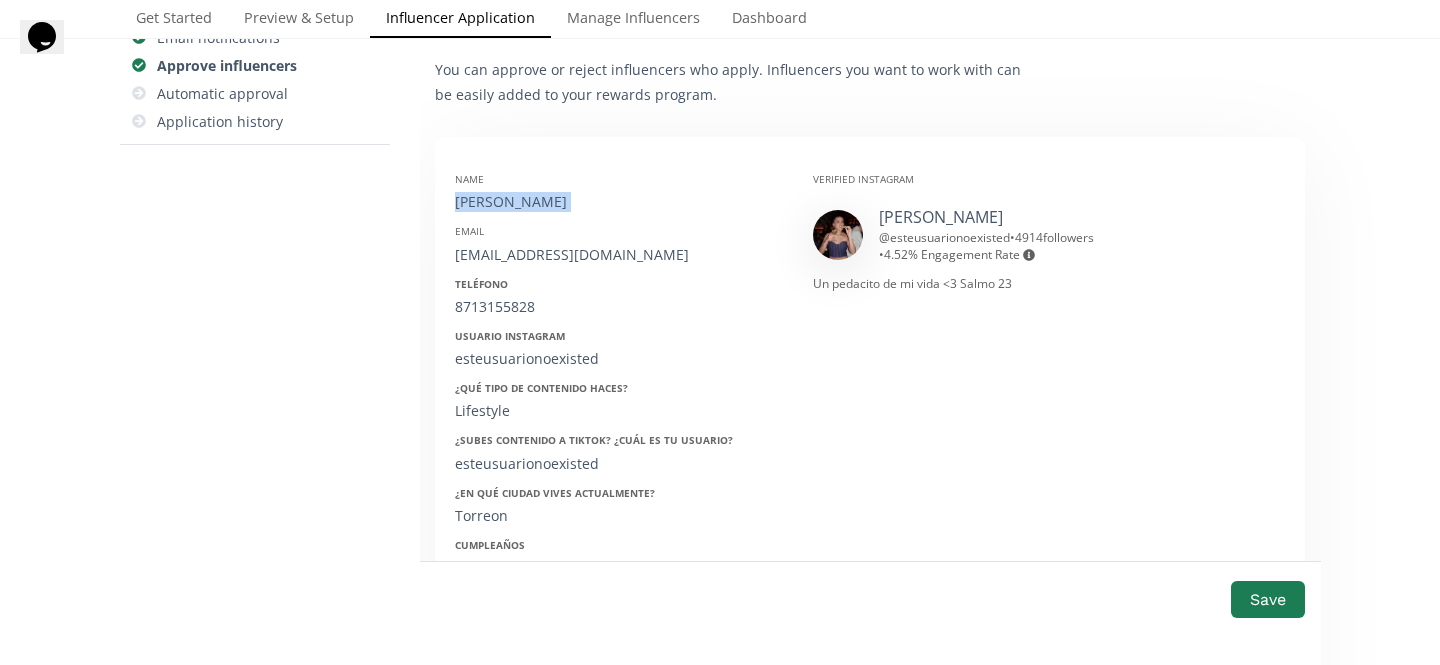 click on "Diana" at bounding box center [619, 202] 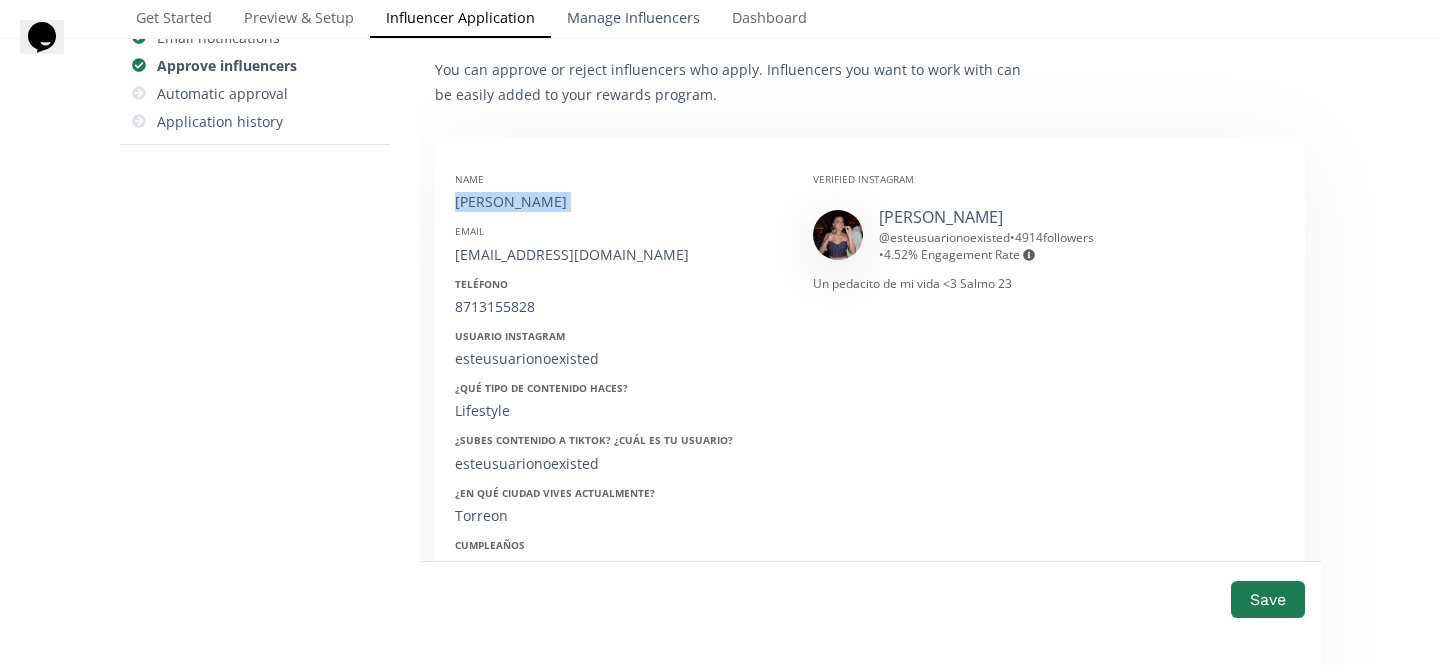 copy on "Diana" 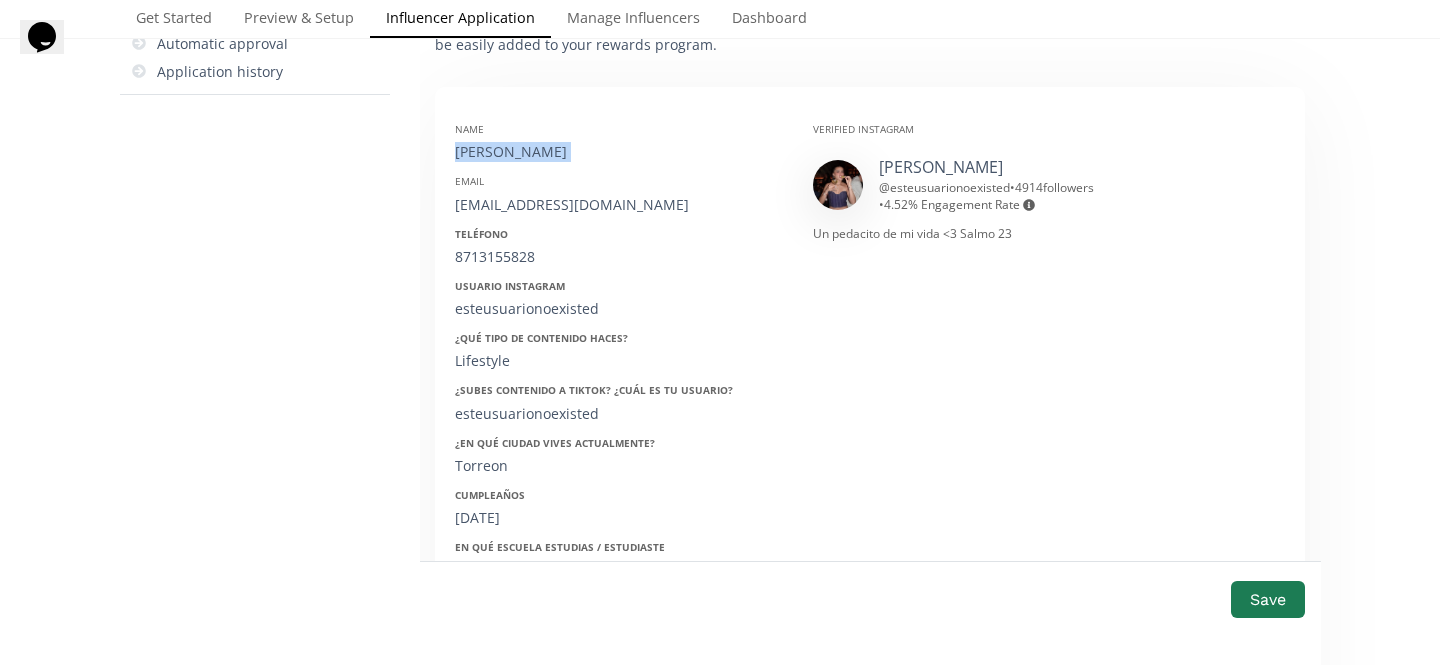 scroll, scrollTop: 340, scrollLeft: 0, axis: vertical 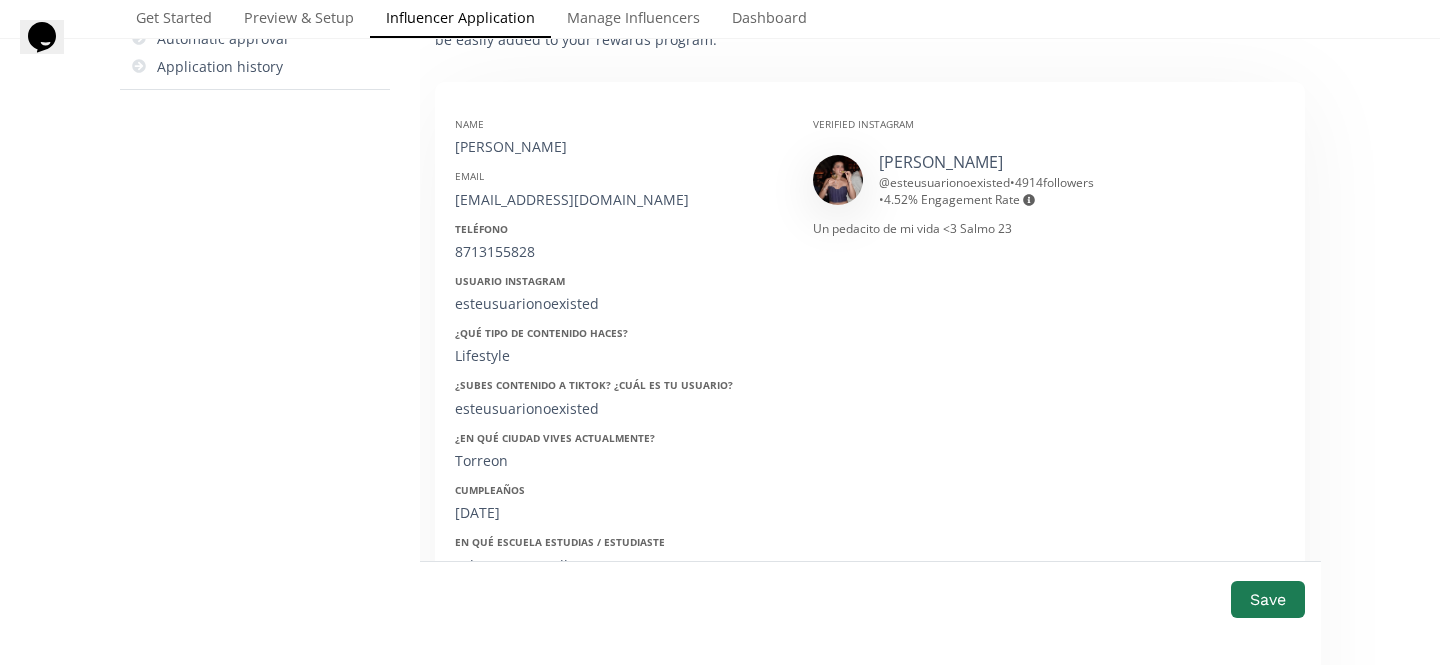 click on "Teléfono" at bounding box center [619, 229] 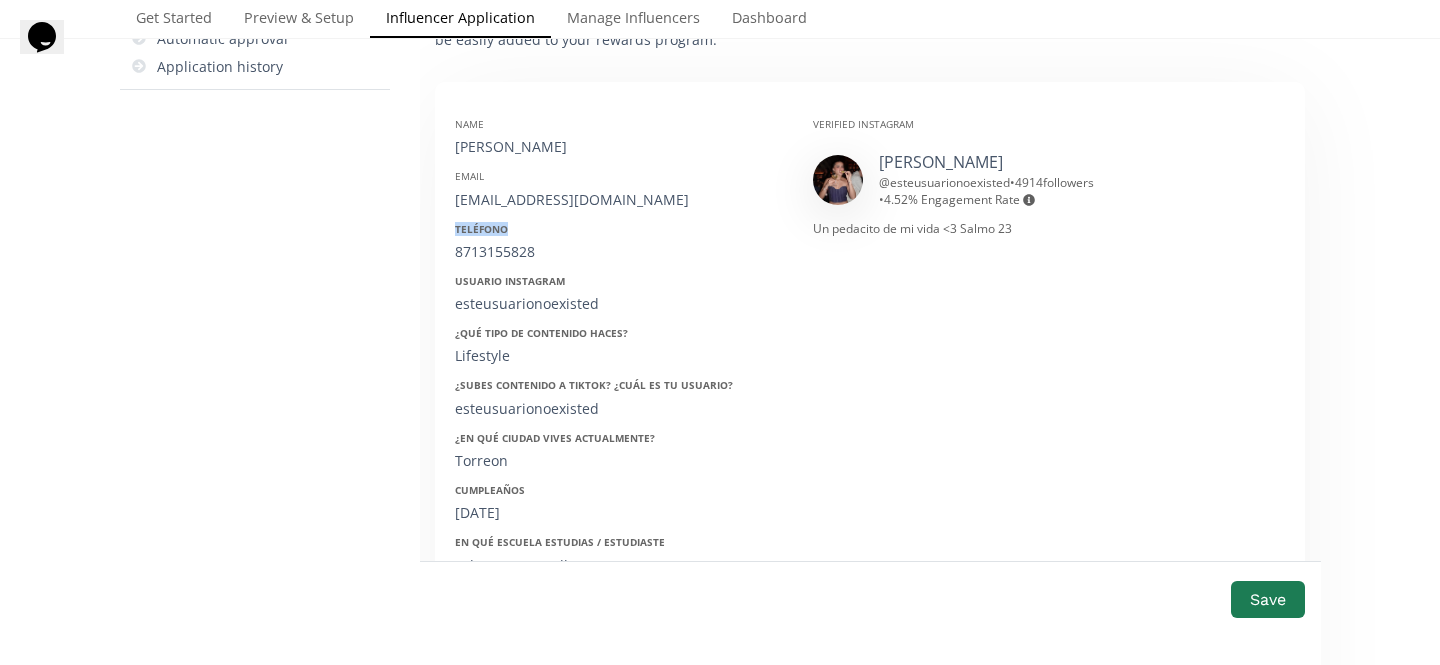 click on "Teléfono" at bounding box center (619, 229) 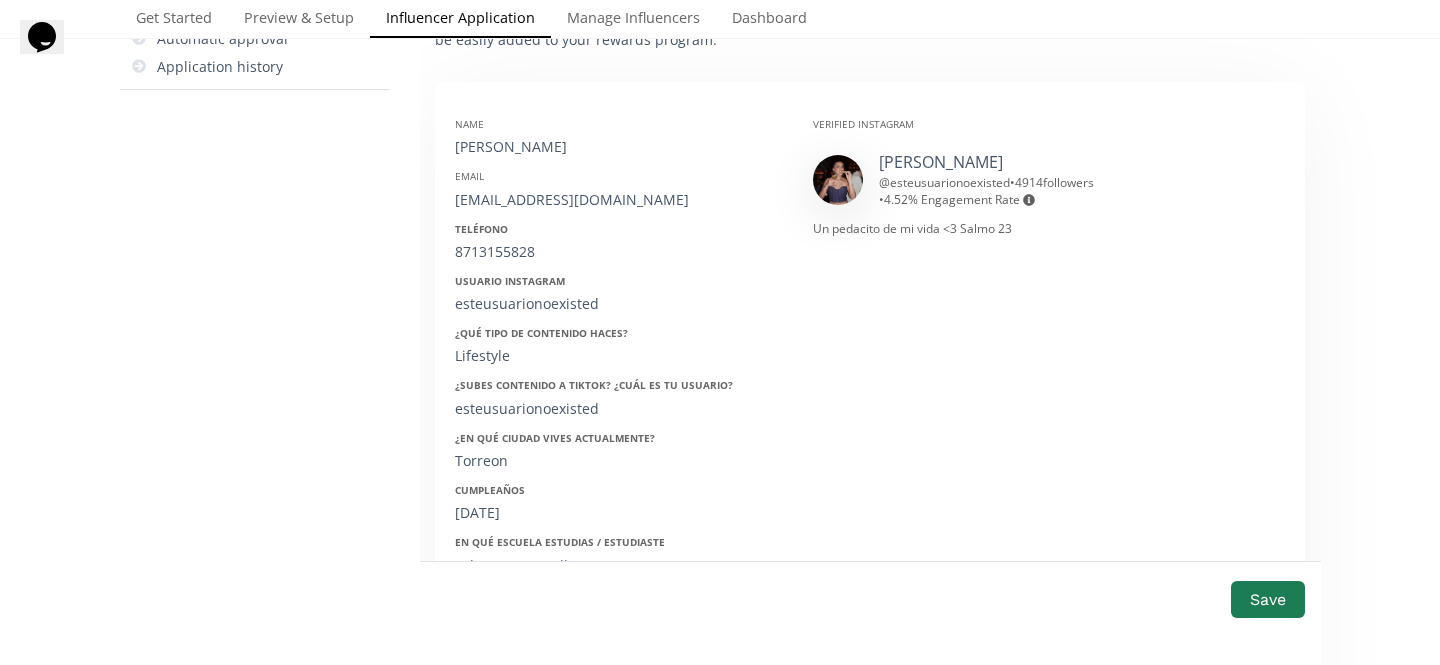 click on "Usuario Instagram" at bounding box center (510, 281) 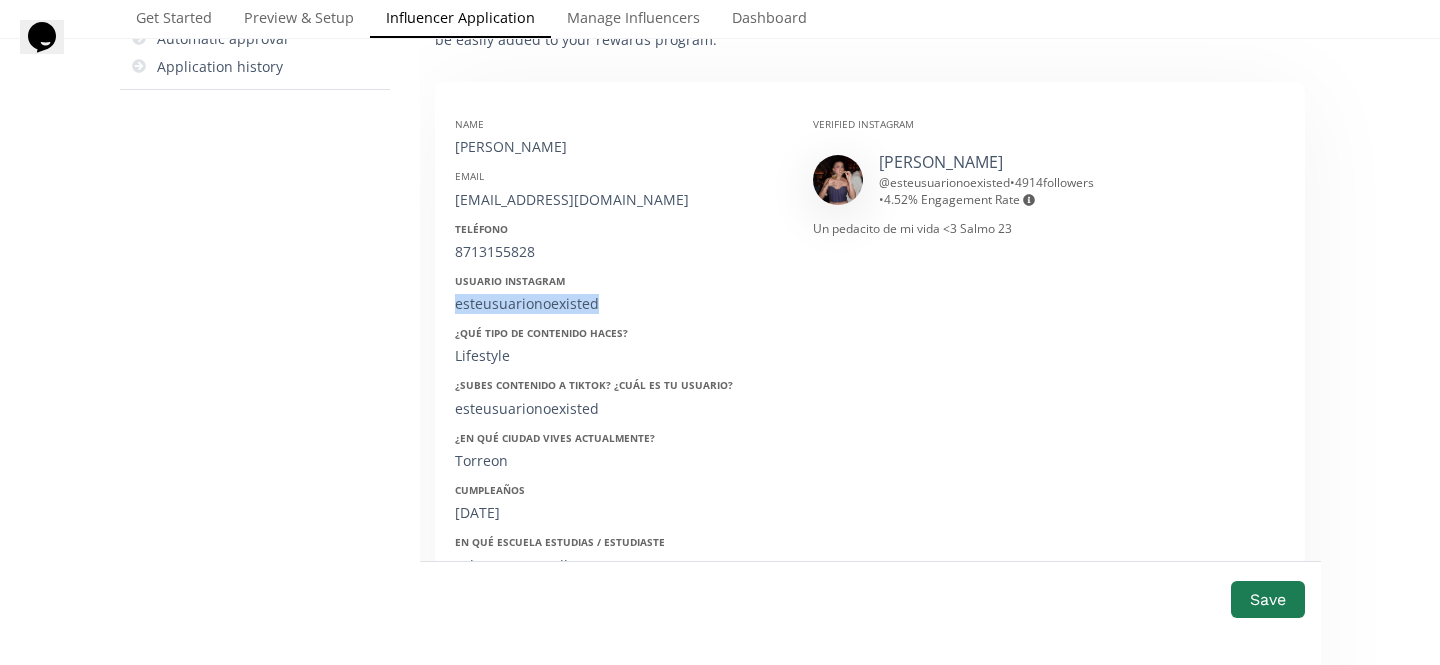click on "esteusuarionoexisted" at bounding box center [619, 304] 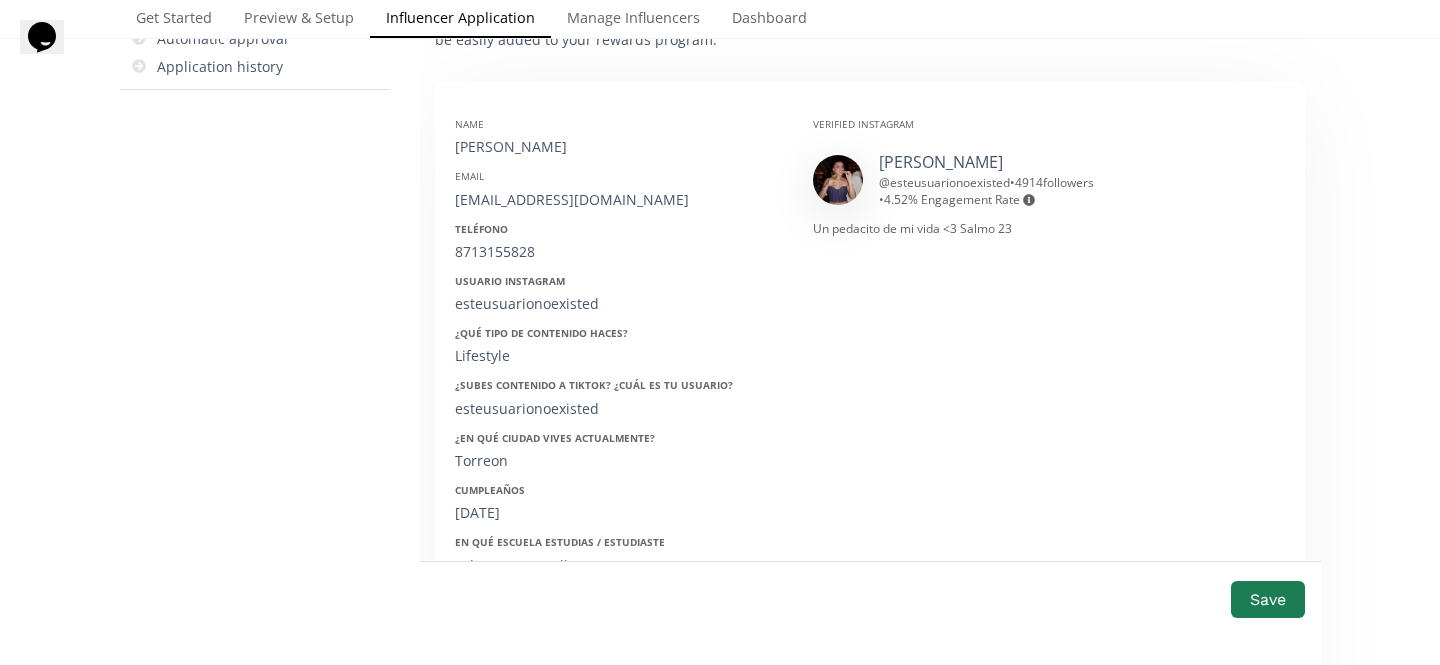 click on "Lifestyle" at bounding box center [619, 356] 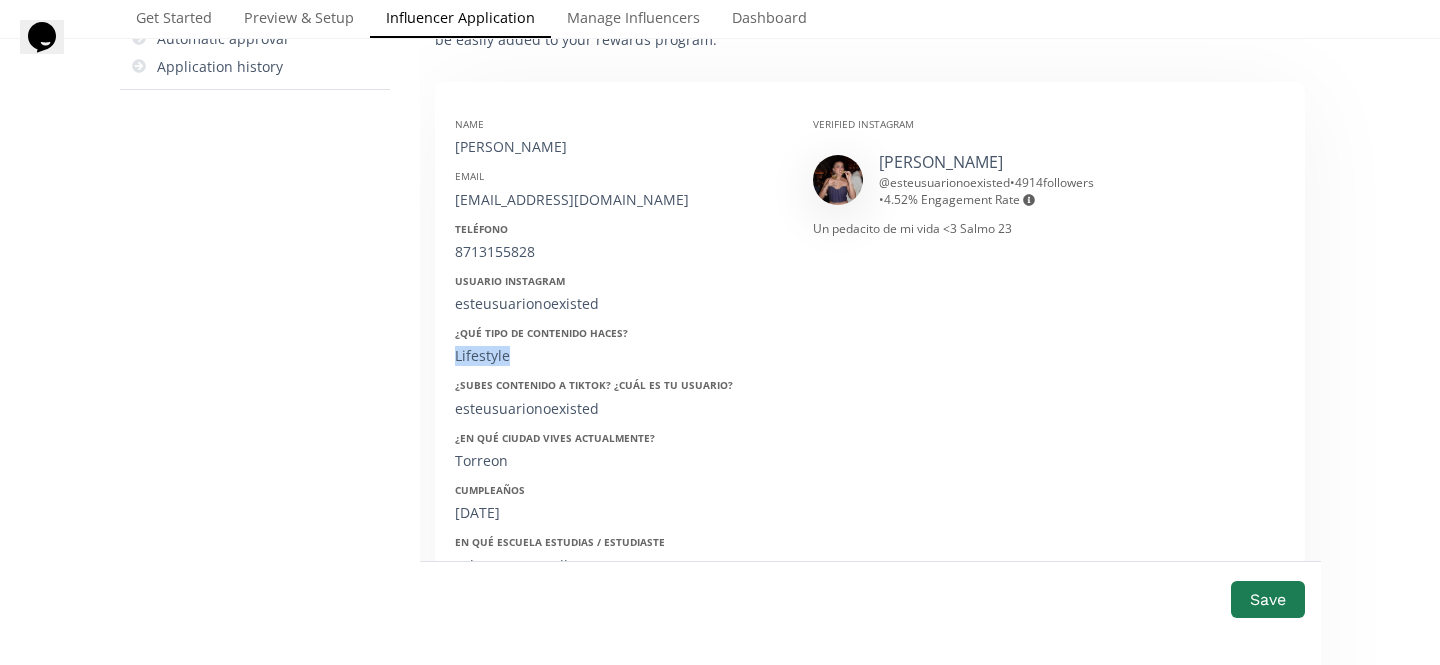 click on "Lifestyle" at bounding box center (619, 356) 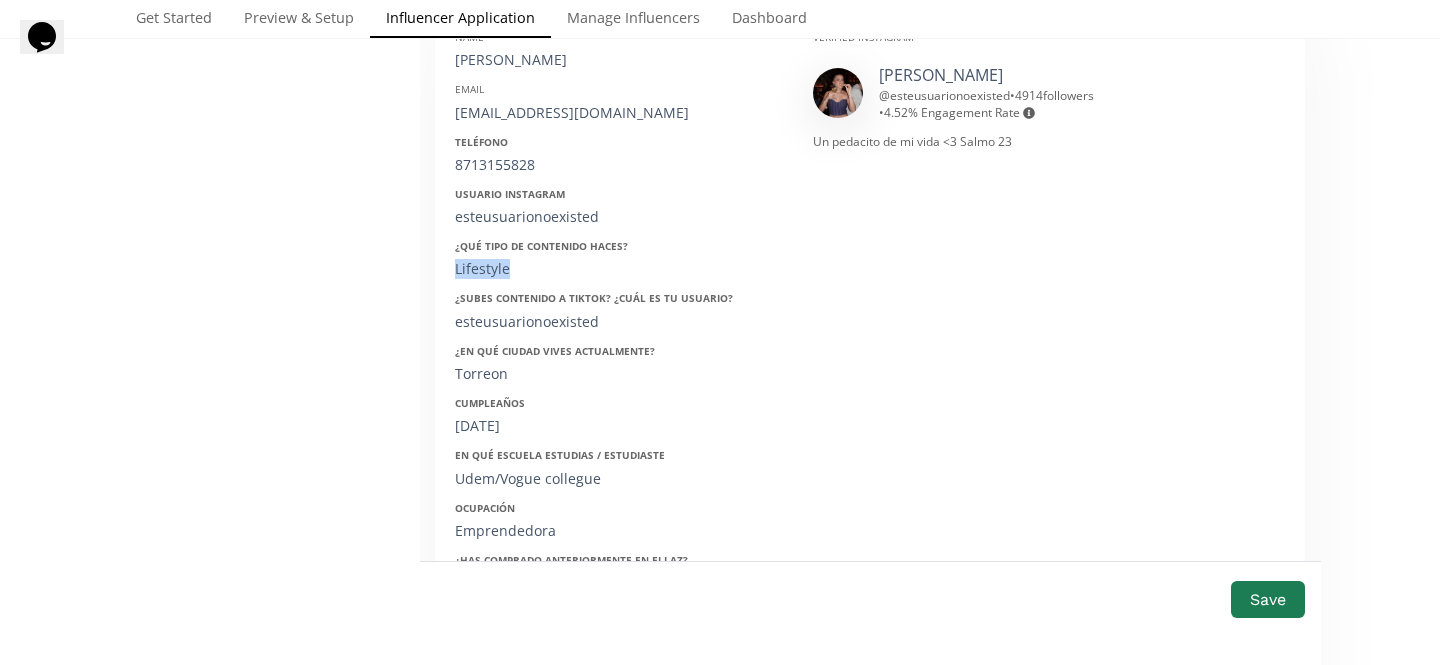 scroll, scrollTop: 439, scrollLeft: 0, axis: vertical 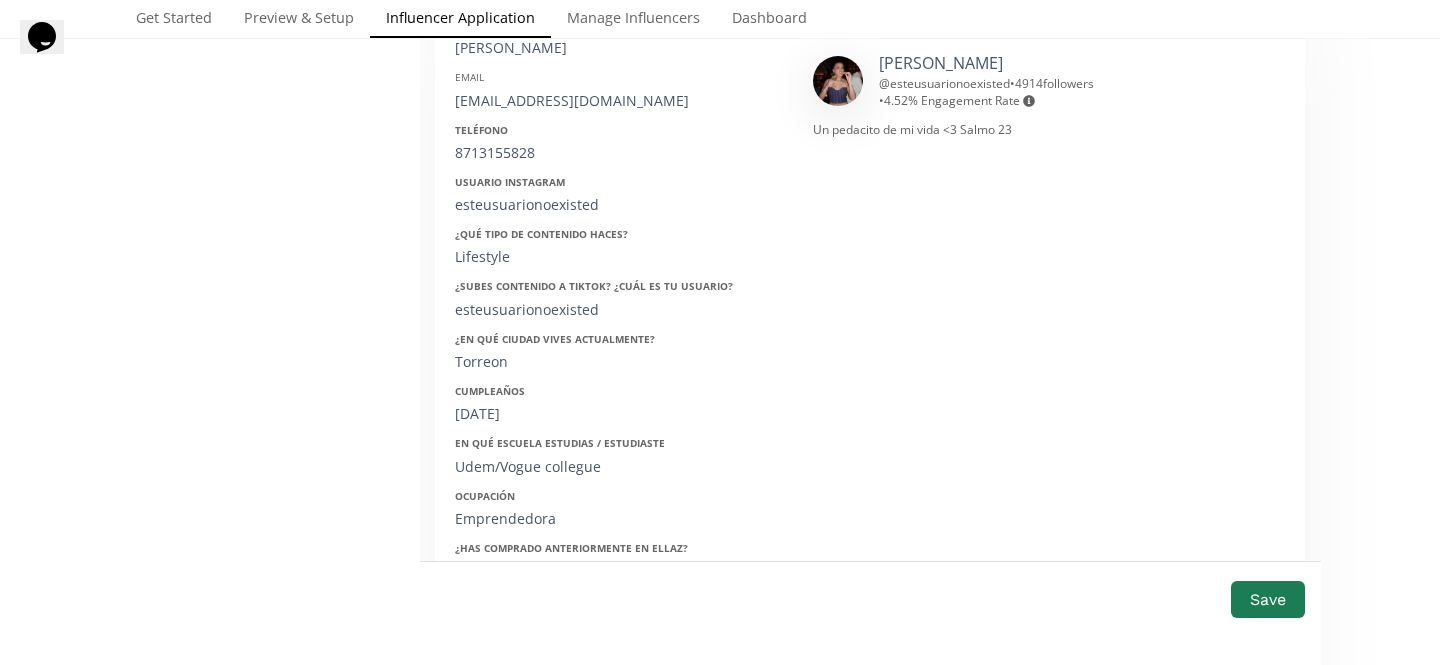 click on "esteusuarionoexisted" at bounding box center [619, 310] 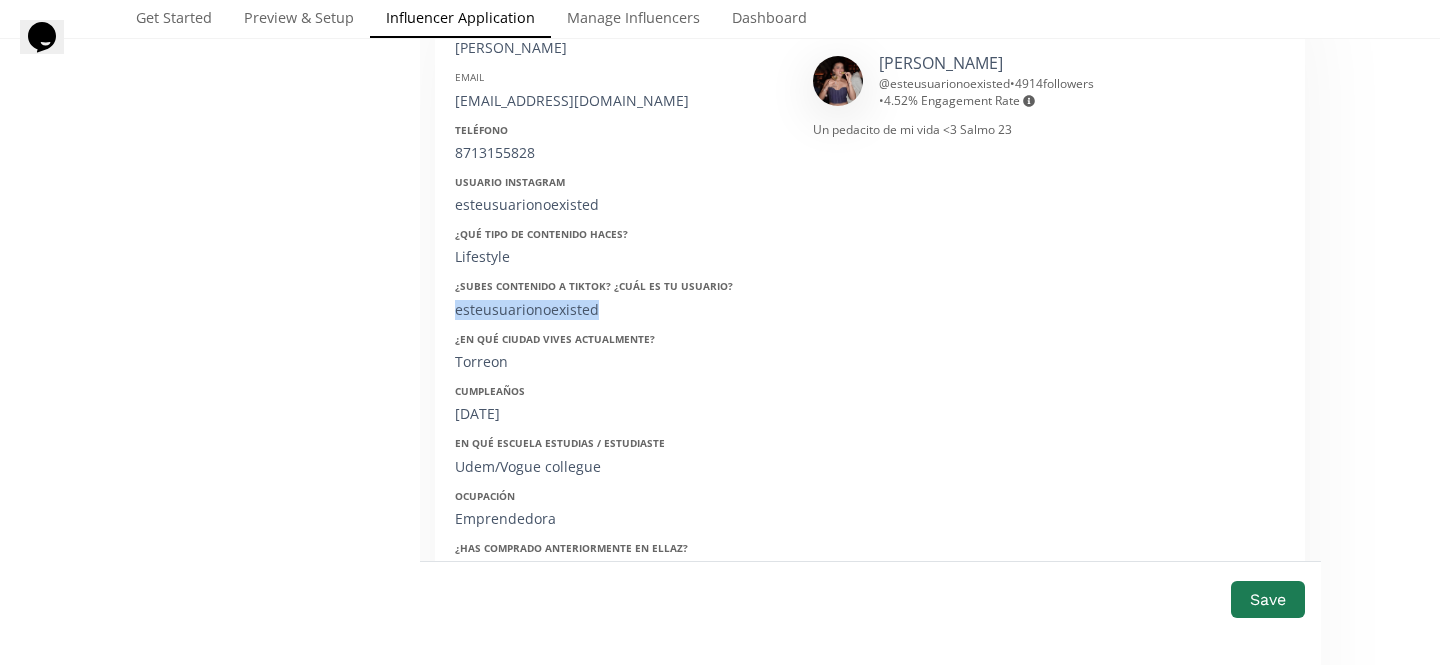 click on "esteusuarionoexisted" at bounding box center [619, 310] 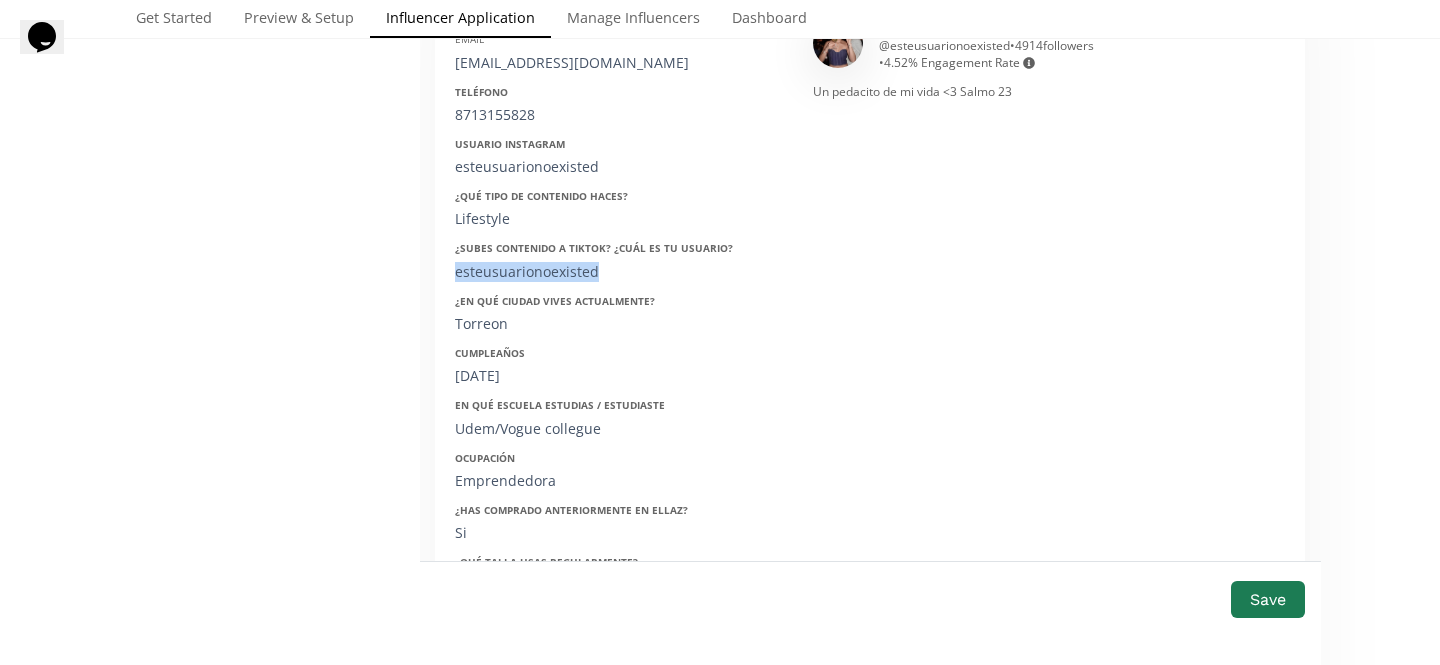 scroll, scrollTop: 486, scrollLeft: 0, axis: vertical 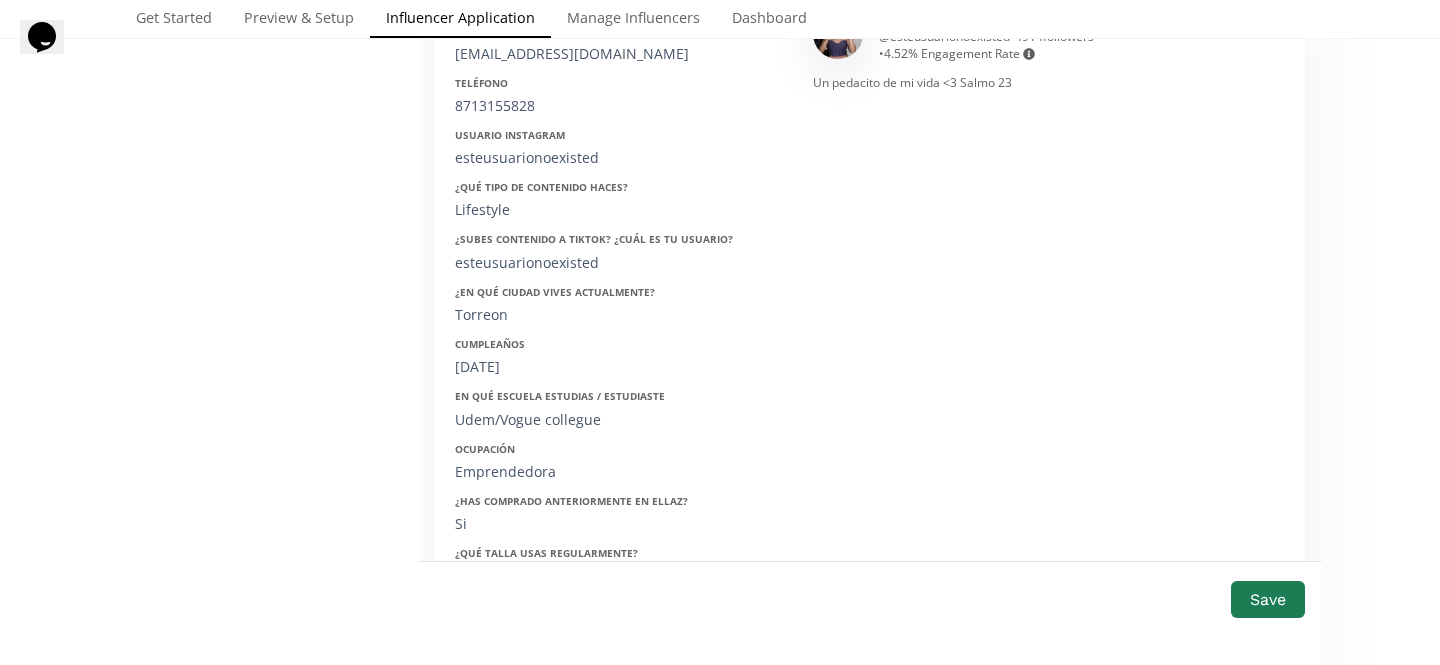 click on "Cumpleaños 20/11/1999" at bounding box center (619, 357) 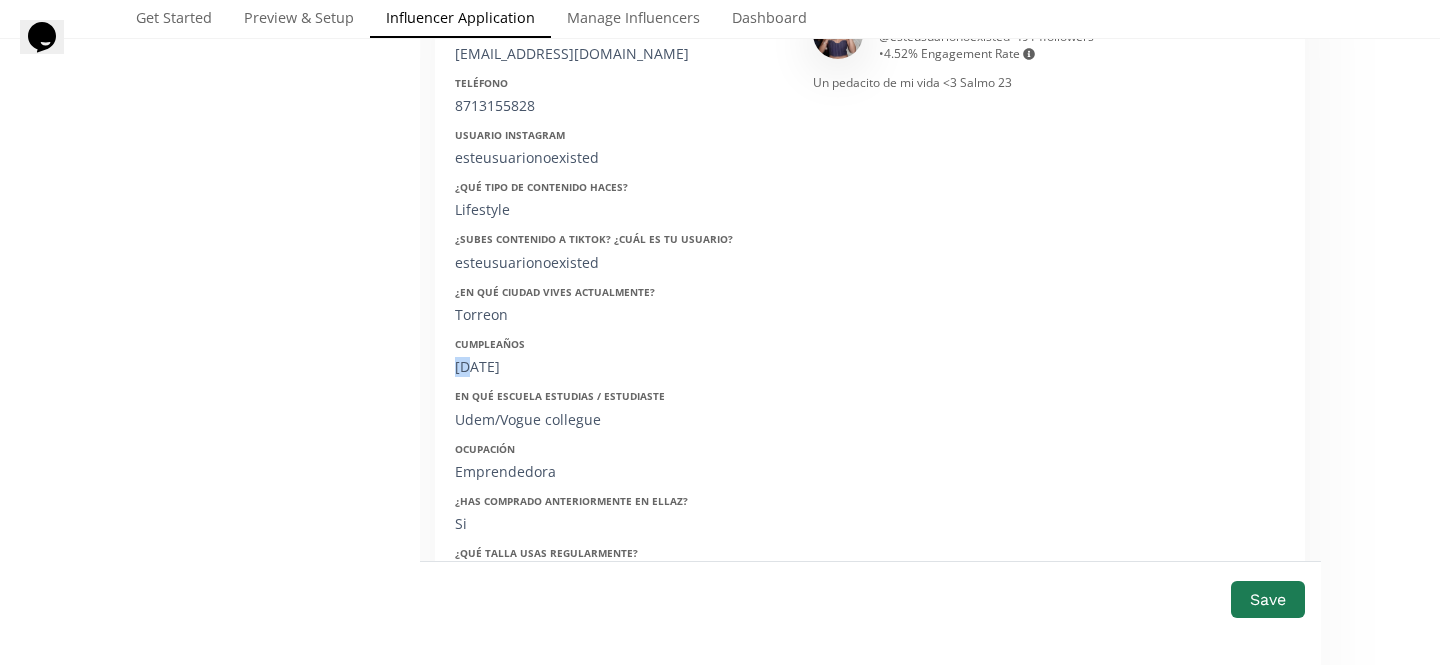 click on "Cumpleaños 20/11/1999" at bounding box center [619, 357] 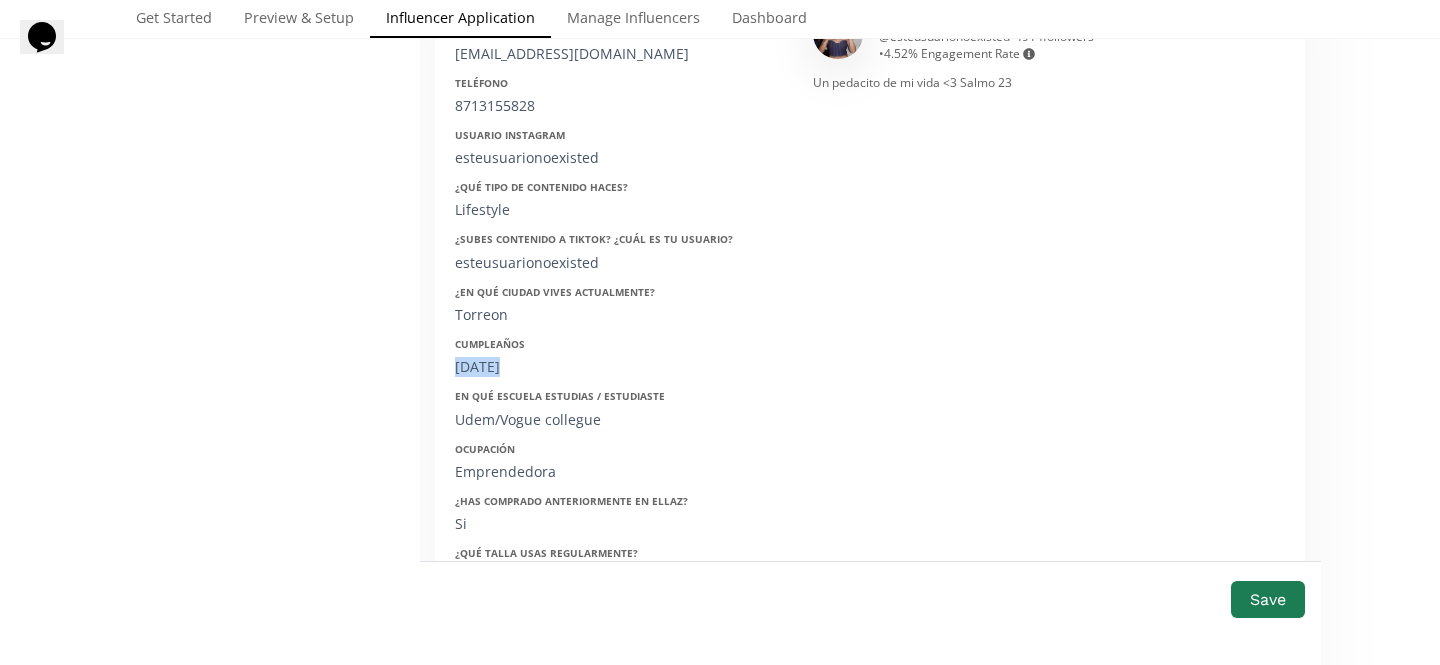 click on "Cumpleaños 20/11/1999" at bounding box center (619, 357) 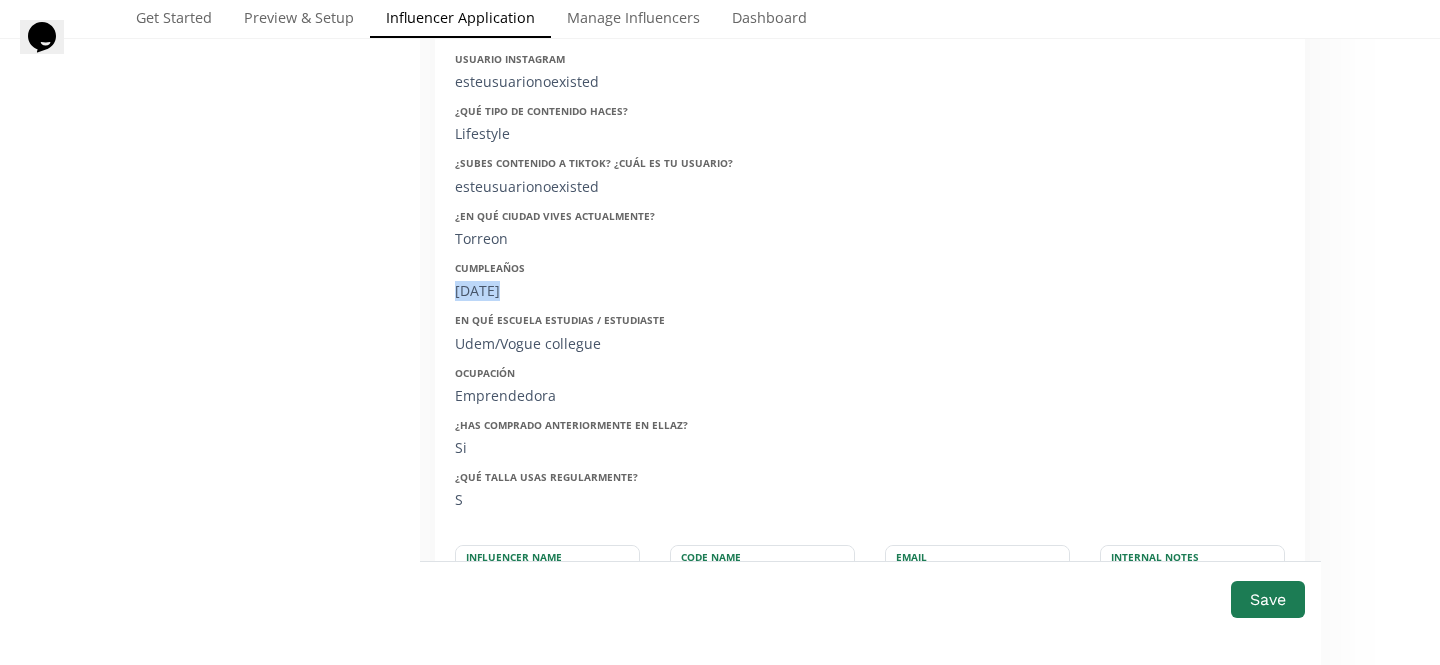 scroll, scrollTop: 566, scrollLeft: 0, axis: vertical 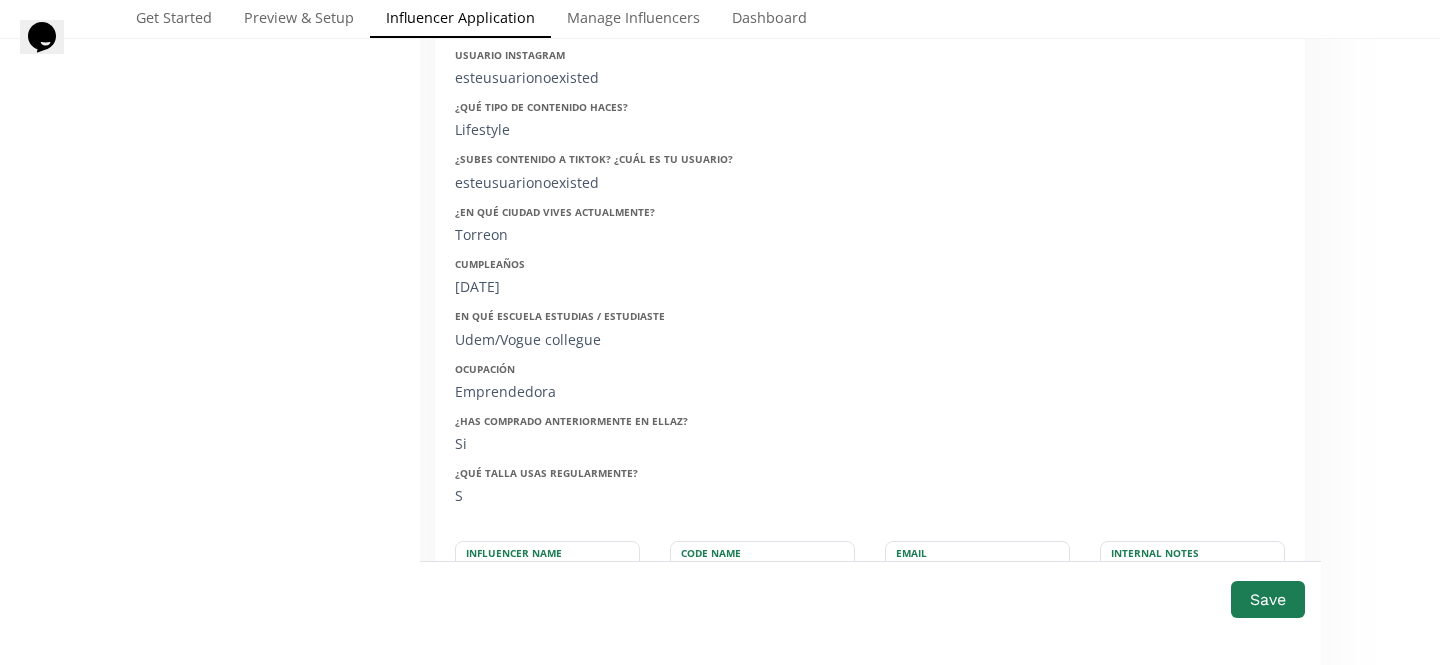 click on "Udem/Vogue collegue" at bounding box center [619, 340] 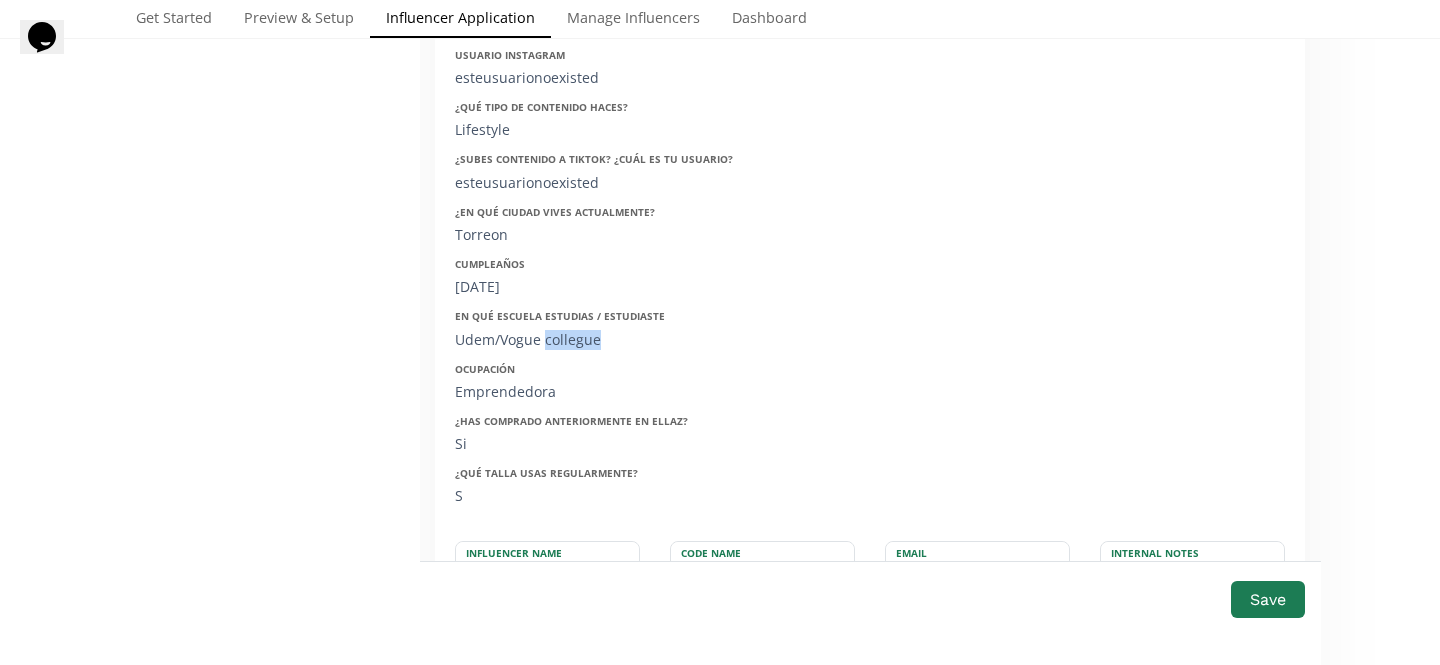 click on "Udem/Vogue collegue" at bounding box center (619, 340) 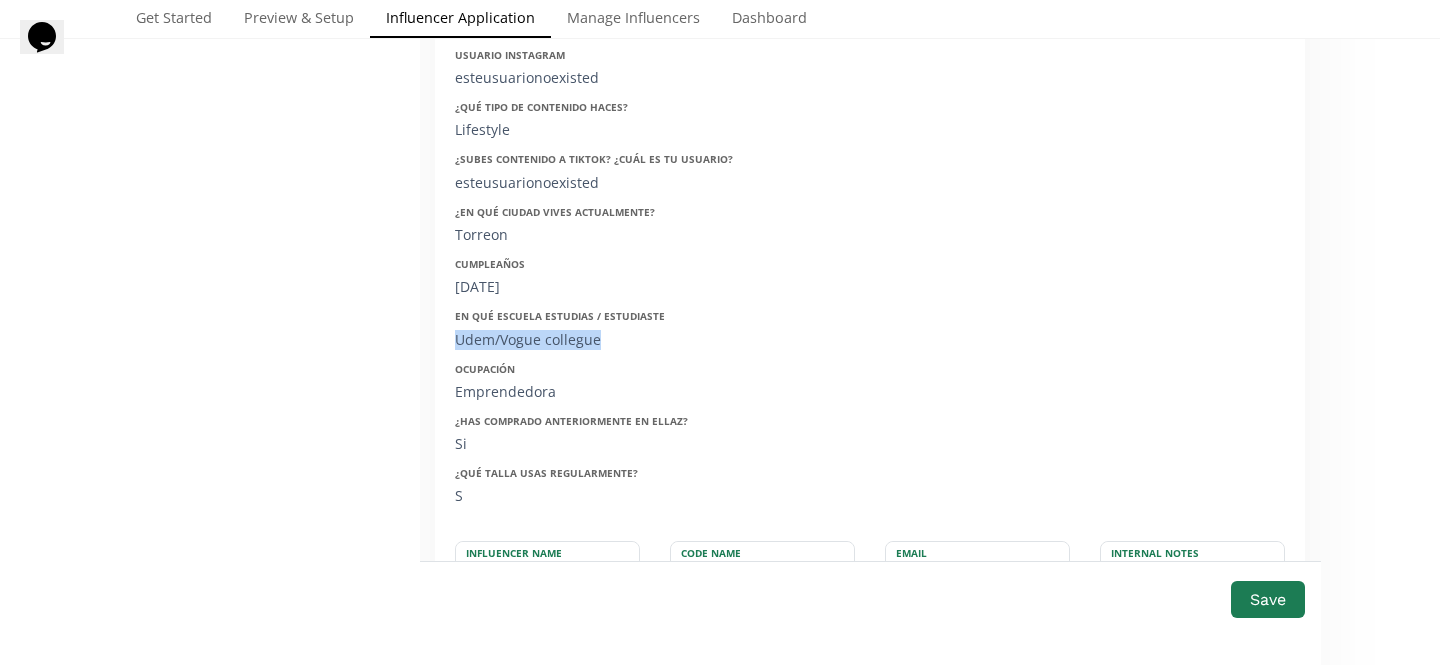 click on "Udem/Vogue collegue" at bounding box center [619, 340] 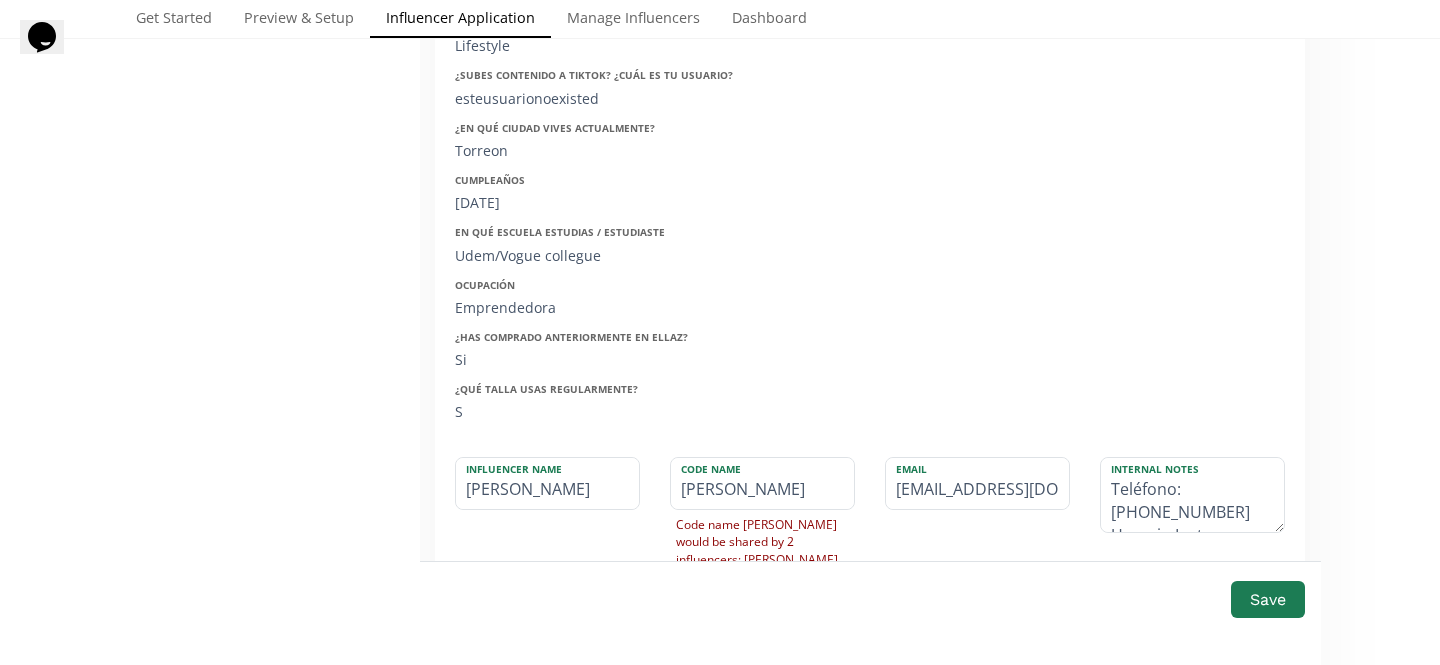 click on "Emprendedora" at bounding box center [619, 308] 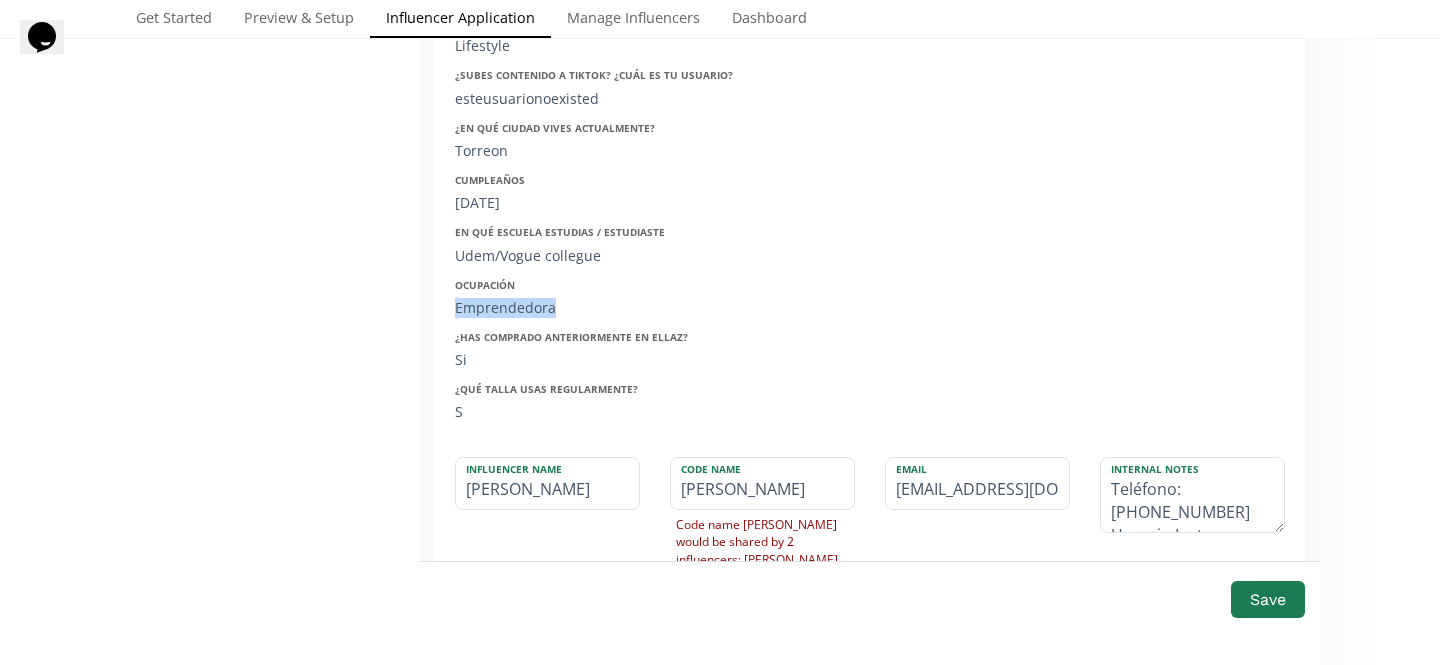 click on "Emprendedora" at bounding box center [619, 308] 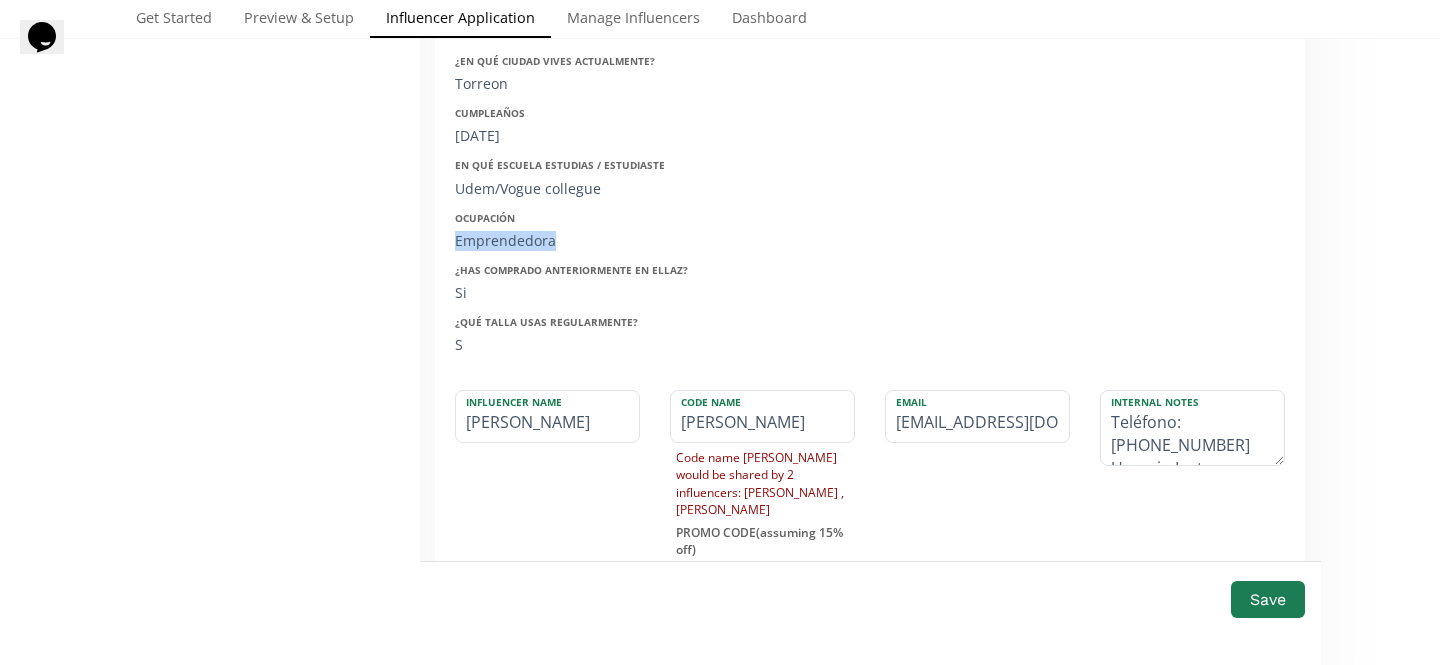 scroll, scrollTop: 792, scrollLeft: 0, axis: vertical 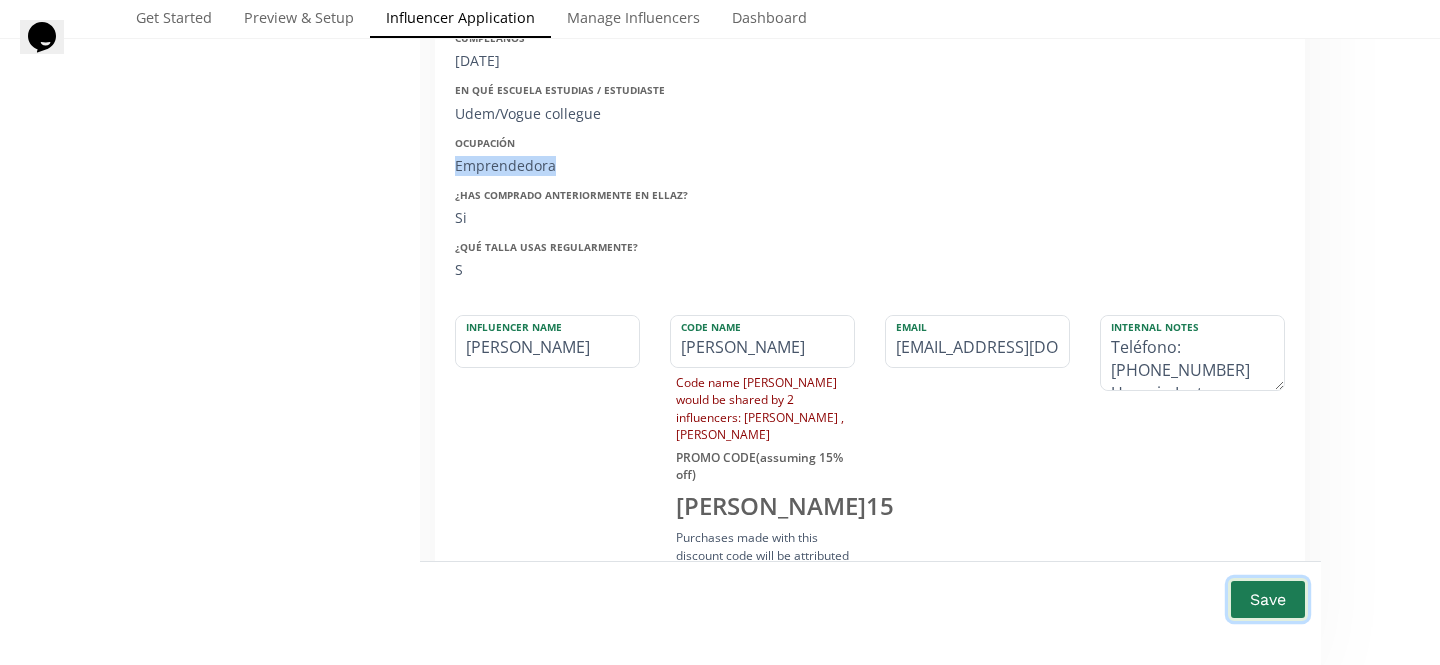 click on "Save" at bounding box center [1268, 599] 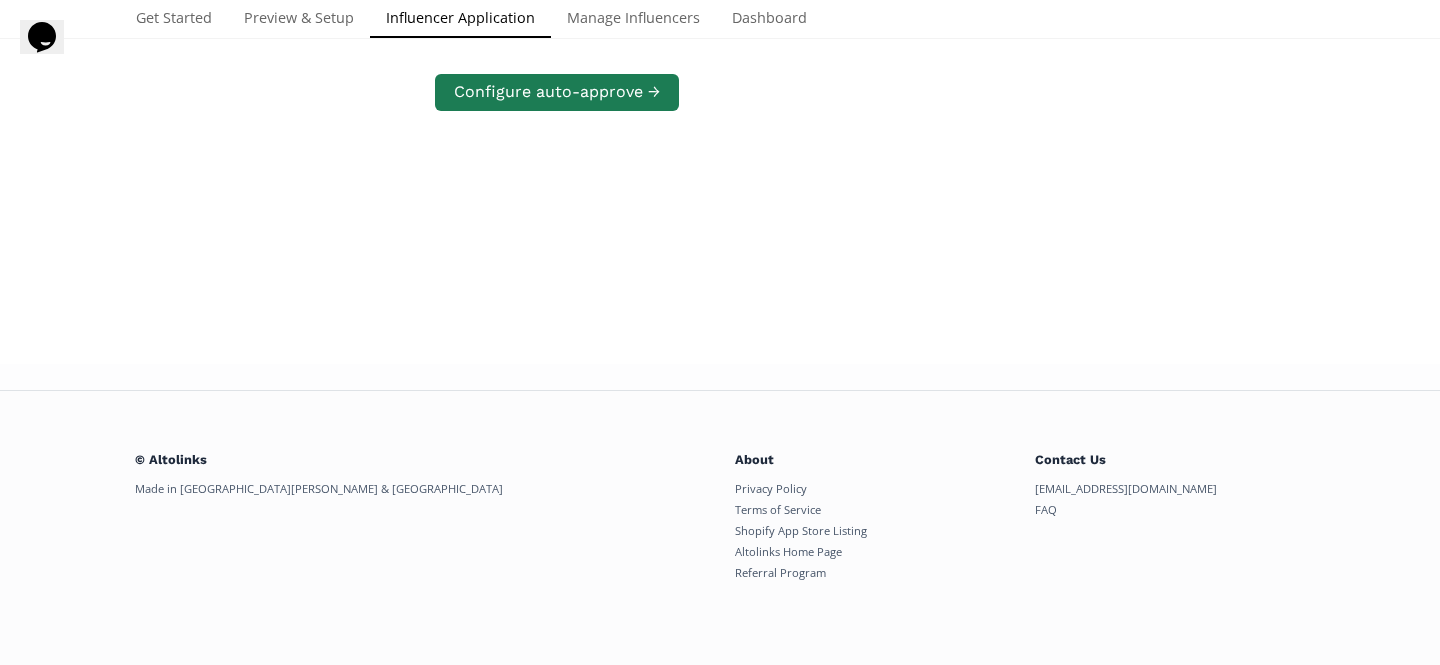 scroll, scrollTop: 424, scrollLeft: 0, axis: vertical 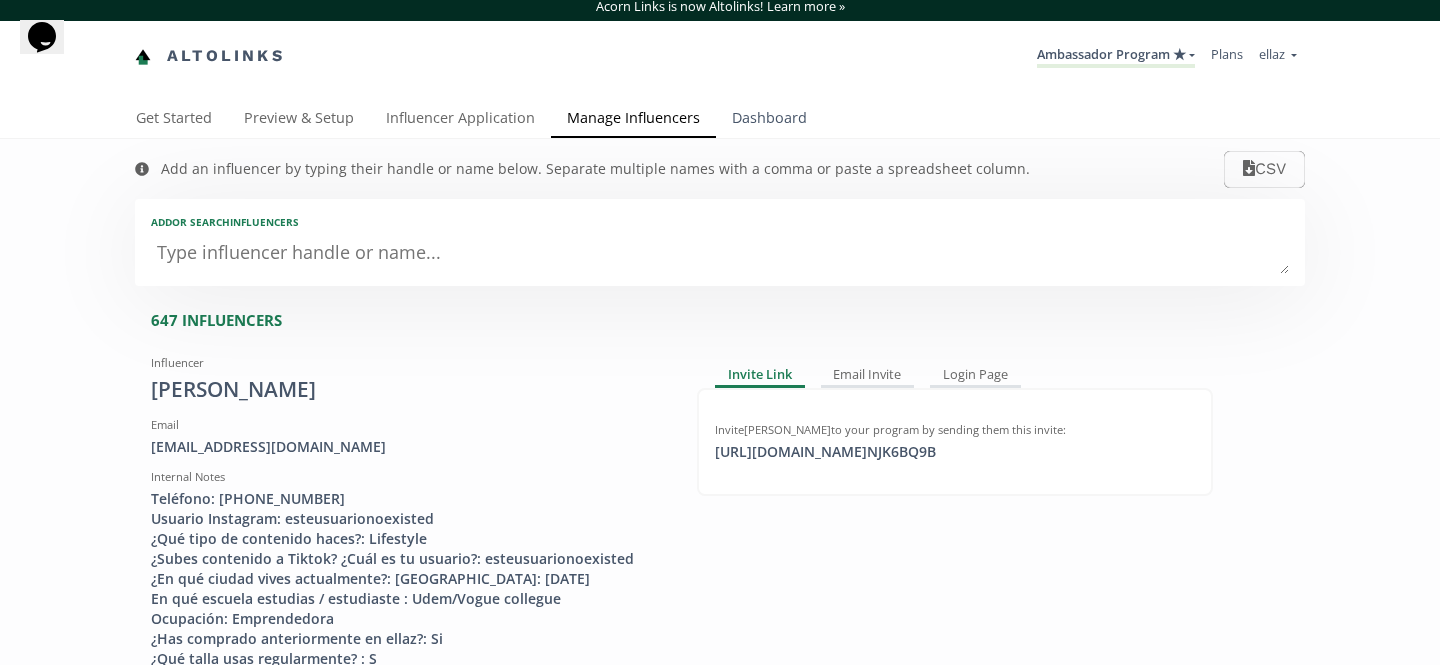 click on "Dashboard" at bounding box center [769, 120] 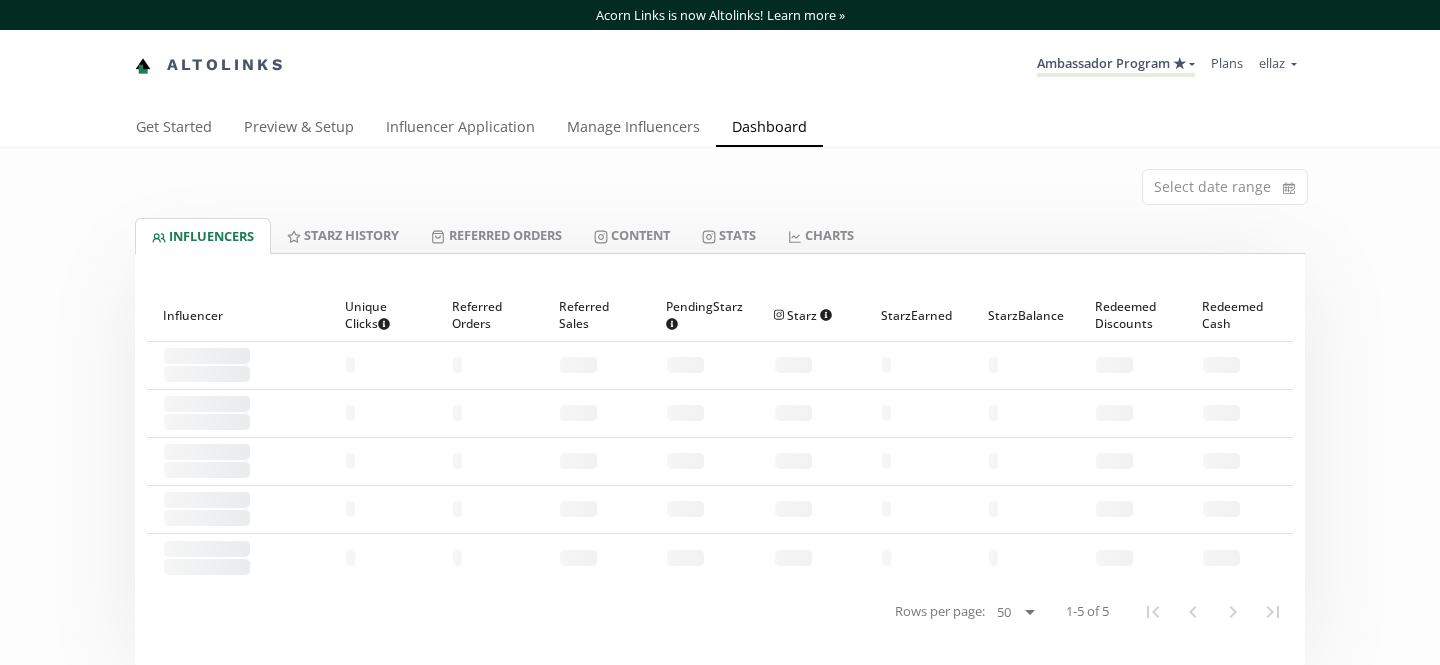 scroll, scrollTop: 0, scrollLeft: 0, axis: both 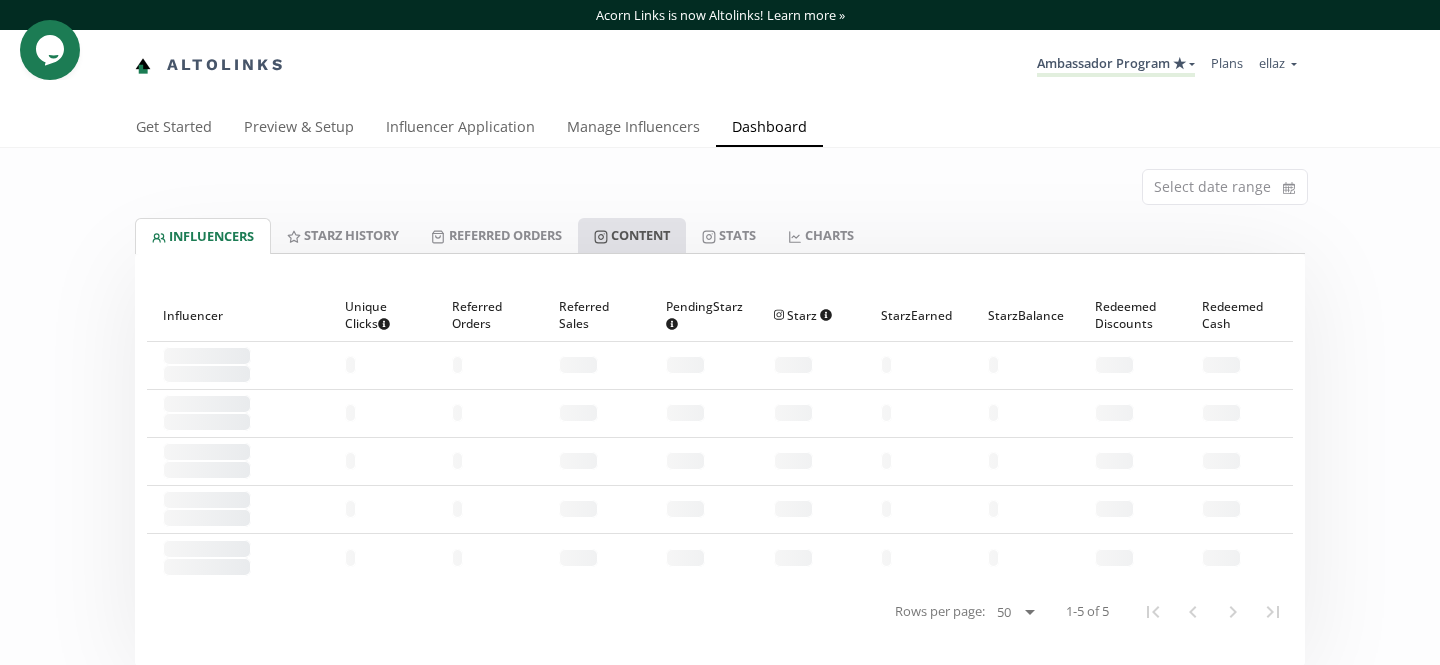 click on "Content" at bounding box center [632, 235] 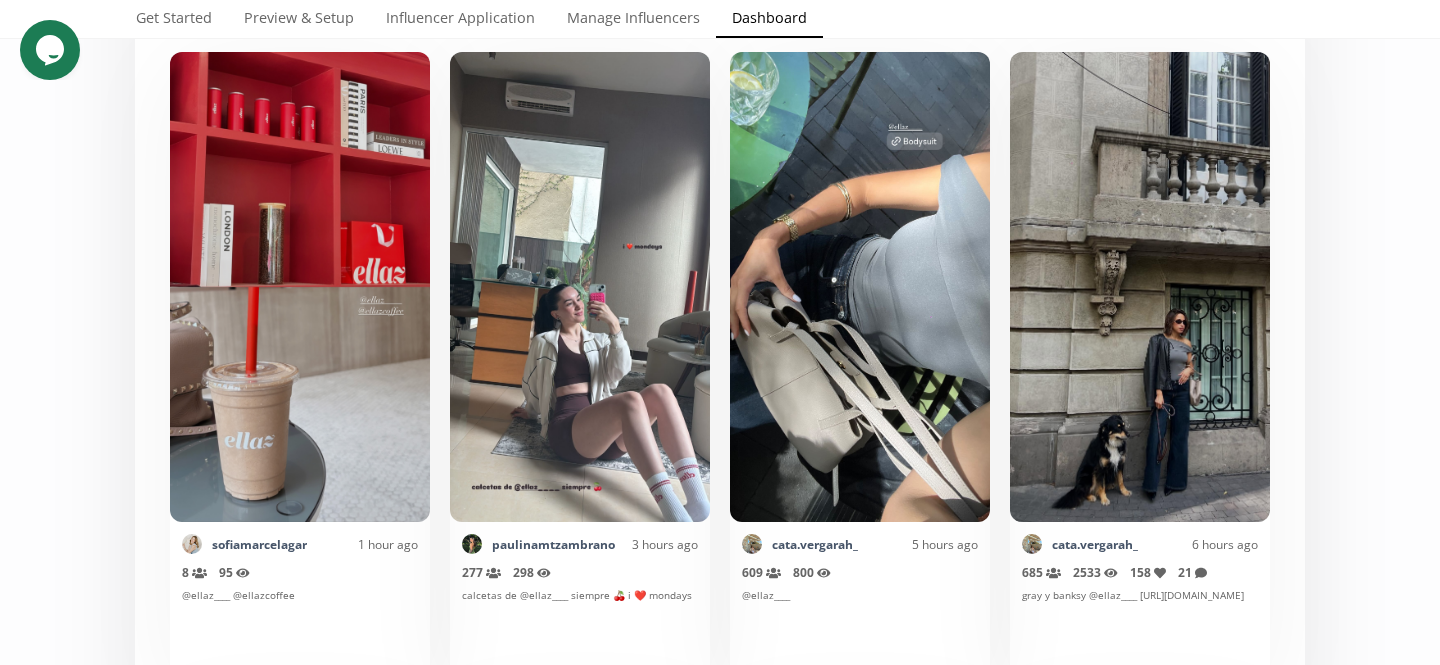 scroll, scrollTop: 560, scrollLeft: 0, axis: vertical 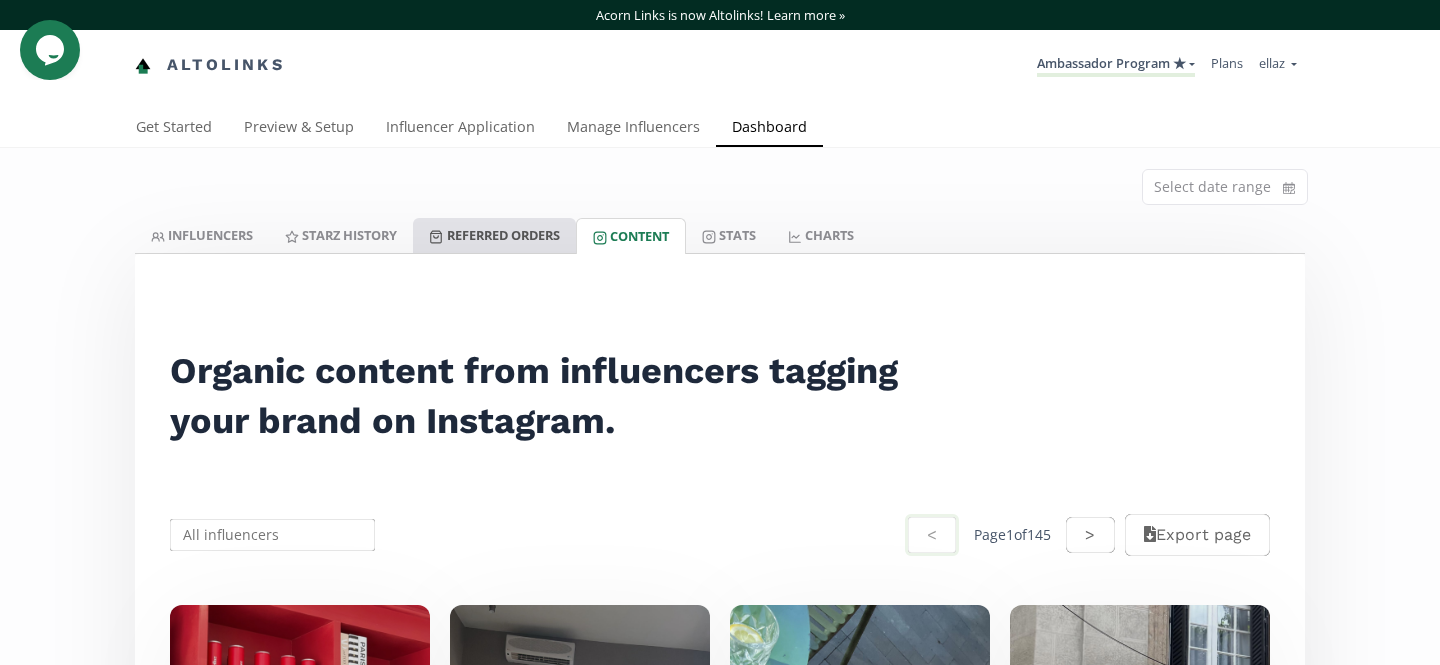 click on "Referred Orders" at bounding box center [494, 235] 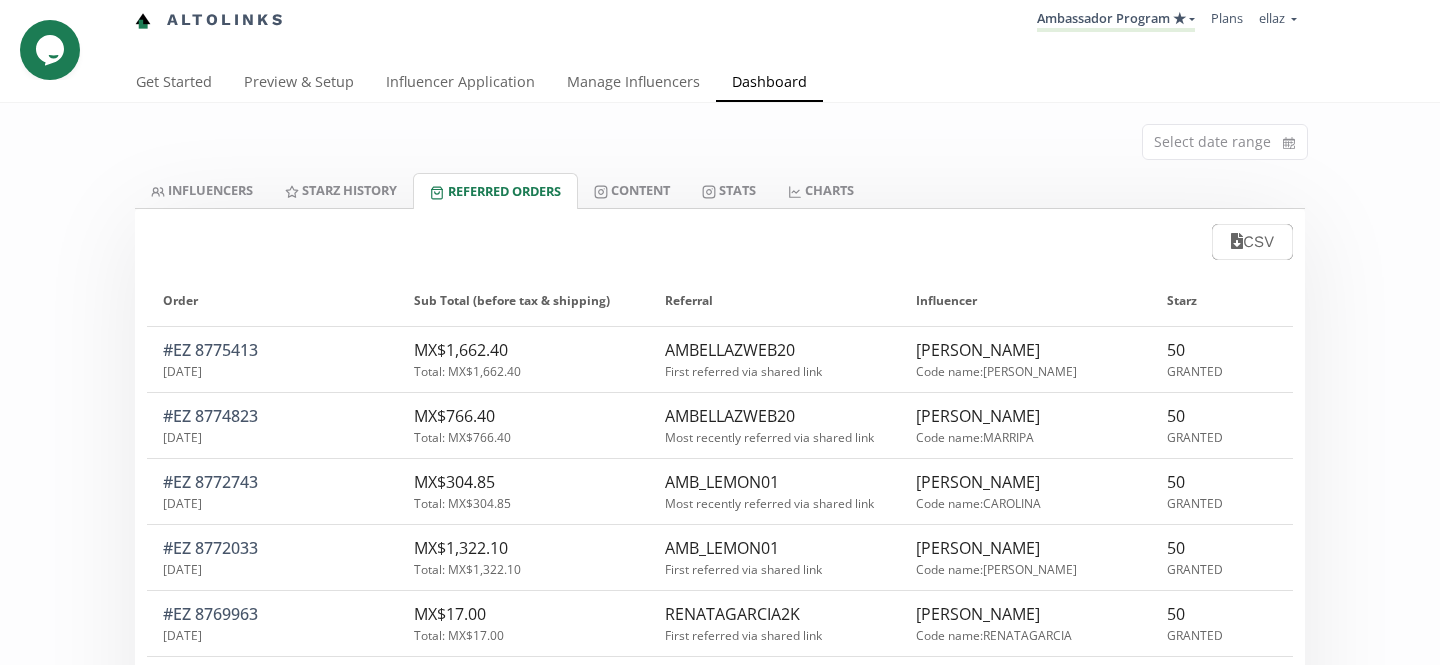 scroll, scrollTop: 0, scrollLeft: 0, axis: both 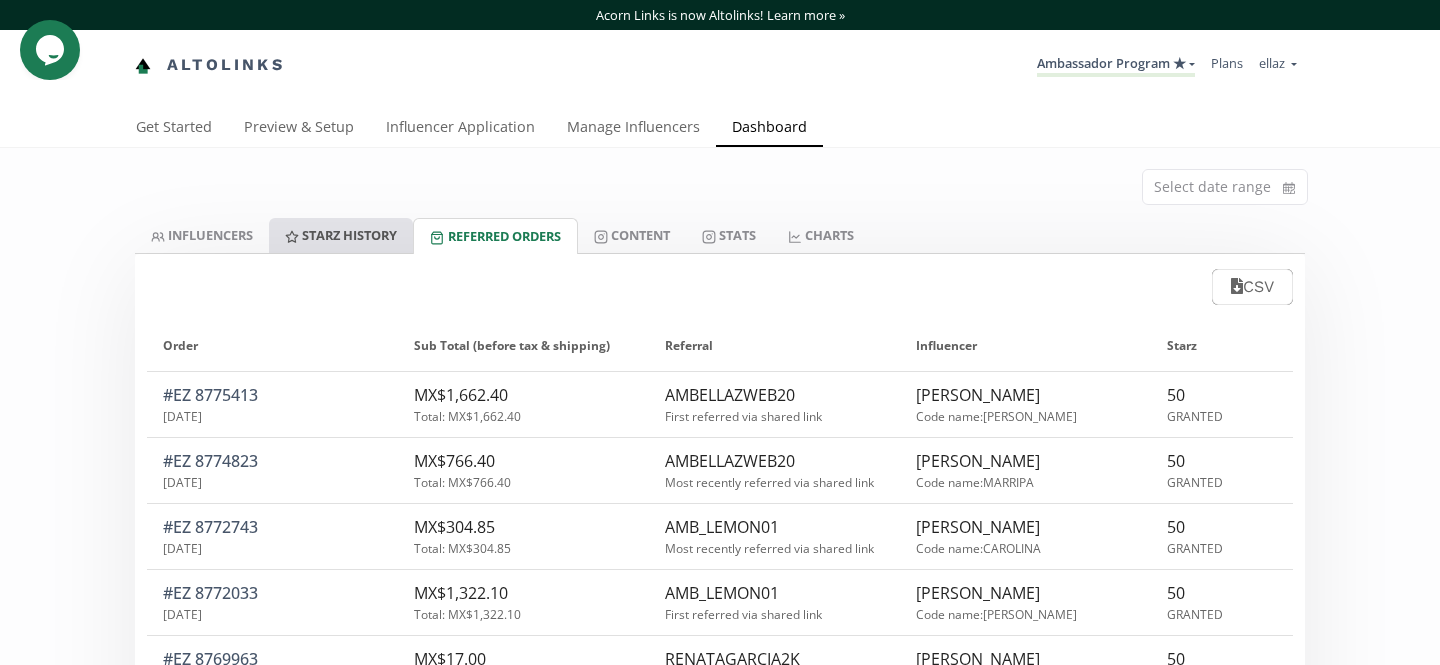 click on "Starz HISTORY" at bounding box center [341, 235] 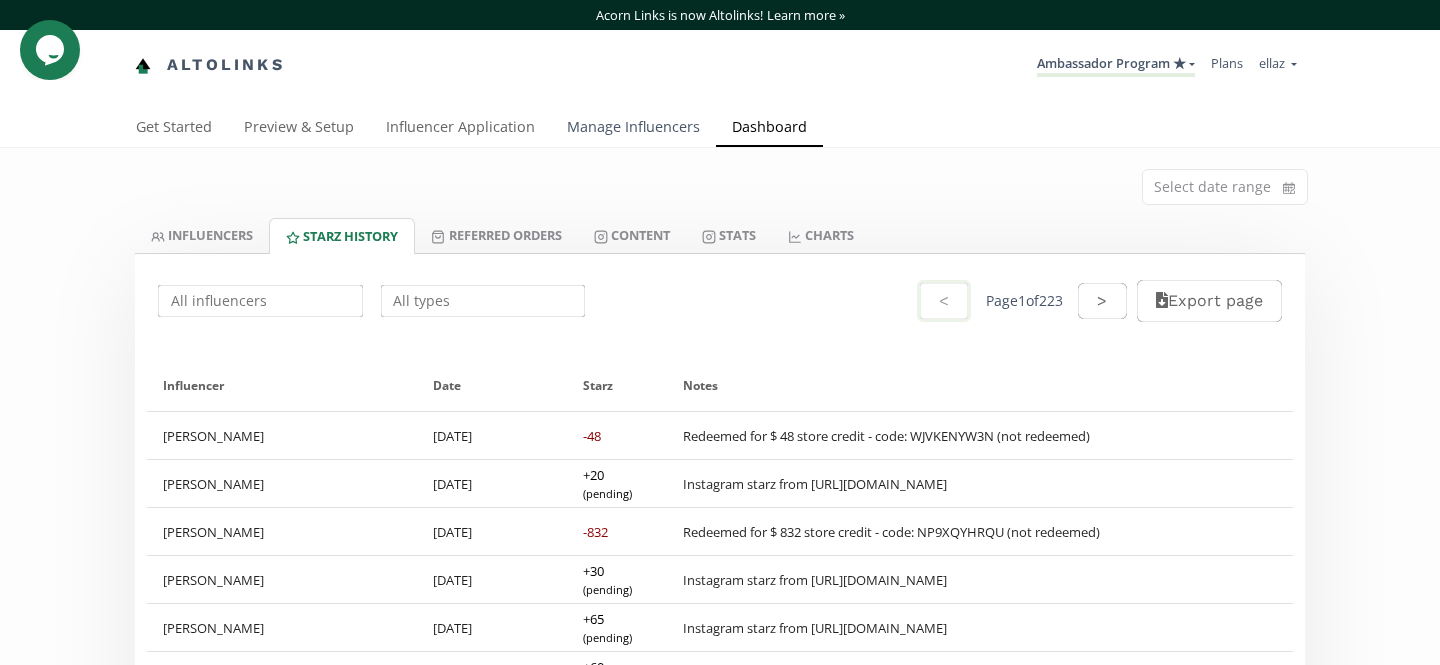 click on "Manage Influencers" at bounding box center [633, 129] 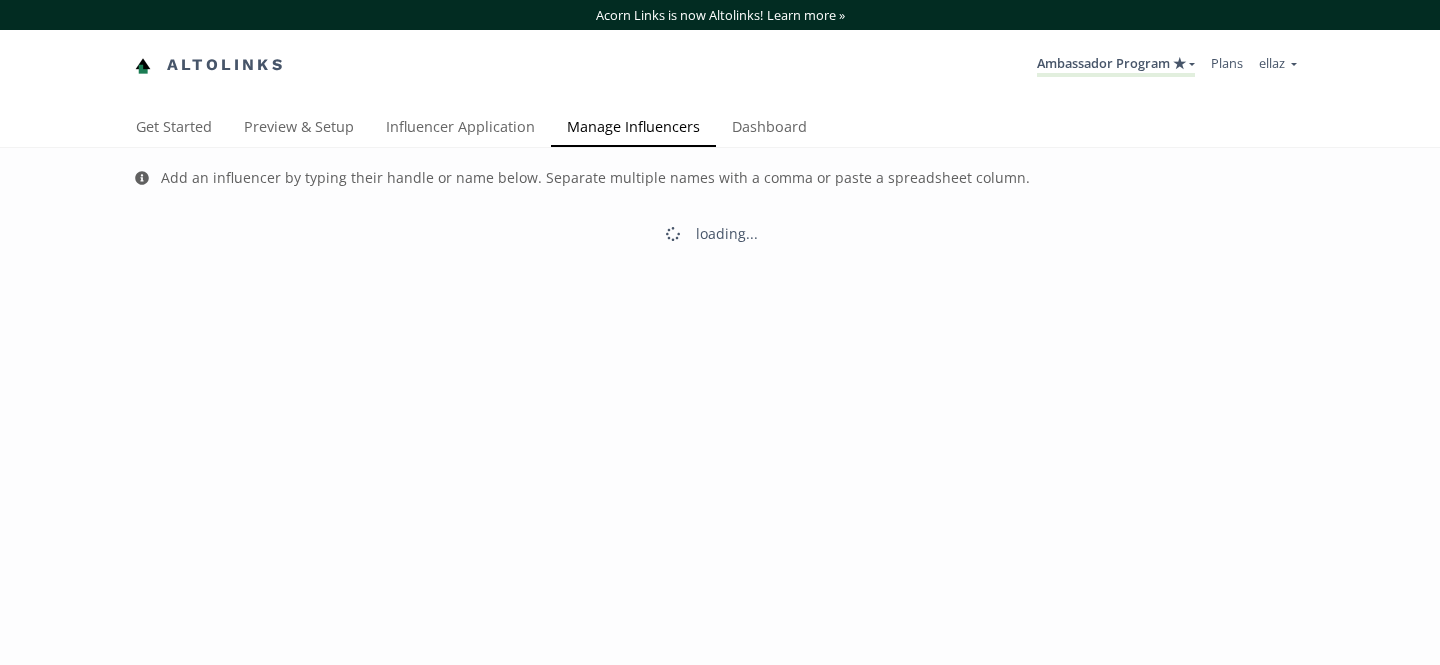scroll, scrollTop: 0, scrollLeft: 0, axis: both 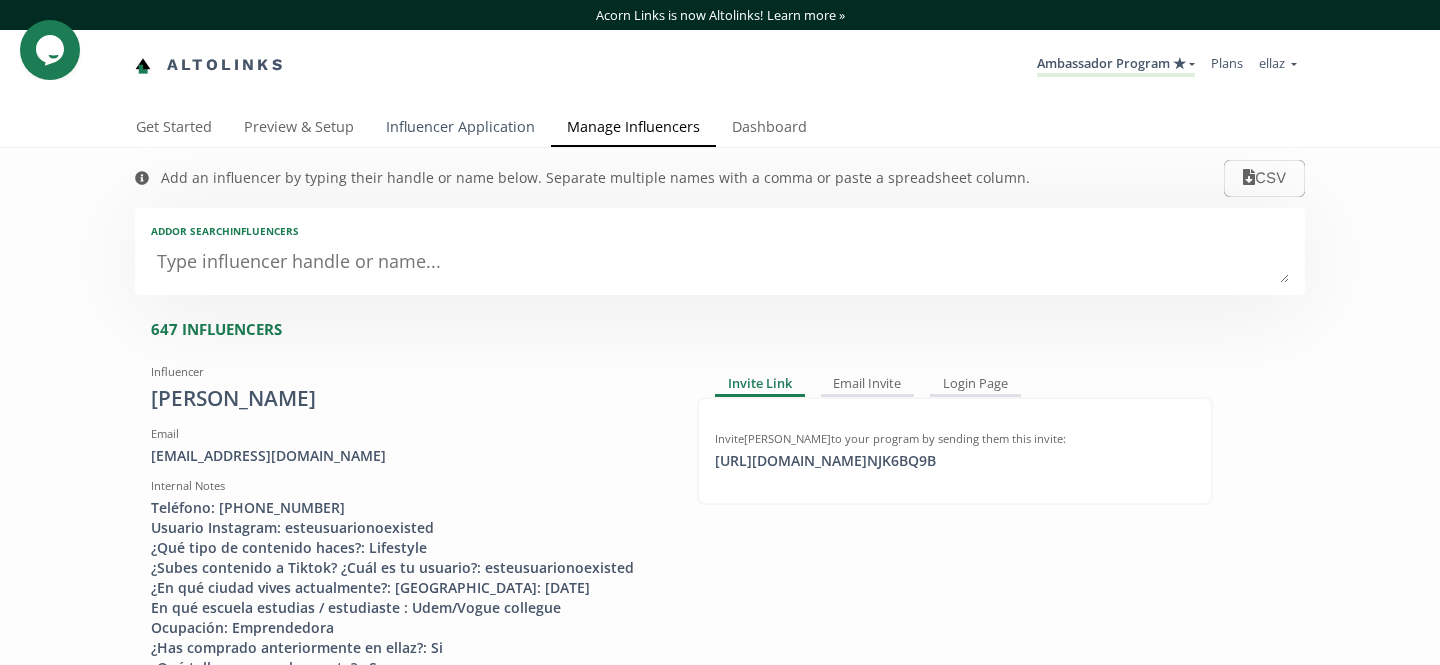 click on "Influencer Application" at bounding box center (460, 129) 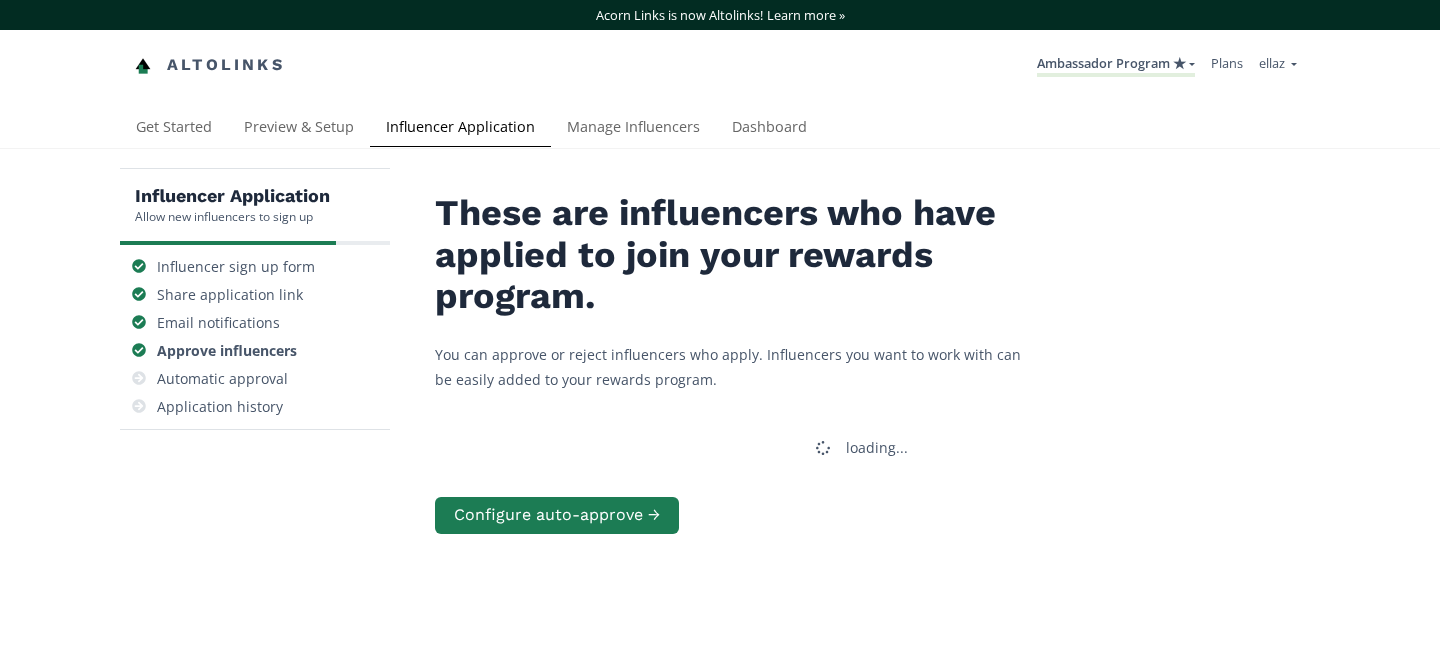 scroll, scrollTop: 0, scrollLeft: 0, axis: both 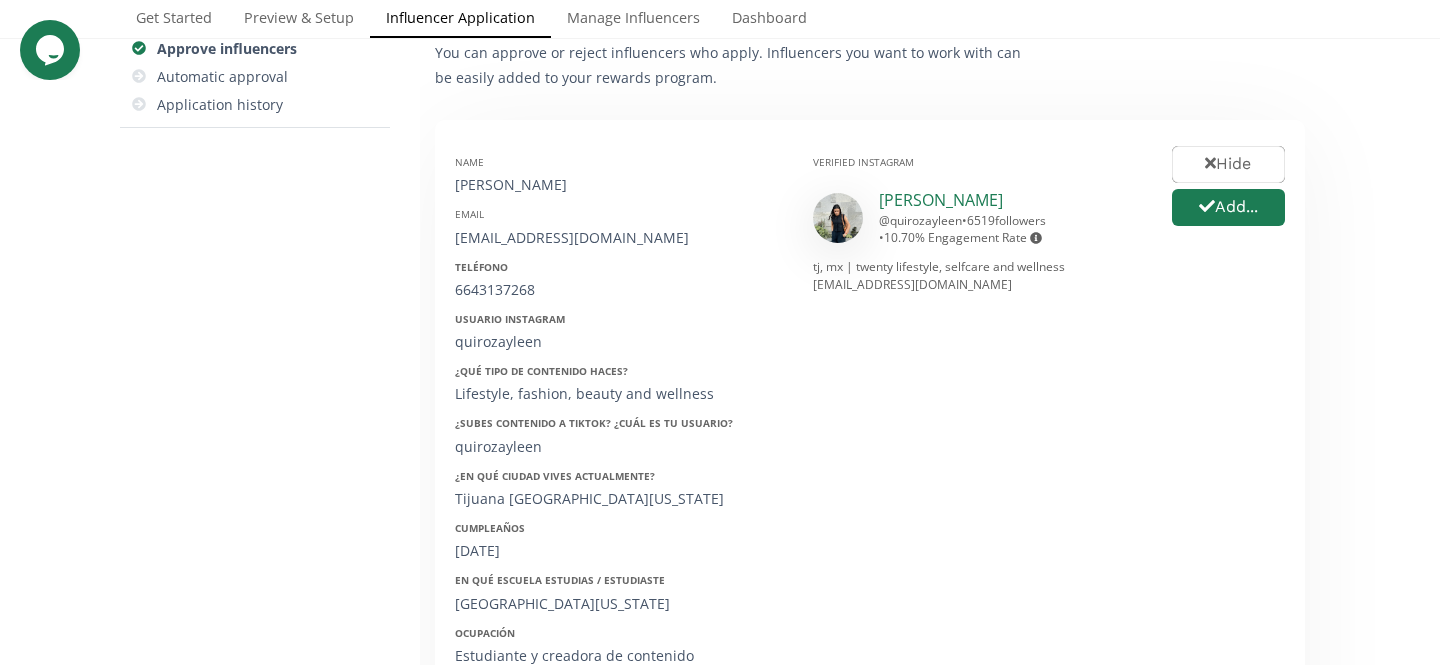 click on "[PERSON_NAME]" at bounding box center [941, 200] 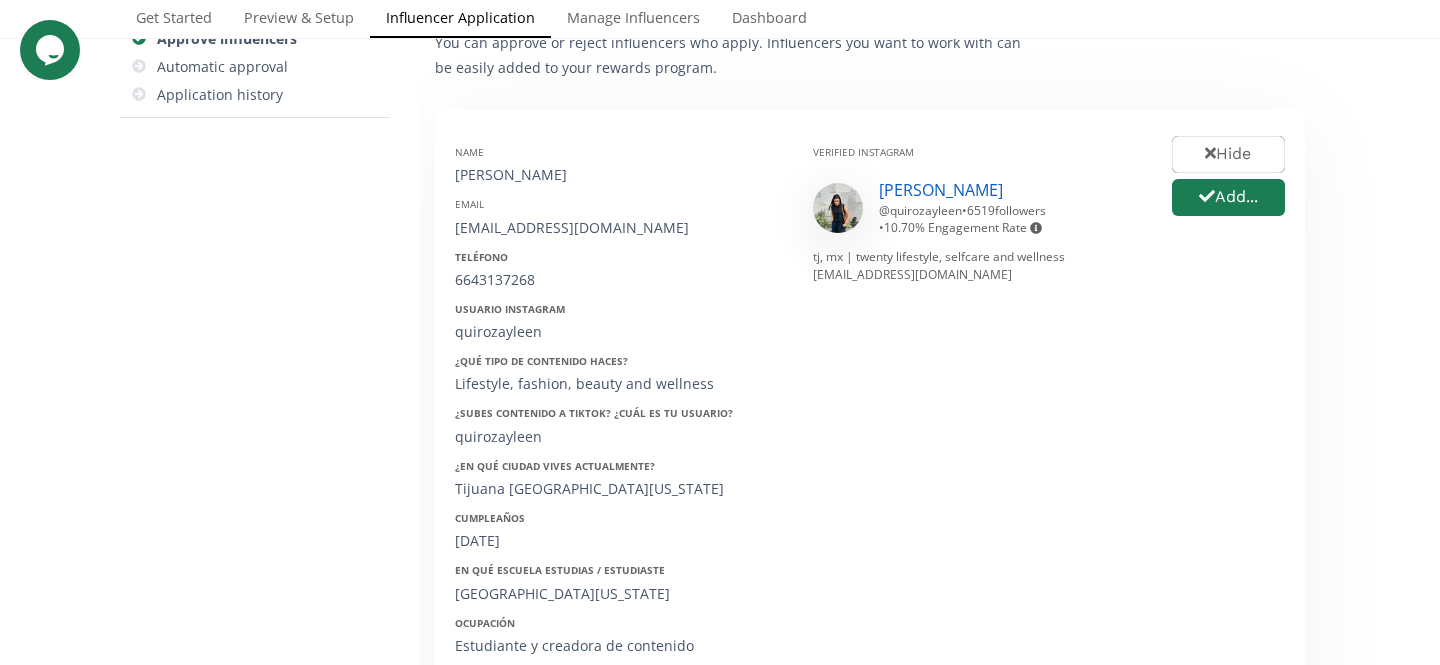scroll, scrollTop: 0, scrollLeft: 0, axis: both 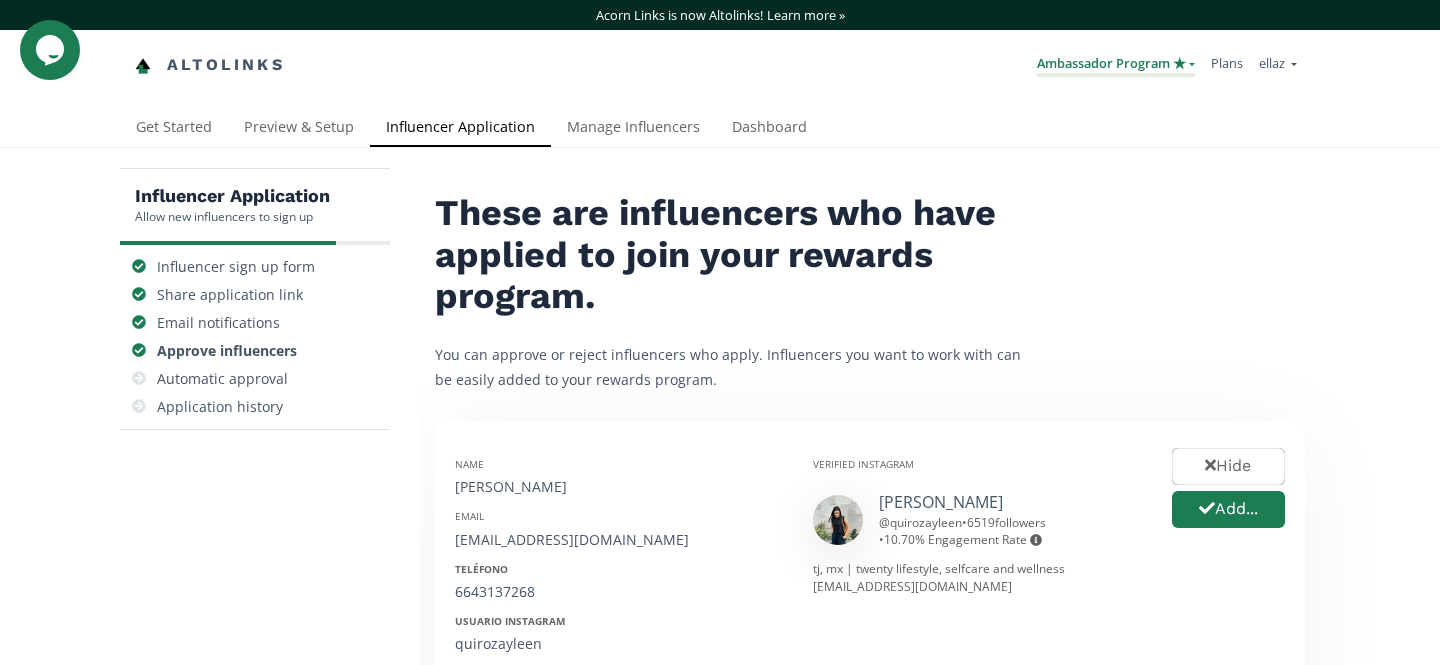 click on "Ambassador Program ★" at bounding box center (1116, 65) 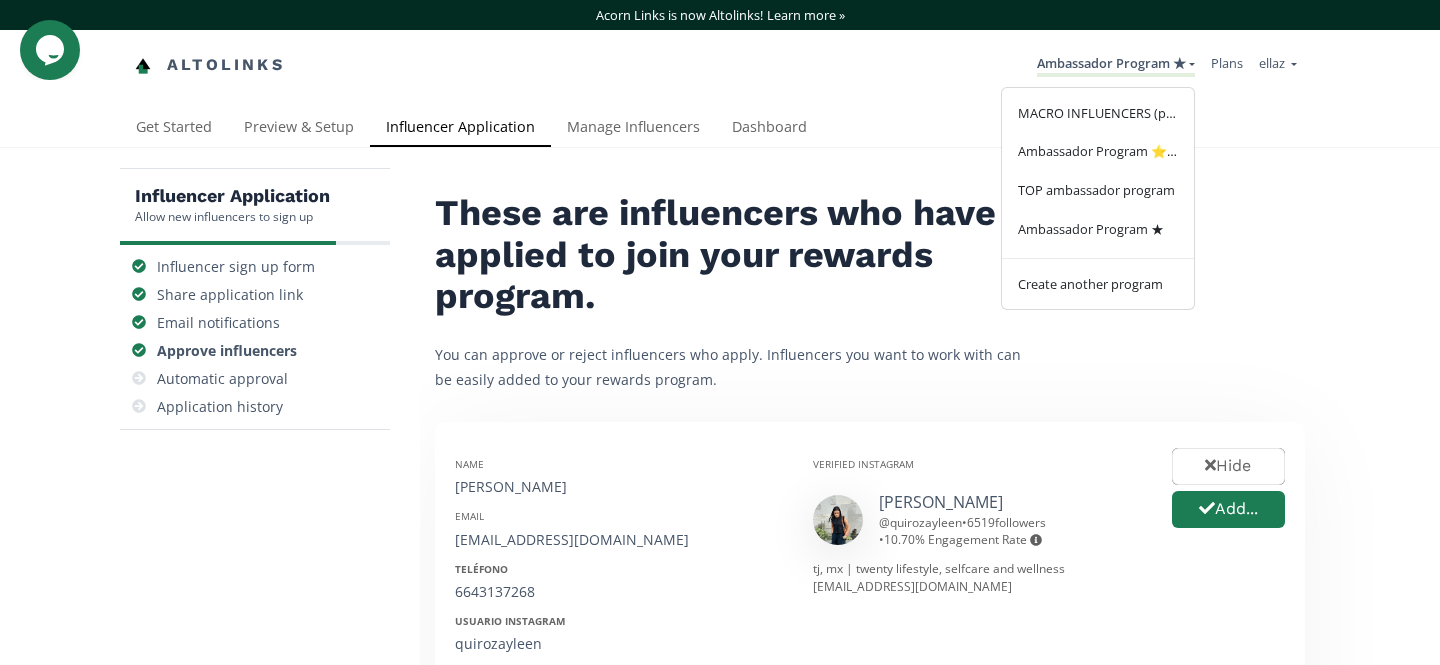 click on "Get Started
Preview & Setup
Influencer Application
Manage Influencers
Dashboard" at bounding box center (712, 128) 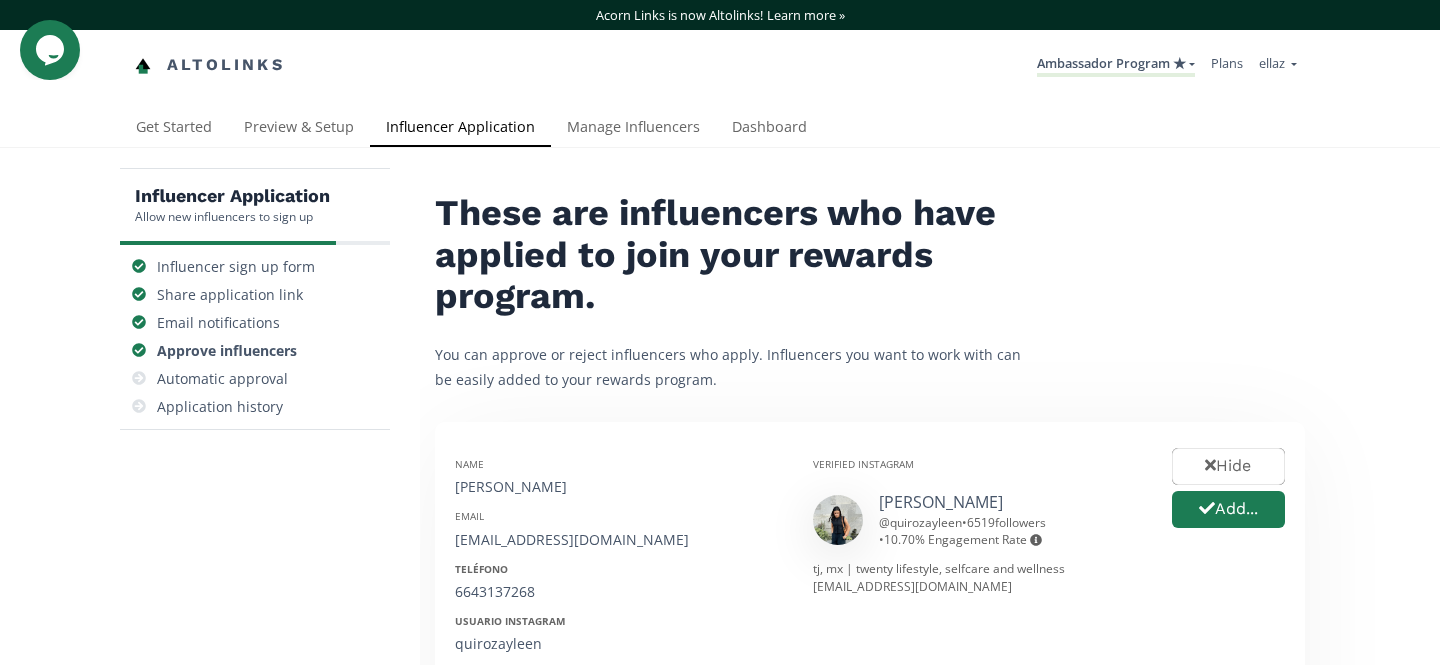 click on "Influencer Application Allow new influencers to sign up Influencer sign up form Share application link Email notifications Approve influencers Automatic approval Application history These are influencers who have applied to join your rewards program. You can approve or reject influencers who apply. Influencers you want to work with can be easily added to your rewards program. Name [PERSON_NAME] Email [EMAIL_ADDRESS][DOMAIN_NAME] Teléfono [PHONE_NUMBER] Usuario Instagram quirozayleen ¿Qué tipo de contenido haces? Lifestyle, fashion, beauty and wellness ¿Subes contenido a Tiktok? ¿Cuál es tu usuario? quirozayleen ¿En qué ciudad vives actualmente? Tijuana [GEOGRAPHIC_DATA][US_STATE] Cumpleaños [DATE] En qué escuela estudias / estudiaste  [GEOGRAPHIC_DATA][US_STATE] Ocupación Estudiante y creadora de contenido ¿Has comprado anteriormente en ellaz? Si ¿Qué talla usas regularmente?  S Verified Instagram [PERSON_NAME] @ quirozayleen  •  6519  followers   •  10.70 % Engagement Rate    Hide  Add..." at bounding box center (720, 788) 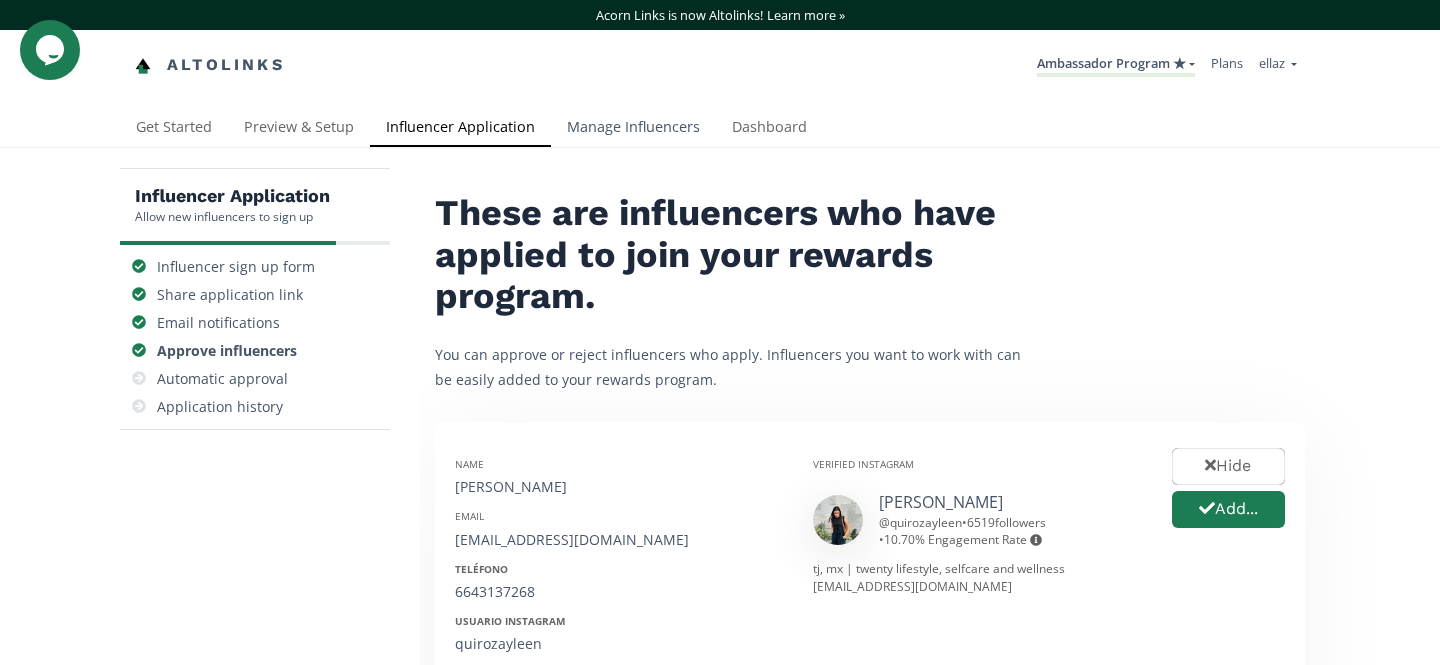 click on "Manage Influencers" at bounding box center [633, 129] 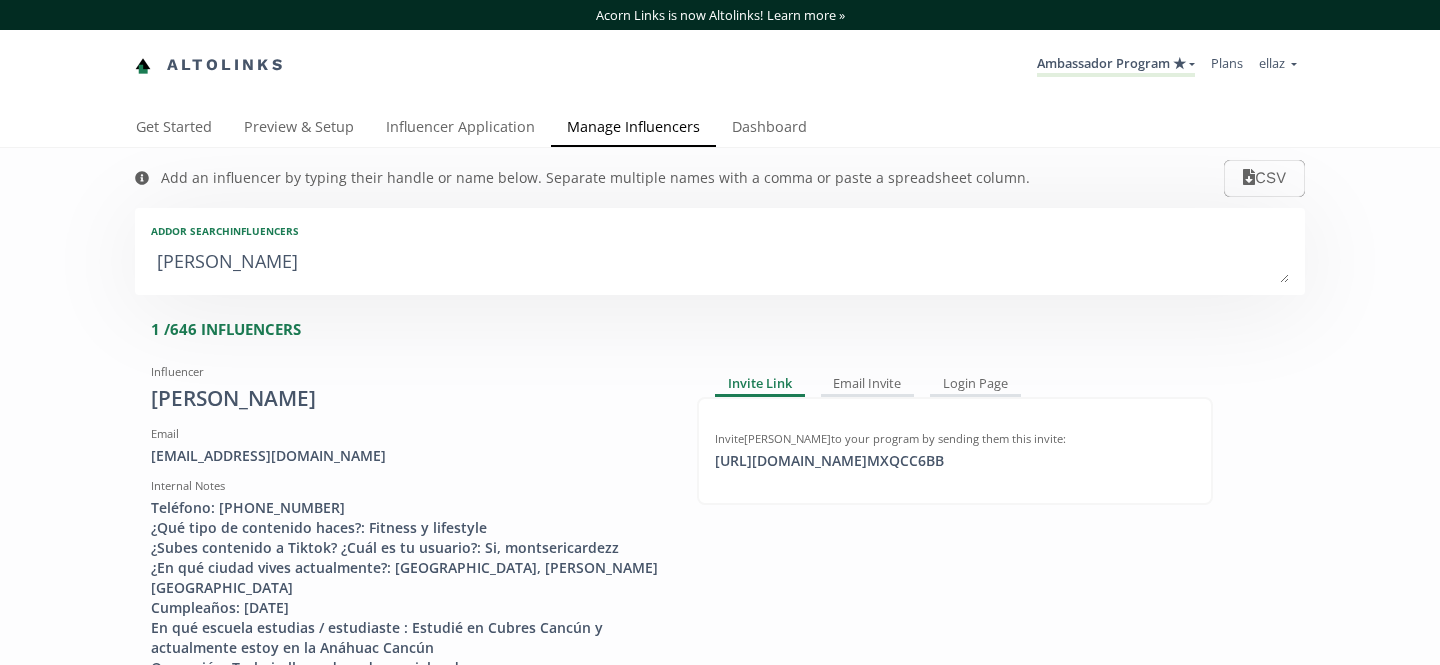 scroll, scrollTop: 0, scrollLeft: 0, axis: both 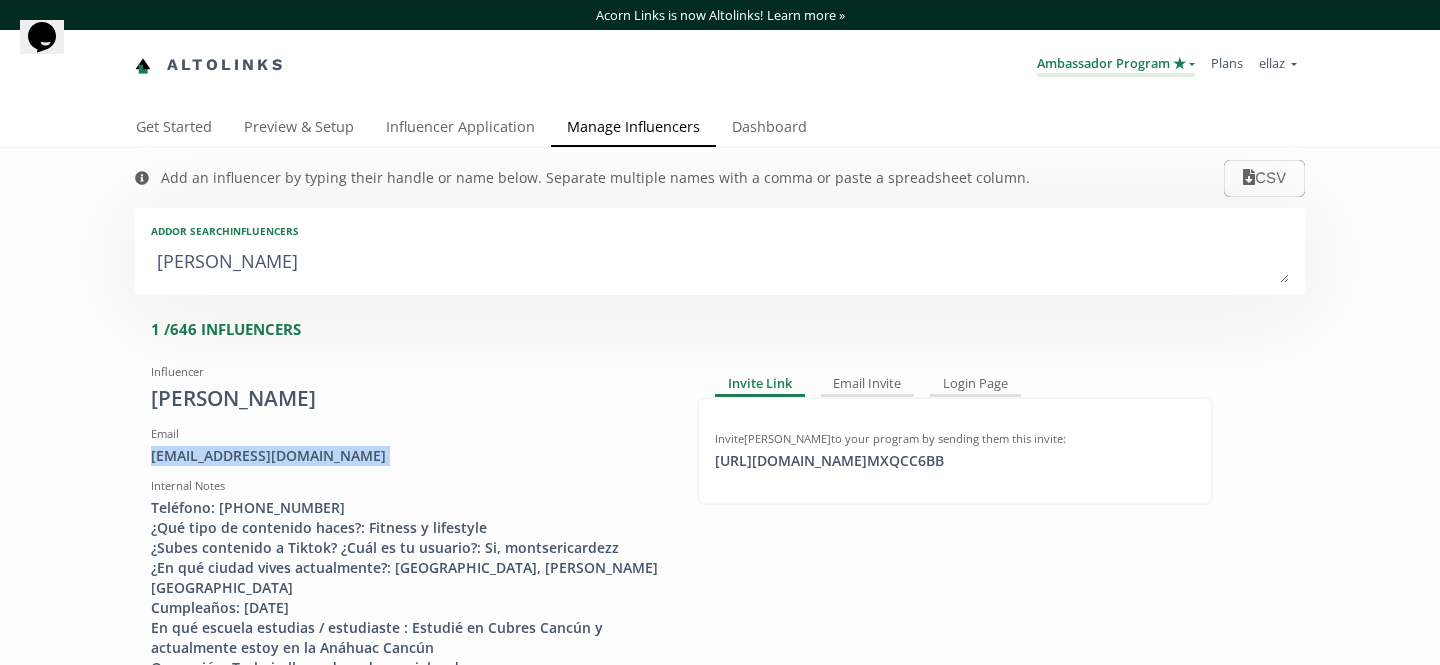 click on "Ambassador Program ★" at bounding box center (1116, 65) 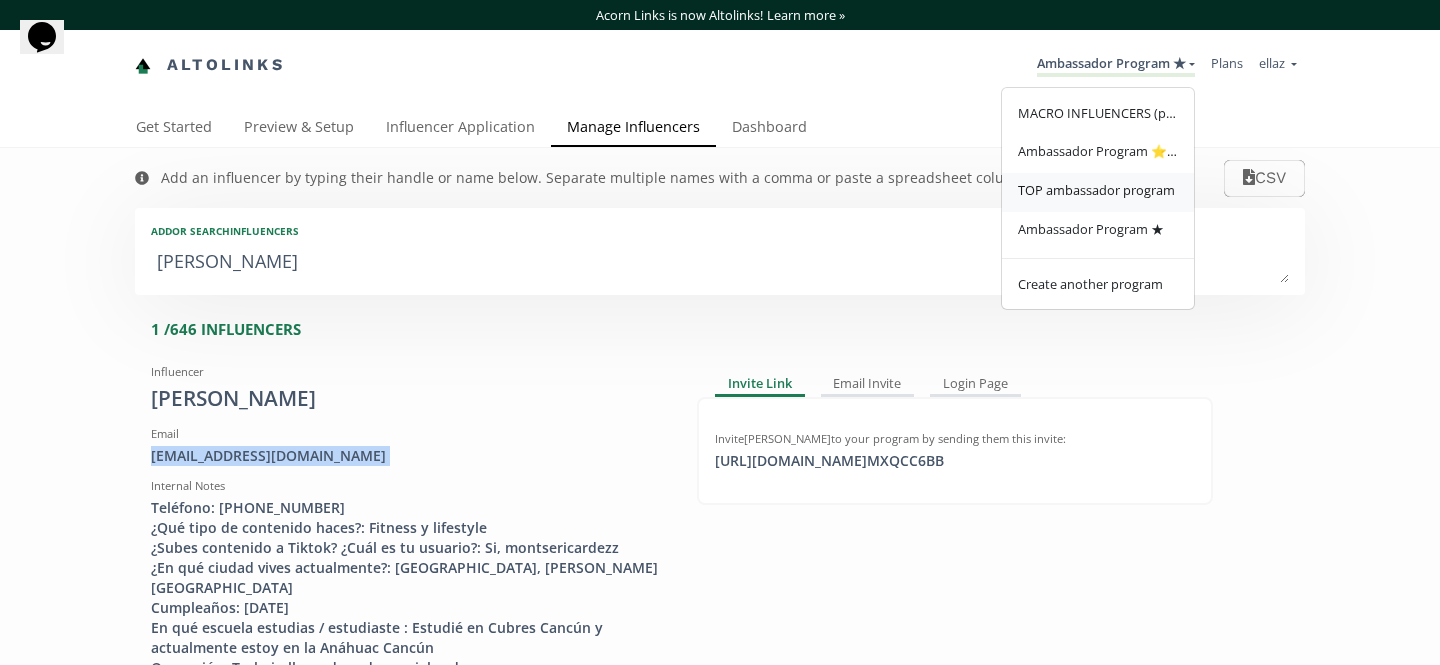 click on "TOP ambassador program" at bounding box center (1096, 190) 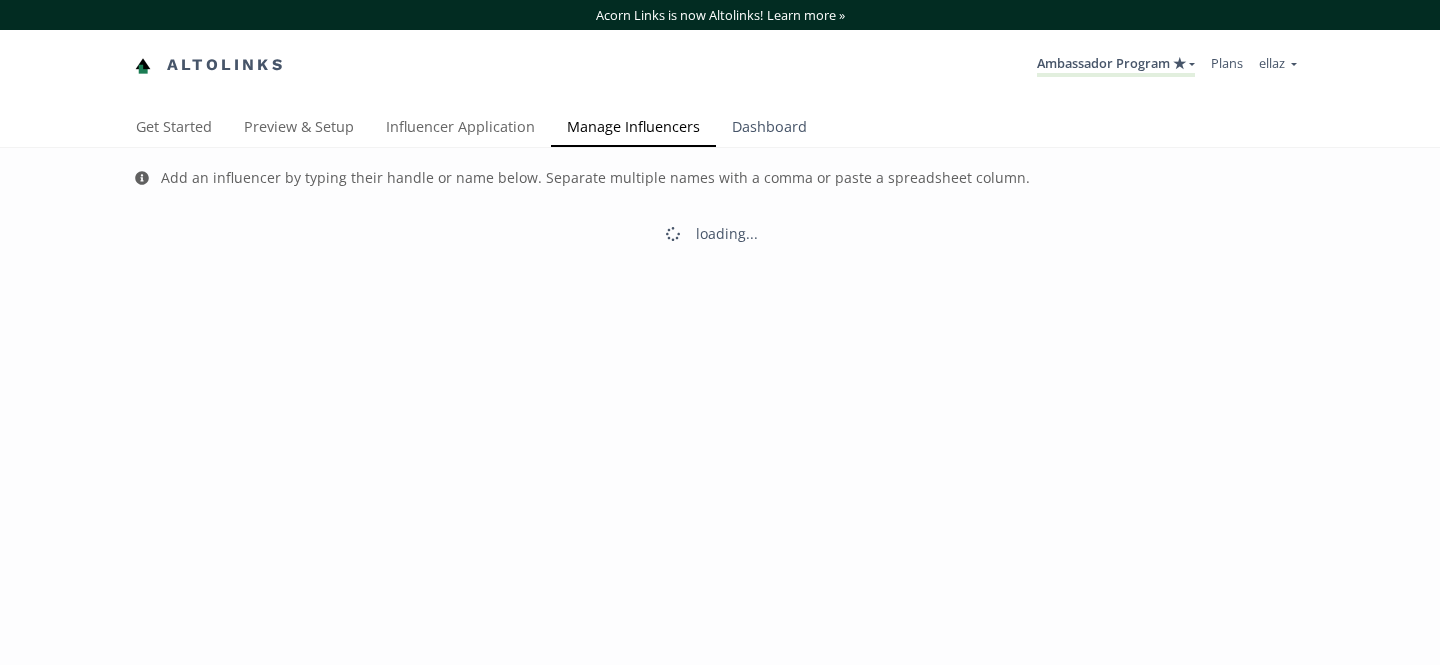 scroll, scrollTop: 0, scrollLeft: 0, axis: both 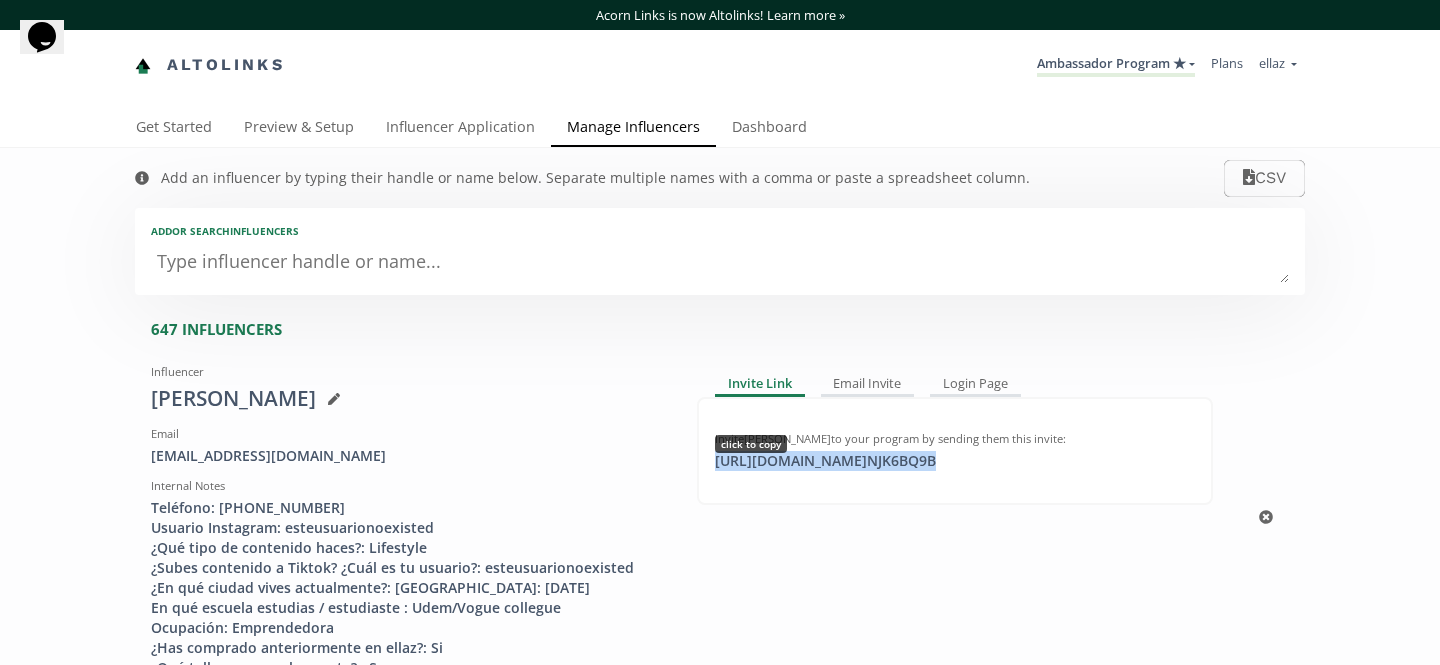 click on "[URL][DOMAIN_NAME] NJK6BQ9B click to copy" at bounding box center (825, 461) 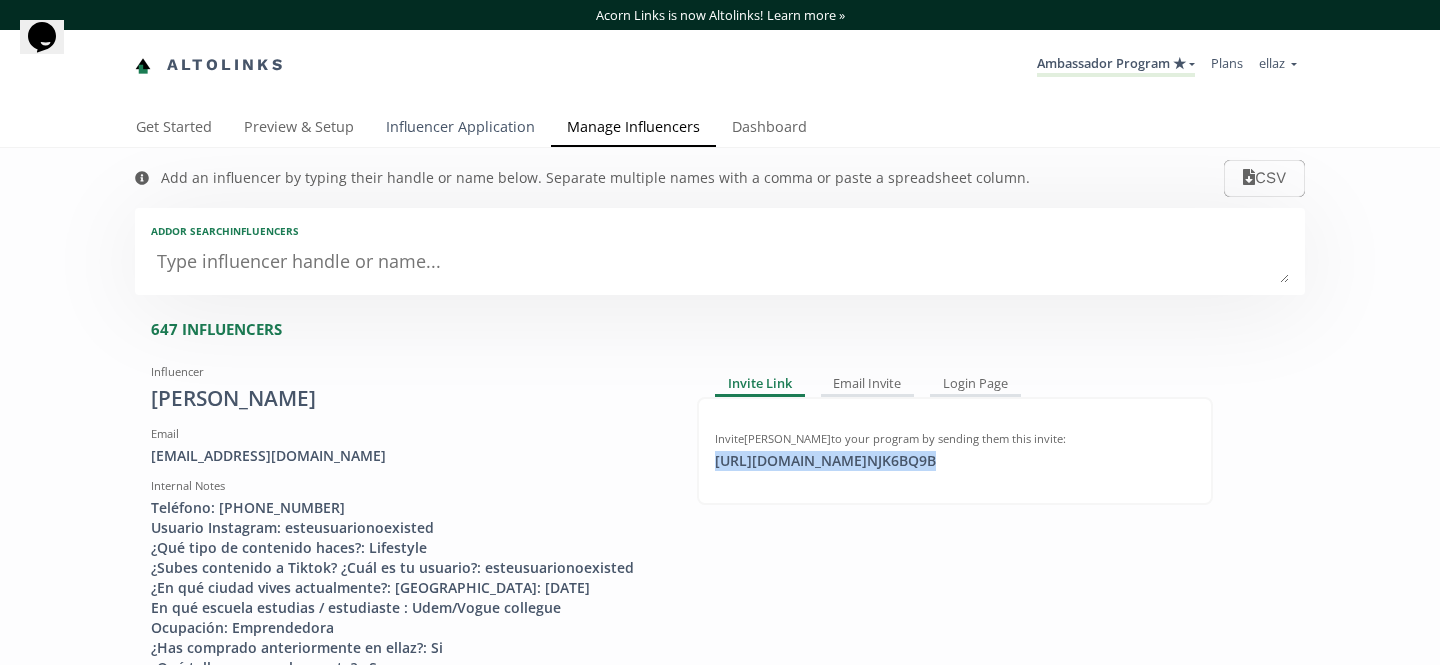 click on "Influencer Application" at bounding box center [460, 129] 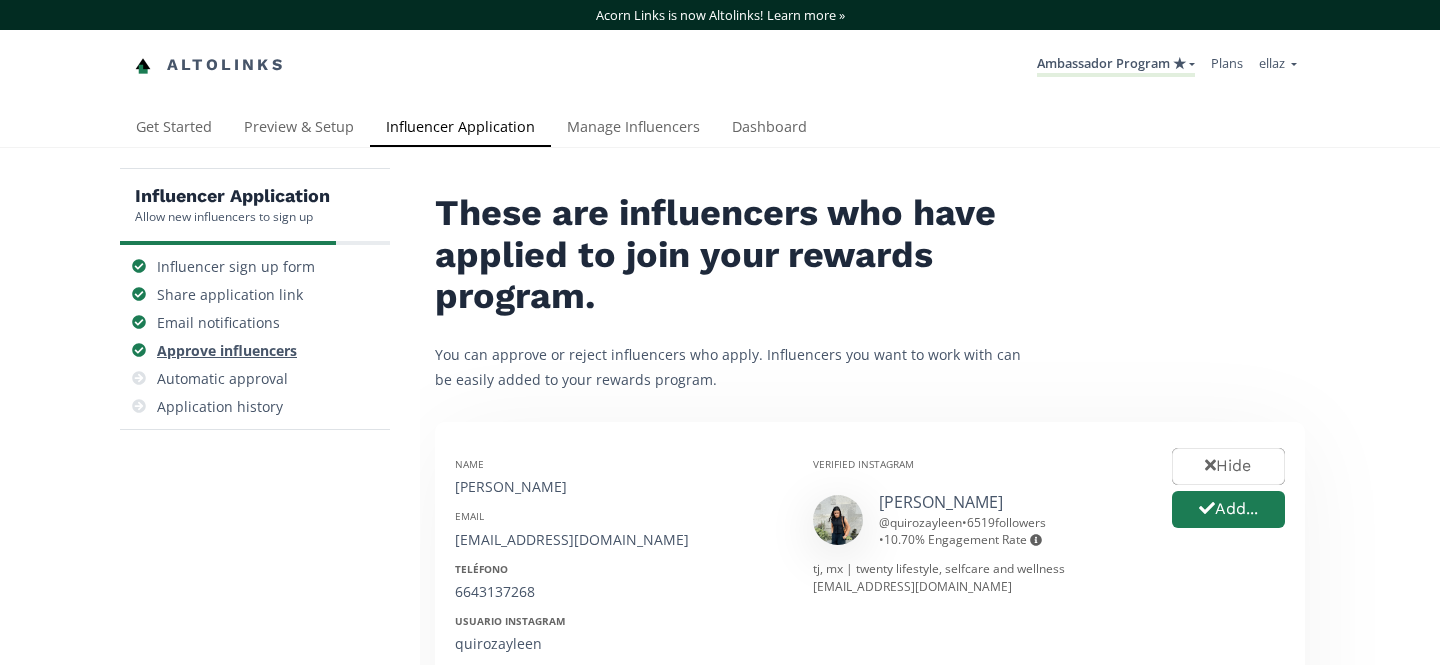 scroll, scrollTop: 0, scrollLeft: 0, axis: both 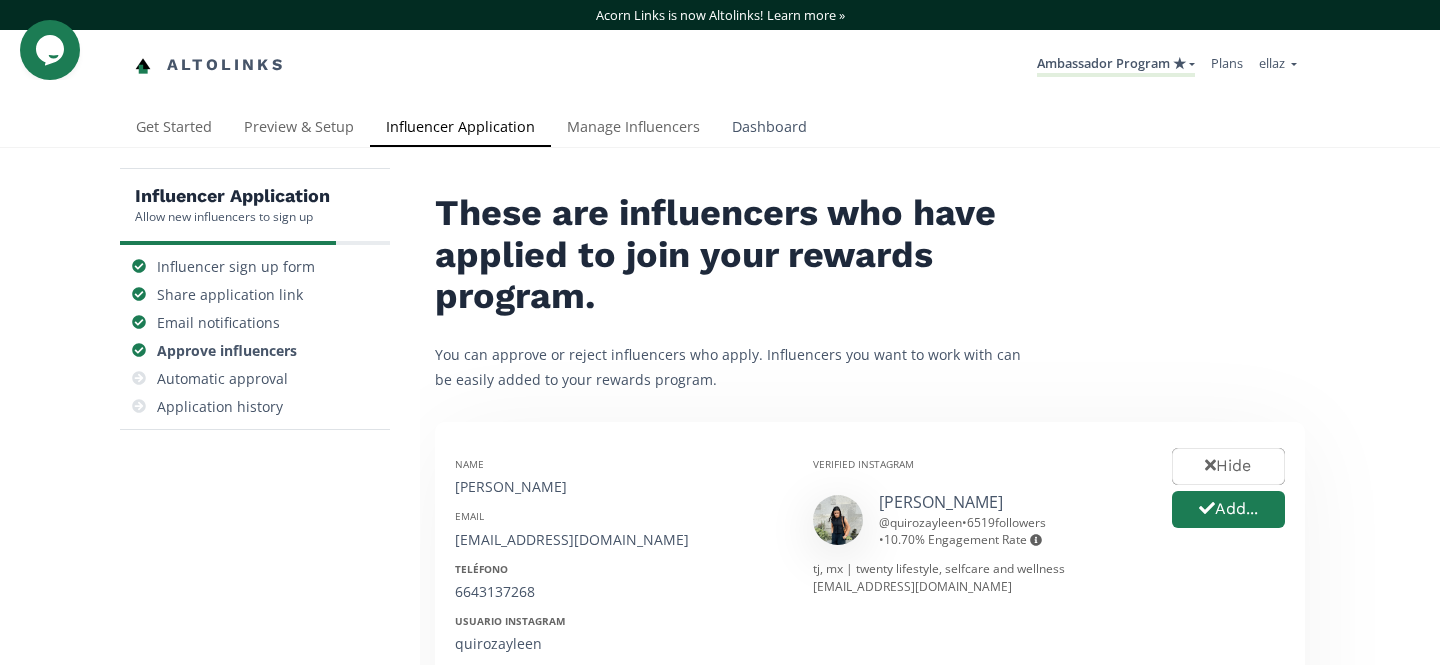 click on "Dashboard" at bounding box center (769, 129) 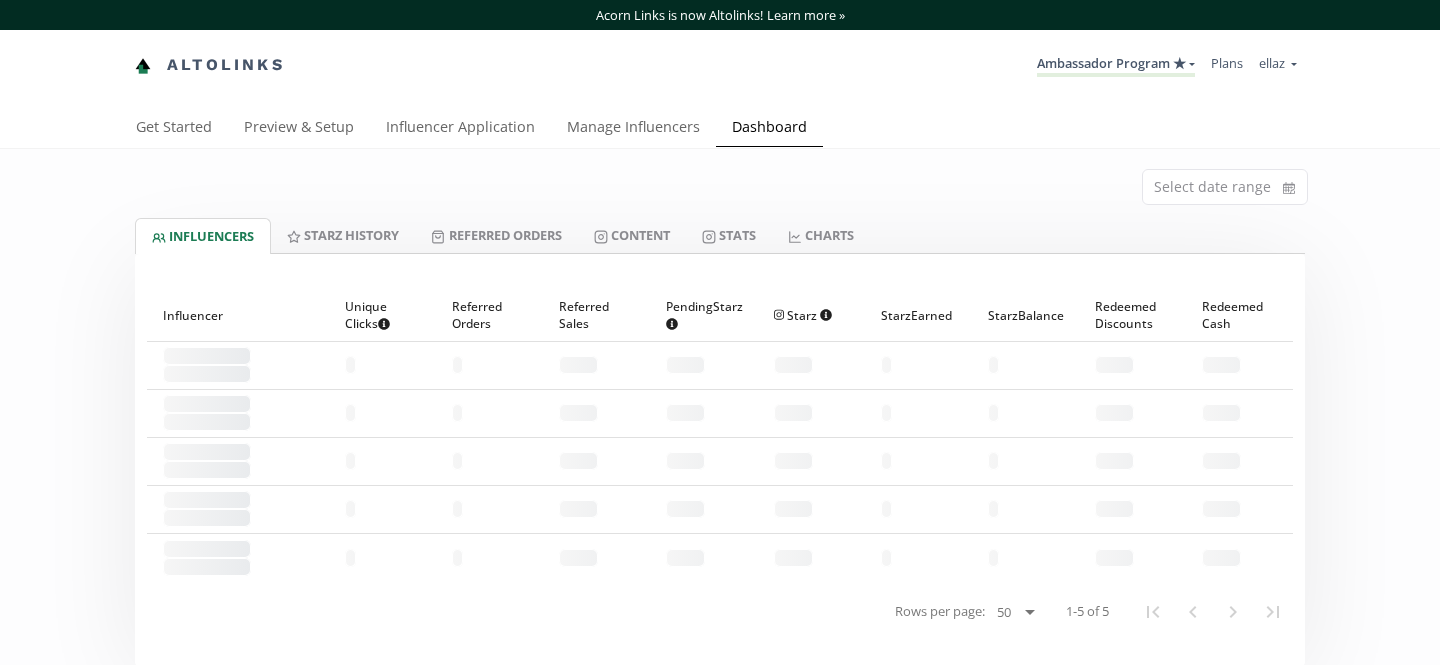 scroll, scrollTop: 0, scrollLeft: 0, axis: both 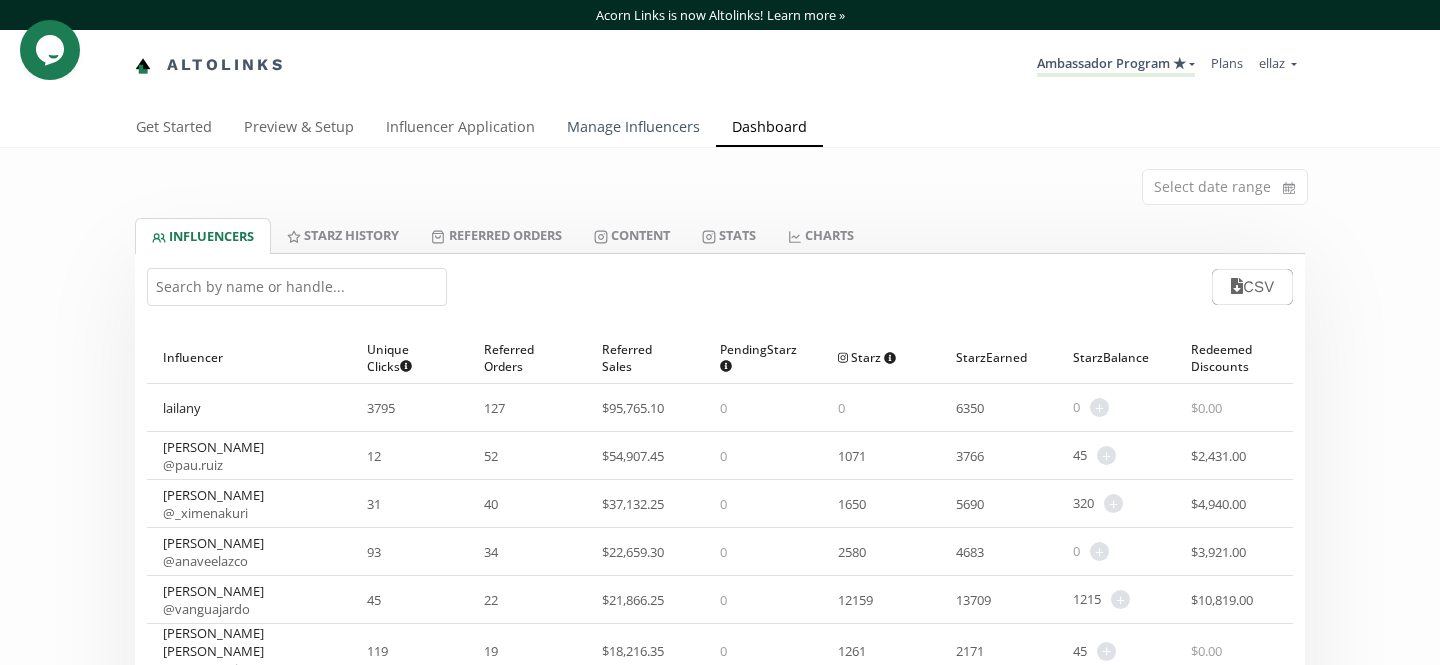 click on "Manage Influencers" at bounding box center (633, 129) 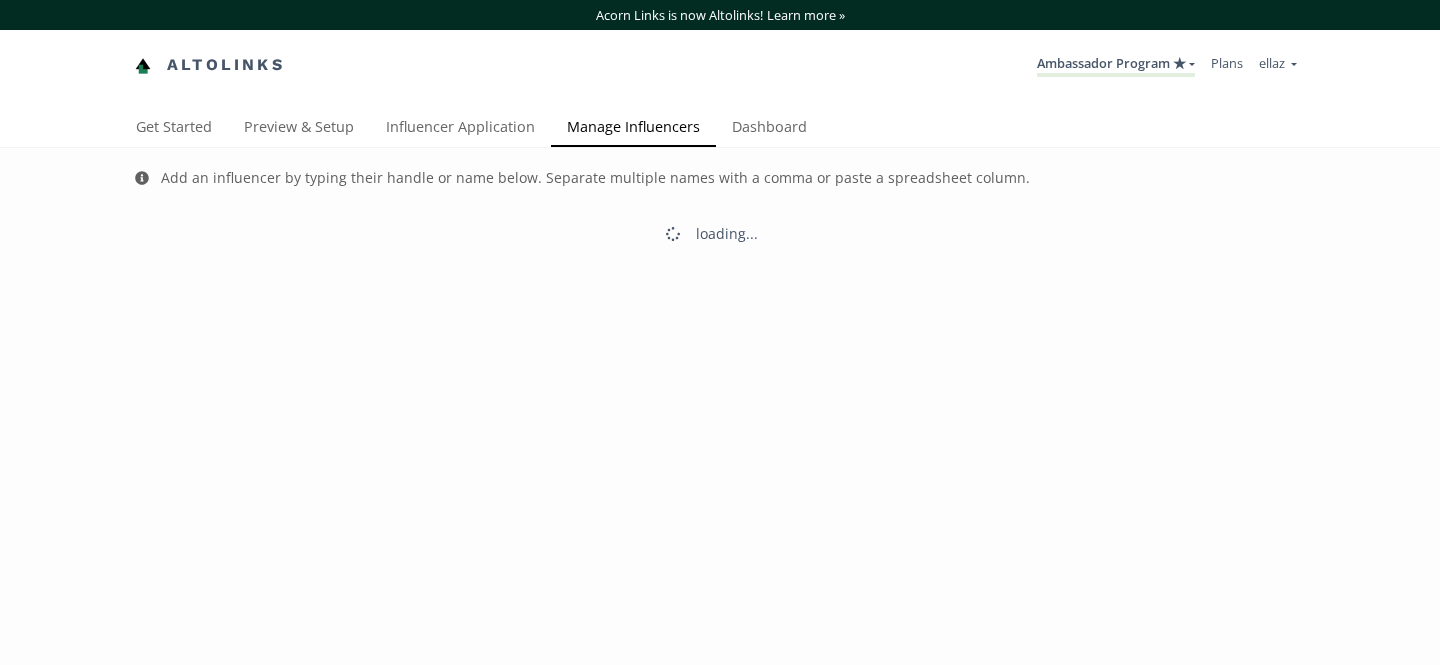 scroll, scrollTop: 0, scrollLeft: 0, axis: both 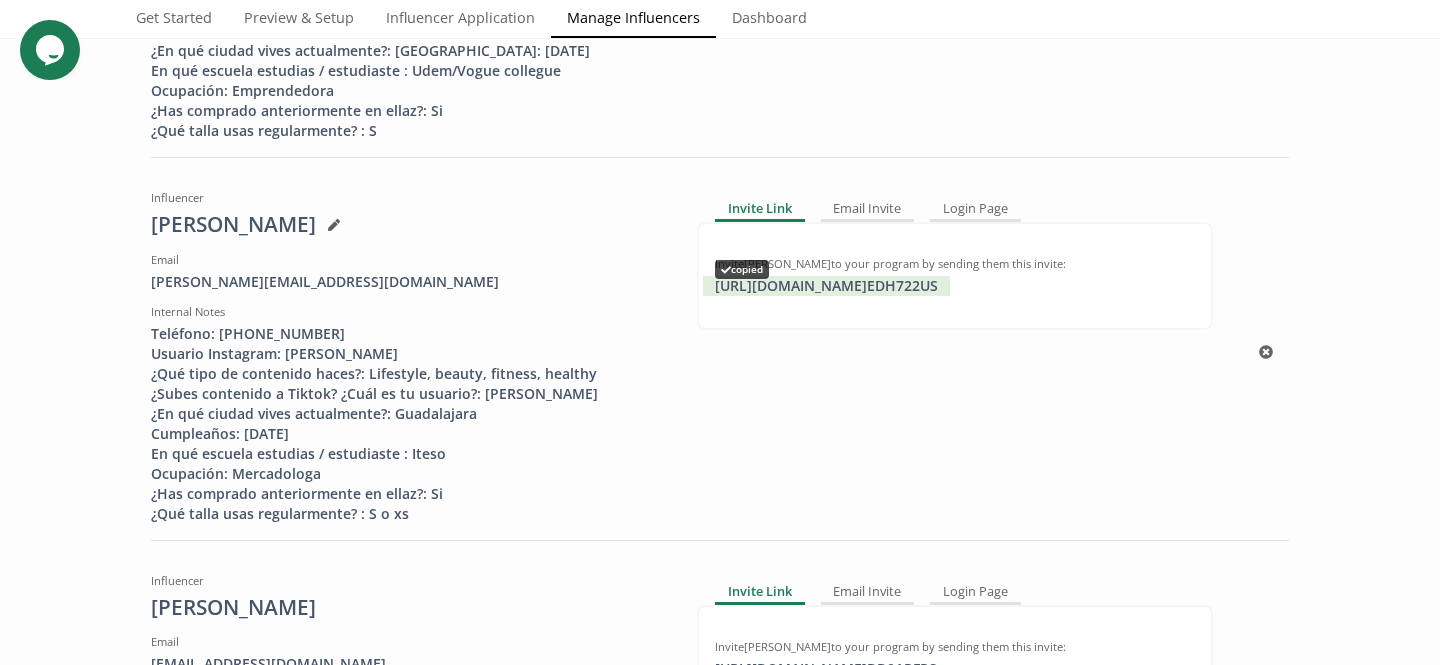 click on "https://app.altolinks.com/invite/ EDH722US  copied" at bounding box center (826, 286) 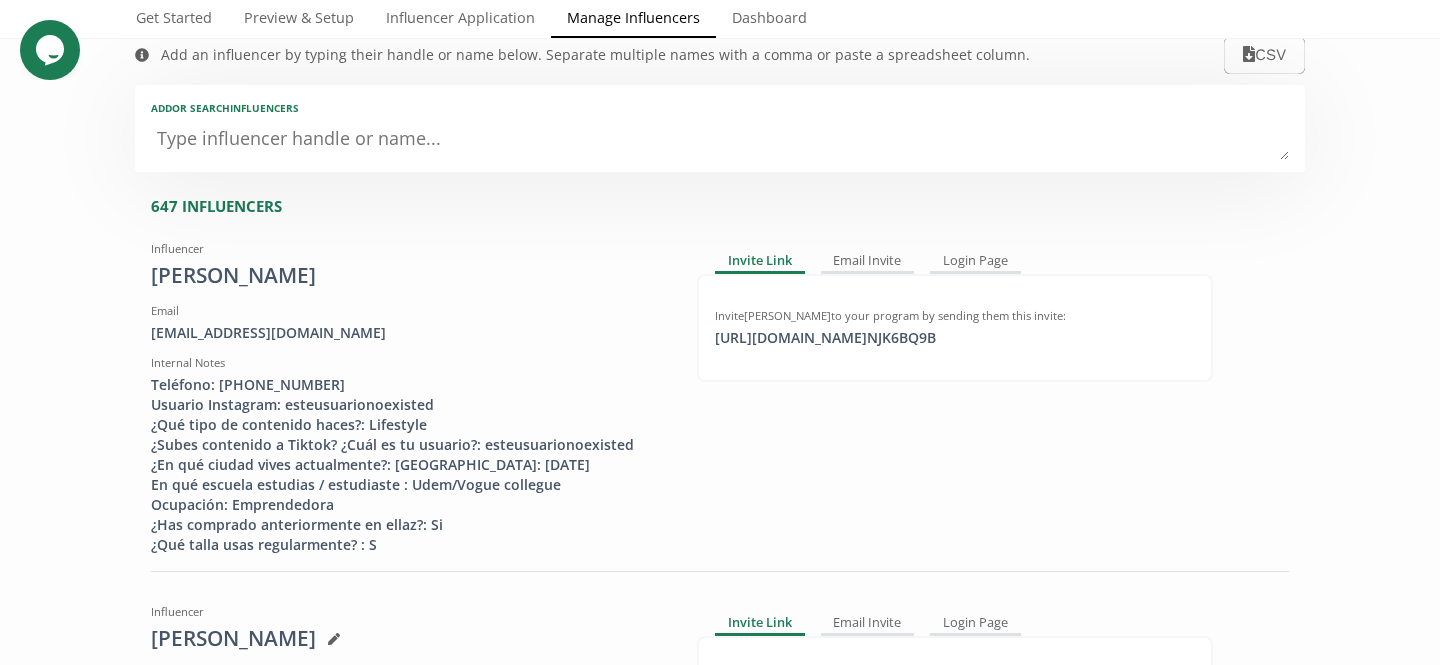 scroll, scrollTop: 0, scrollLeft: 0, axis: both 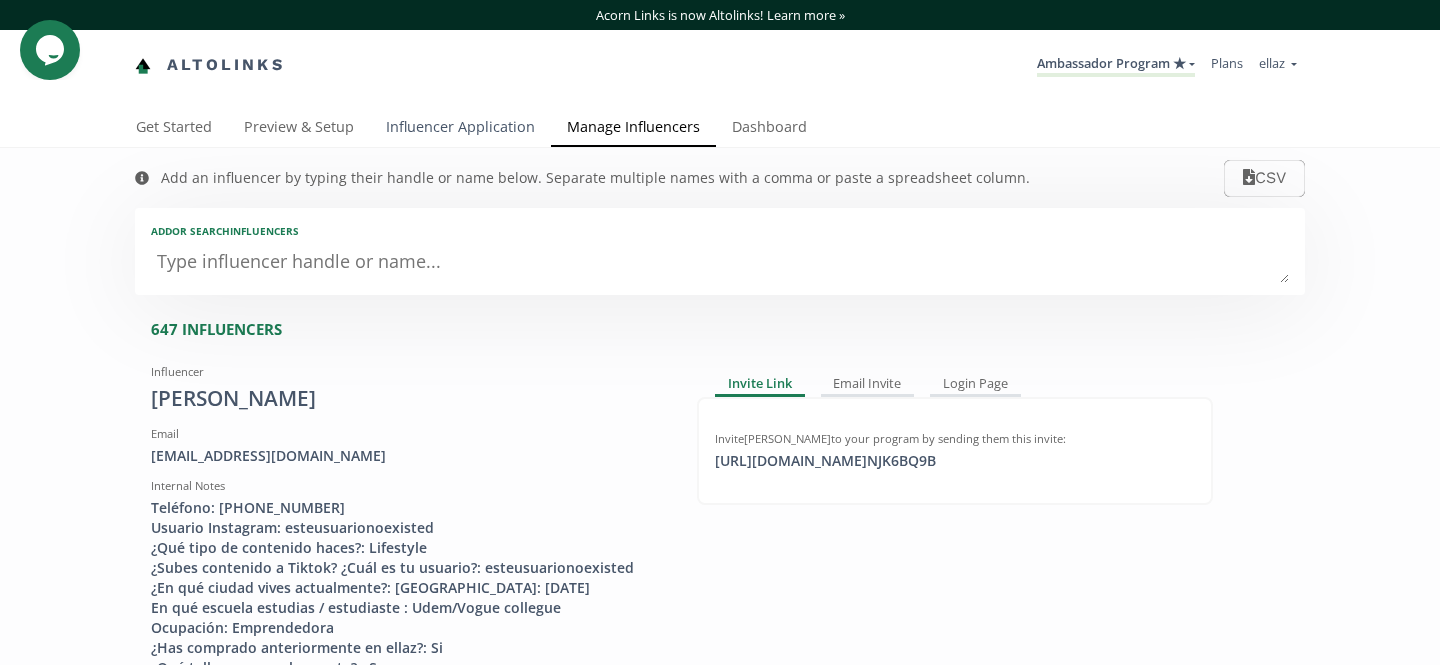 click on "Influencer Application" at bounding box center (460, 129) 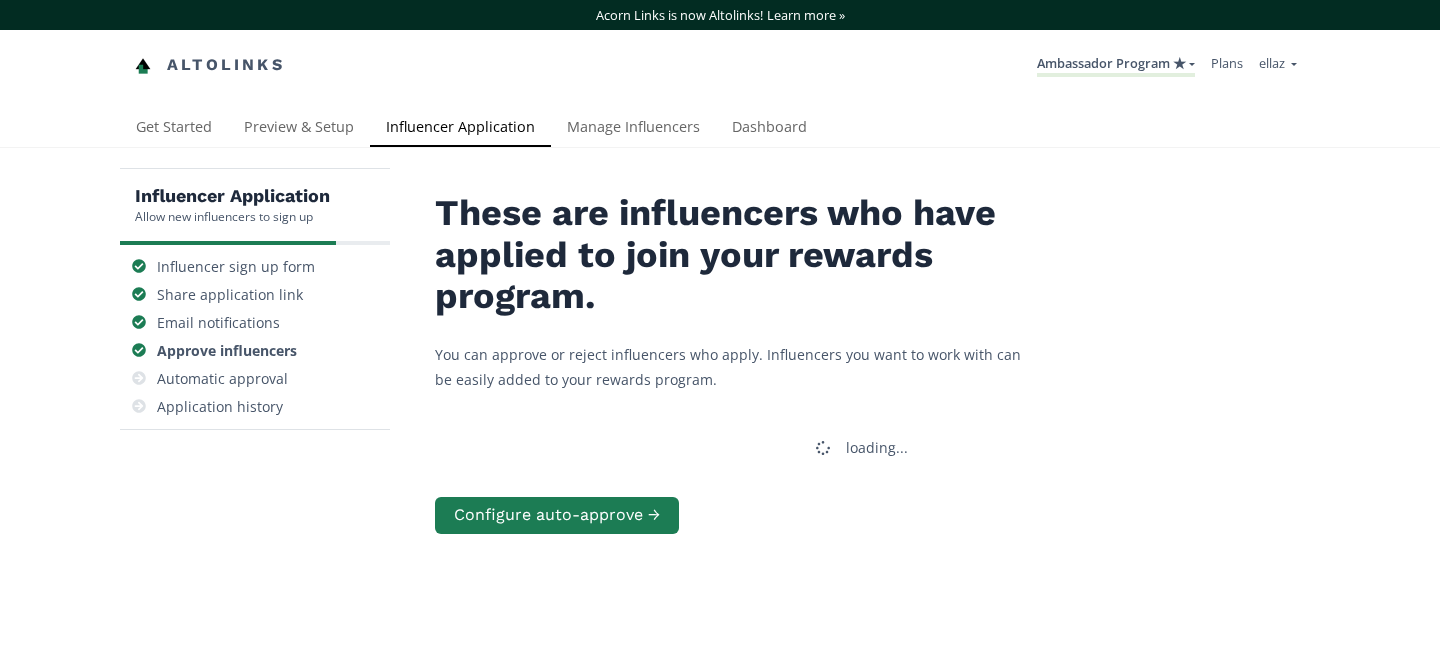 scroll, scrollTop: 0, scrollLeft: 0, axis: both 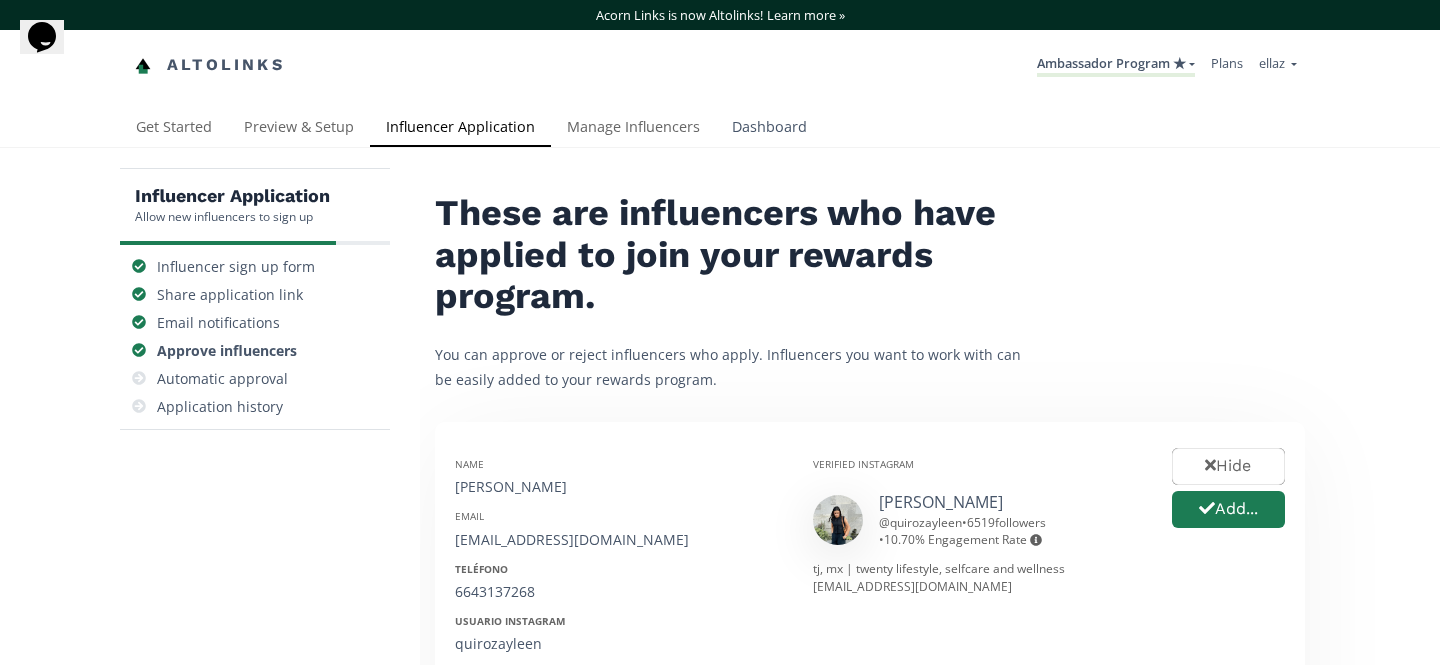 click on "Dashboard" at bounding box center [769, 129] 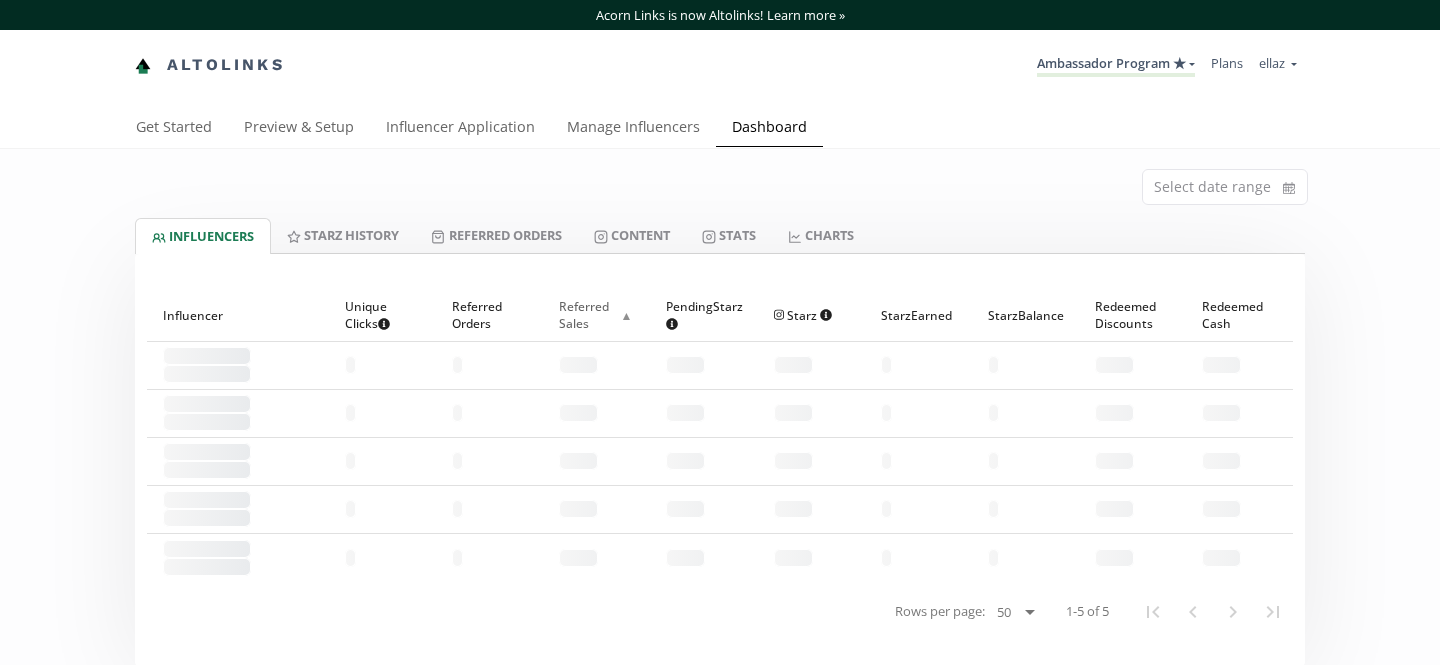 scroll, scrollTop: 0, scrollLeft: 0, axis: both 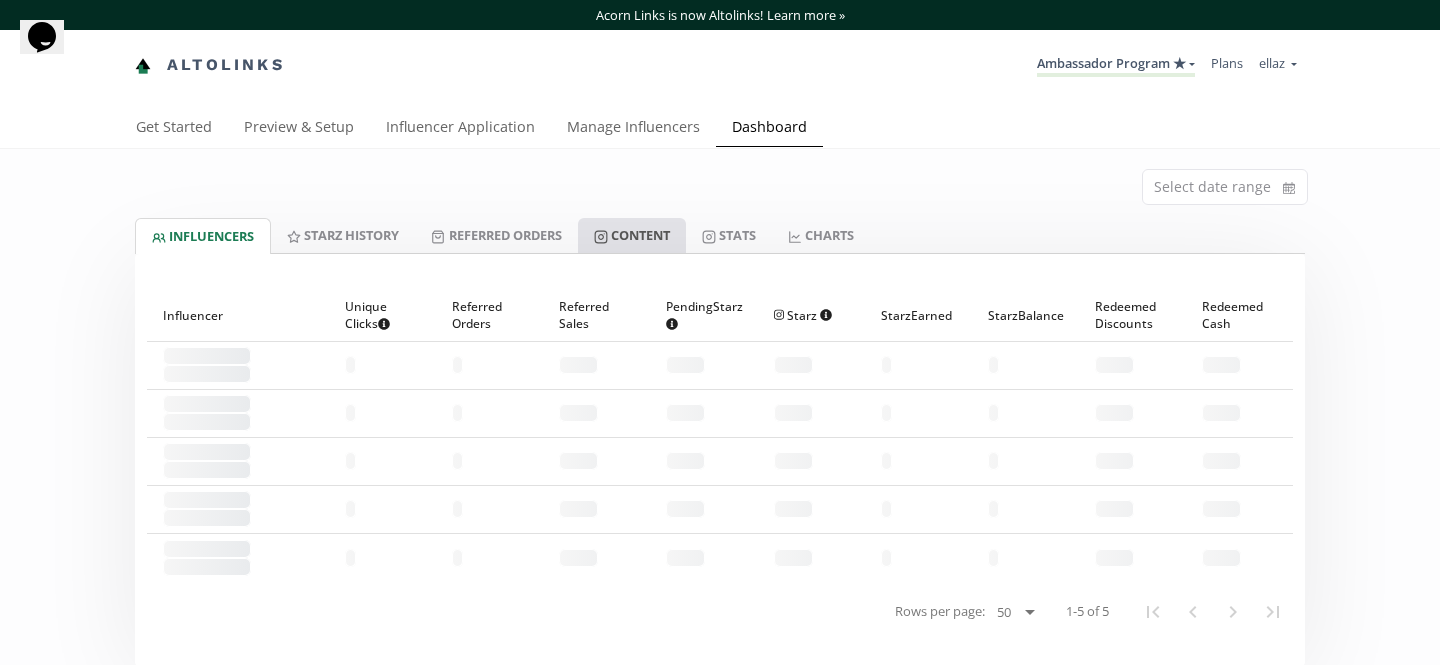 click on "Content" at bounding box center (632, 235) 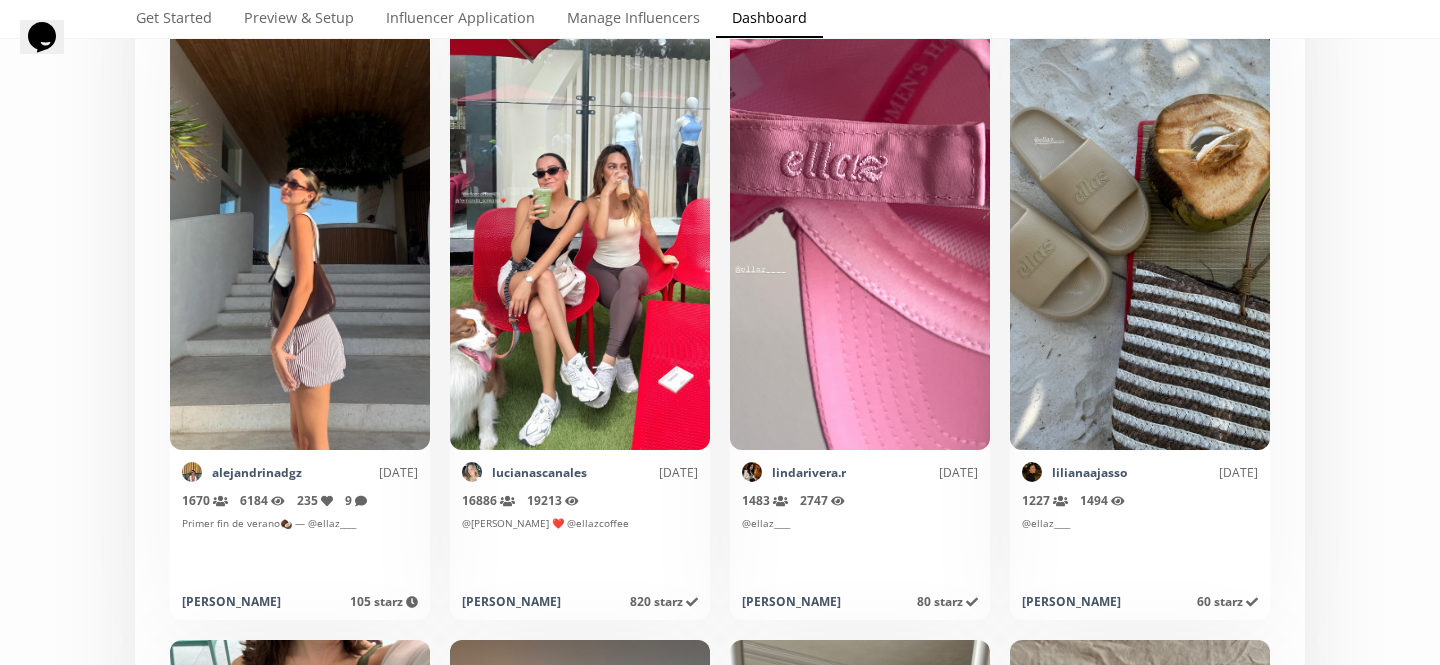scroll, scrollTop: 1914, scrollLeft: 0, axis: vertical 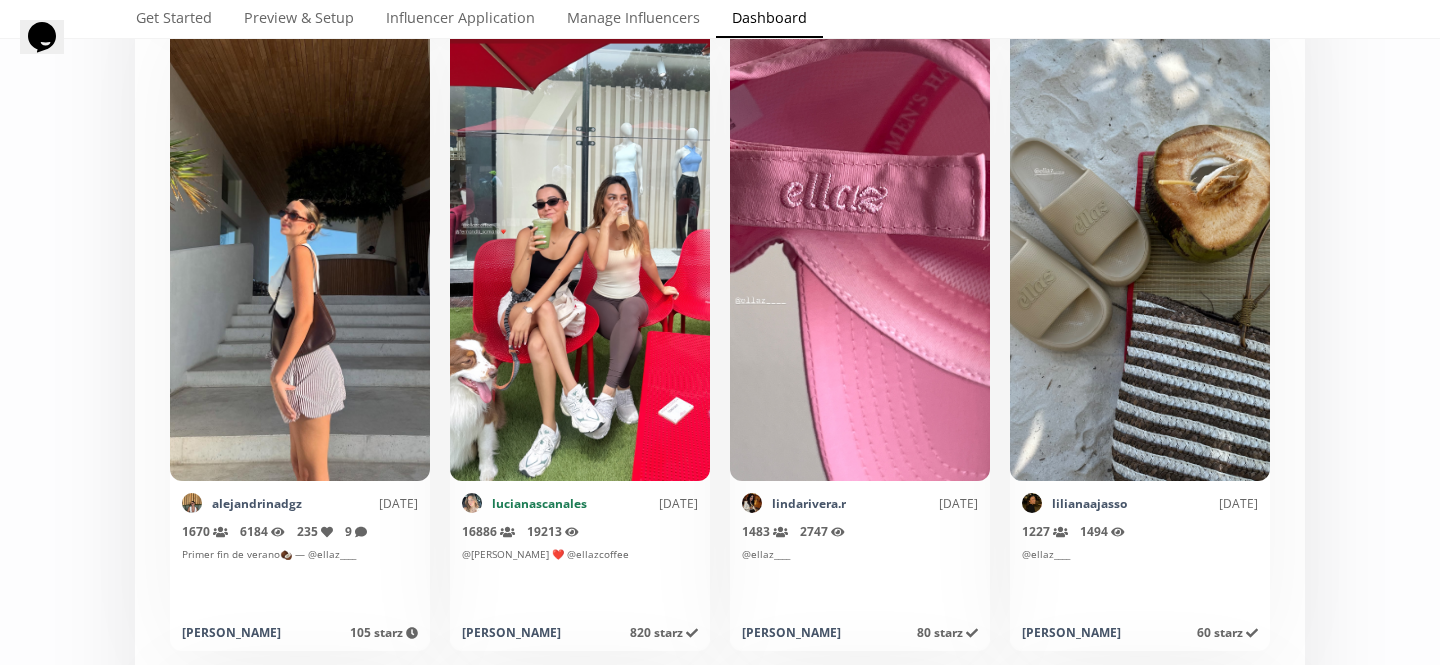 click on "lucianascanales" at bounding box center [539, 503] 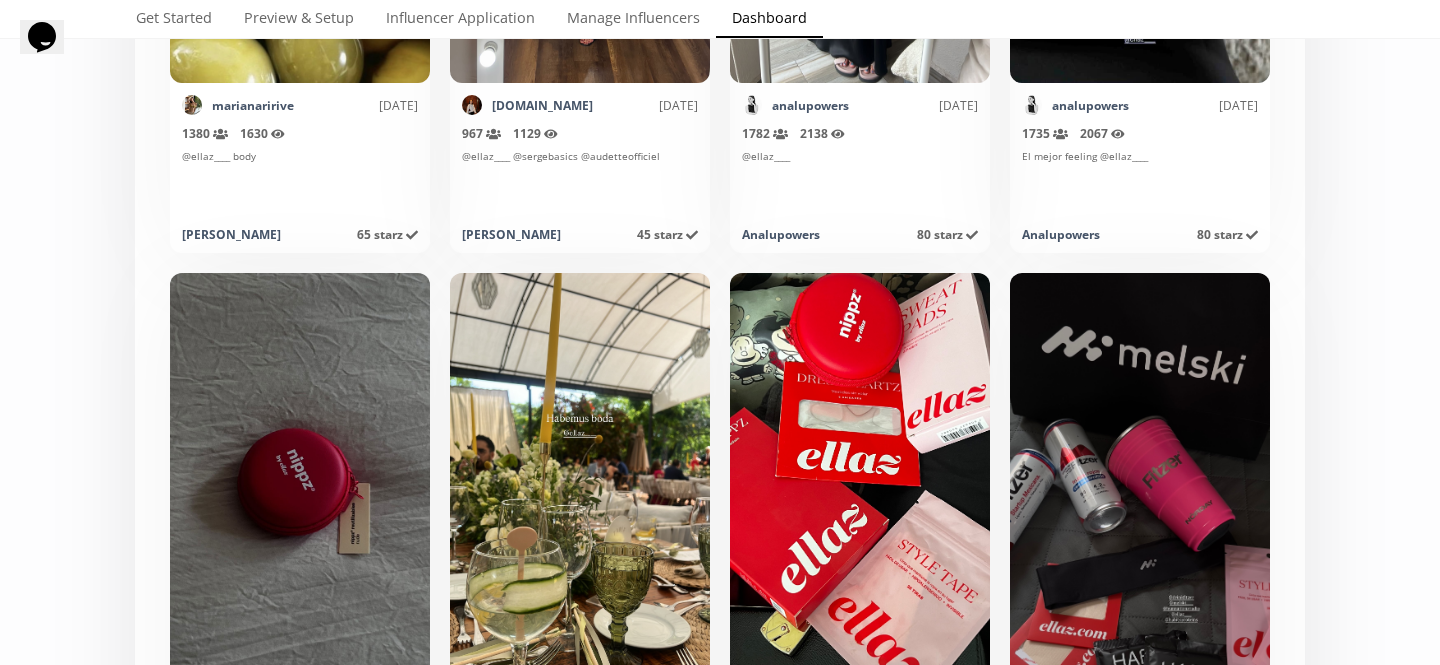 scroll, scrollTop: 3207, scrollLeft: 0, axis: vertical 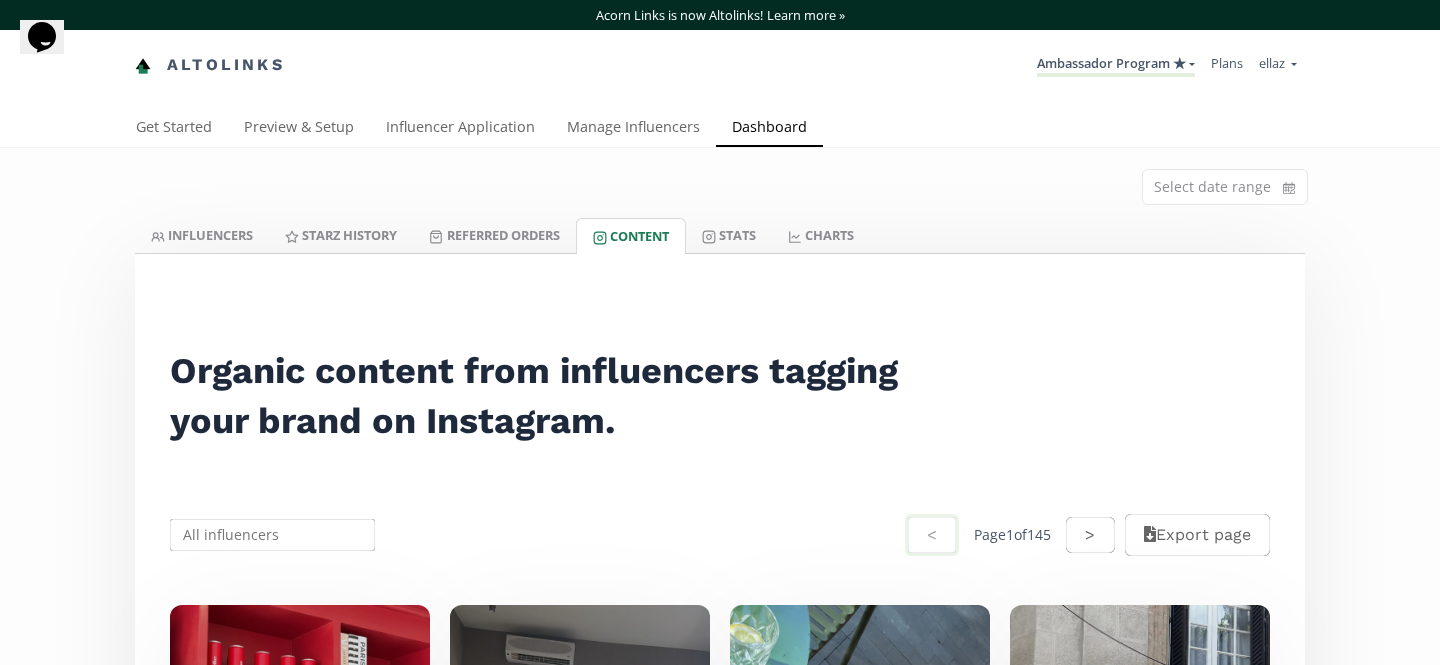 click on "Acorn Links is now Altolinks!  Learn more »
Altolinks
Ambassador Program ★
MACRO INFLUENCERS (prog ventas)
Ambassador Program ⭐️⭐️ TOP ambassador program Ambassador Program ★ Create another program ellaz" at bounding box center (720, 5605) 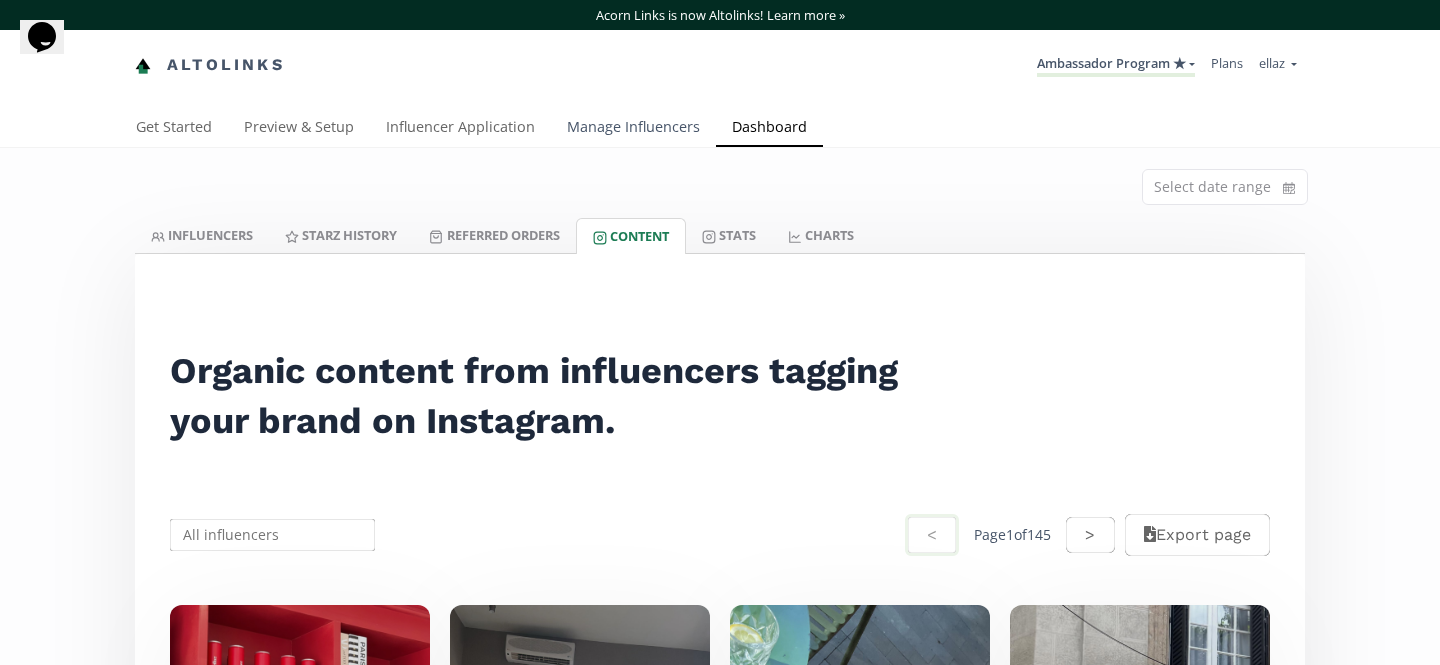 click on "Manage Influencers" at bounding box center [633, 129] 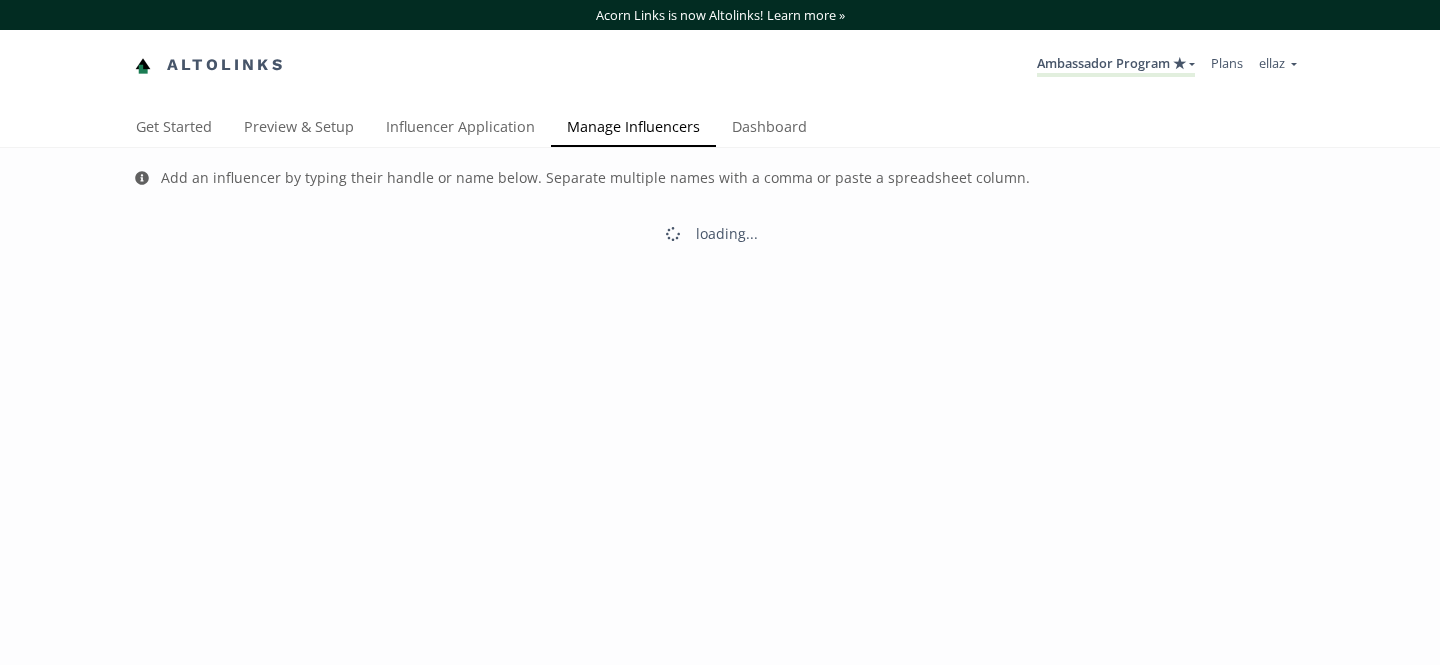 scroll, scrollTop: 0, scrollLeft: 0, axis: both 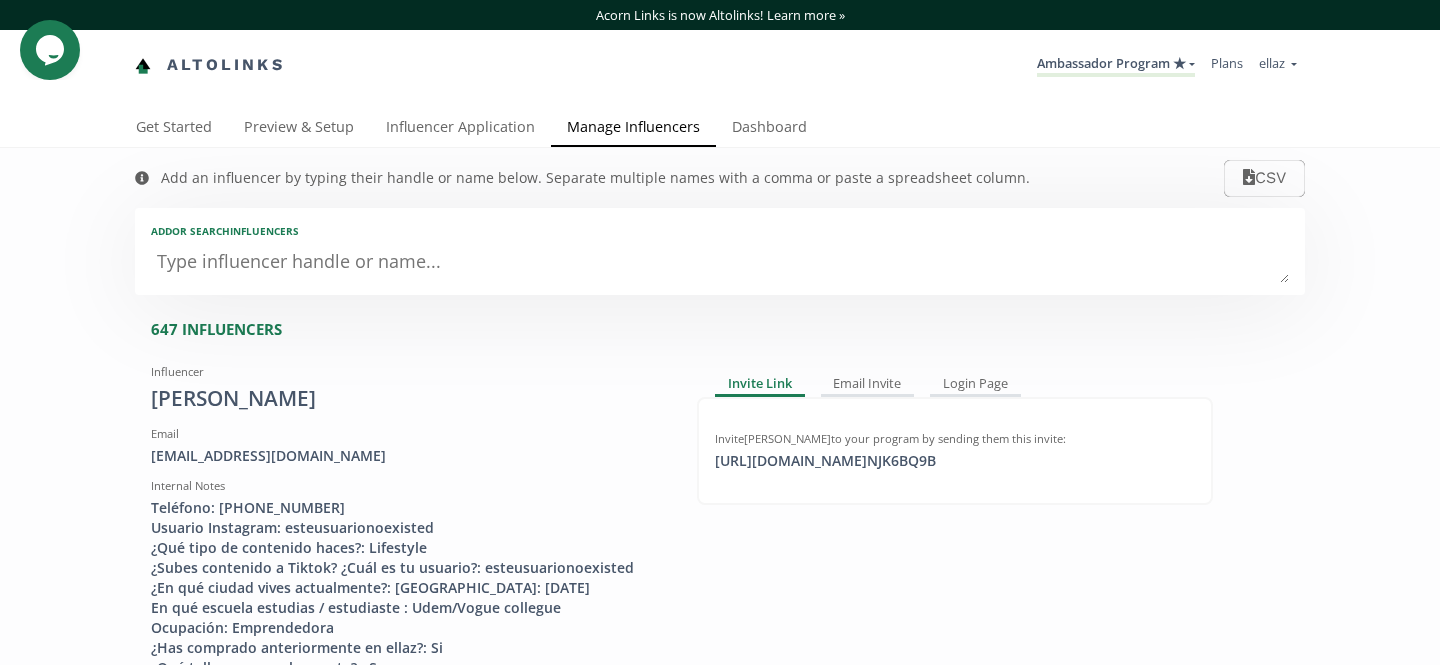 click on "Add  or search  INFLUENCERS" at bounding box center (720, 251) 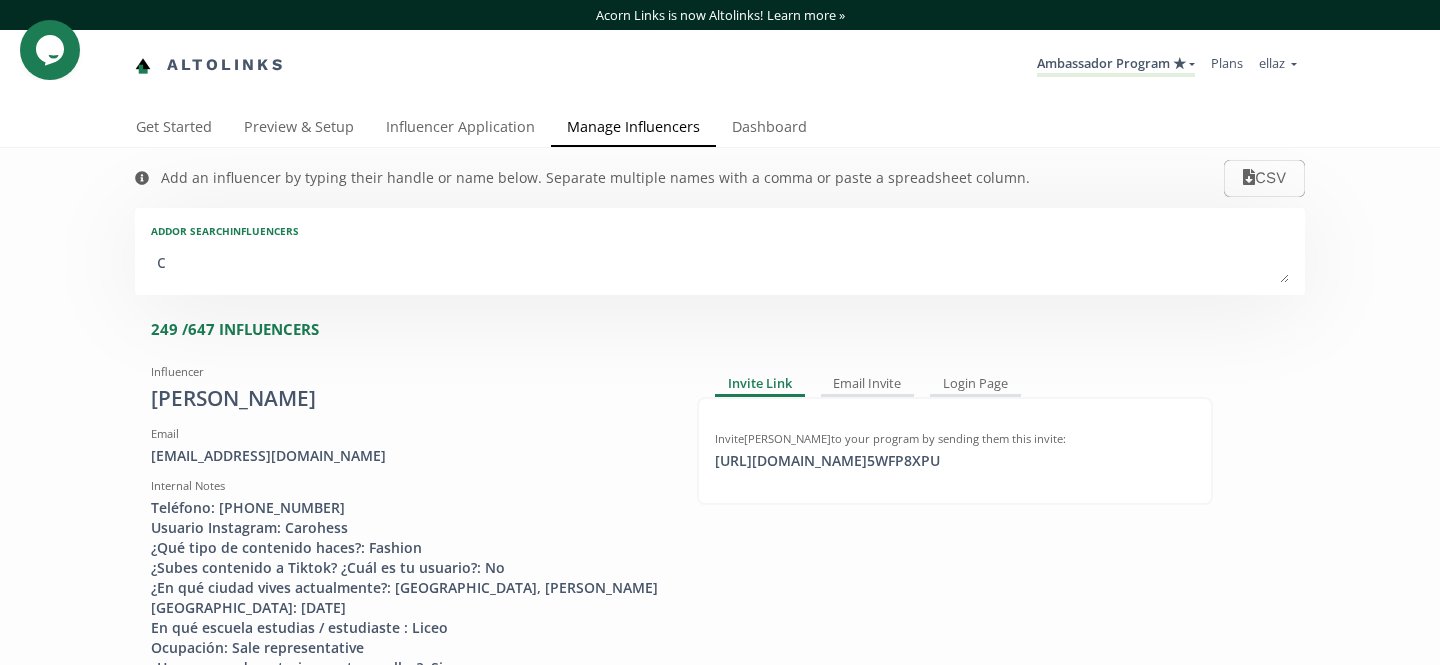 type on "ca" 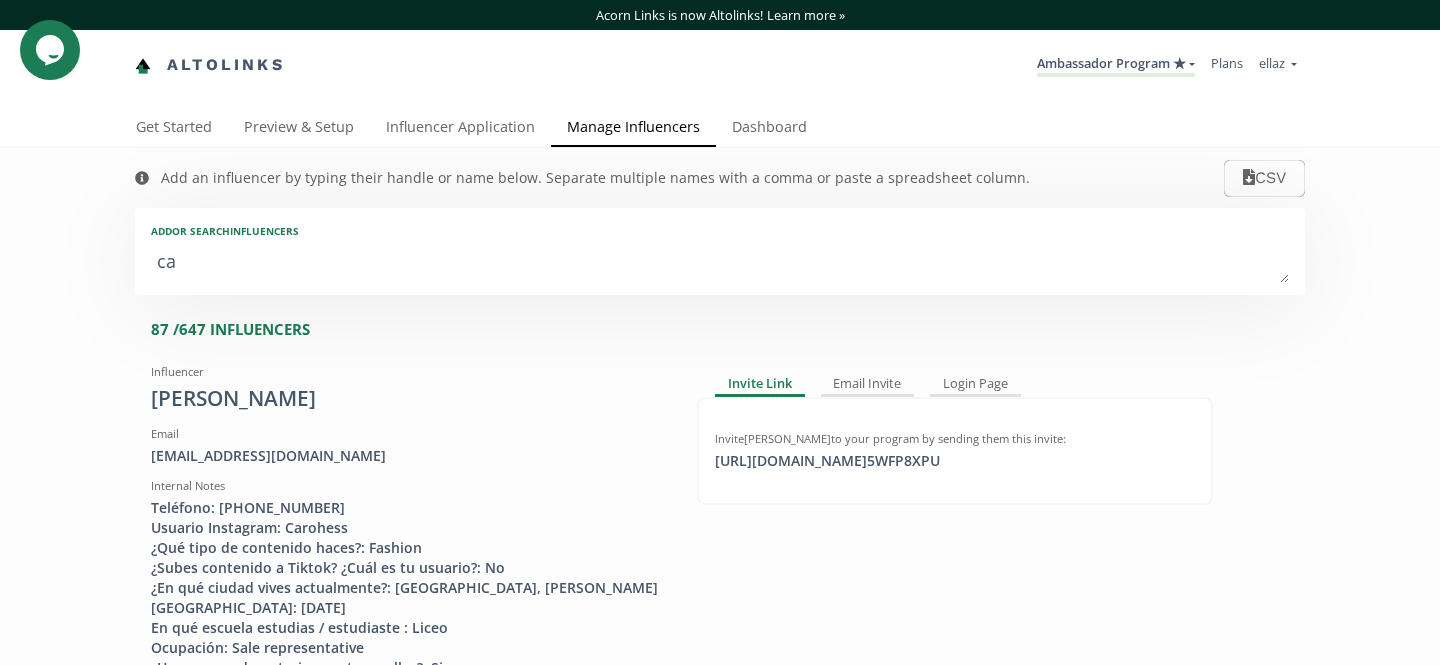 type on "cam" 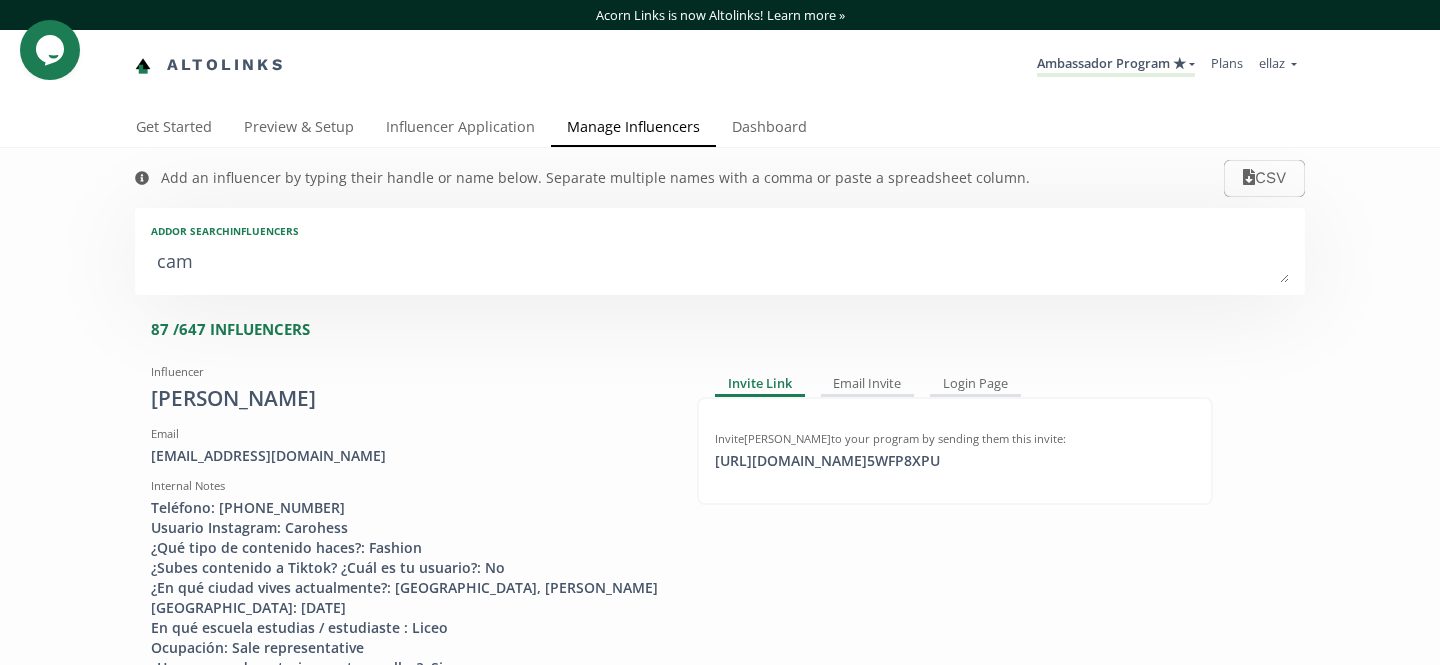 type on "cami" 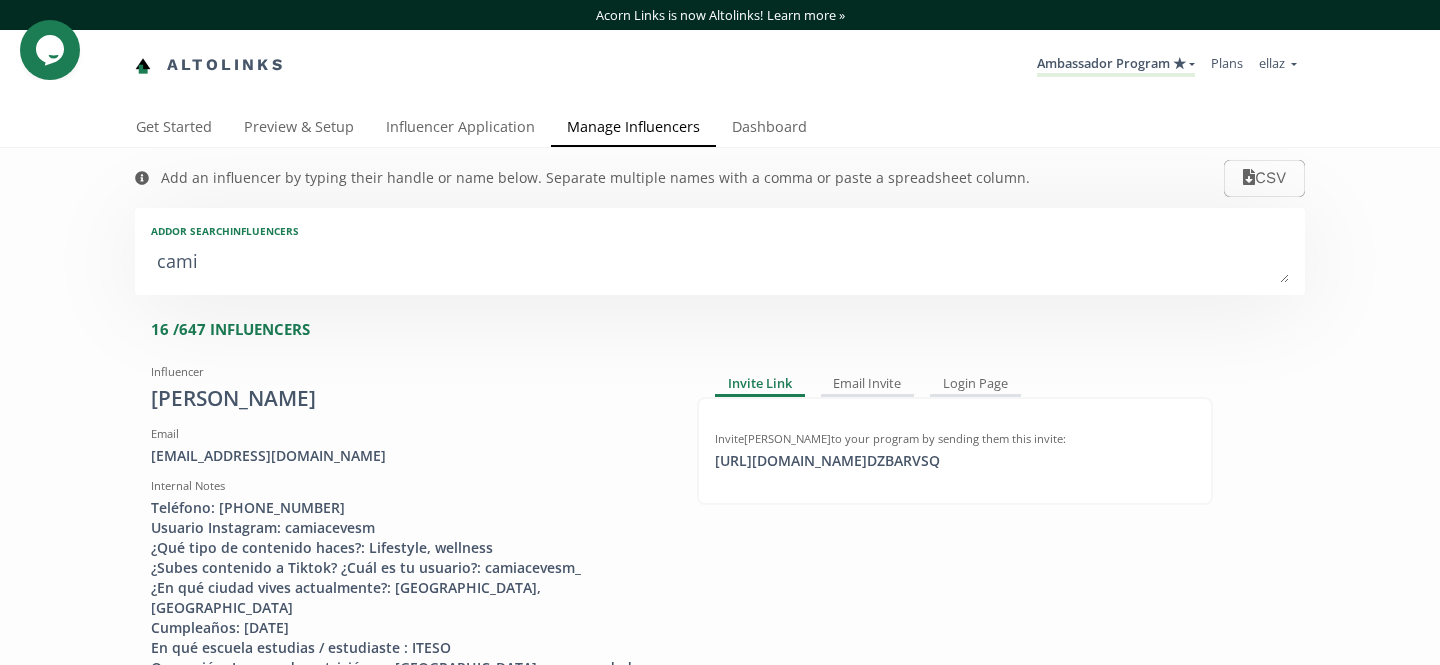 type on "camil" 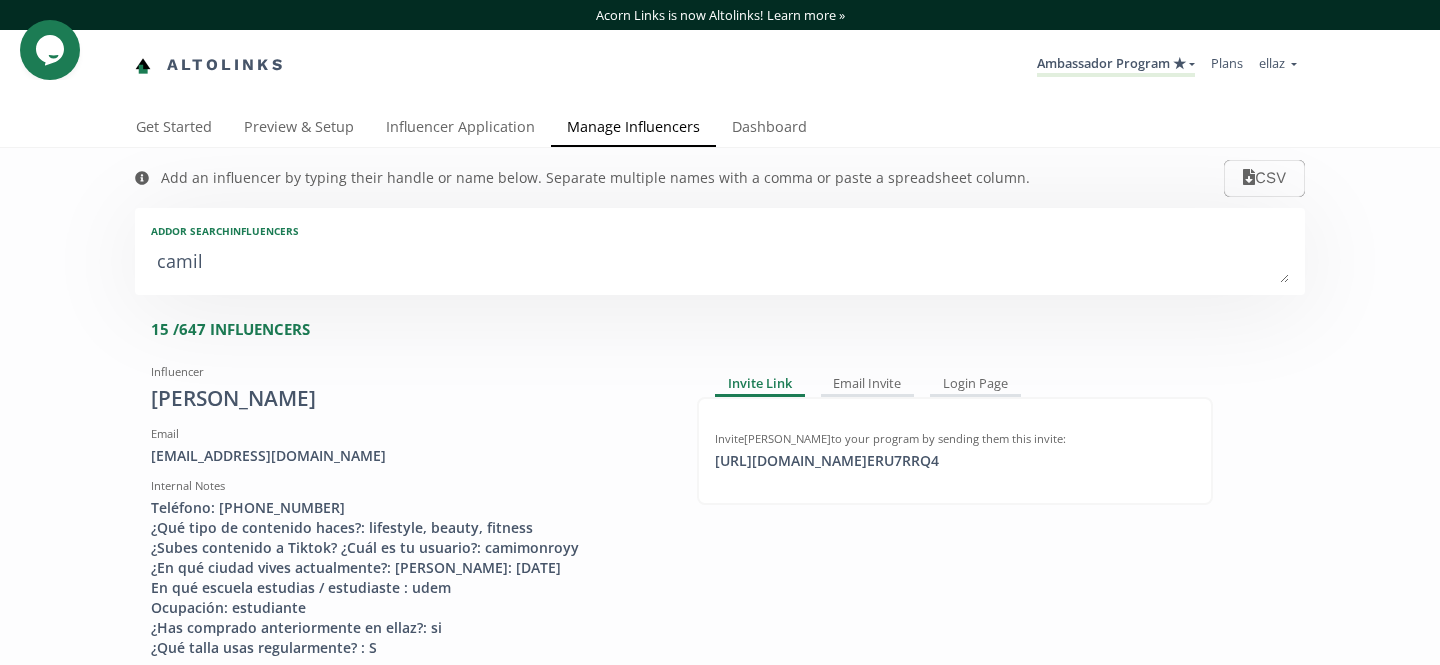 type on "camila" 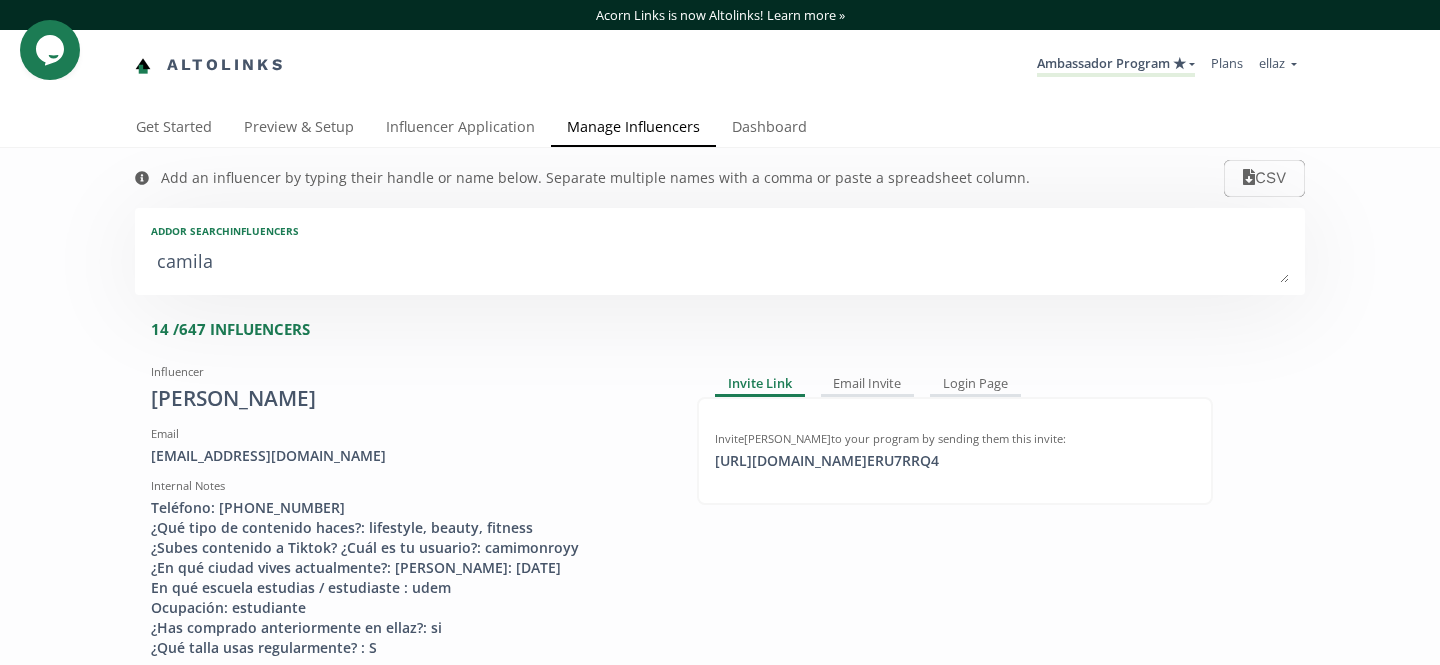 type on "camila r" 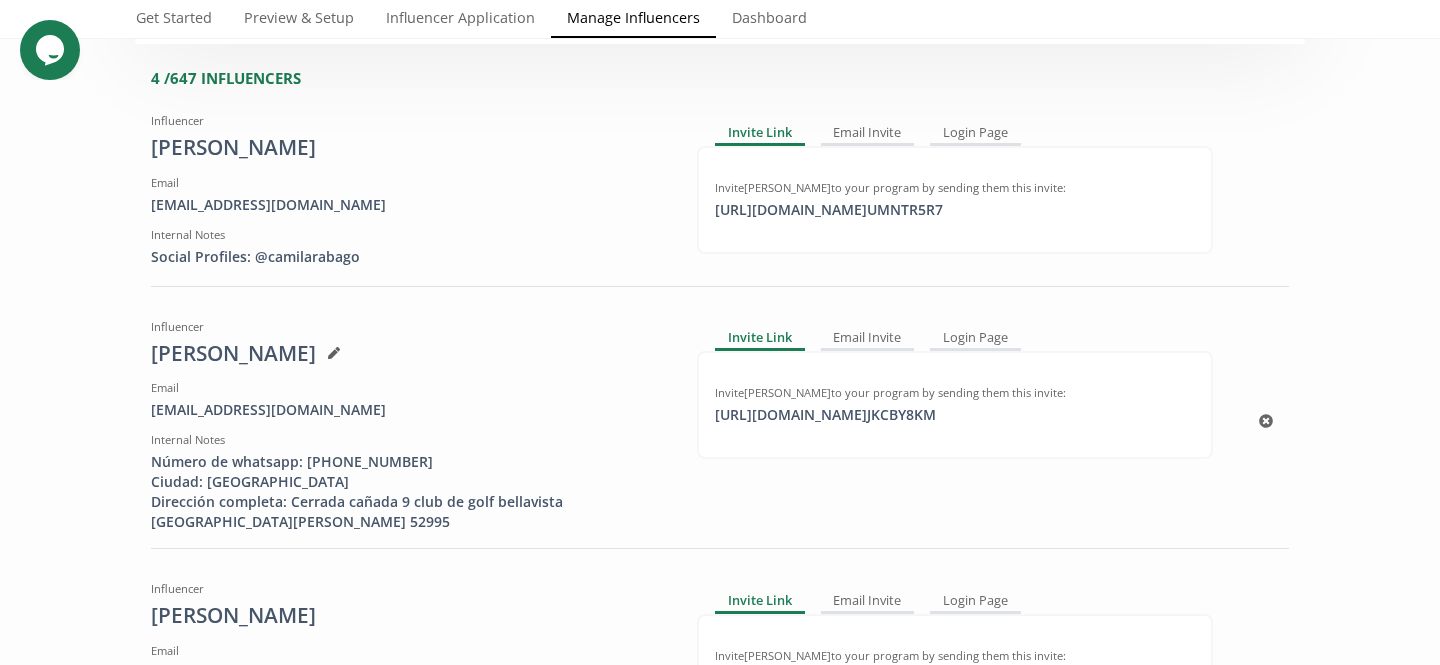 scroll, scrollTop: 0, scrollLeft: 0, axis: both 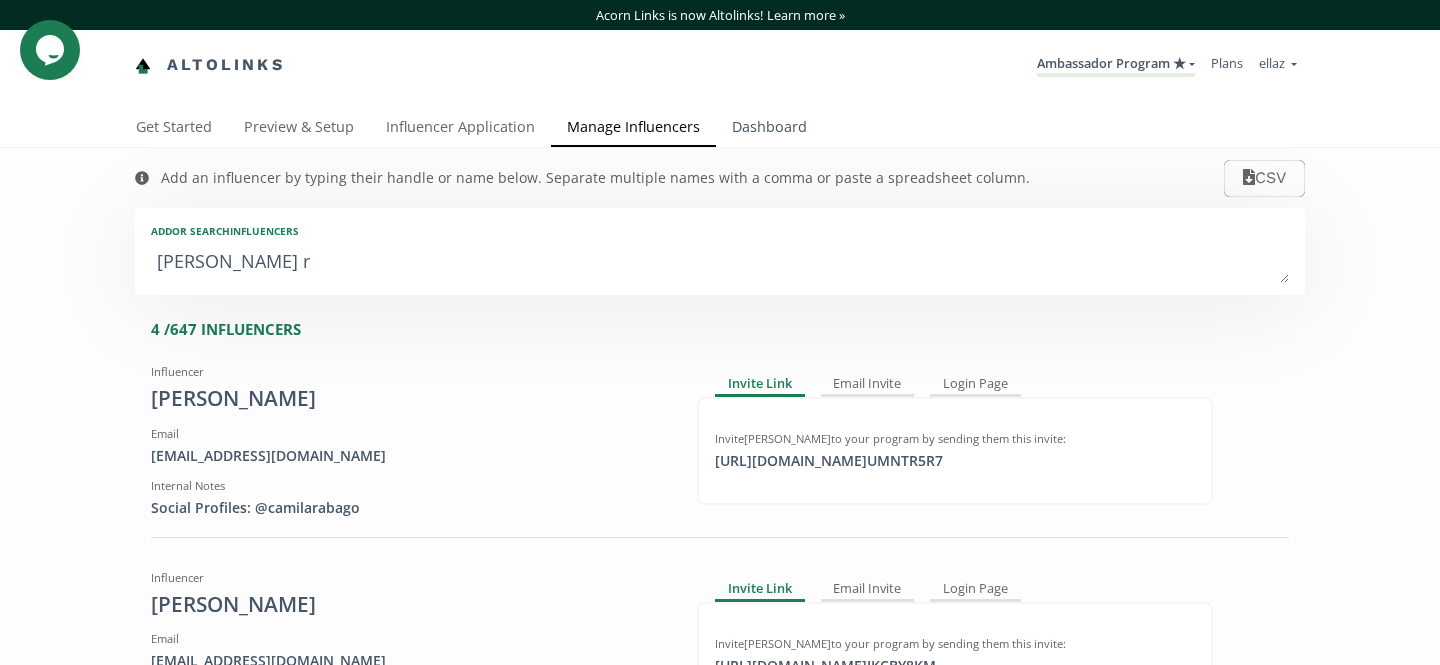 type on "camila r" 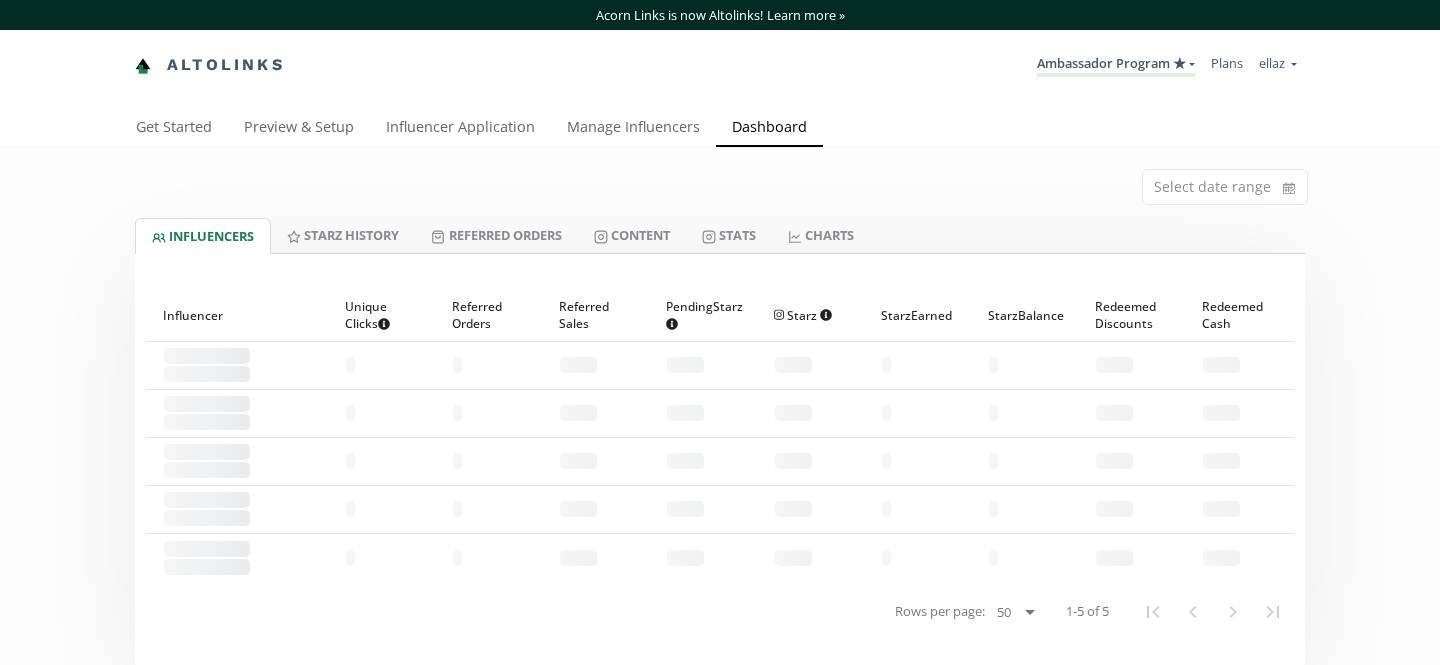 scroll, scrollTop: 0, scrollLeft: 0, axis: both 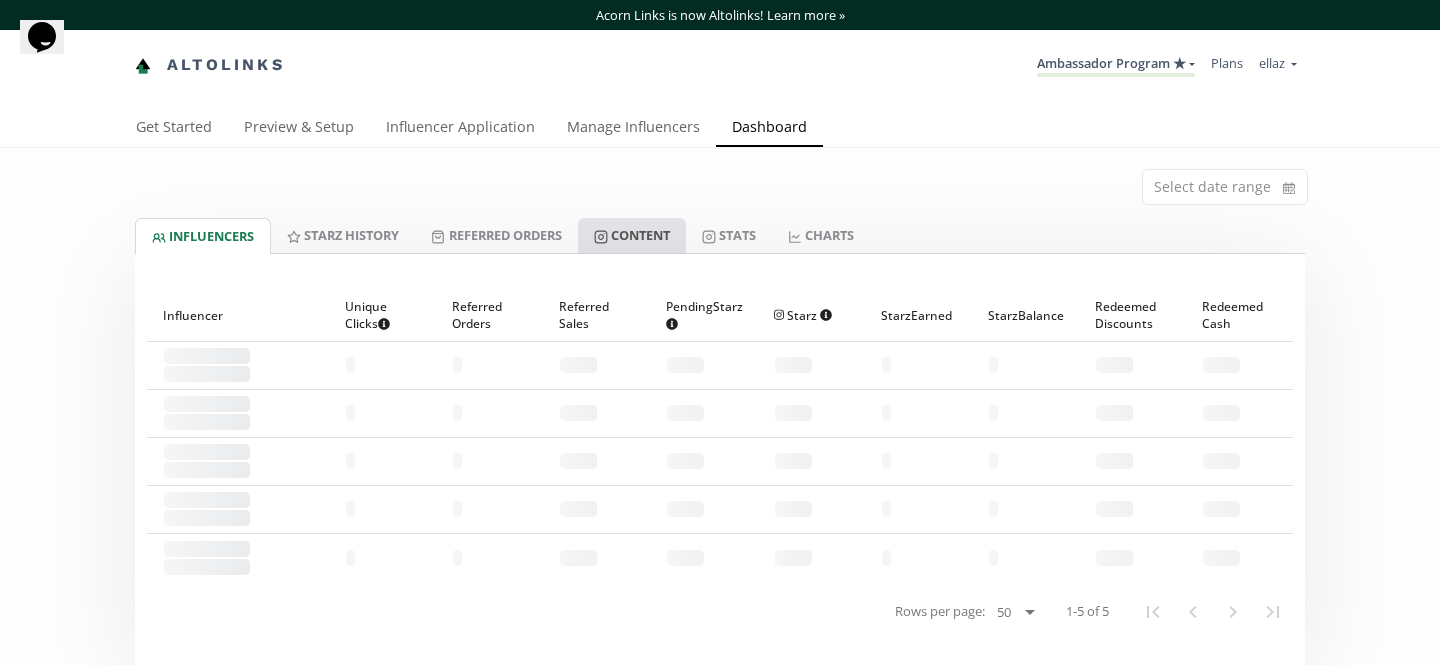 click 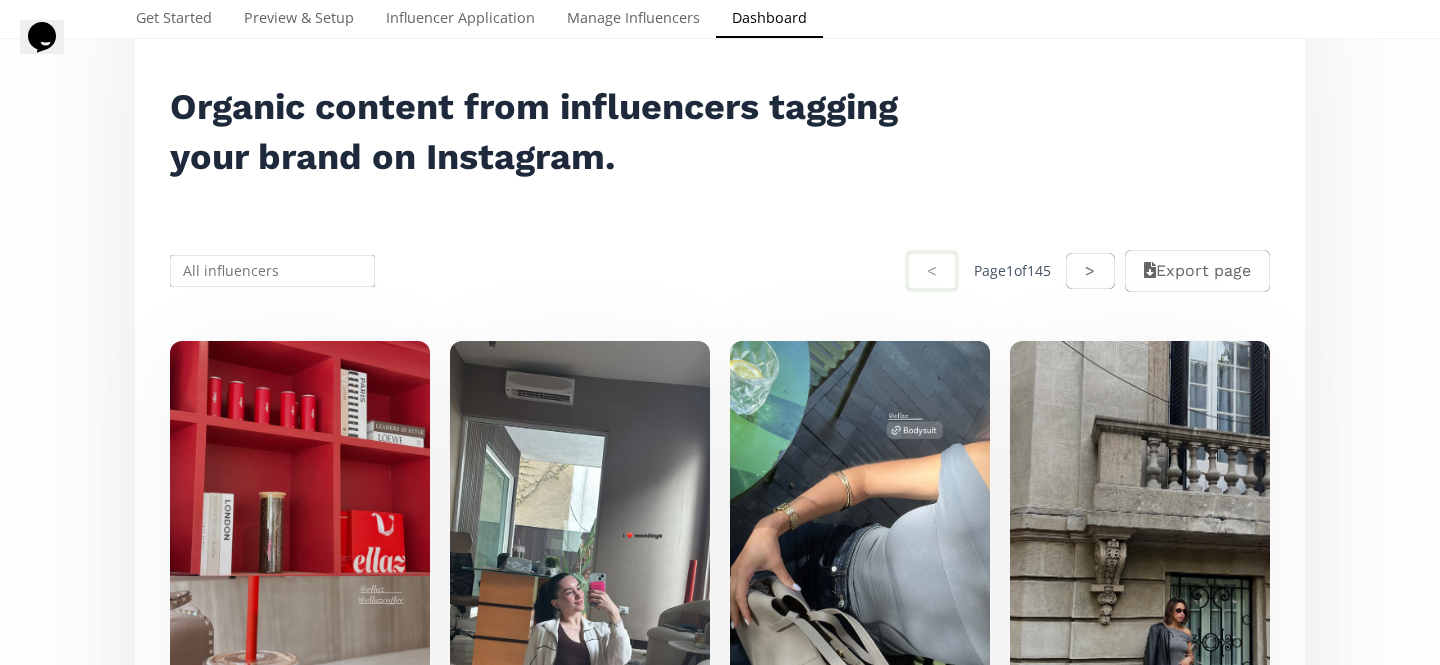 scroll, scrollTop: 0, scrollLeft: 0, axis: both 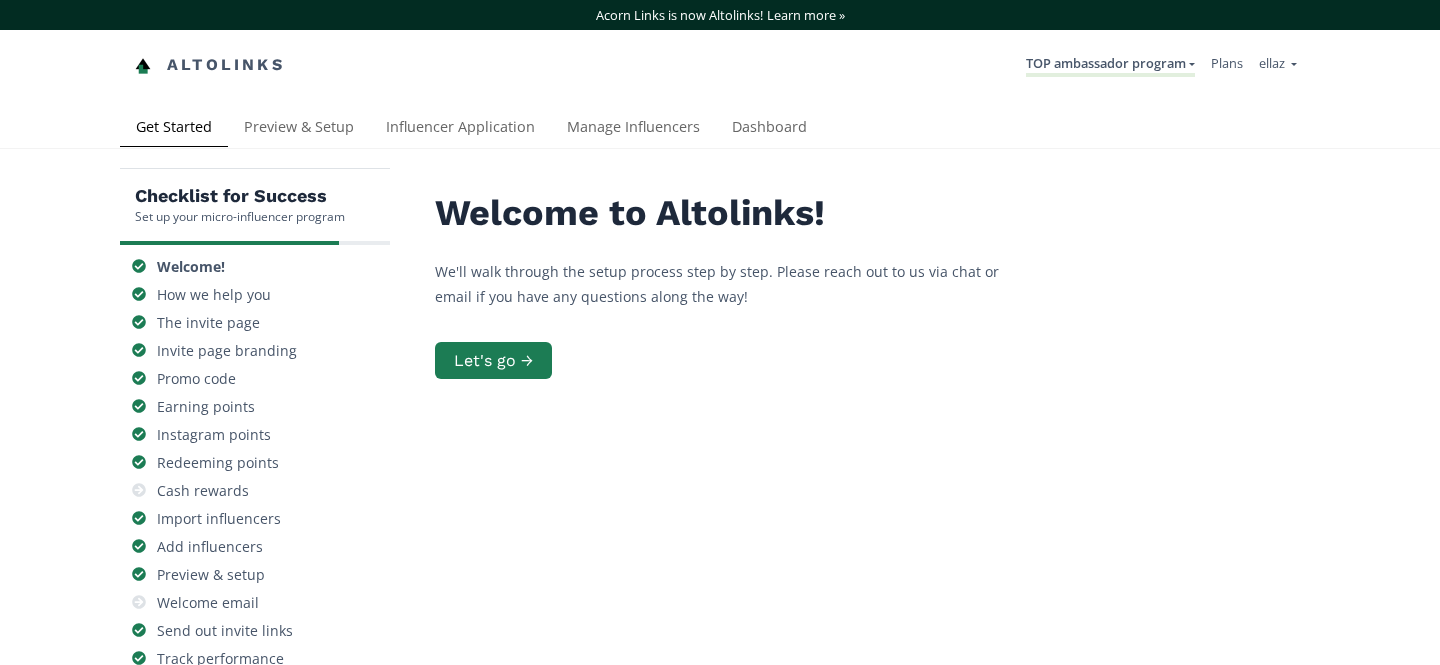 click on "Dashboard" at bounding box center (769, 129) 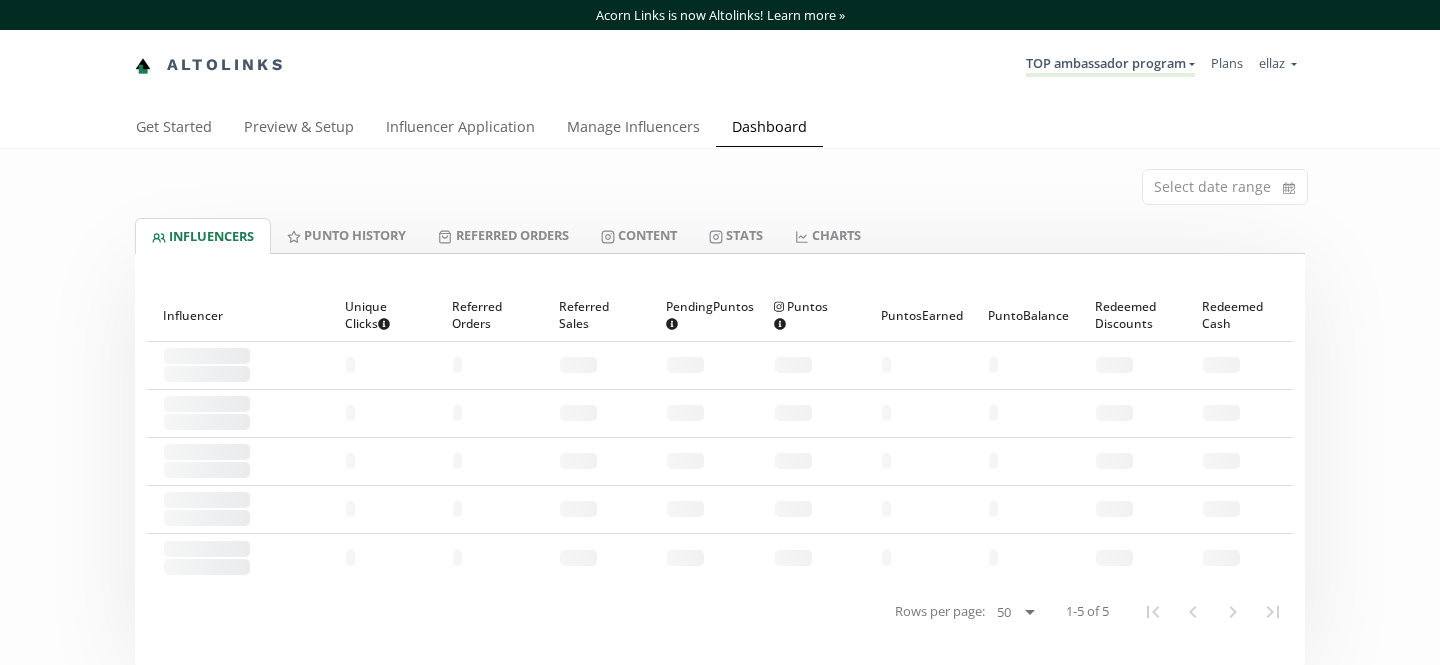 scroll, scrollTop: 0, scrollLeft: 0, axis: both 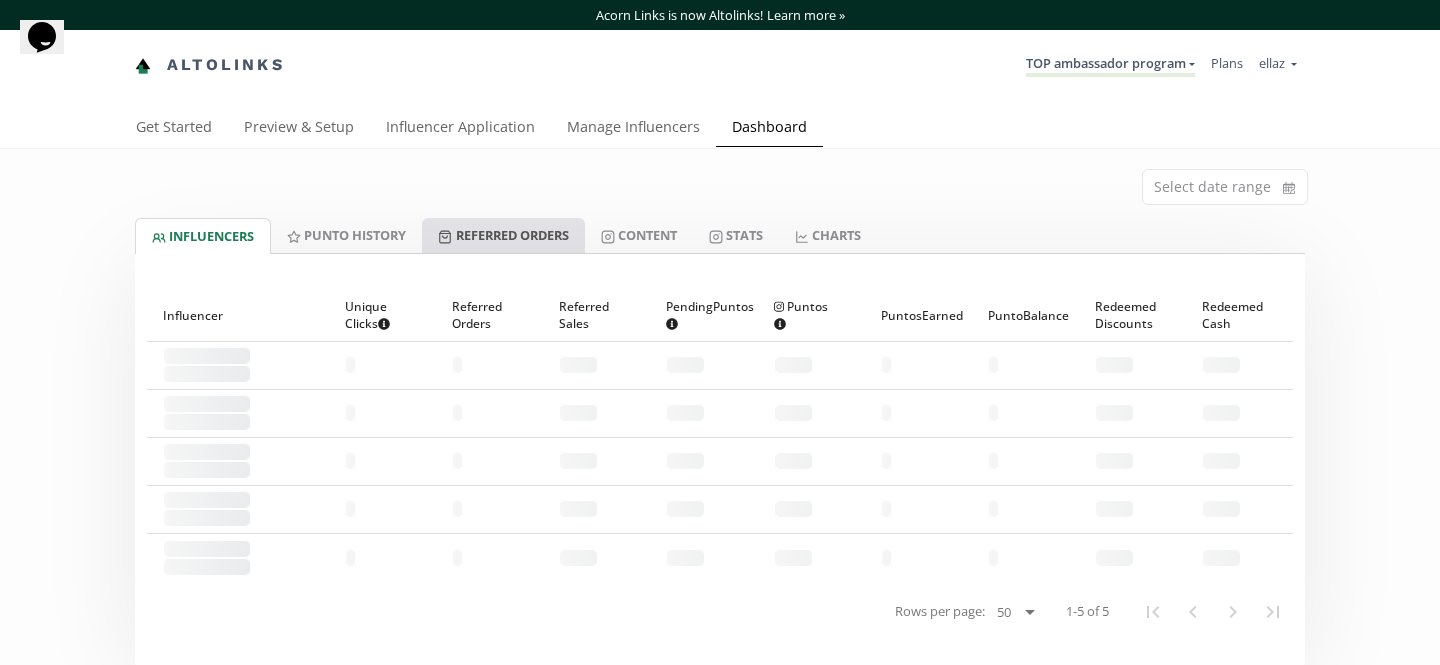 click on "Referred Orders" at bounding box center (503, 235) 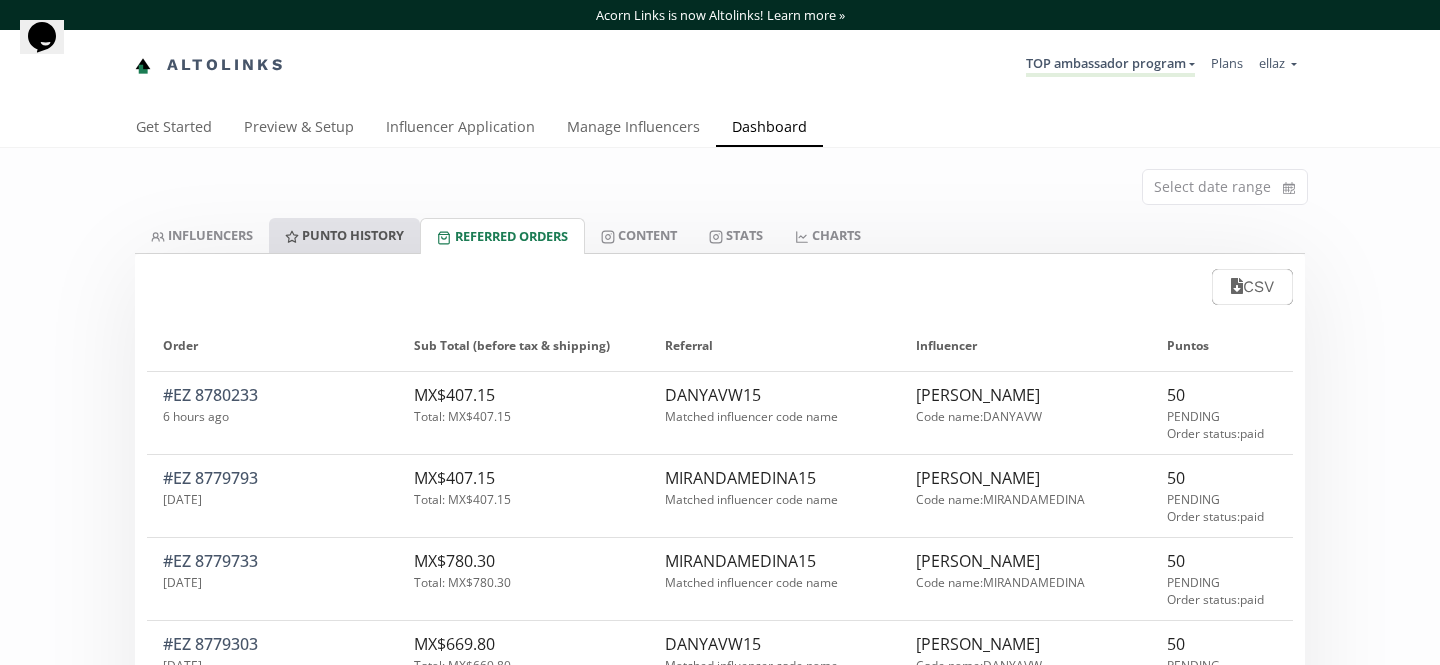 click on "Punto HISTORY" at bounding box center [344, 235] 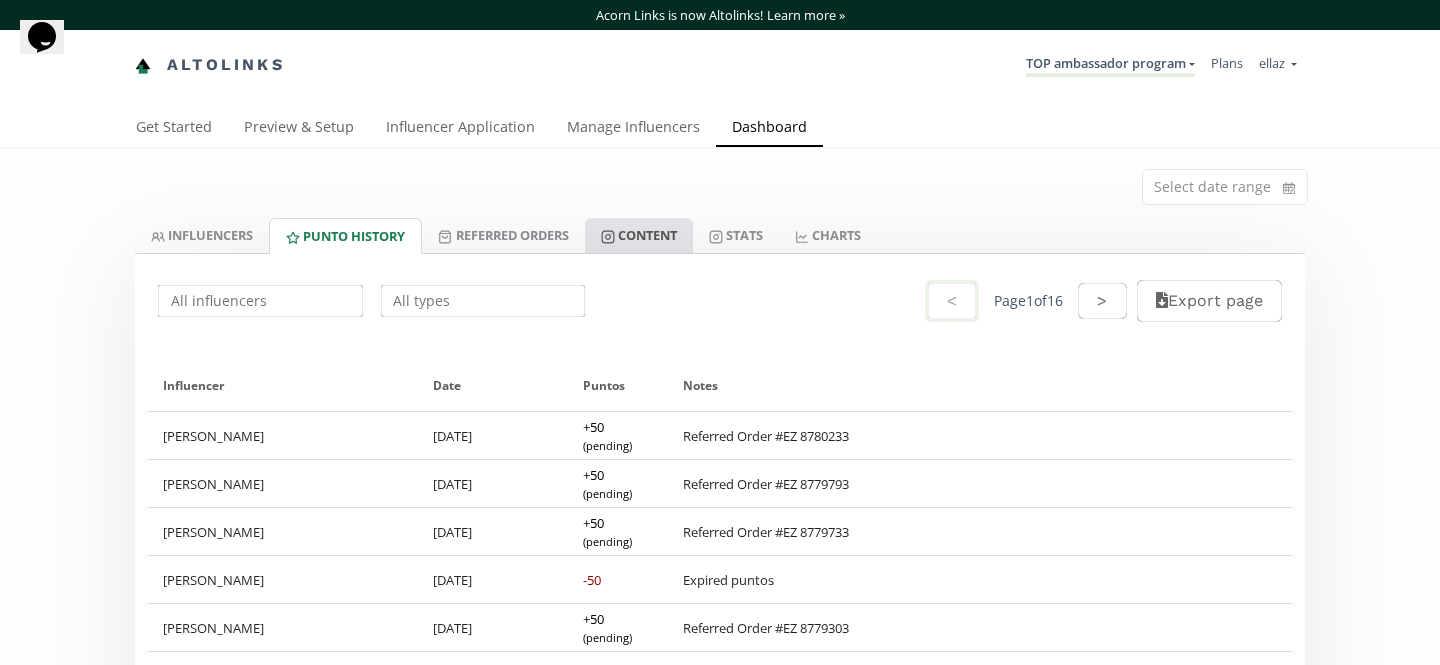 click on "Content" at bounding box center (639, 235) 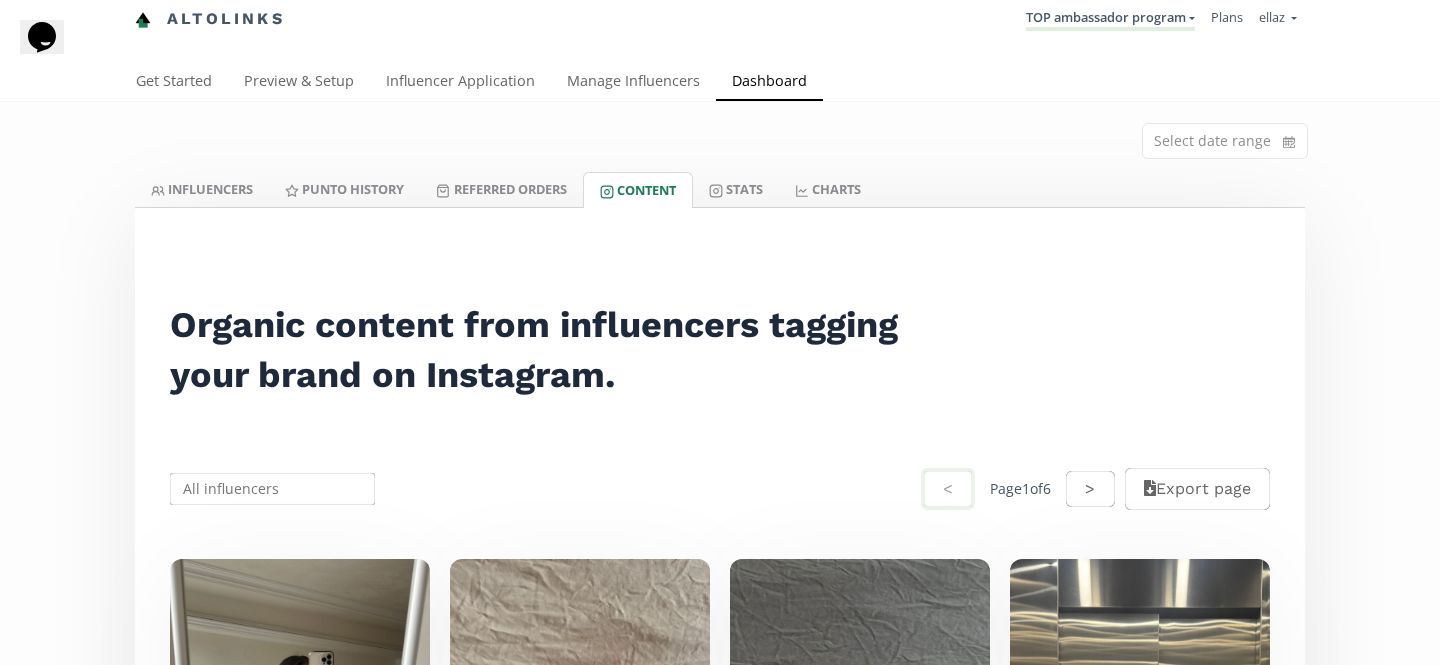 scroll, scrollTop: 0, scrollLeft: 0, axis: both 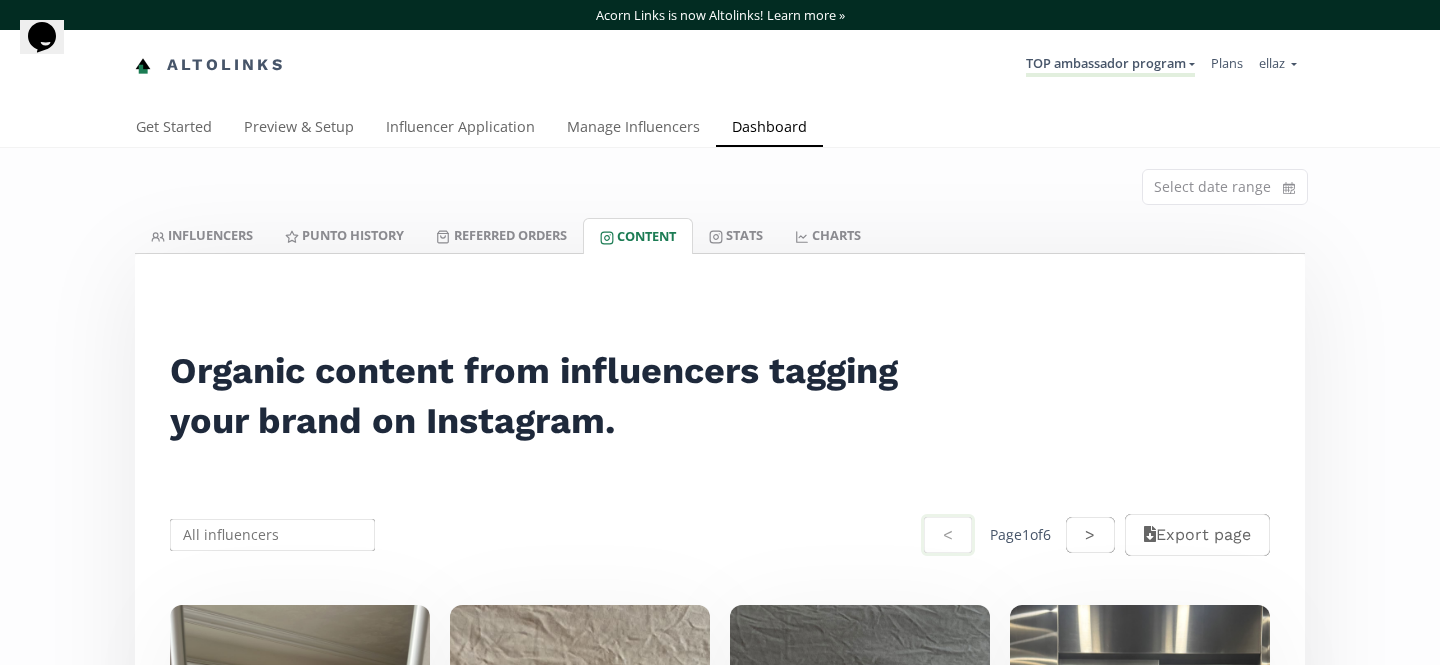 click on "Select date range" at bounding box center (720, 183) 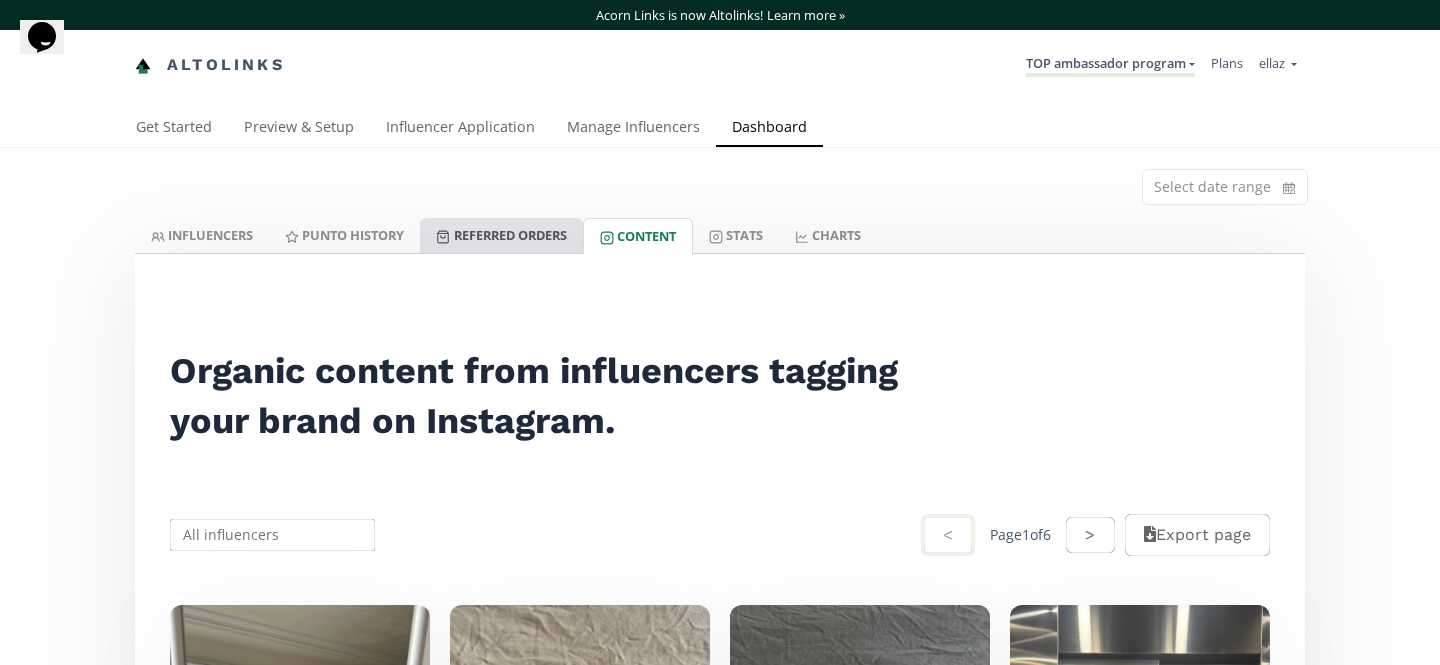click on "Referred Orders" at bounding box center [501, 235] 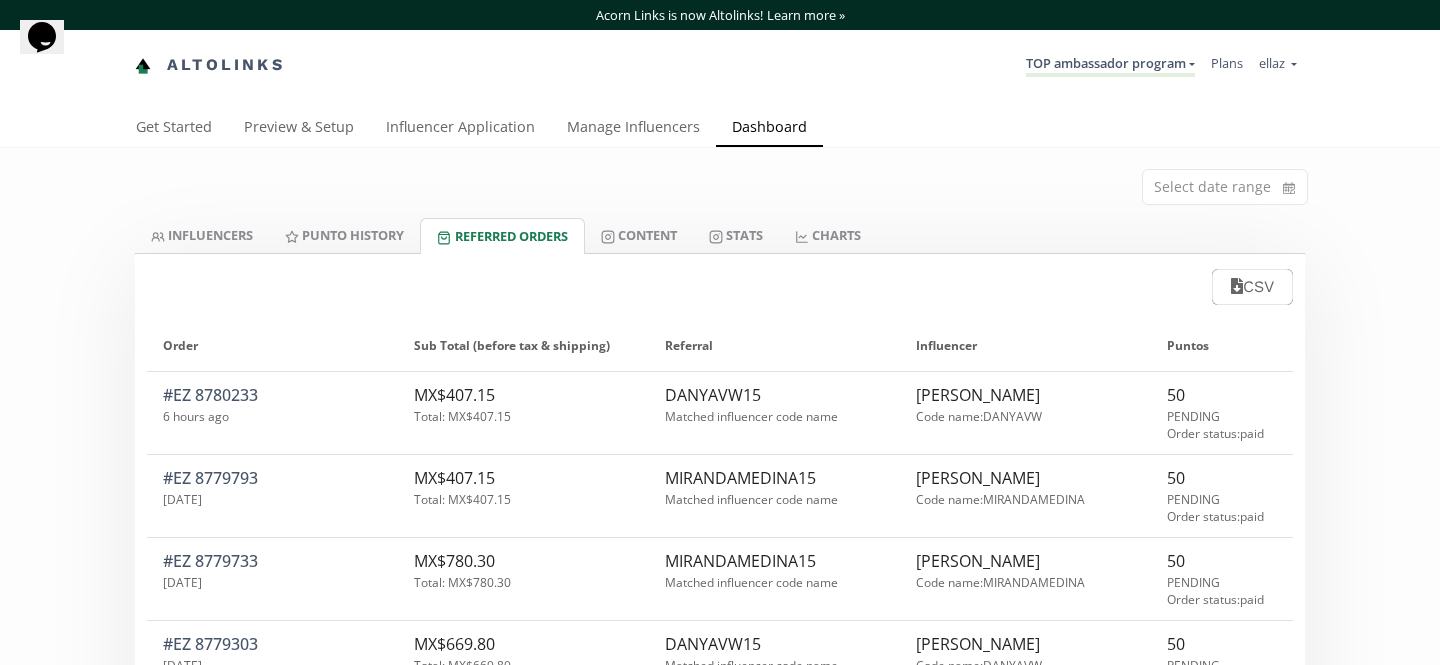 click on "CSV" at bounding box center [720, 281] 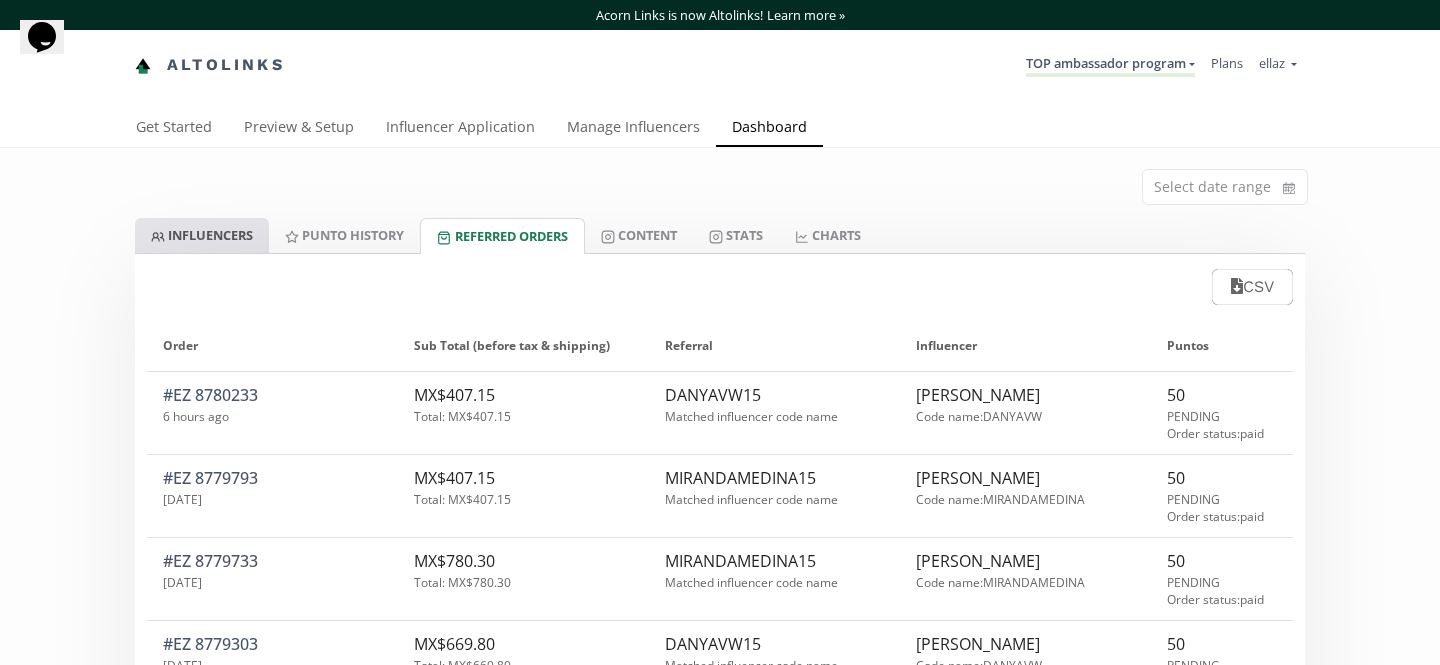 click on "INFLUENCERS" at bounding box center [202, 235] 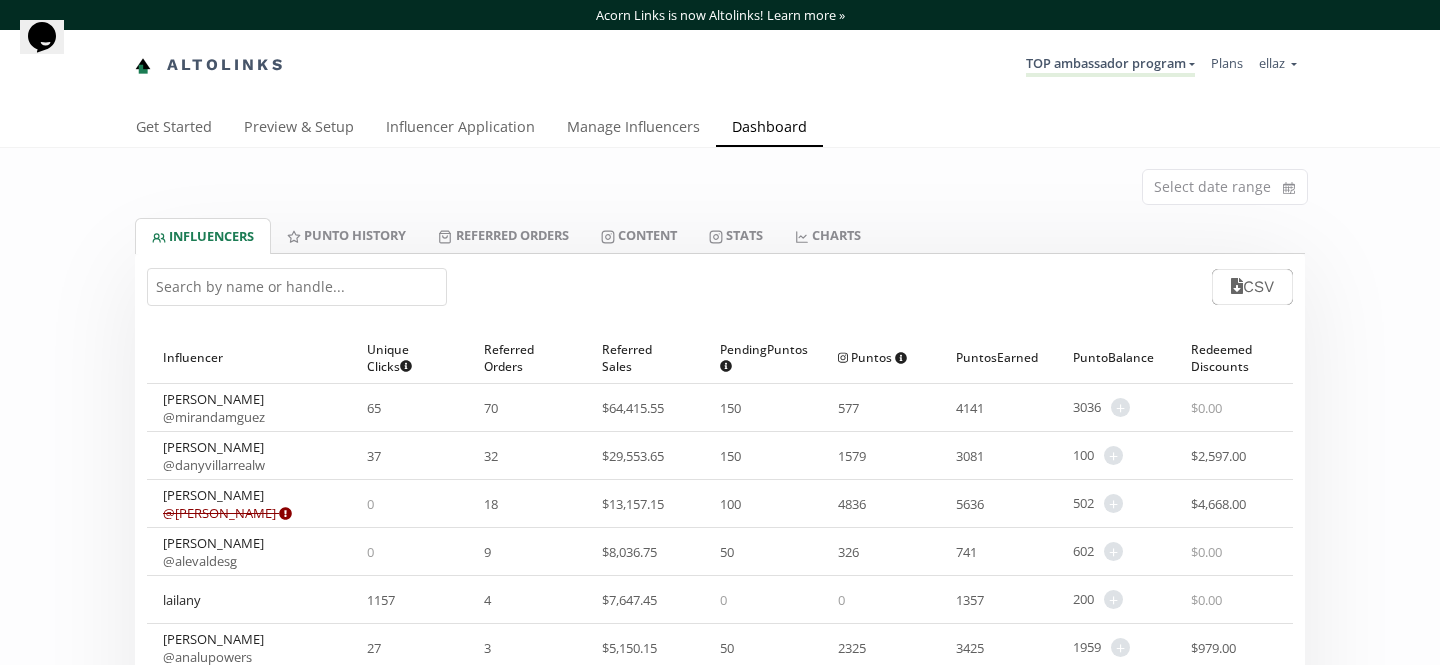 click at bounding box center [297, 287] 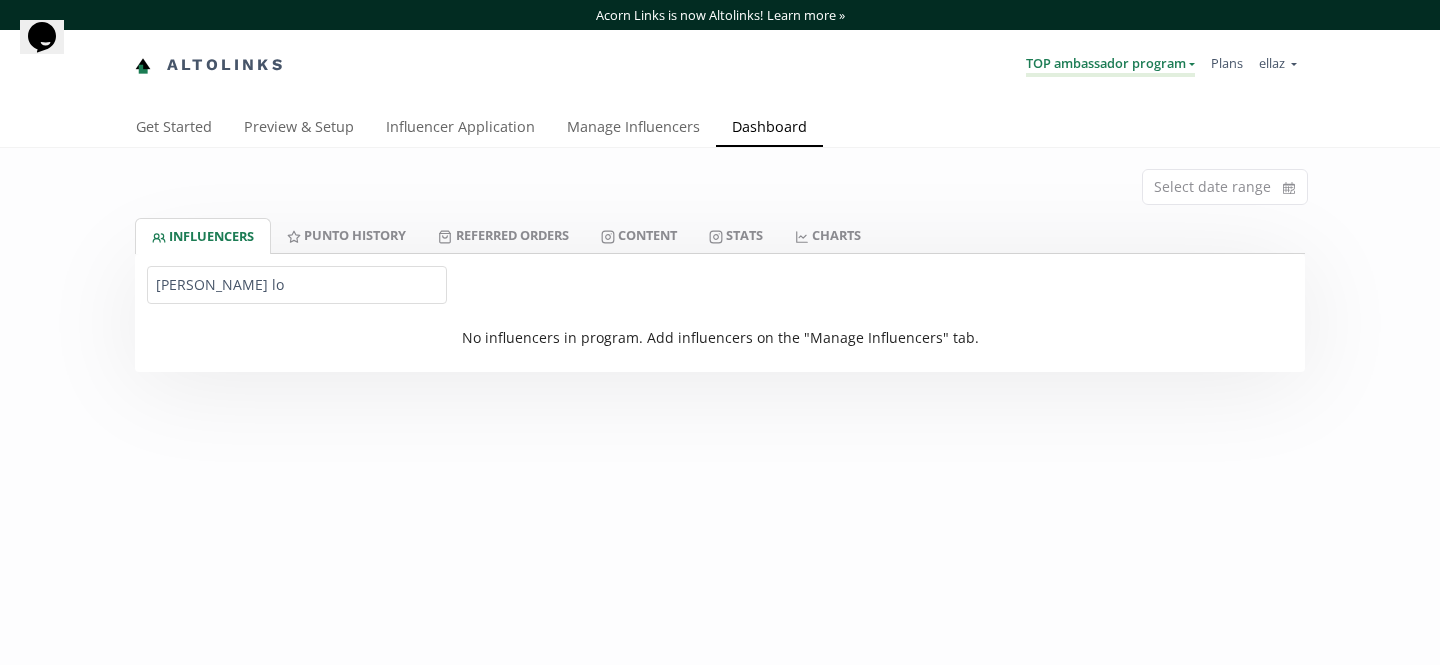 type on "ximena lo" 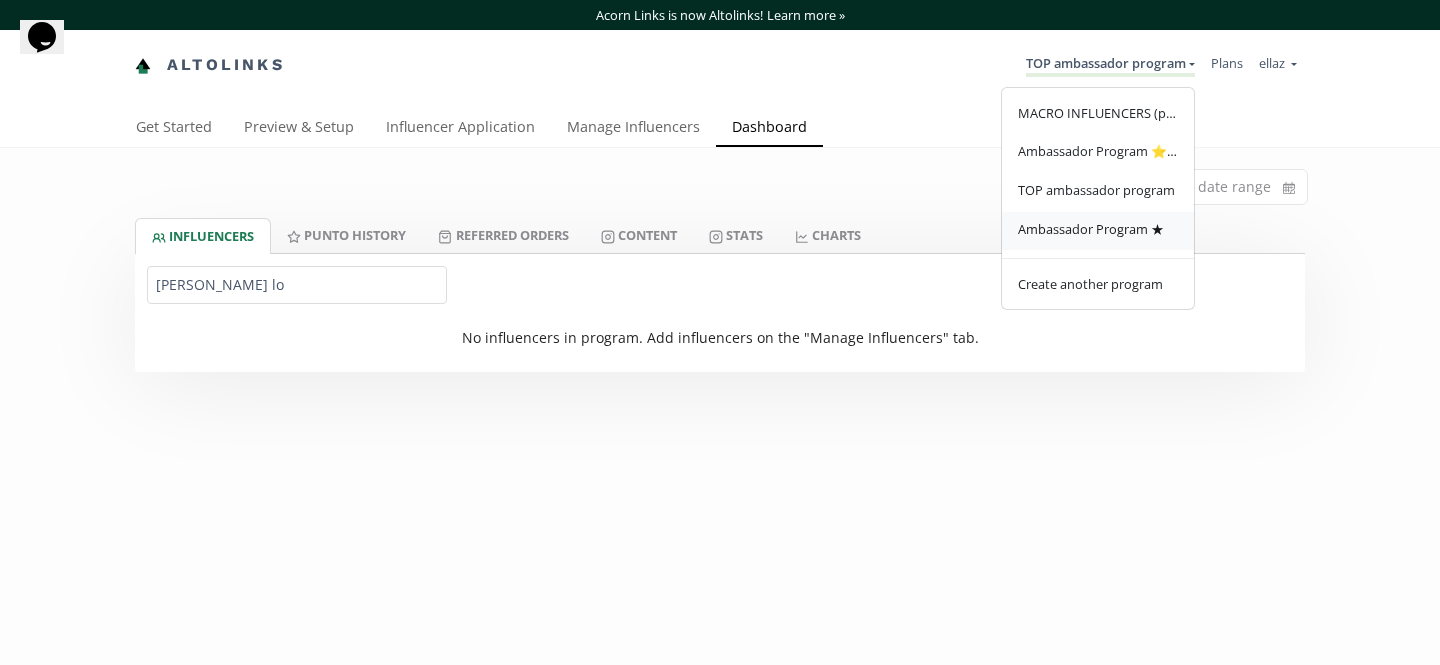 click on "Ambassador Program ★" at bounding box center [1091, 229] 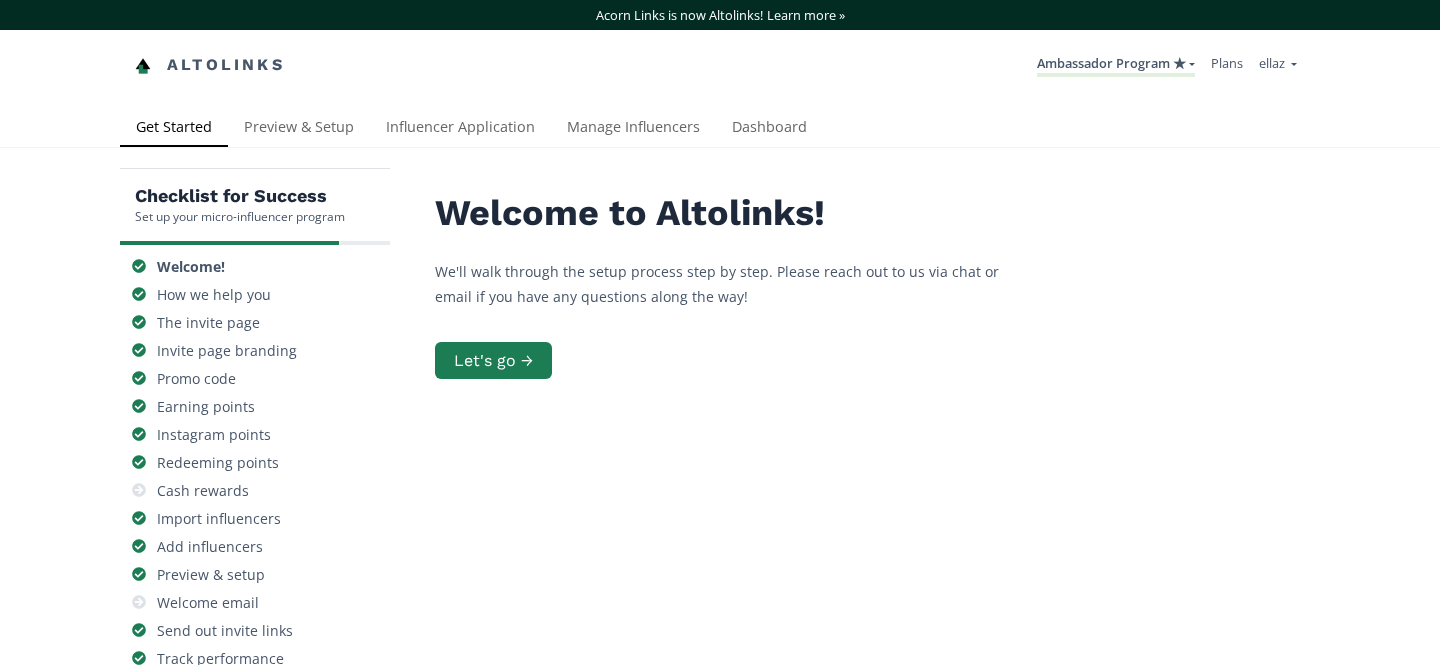 scroll, scrollTop: 0, scrollLeft: 0, axis: both 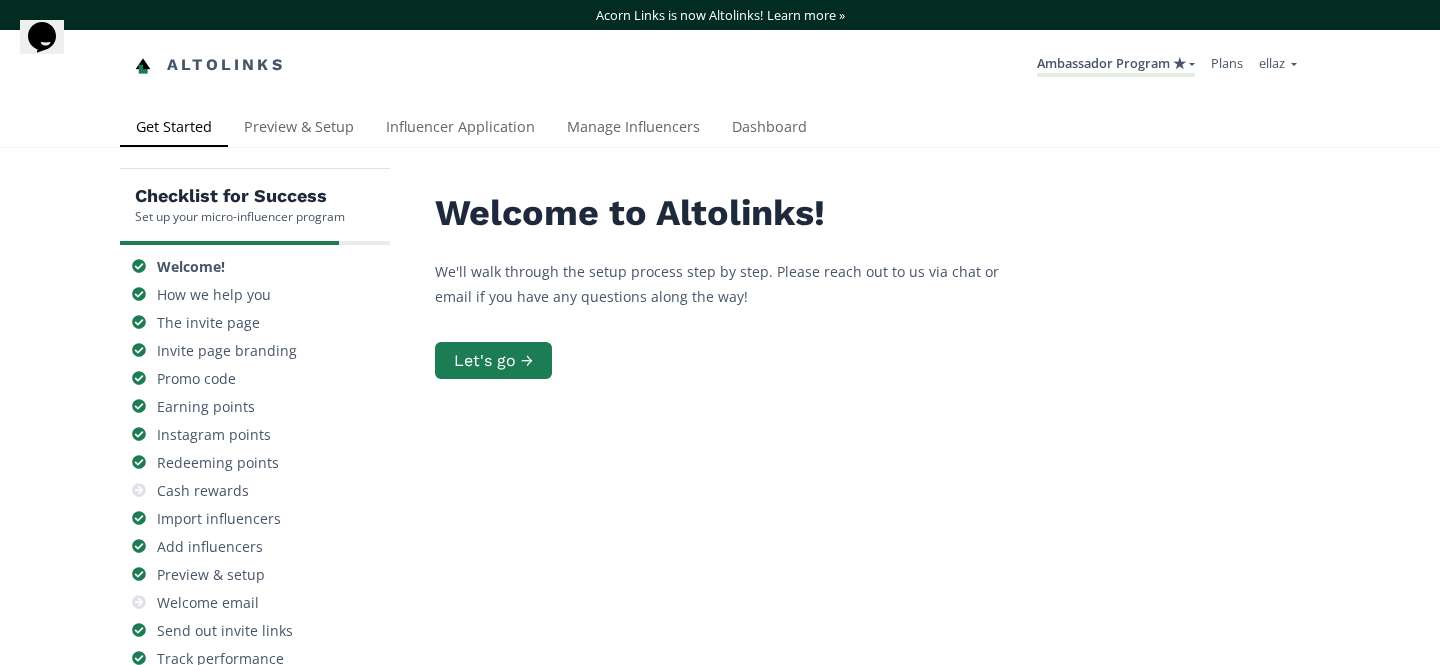 click on "Acorn Links is now Altolinks!  Learn more »
Altolinks
Ambassador Program ★
MACRO INFLUENCERS (prog ventas)
Ambassador Program ⭐️⭐️" at bounding box center [720, 54] 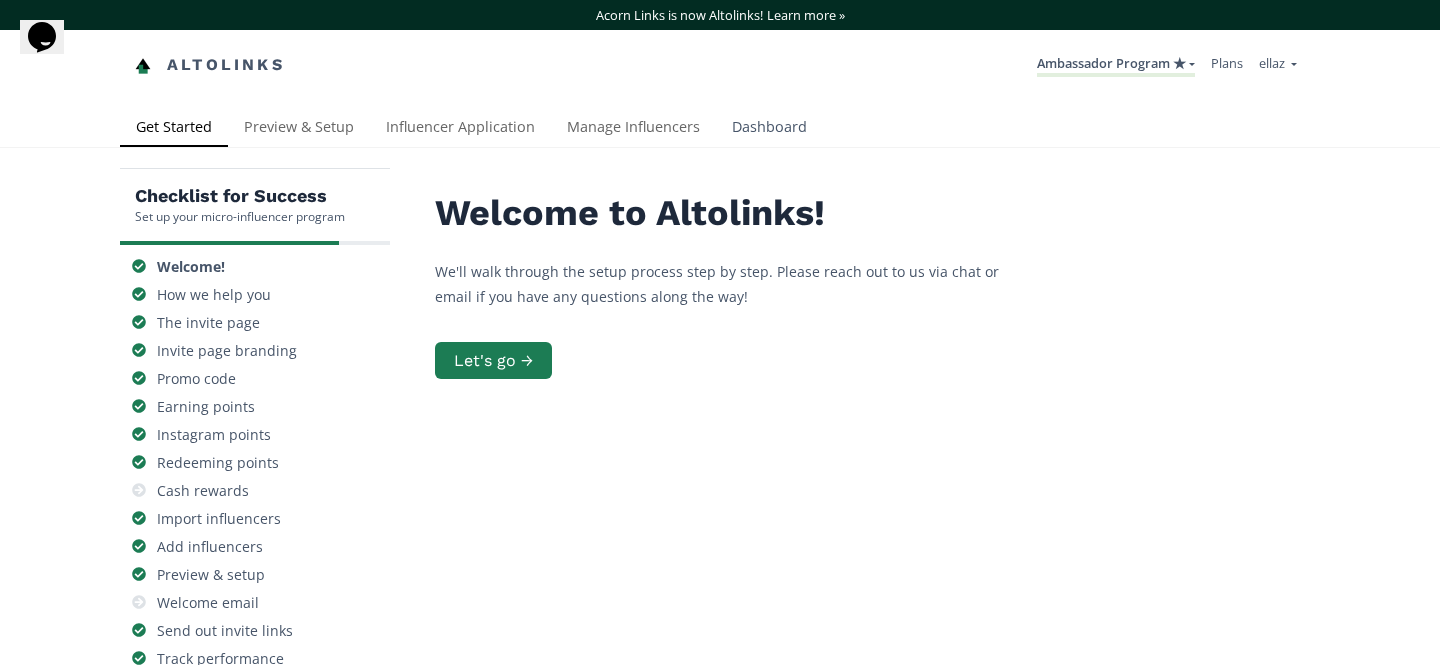 click on "Dashboard" at bounding box center (769, 129) 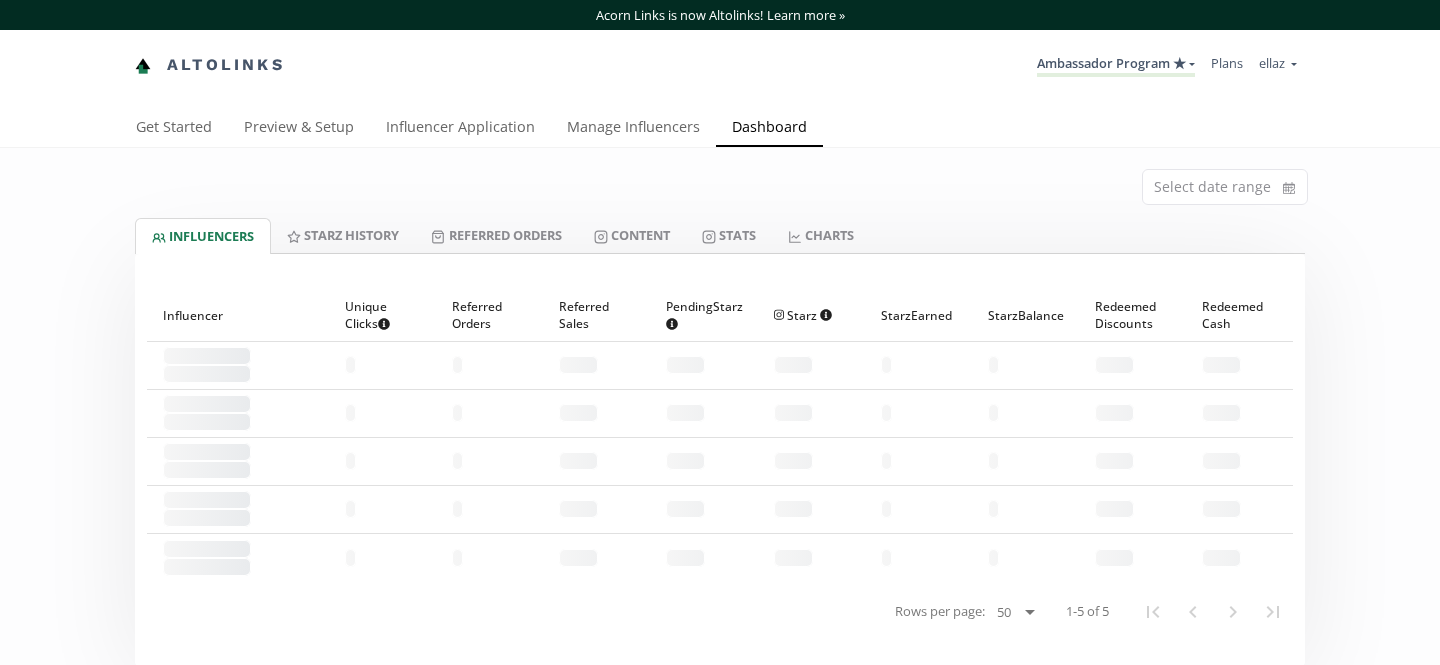scroll, scrollTop: 0, scrollLeft: 0, axis: both 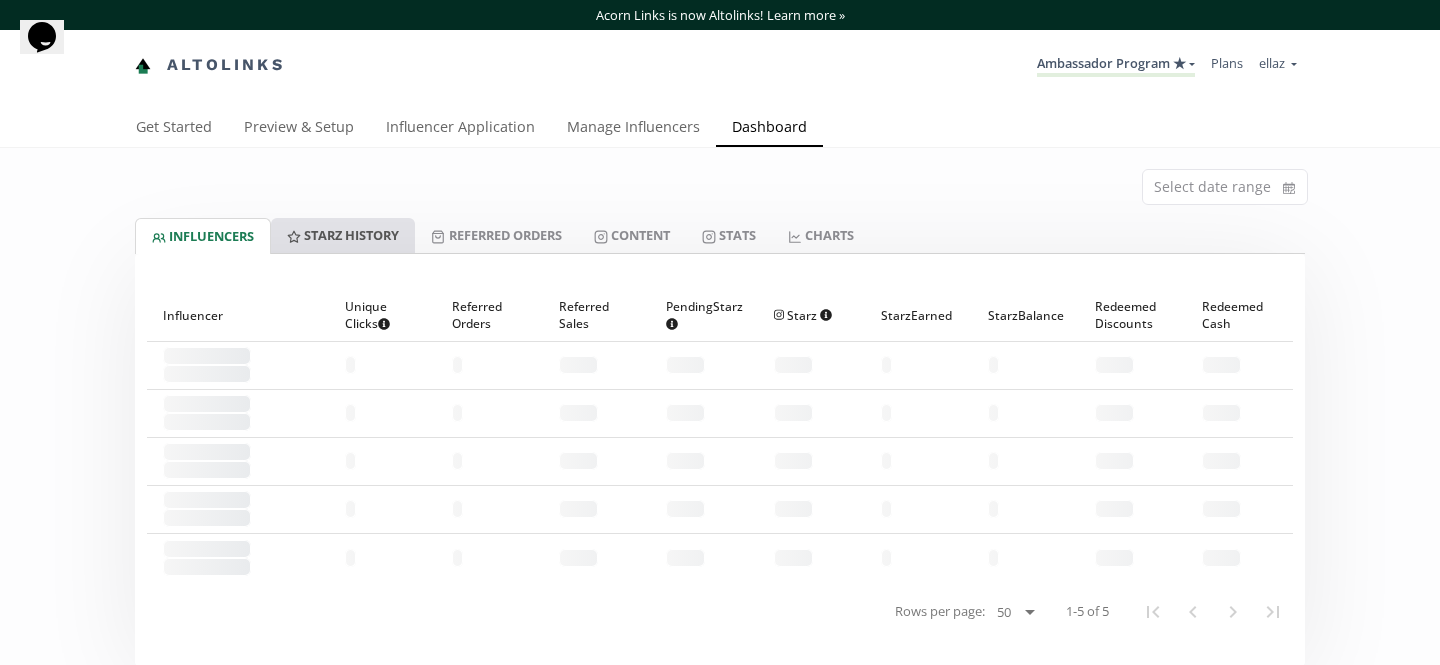click on "Starz HISTORY" at bounding box center (343, 235) 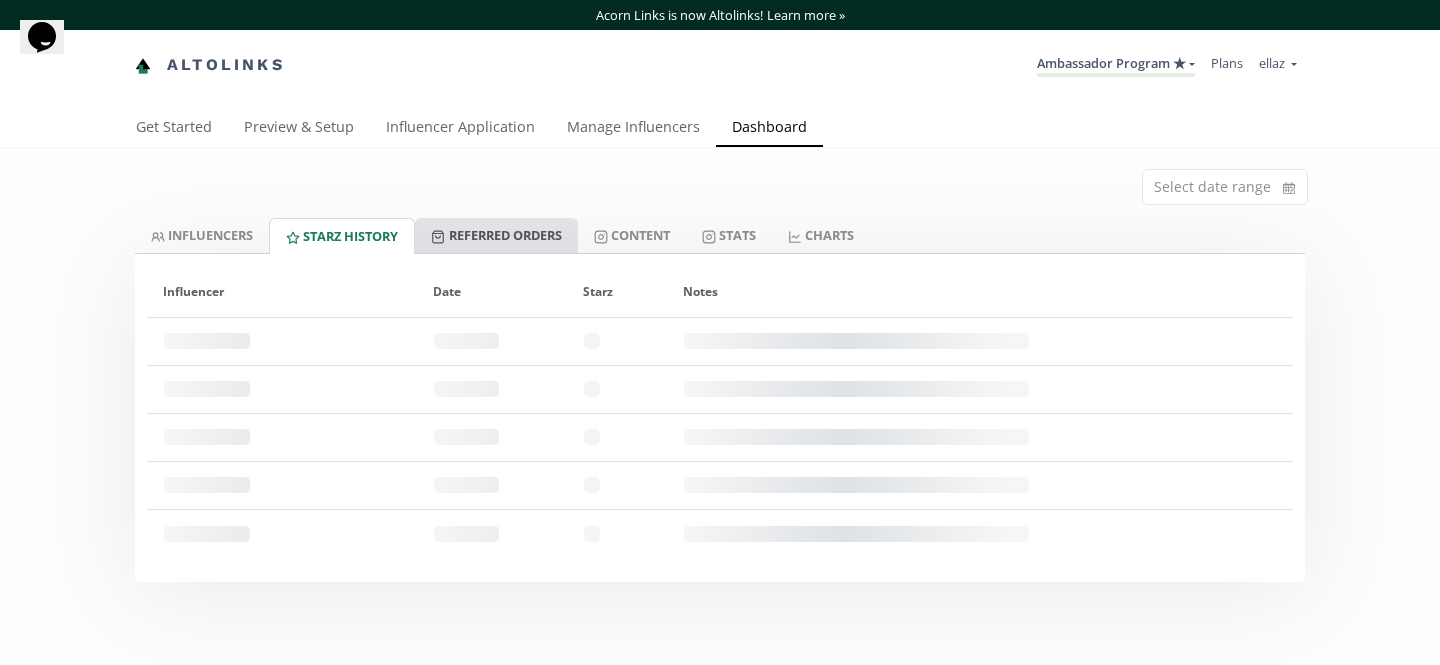 click on "Referred Orders" at bounding box center [496, 235] 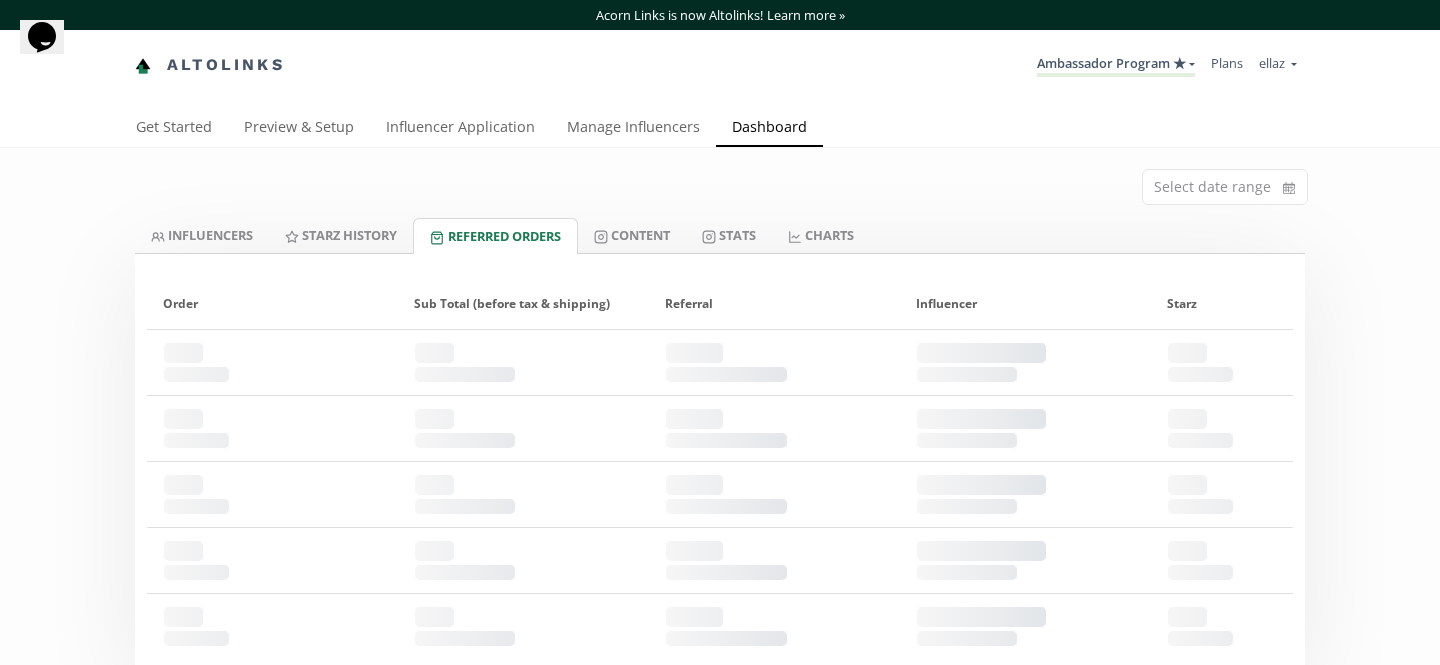 click on "Select date range" at bounding box center (720, 183) 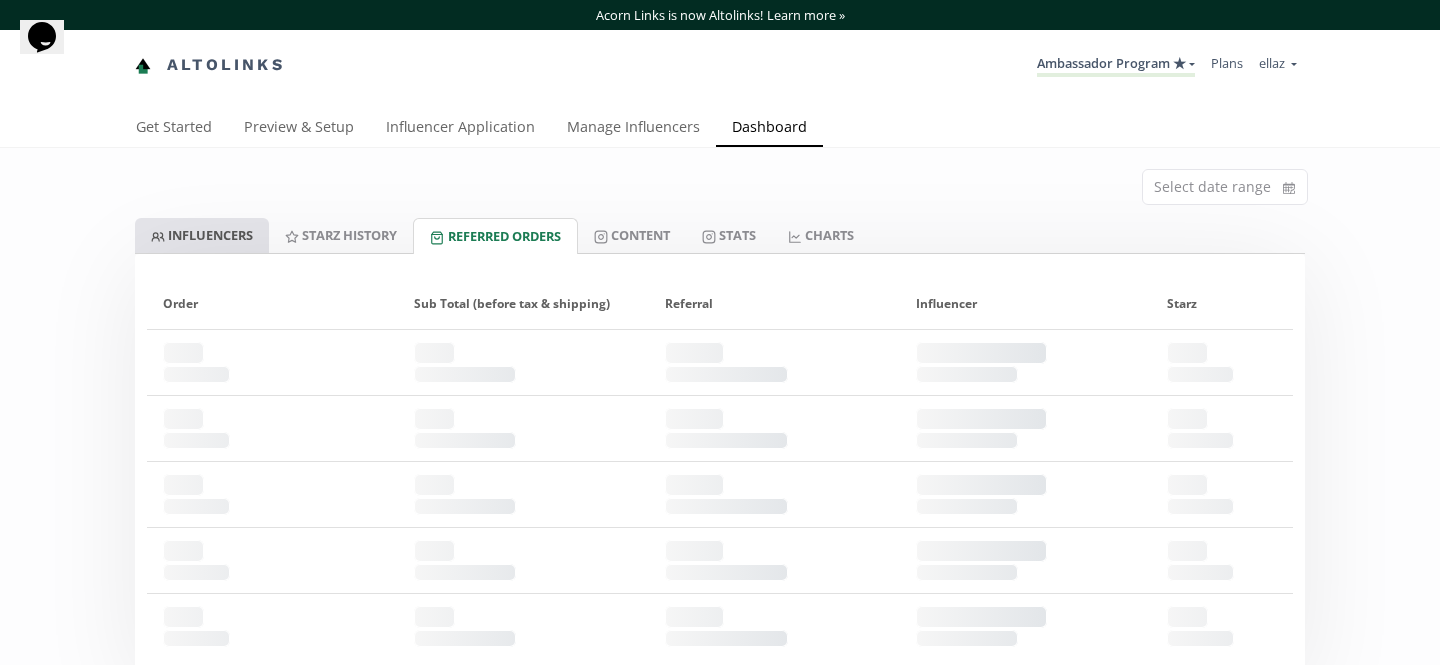 click on "INFLUENCERS" at bounding box center (202, 235) 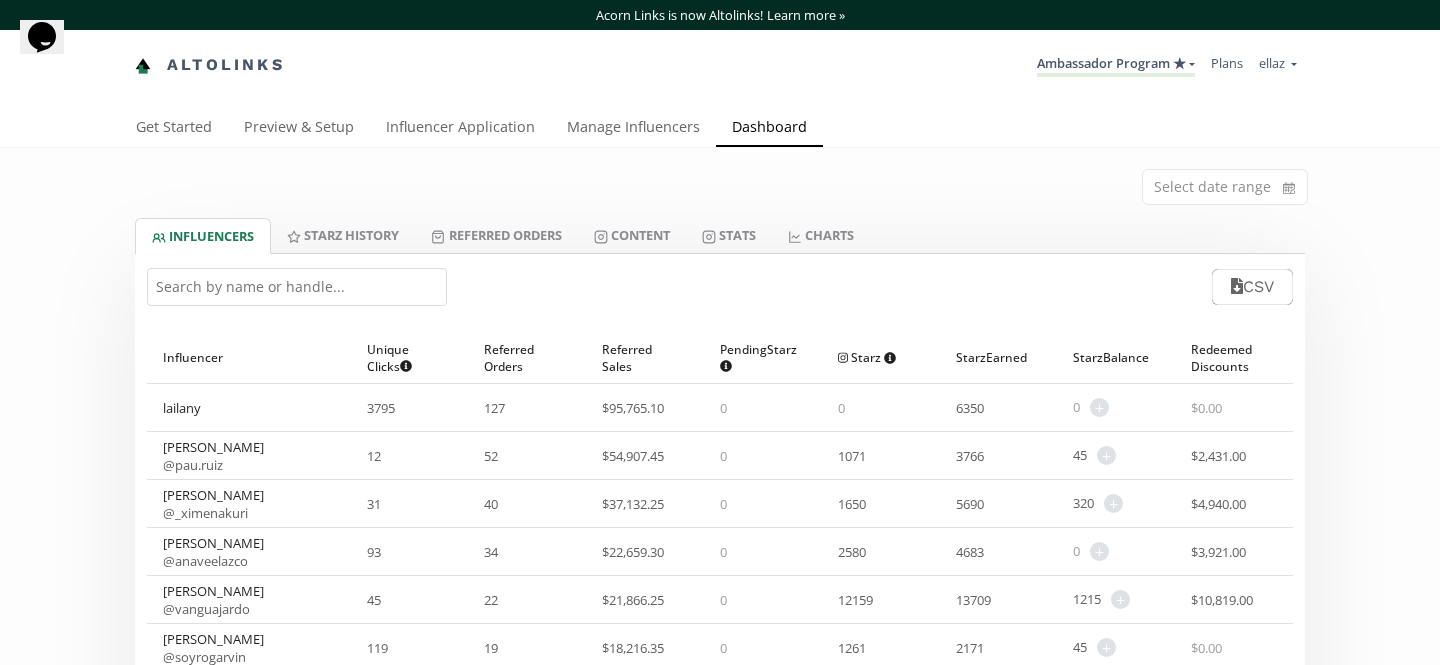 click at bounding box center (297, 287) 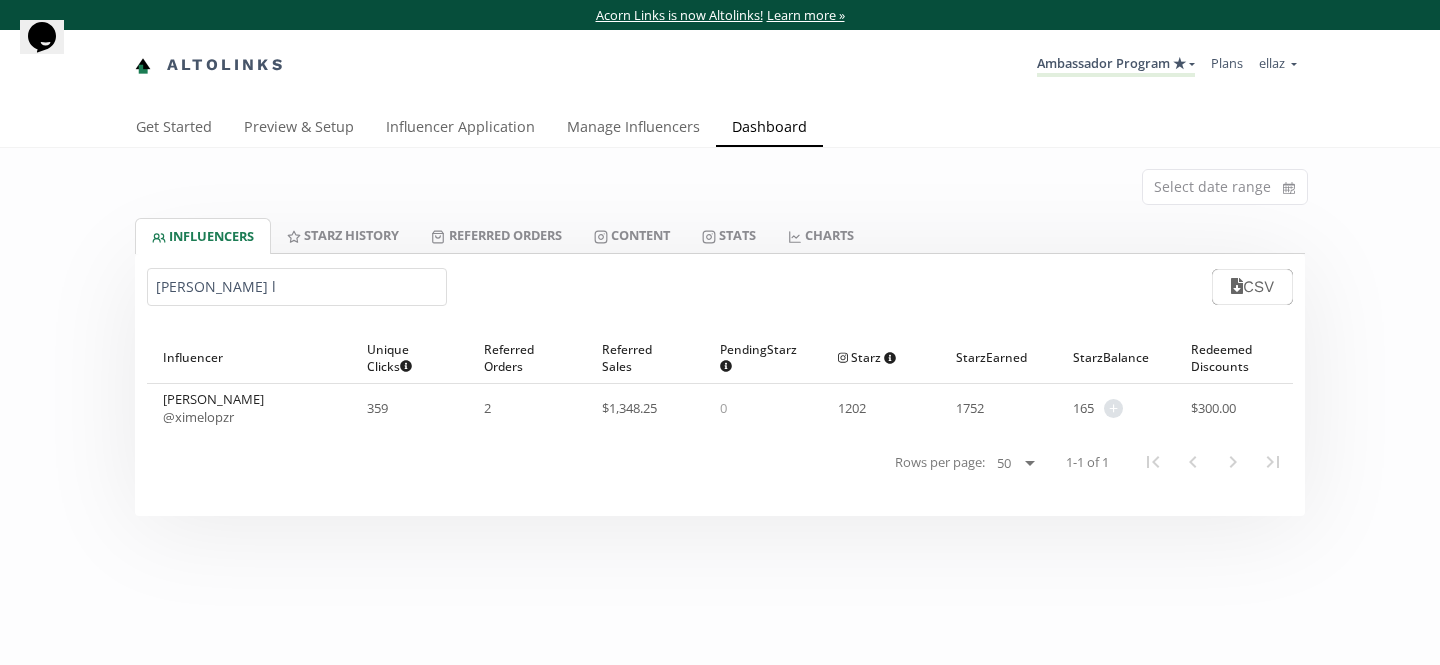 type on "[PERSON_NAME] l" 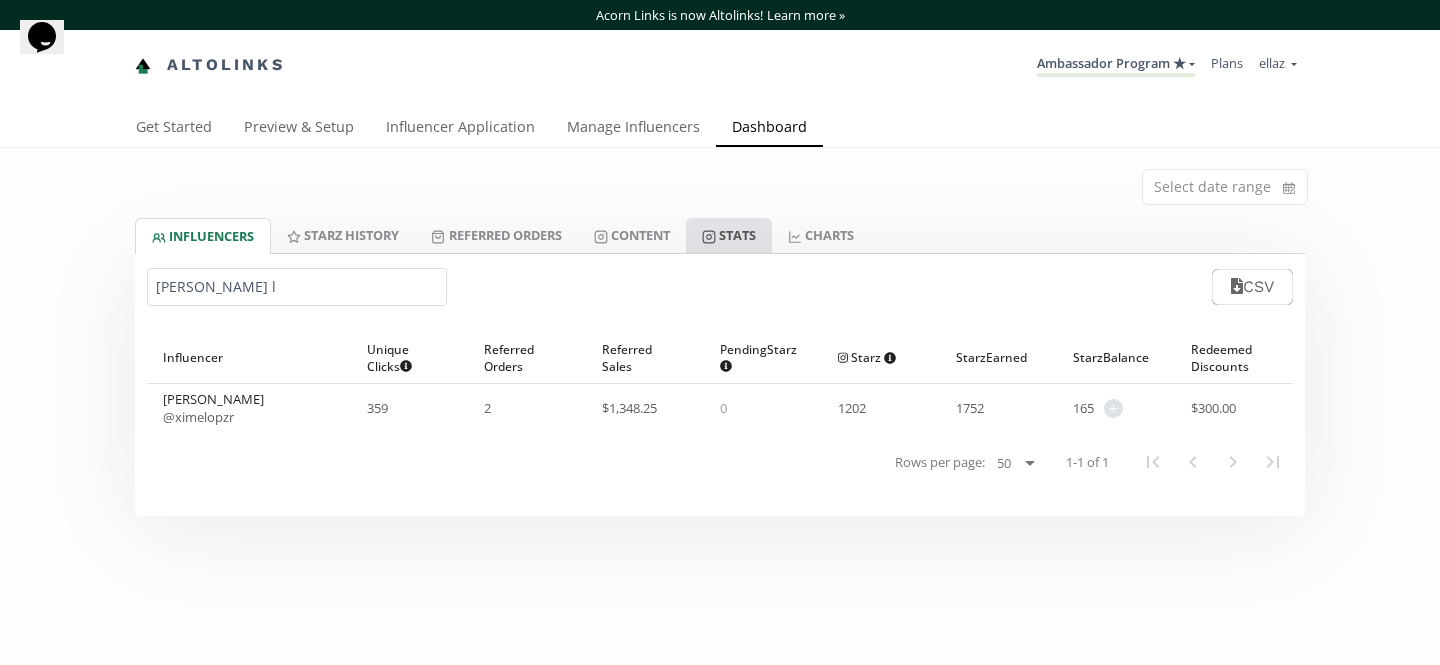 click on "Stats" at bounding box center [729, 235] 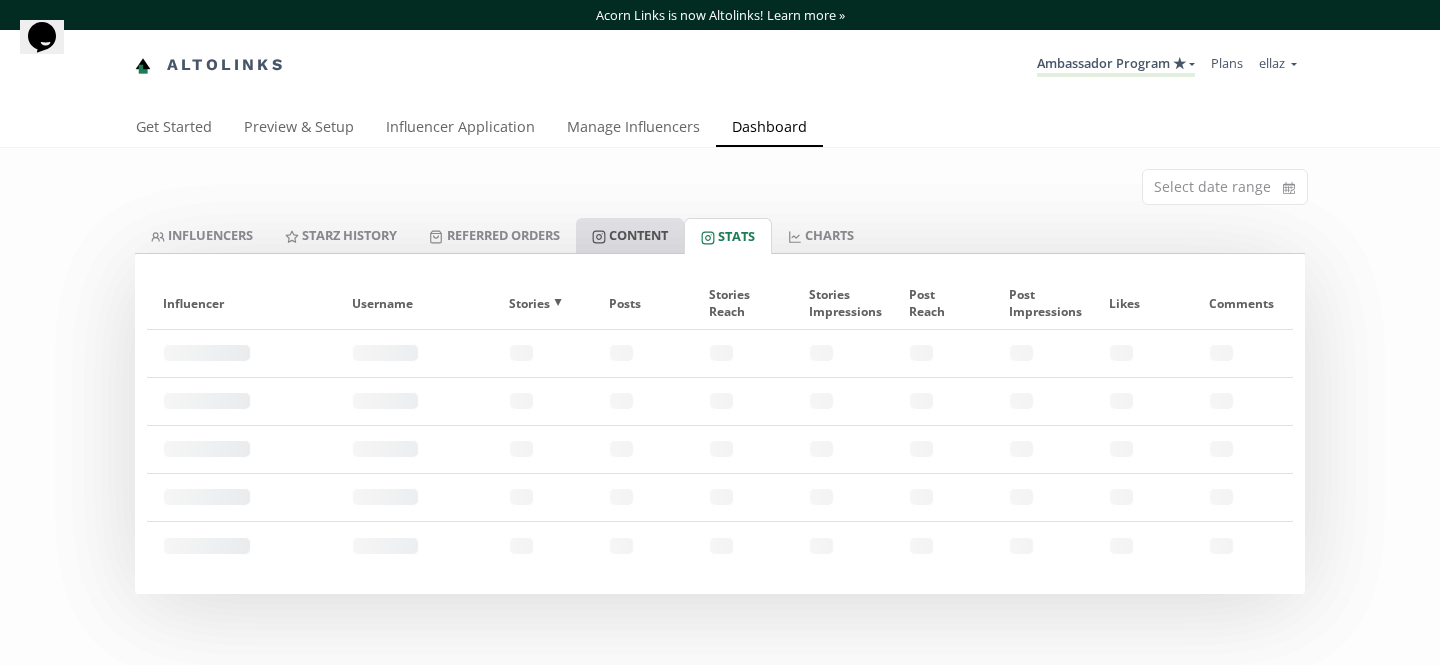 click on "Content" at bounding box center (630, 235) 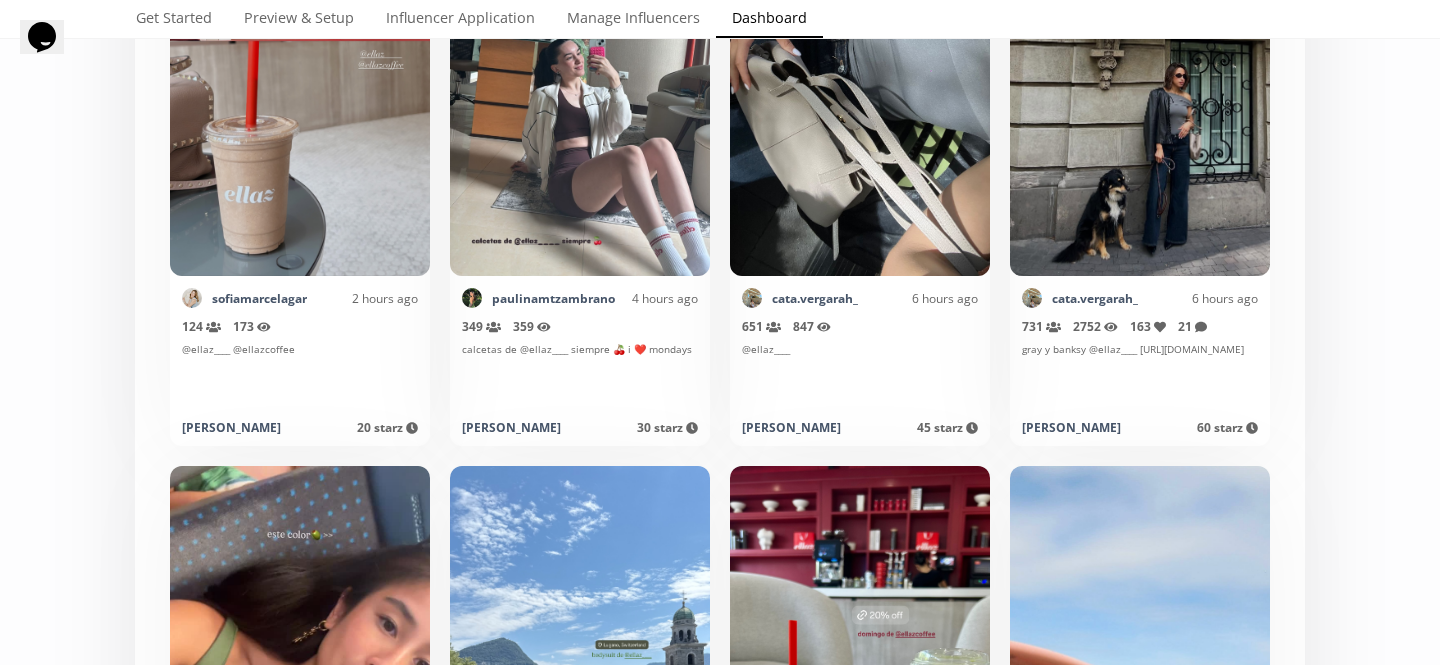 scroll, scrollTop: 837, scrollLeft: 0, axis: vertical 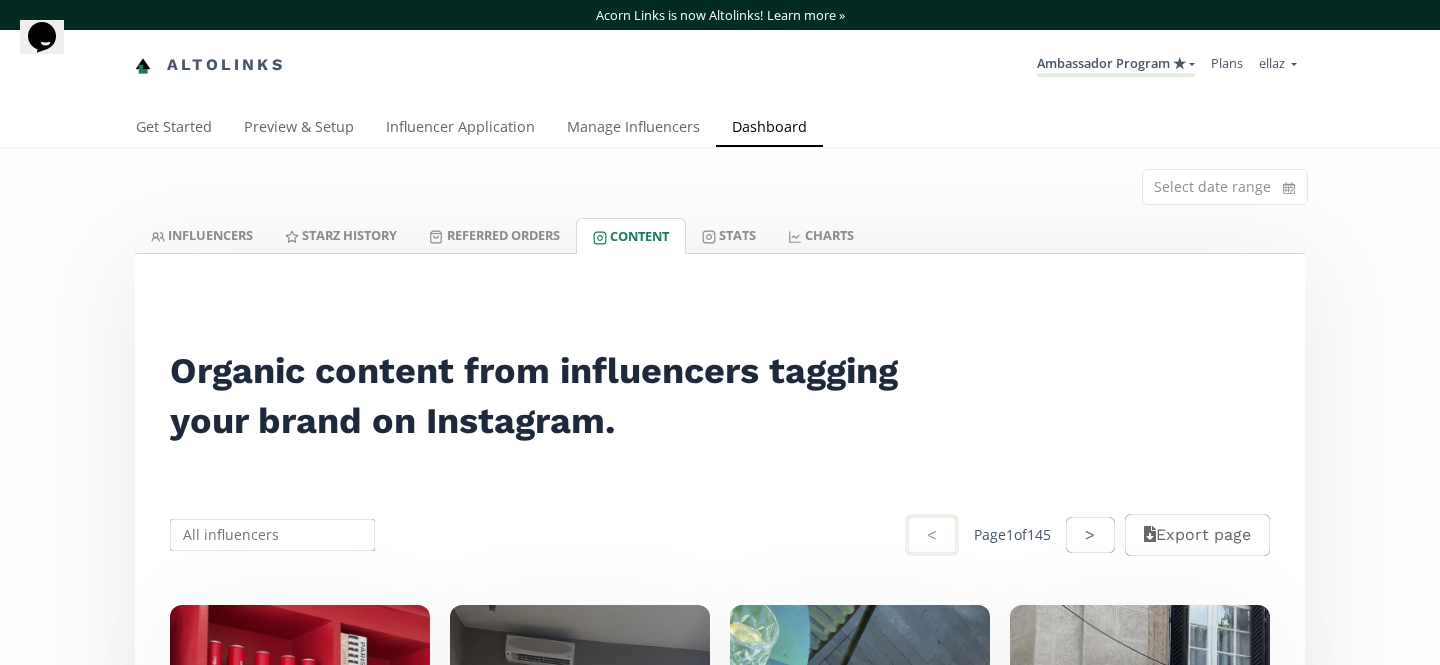 click on "Ambassador Program ★
MACRO INFLUENCERS (prog ventas)
Ambassador Program ⭐️⭐️
TOP ambassador program
Ambassador Program ★
Create another program" at bounding box center (1116, 65) 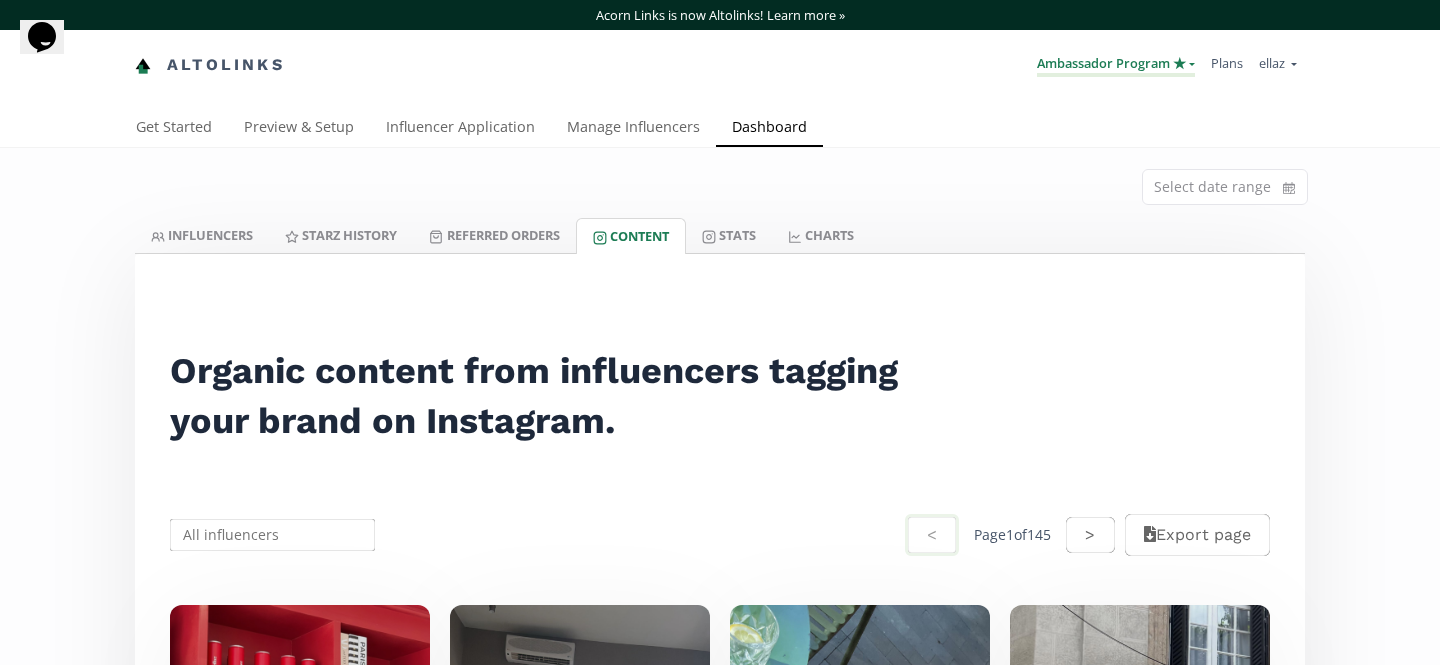 click on "Ambassador Program ★" at bounding box center (1116, 65) 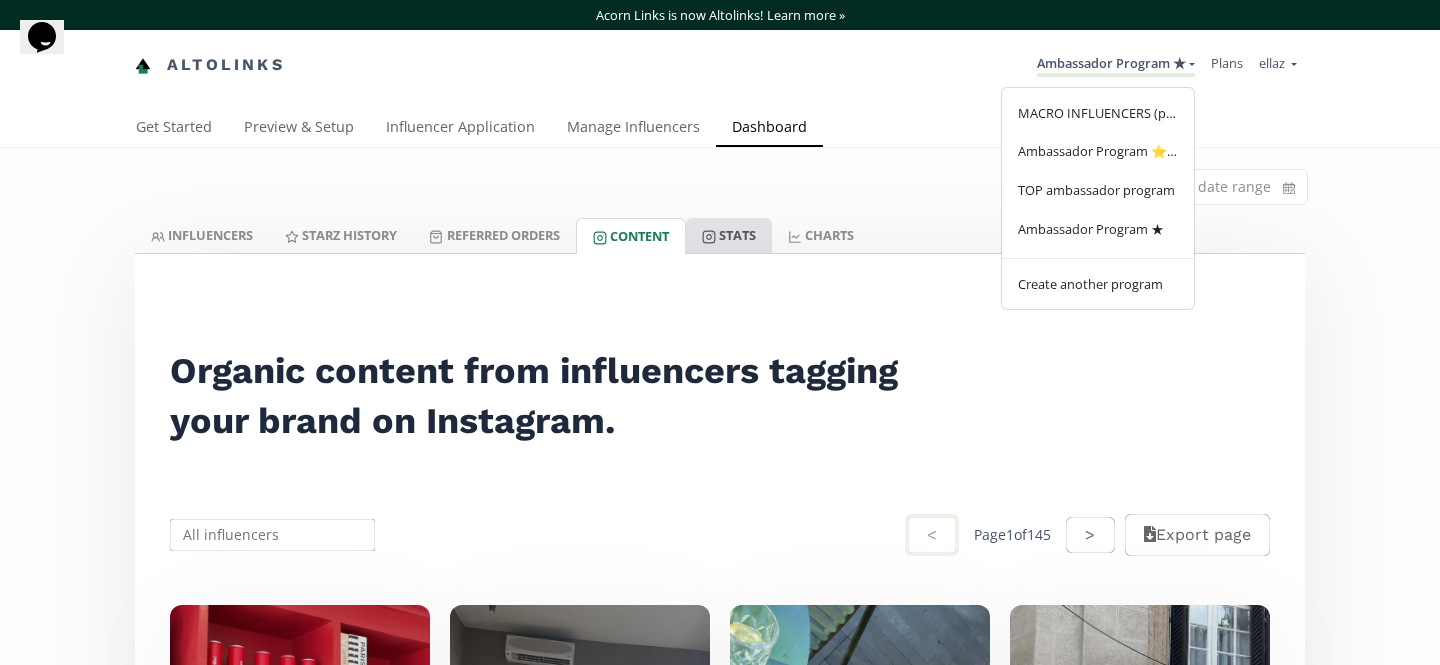 click on "Stats" at bounding box center (729, 235) 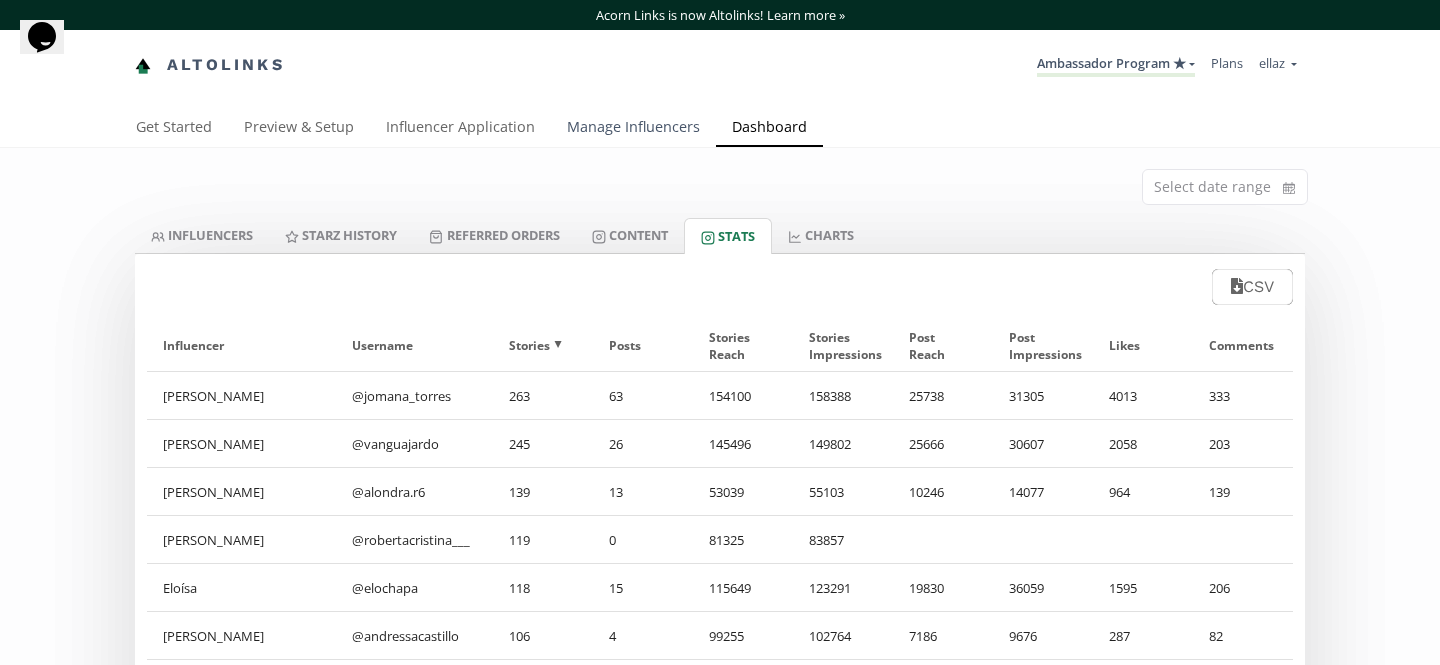 click on "Manage Influencers" at bounding box center (633, 129) 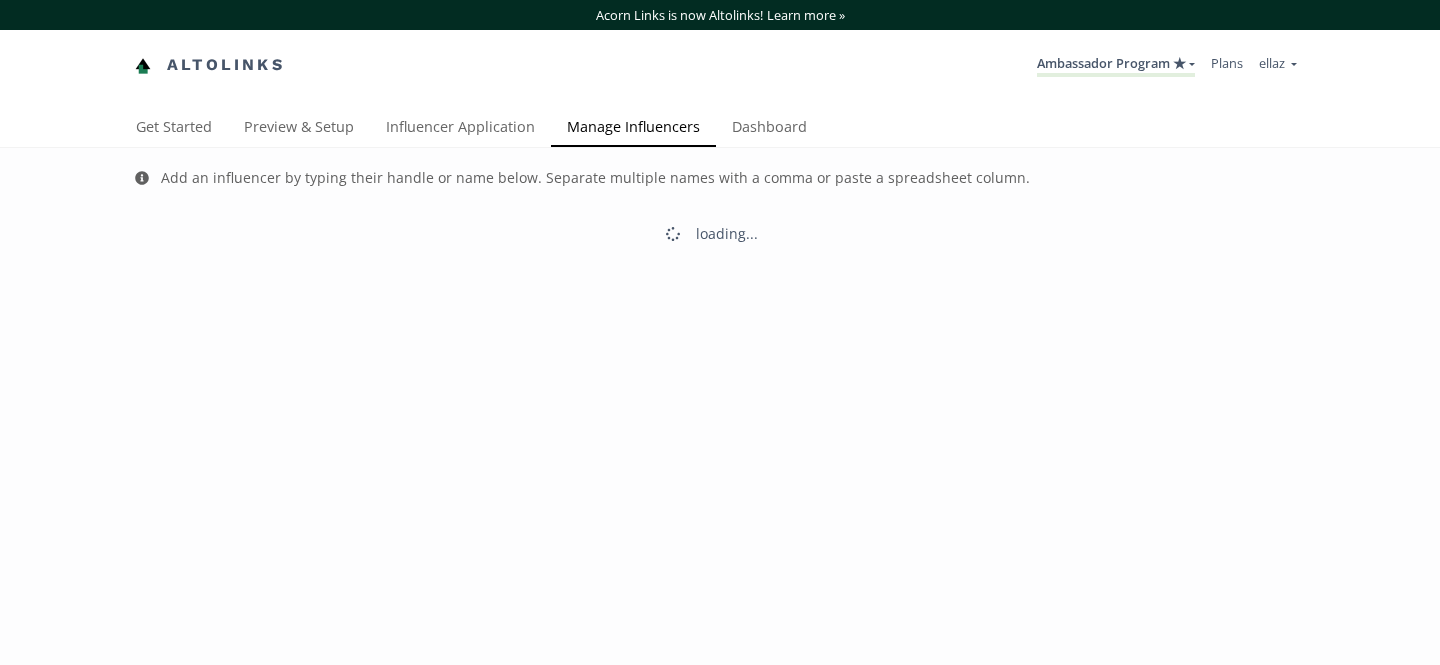 scroll, scrollTop: 0, scrollLeft: 0, axis: both 